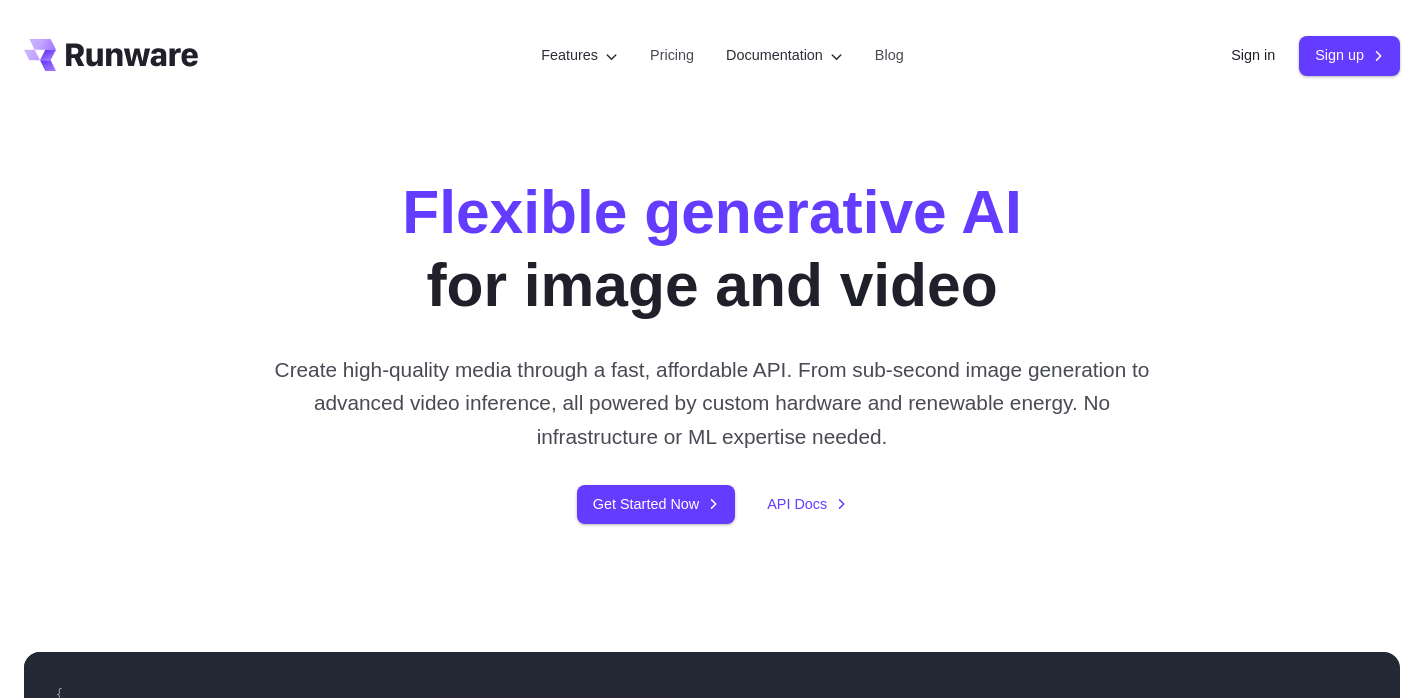scroll, scrollTop: 0, scrollLeft: 0, axis: both 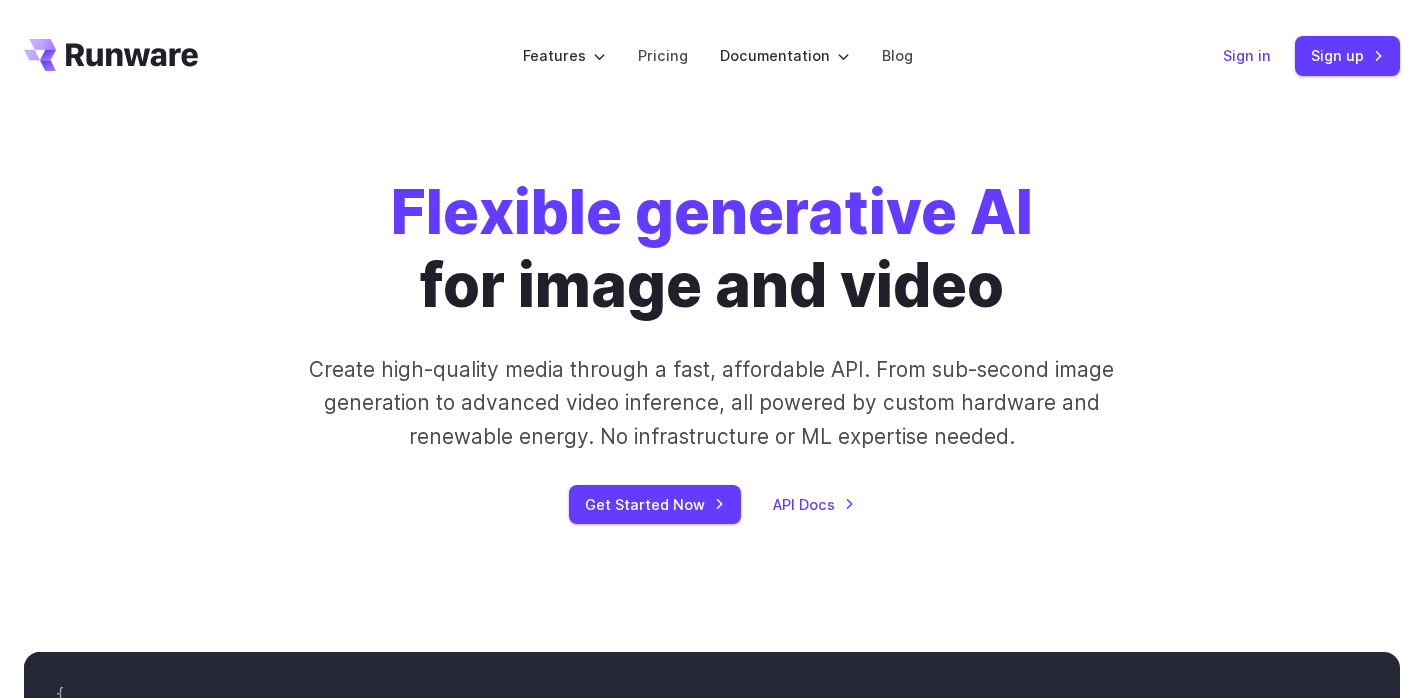 click on "Sign in" at bounding box center (1247, 55) 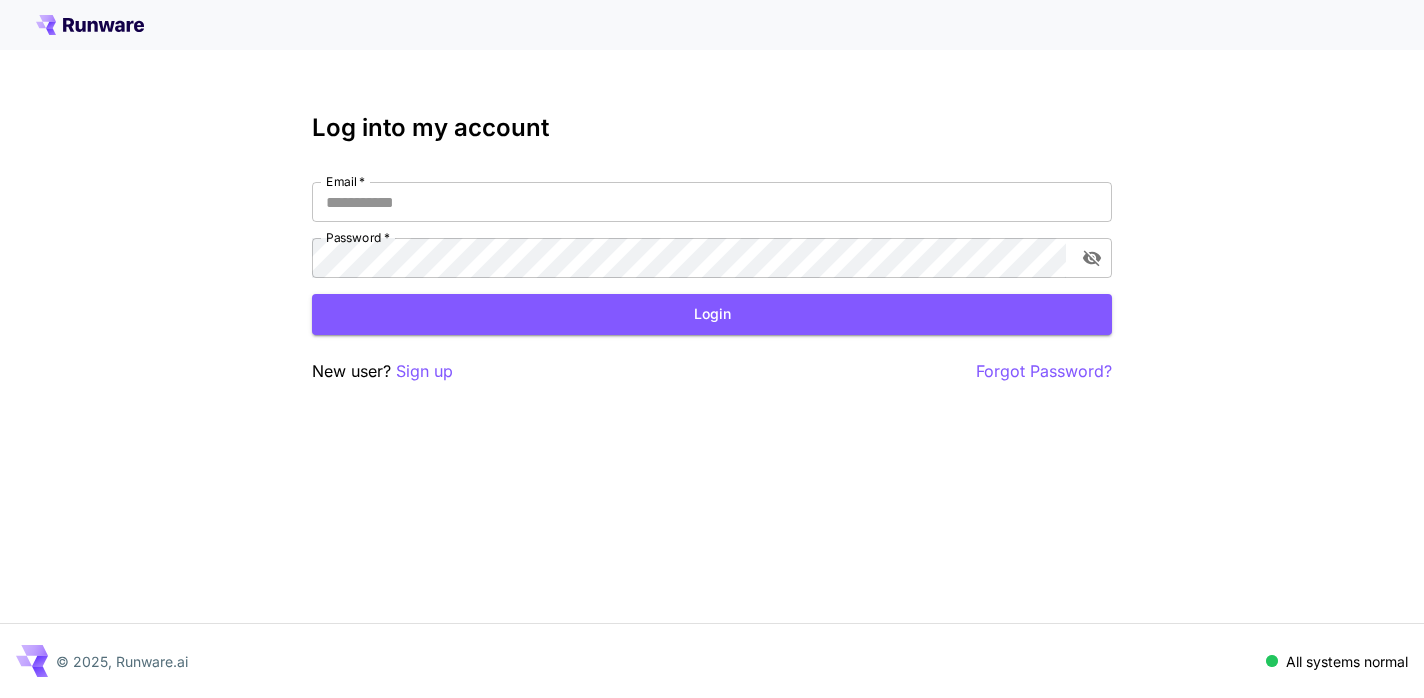 scroll, scrollTop: 0, scrollLeft: 0, axis: both 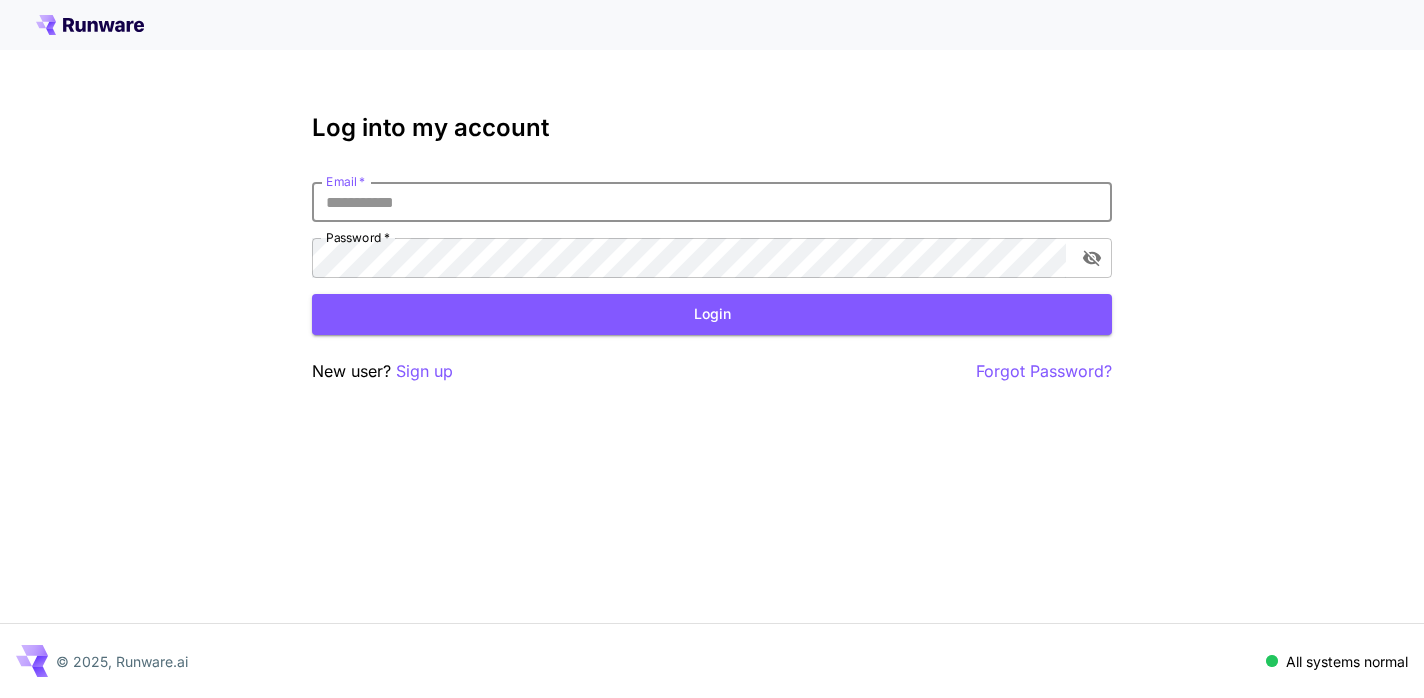 click on "Email   *" at bounding box center (712, 202) 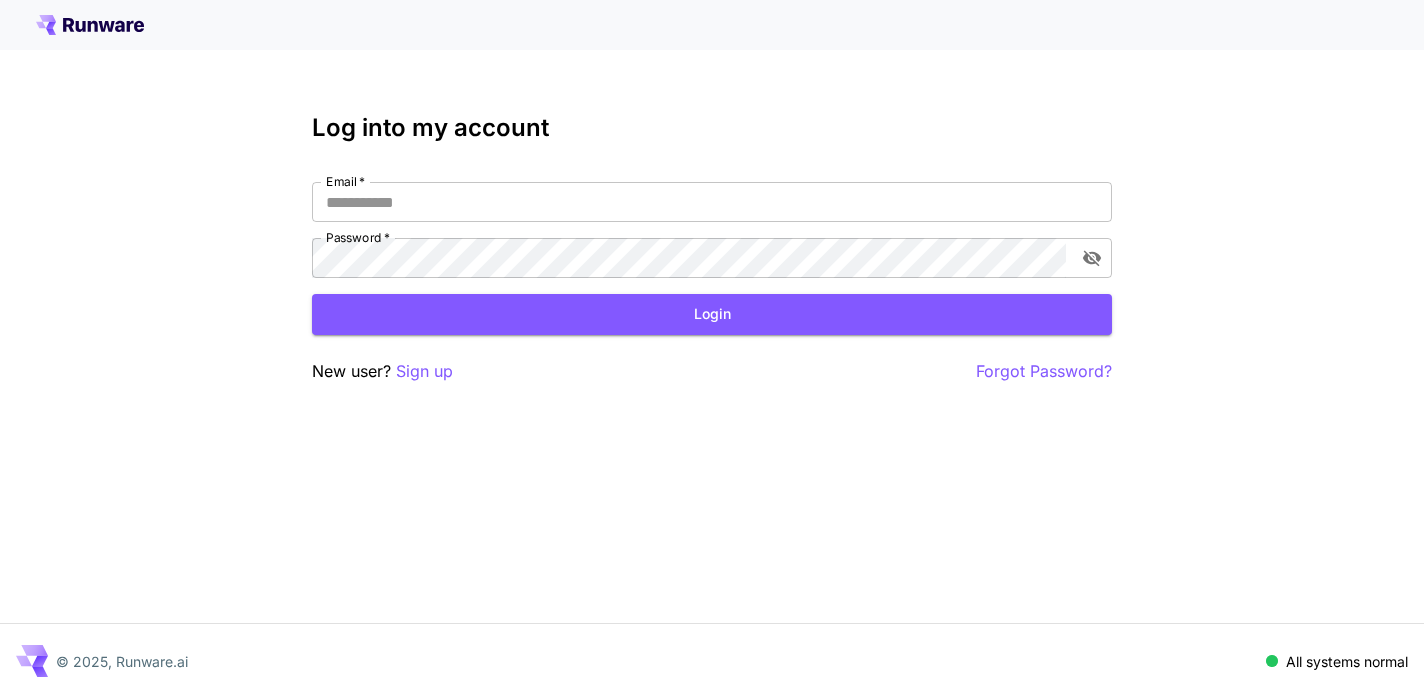 type on "**********" 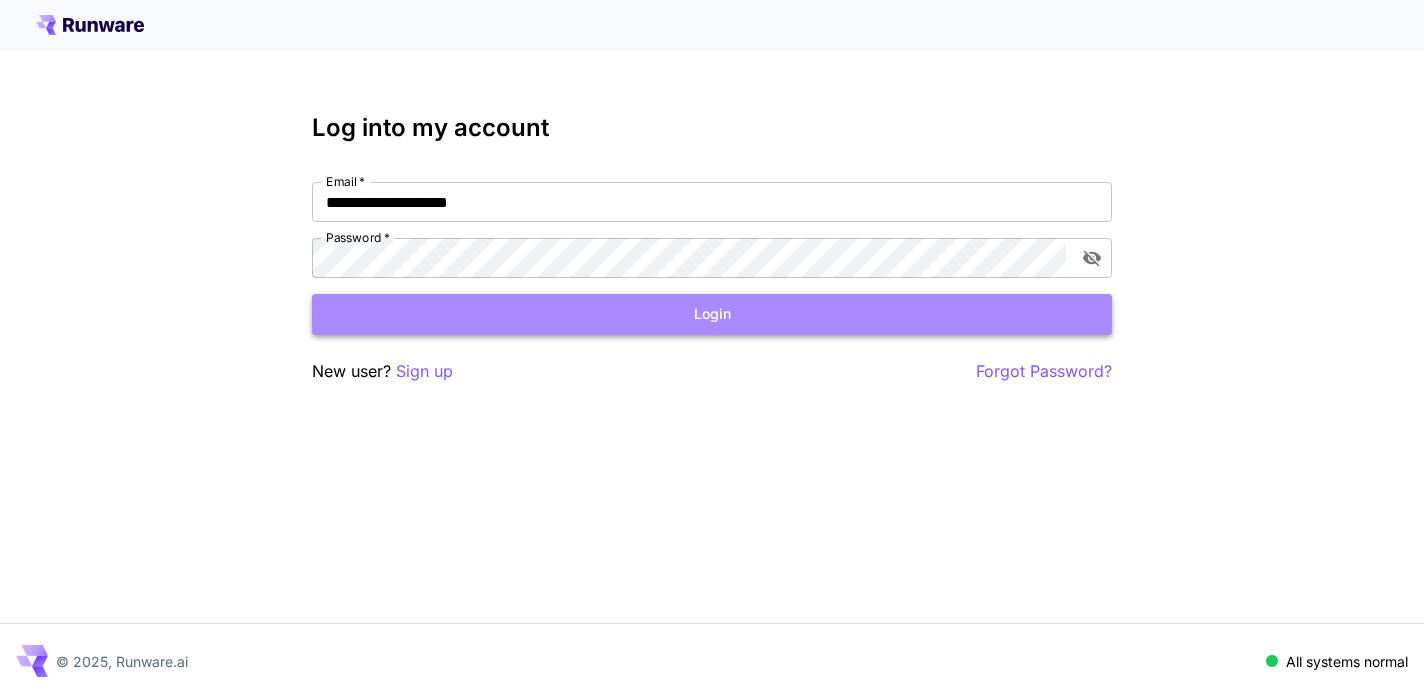 click on "Login" at bounding box center [712, 314] 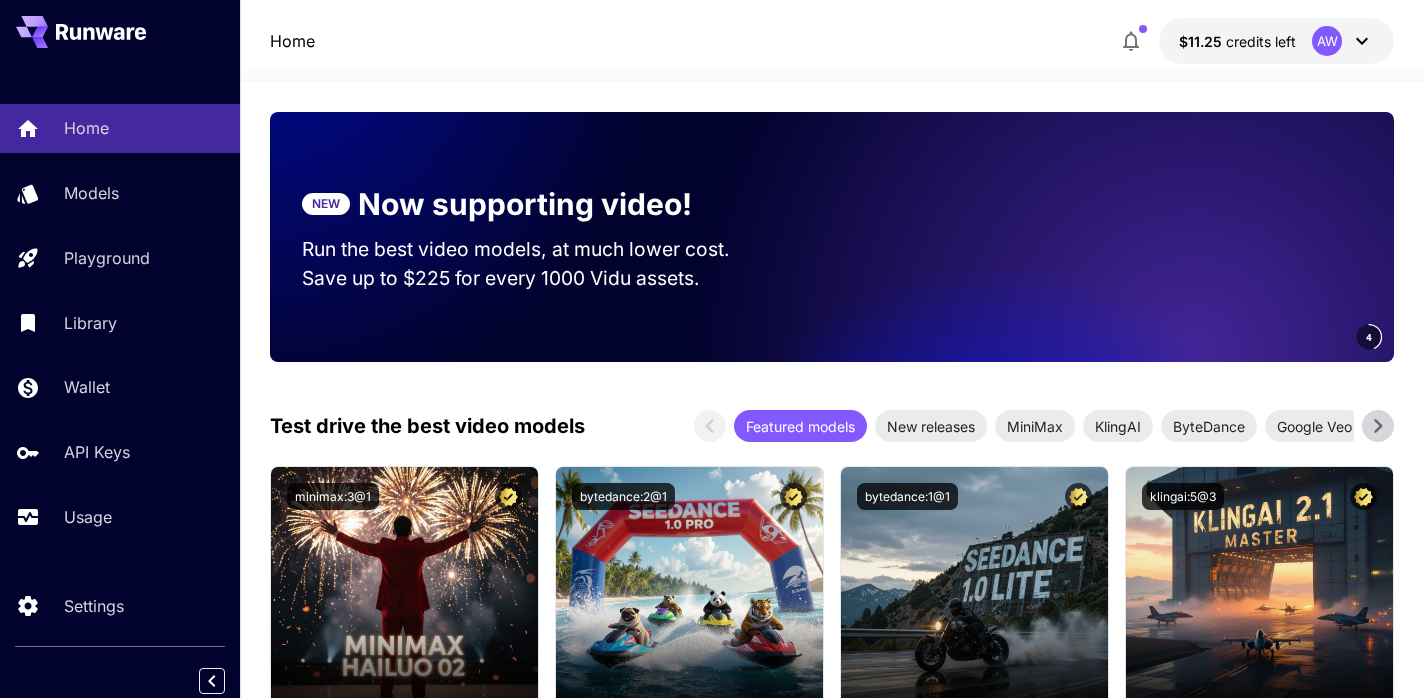 scroll, scrollTop: 0, scrollLeft: 0, axis: both 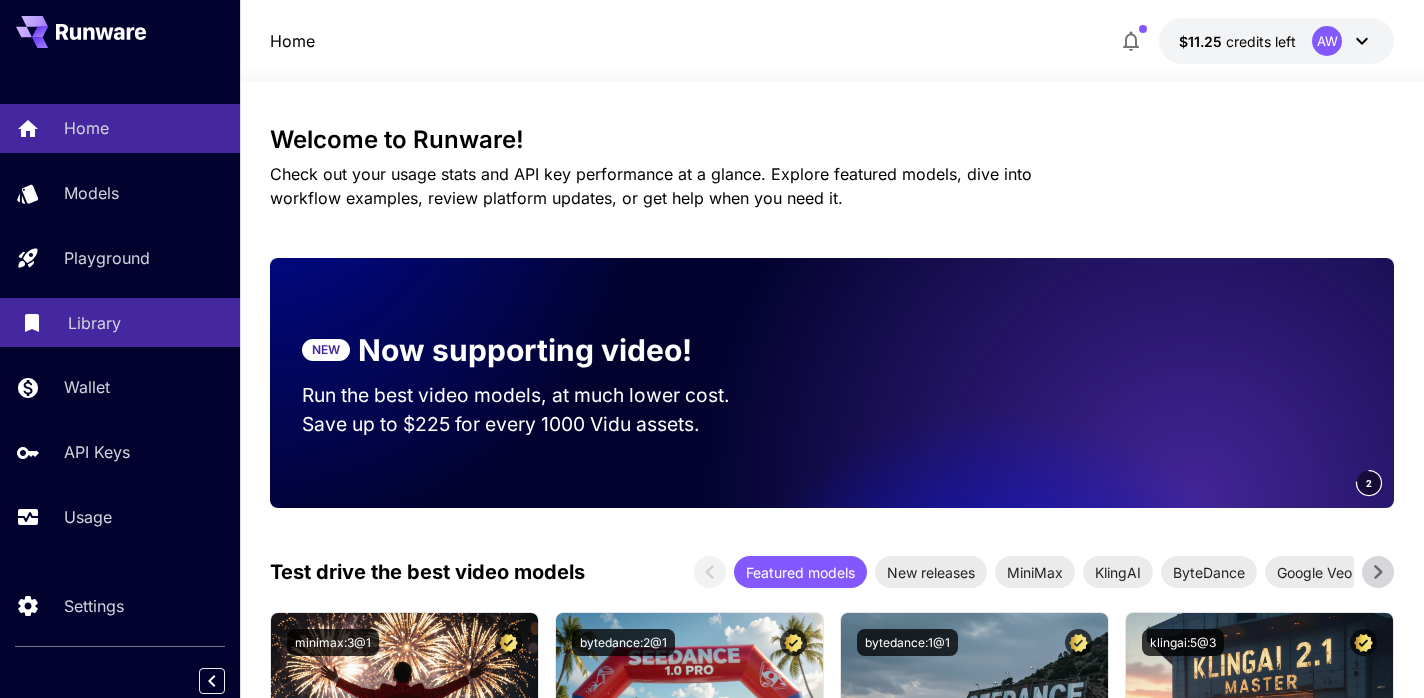click on "Library" at bounding box center (94, 323) 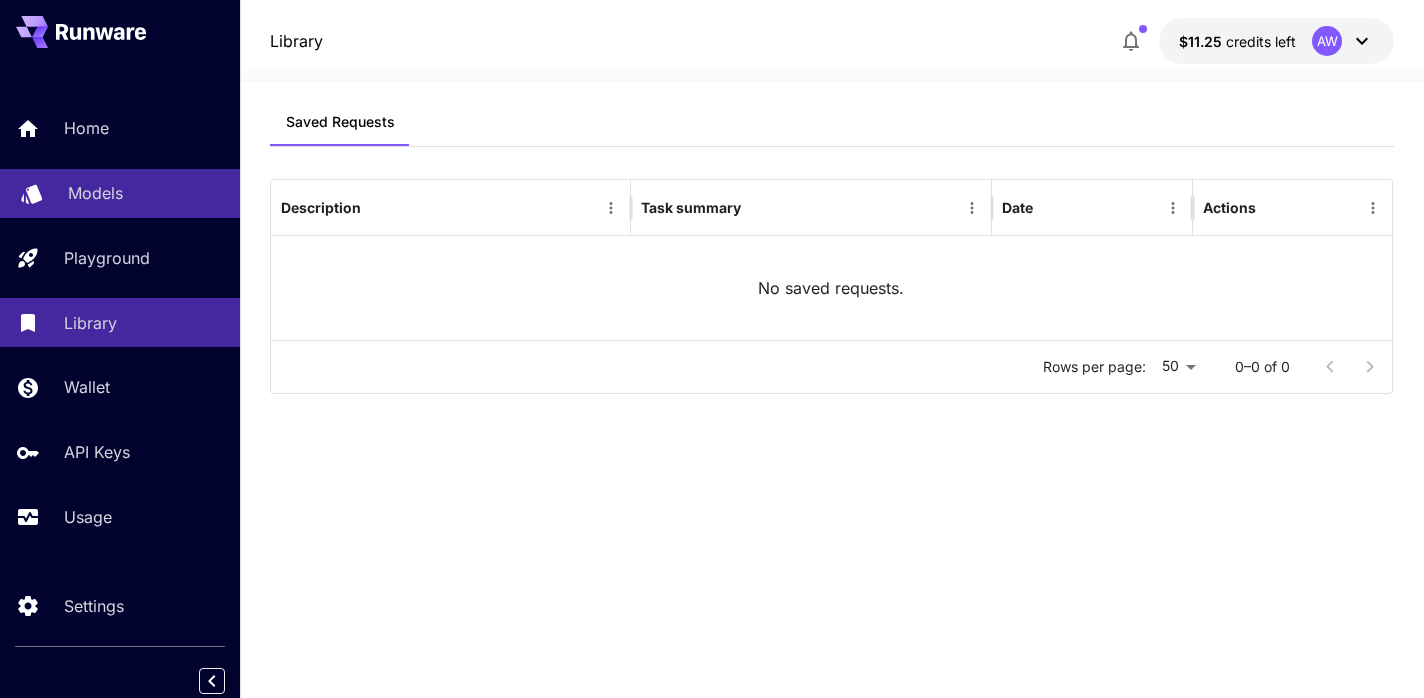 click on "Models" at bounding box center (95, 193) 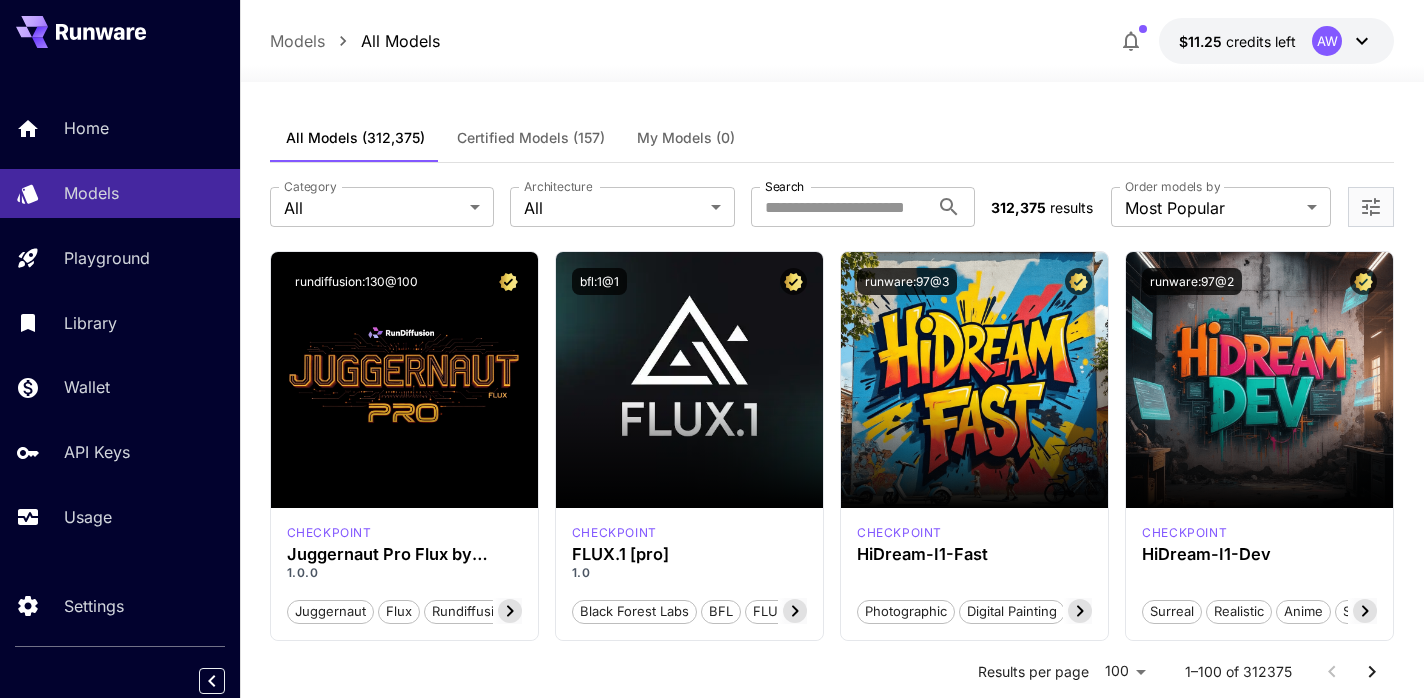 click on "**********" at bounding box center [832, 207] 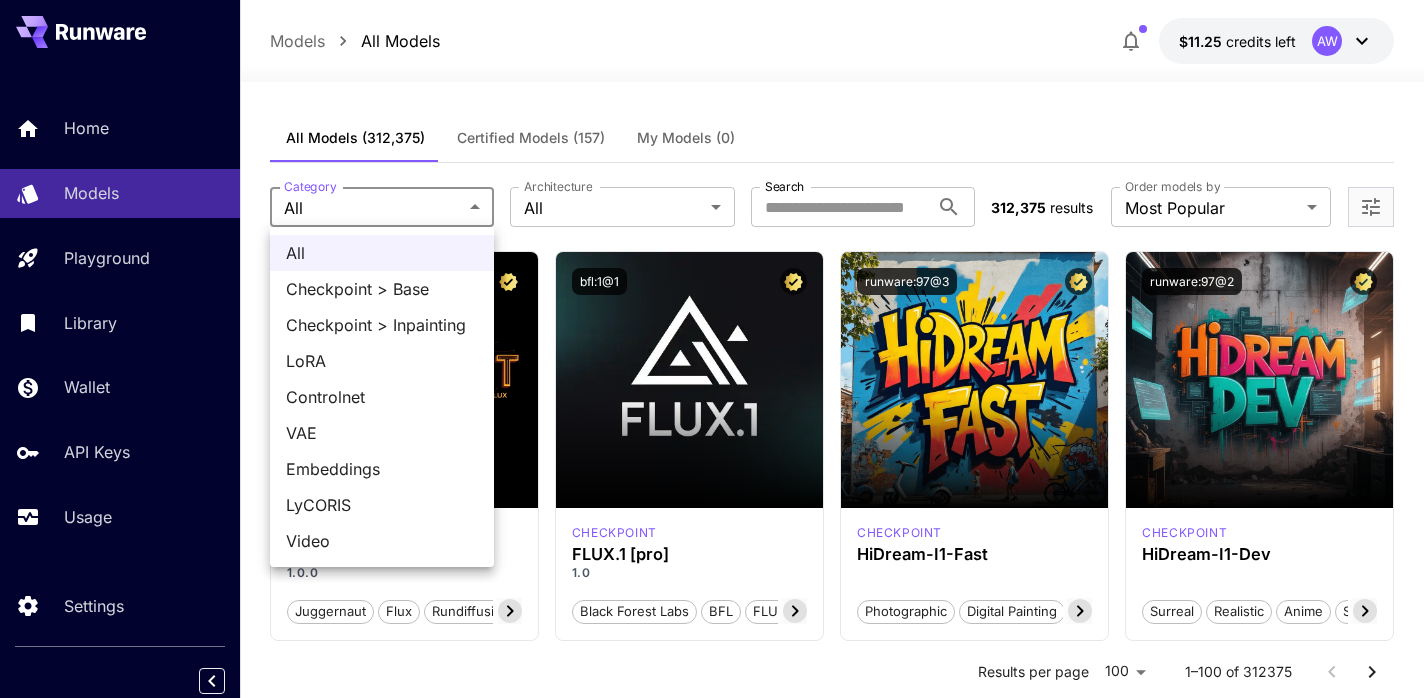 click on "**********" at bounding box center [712, 9553] 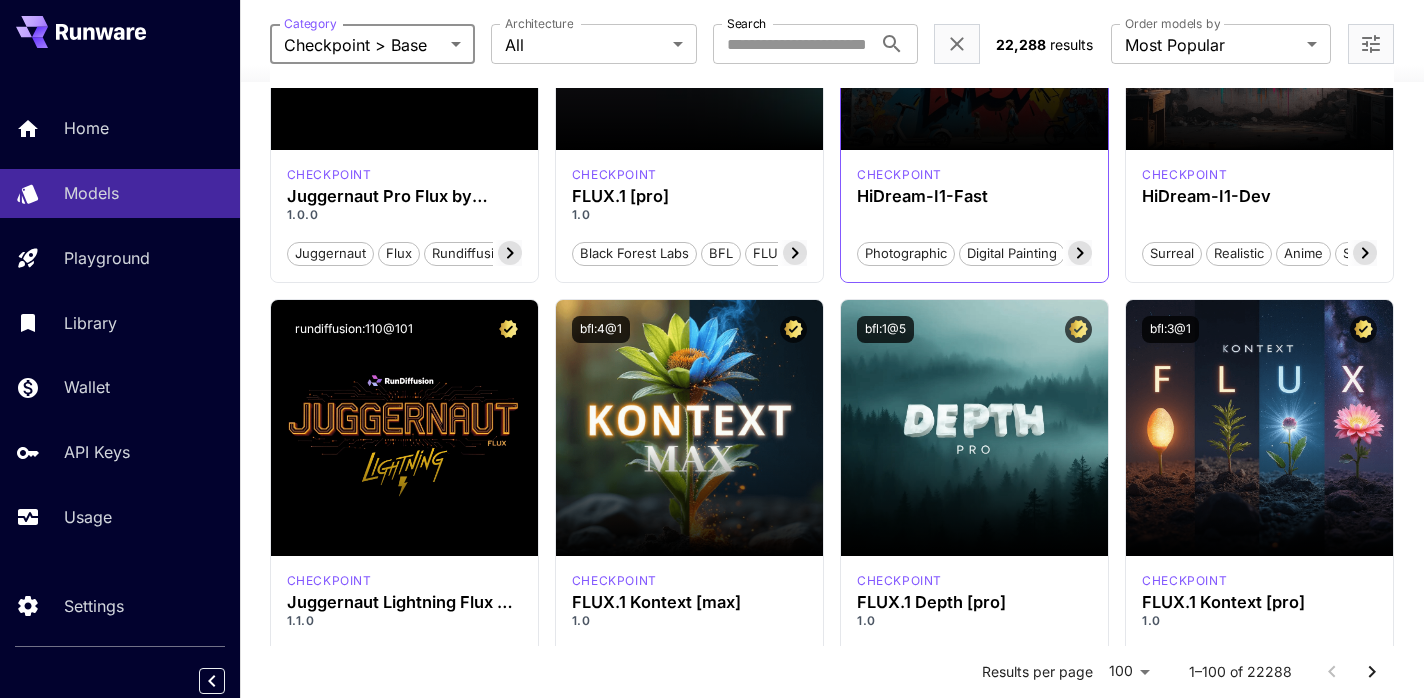 scroll, scrollTop: 346, scrollLeft: 0, axis: vertical 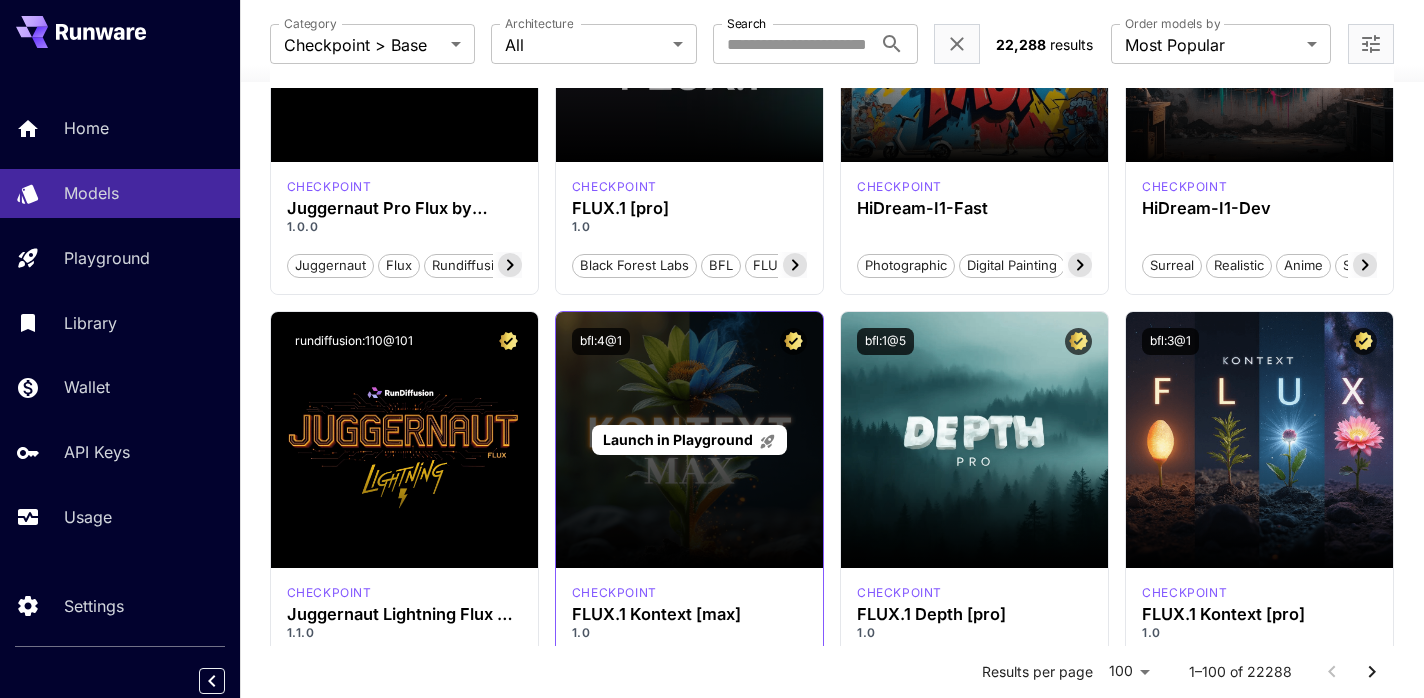 click on "Launch in Playground" at bounding box center [689, 440] 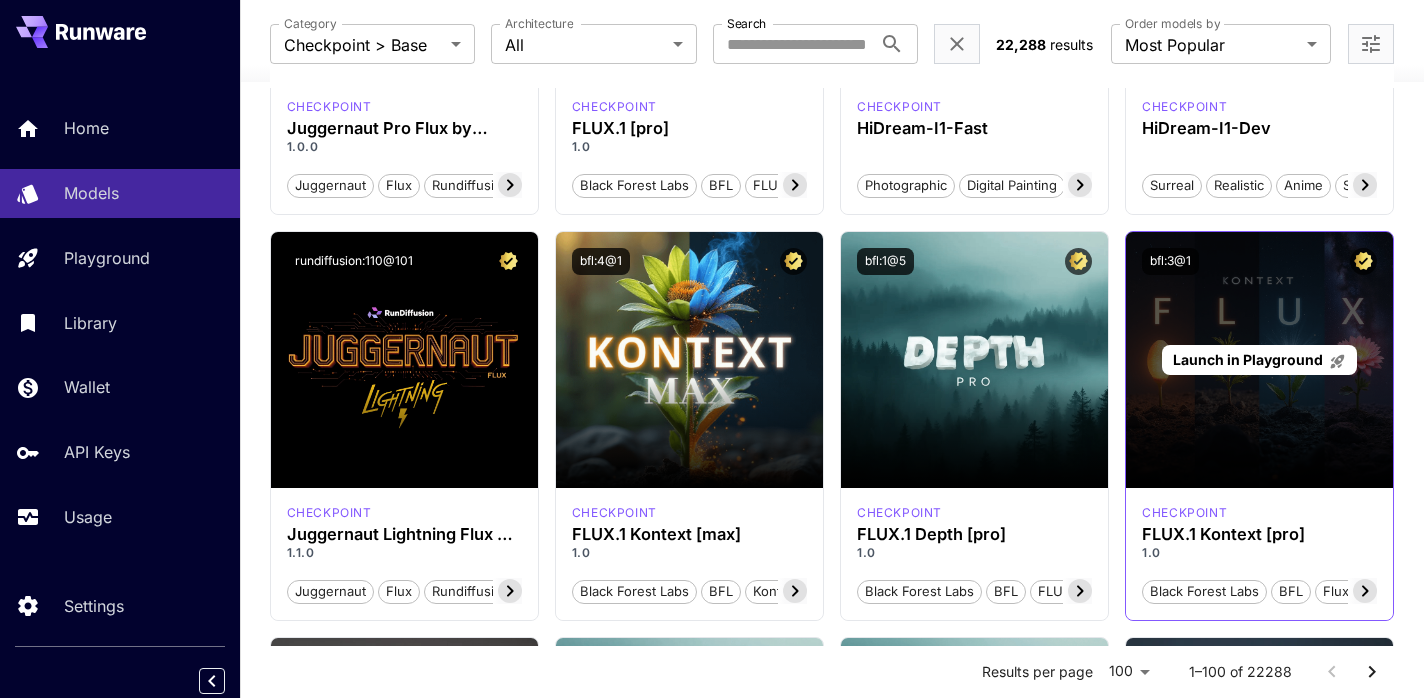 scroll, scrollTop: 457, scrollLeft: 0, axis: vertical 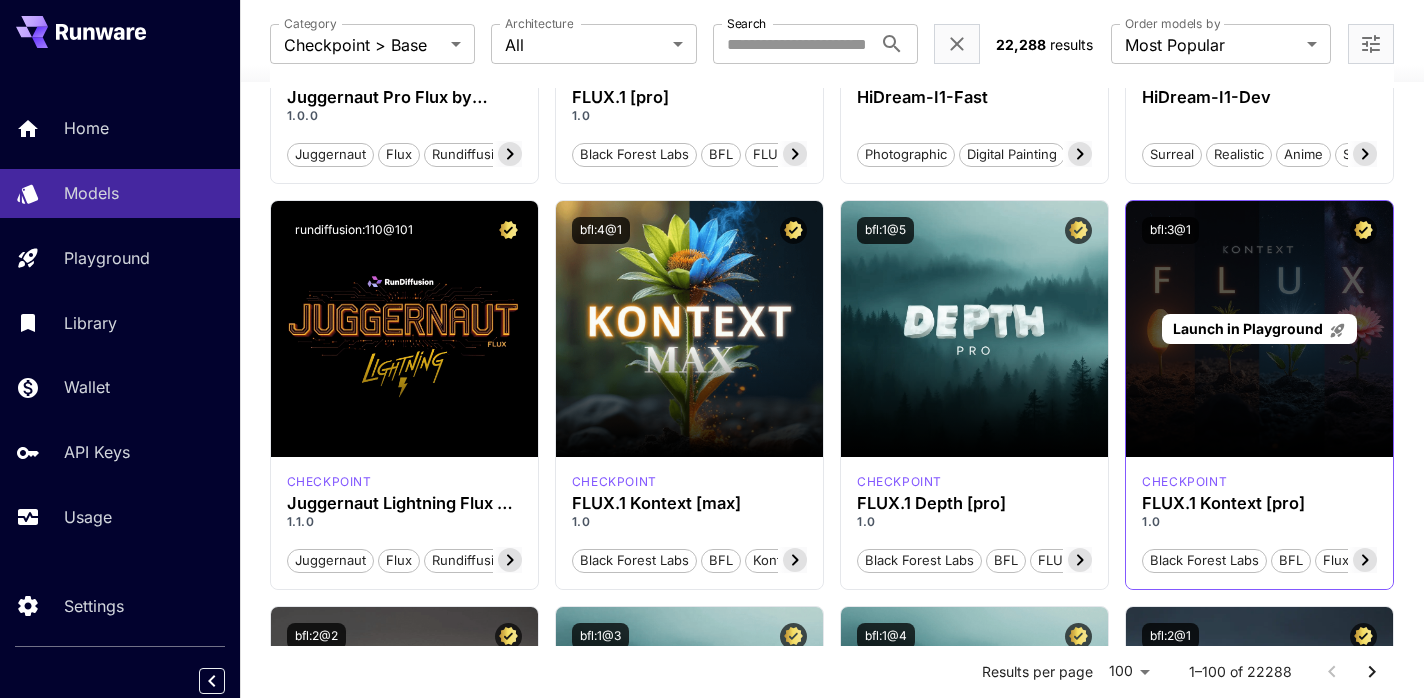 click on "Launch in Playground" at bounding box center [1248, 328] 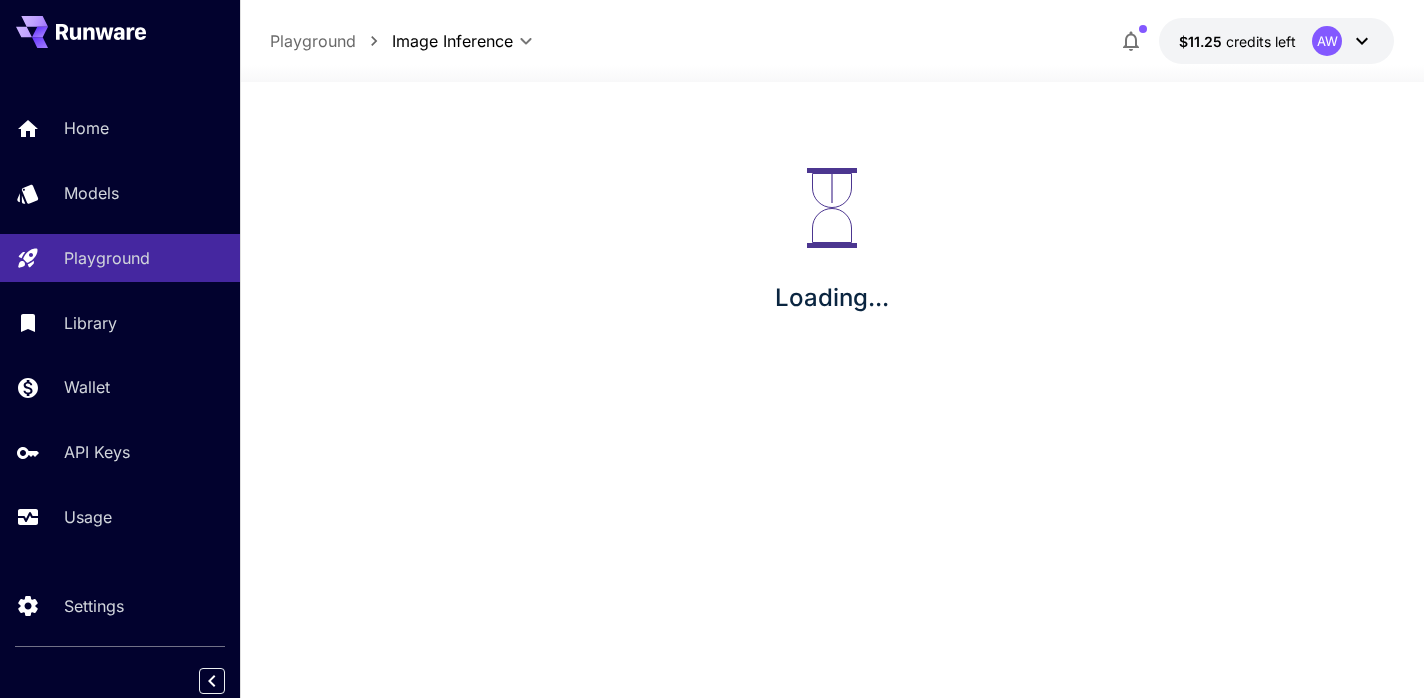 scroll, scrollTop: 0, scrollLeft: 0, axis: both 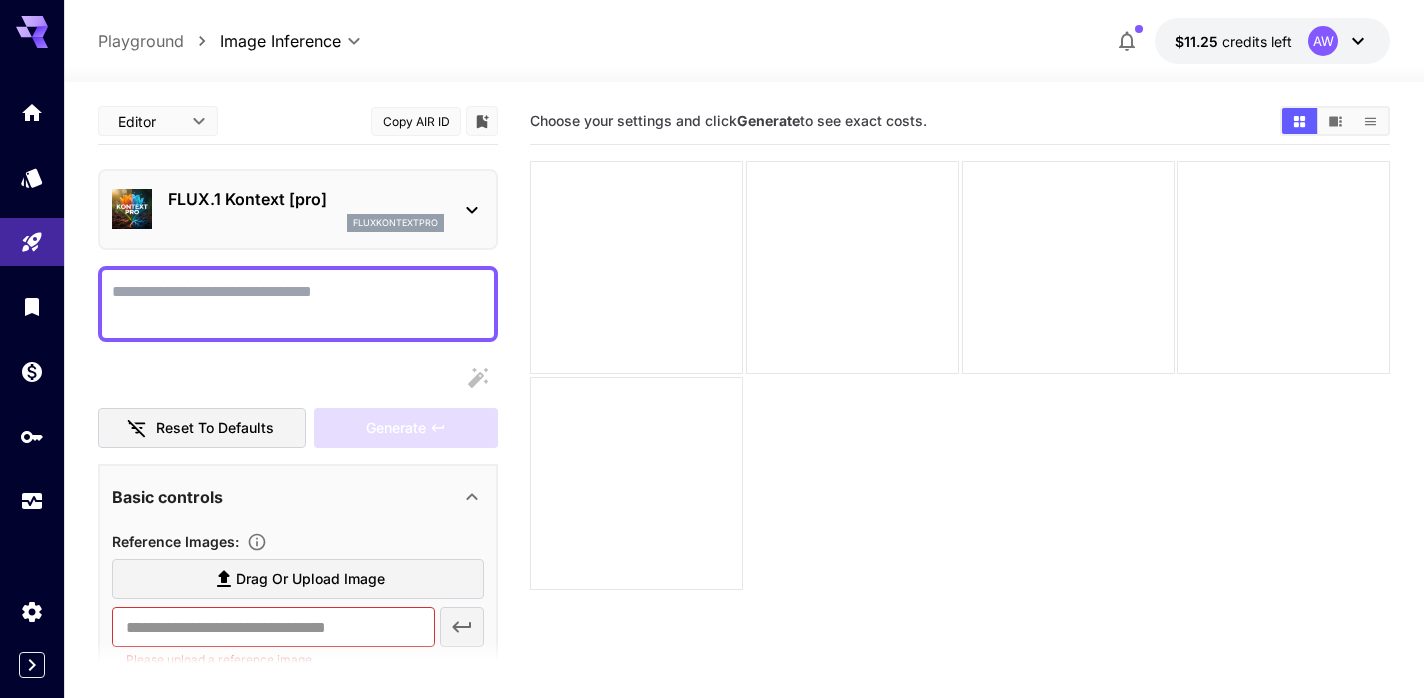 click on "Display cost in response" at bounding box center (298, 304) 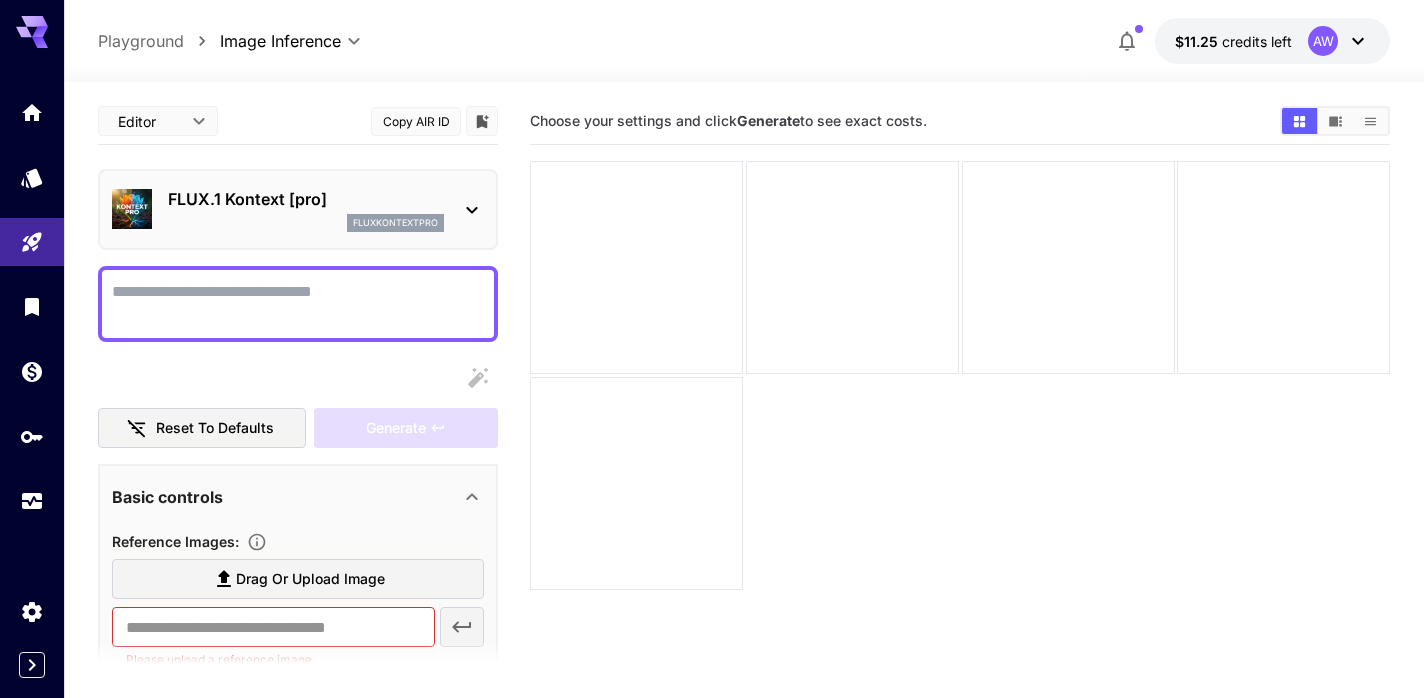 paste on "**********" 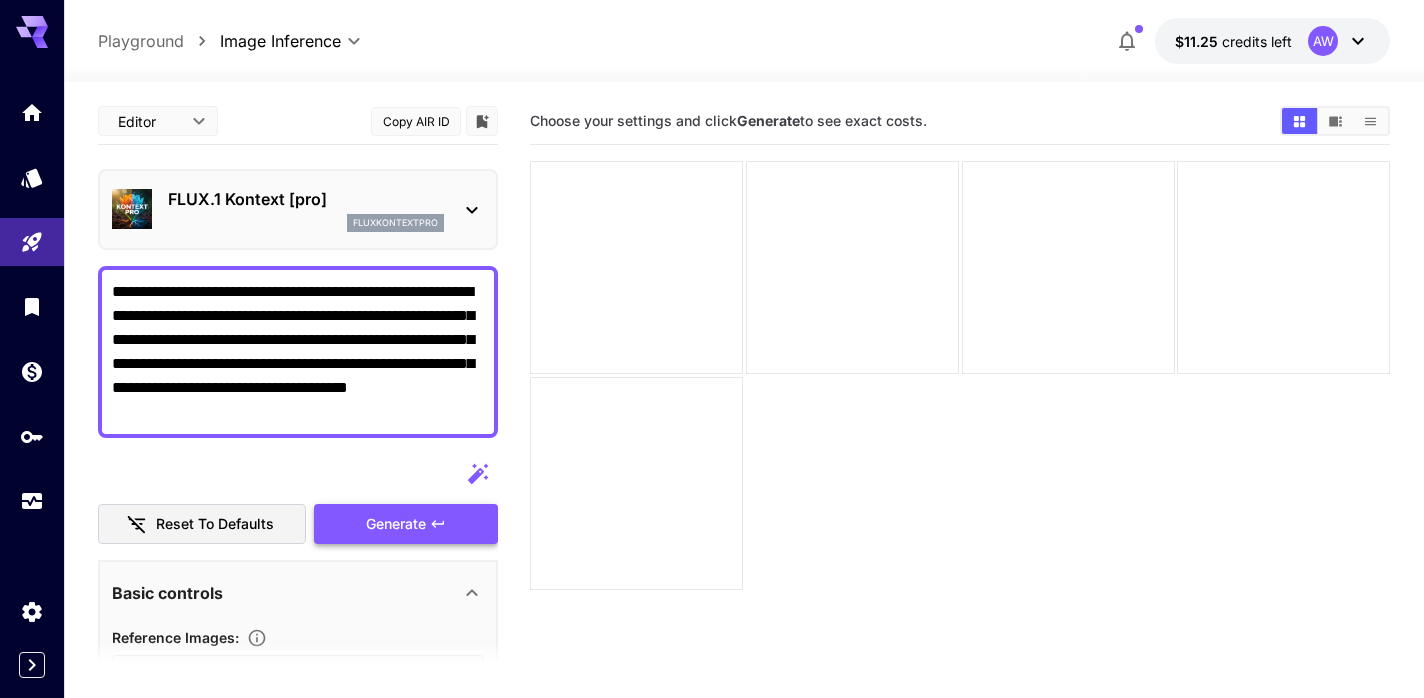 type on "**********" 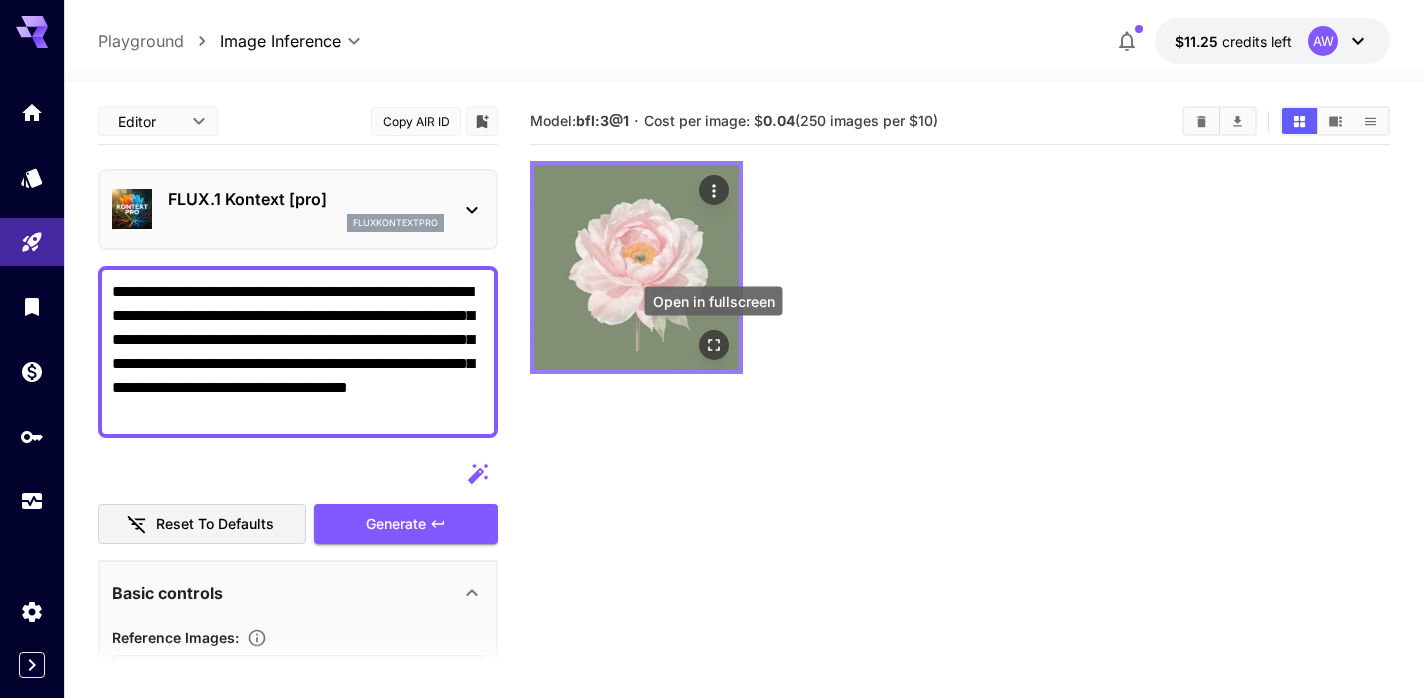 click 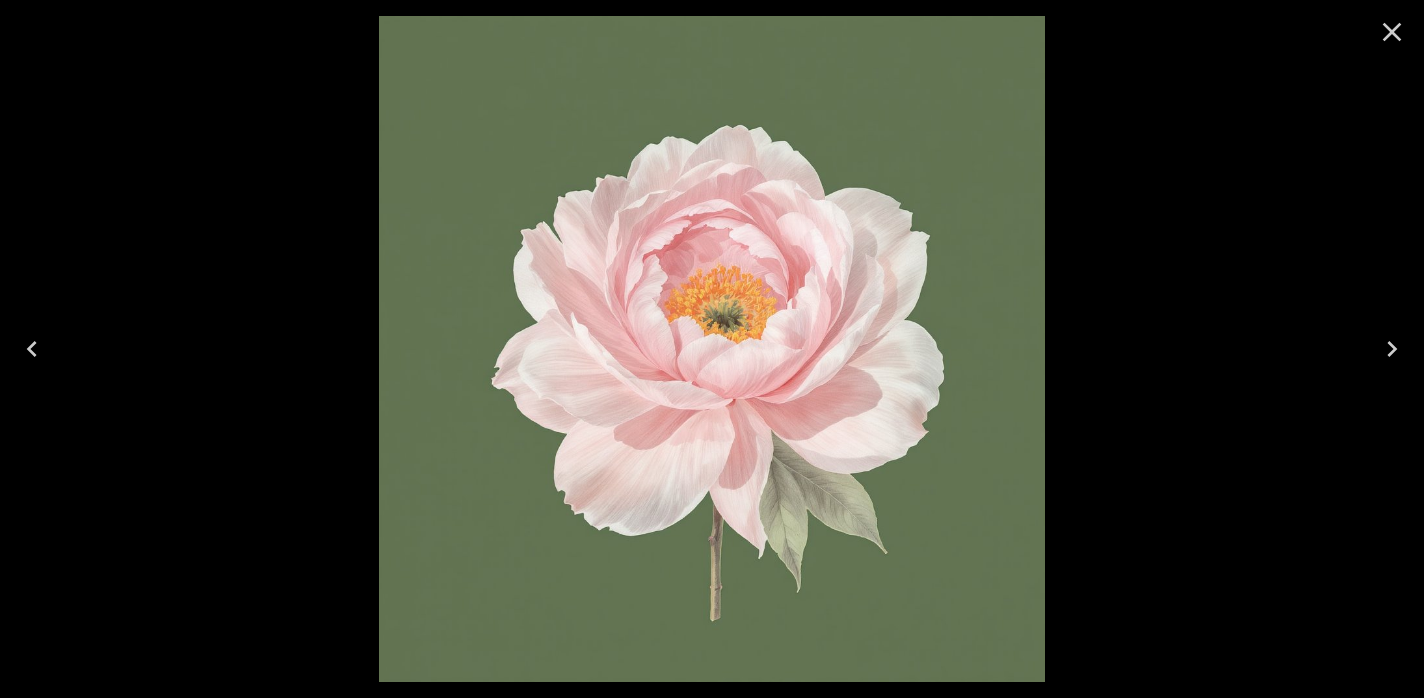 click 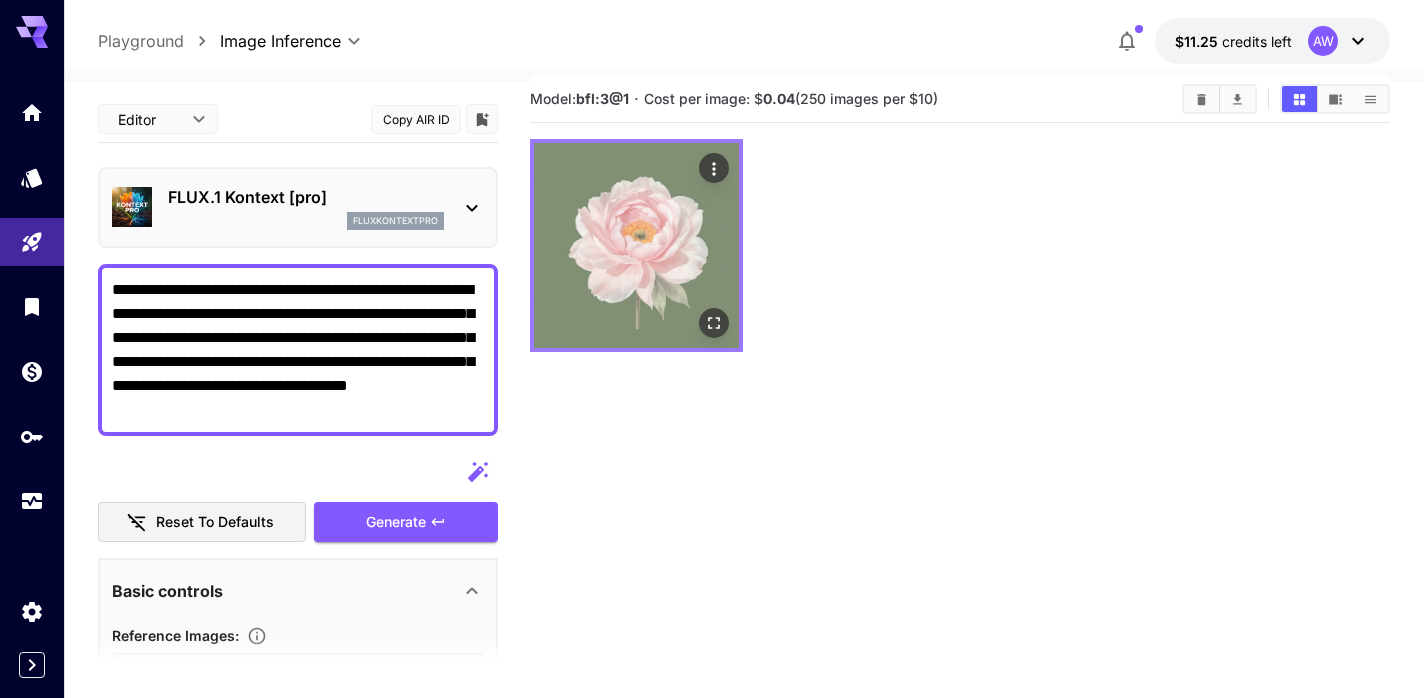 scroll, scrollTop: 0, scrollLeft: 0, axis: both 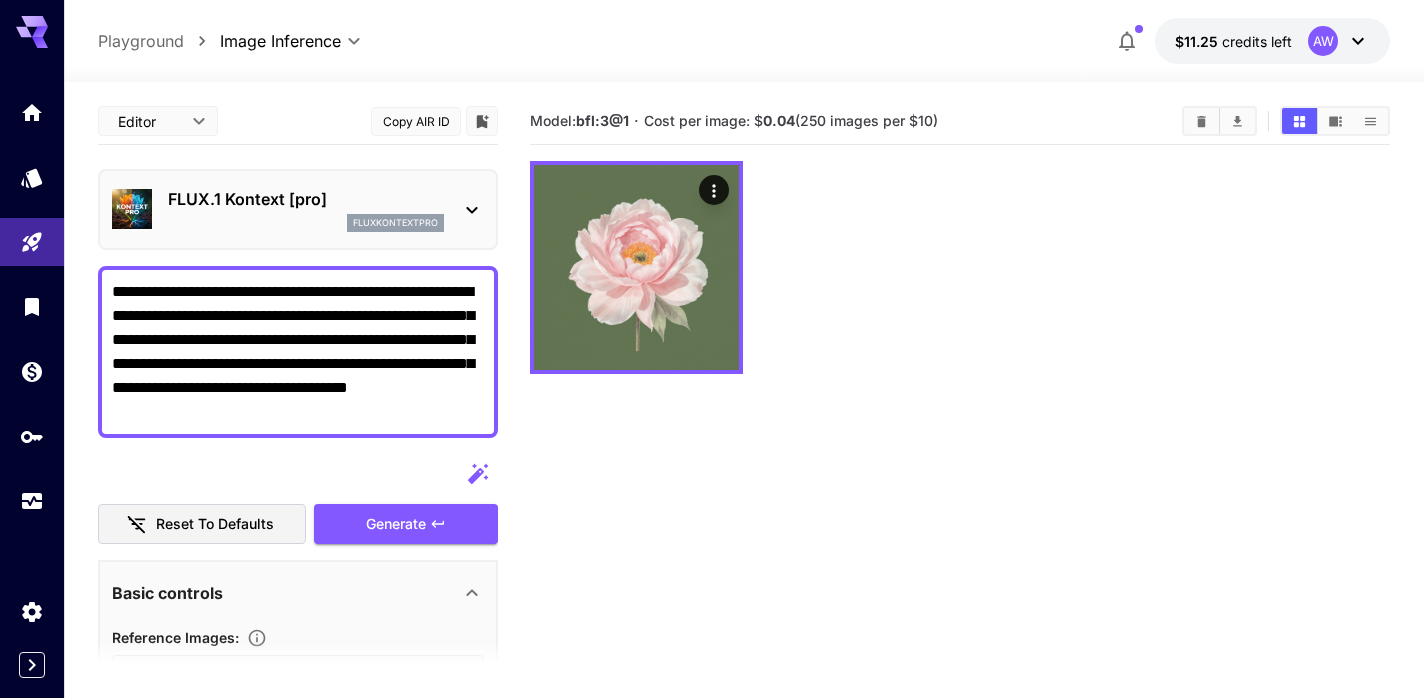 click on "**********" at bounding box center (712, 428) 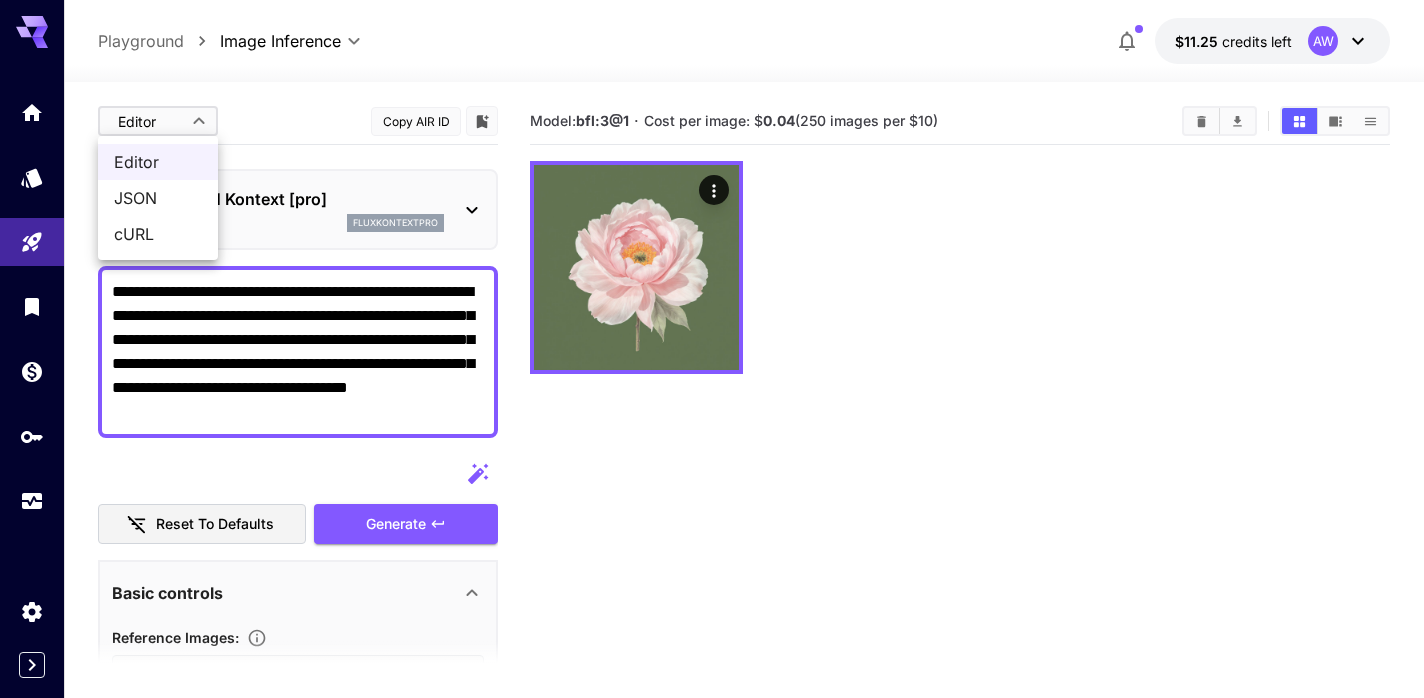 click at bounding box center (712, 349) 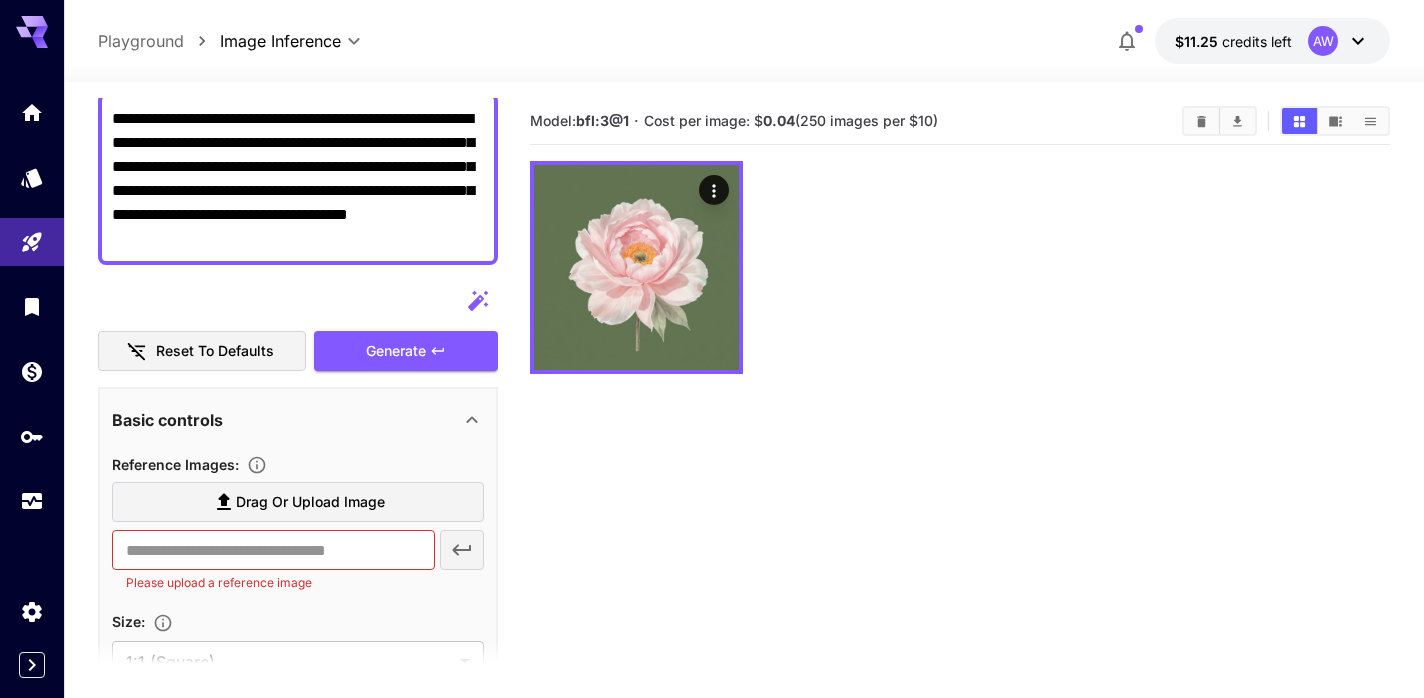 scroll, scrollTop: 174, scrollLeft: 0, axis: vertical 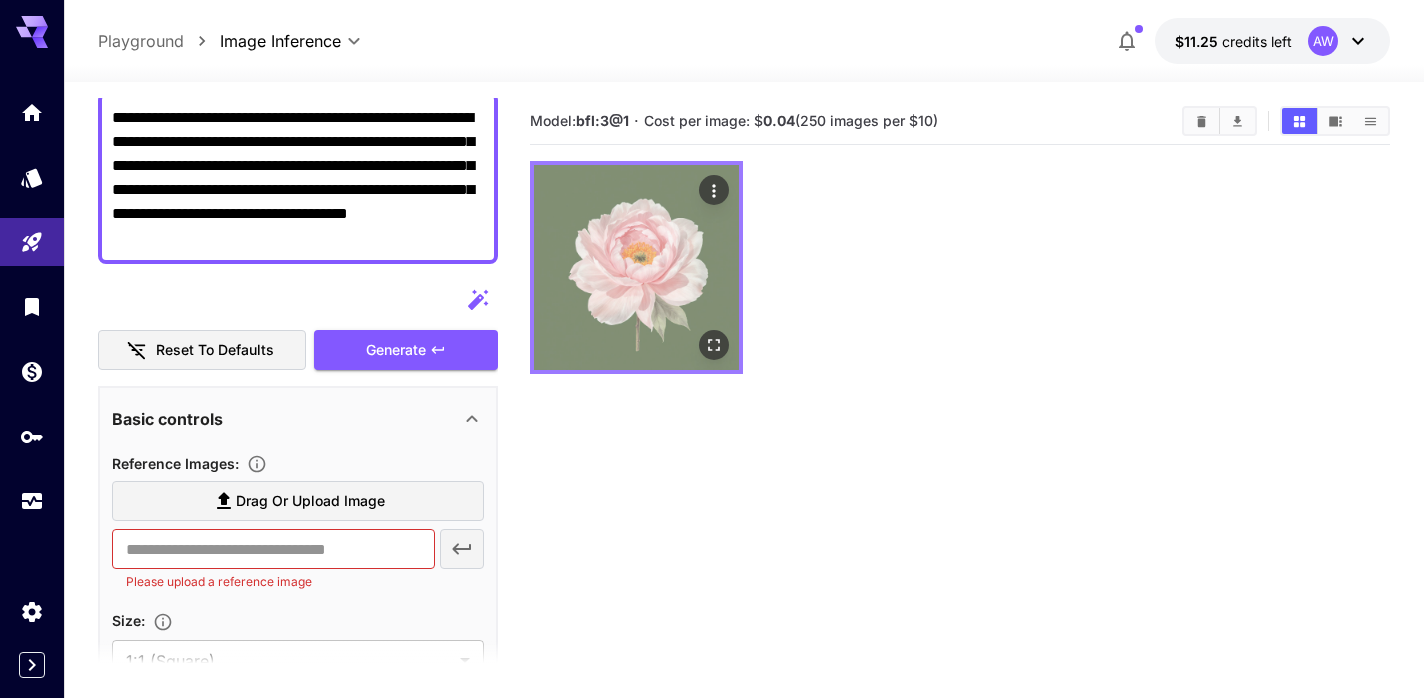click at bounding box center (636, 267) 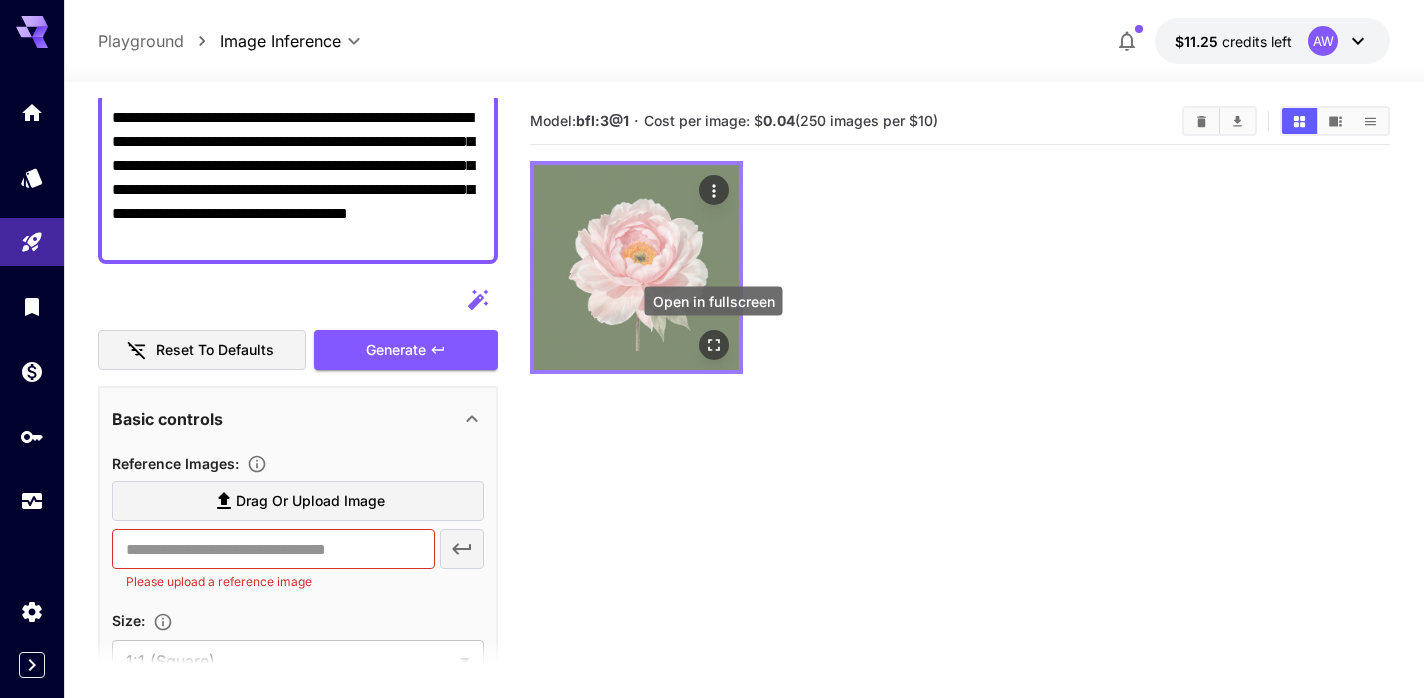 click 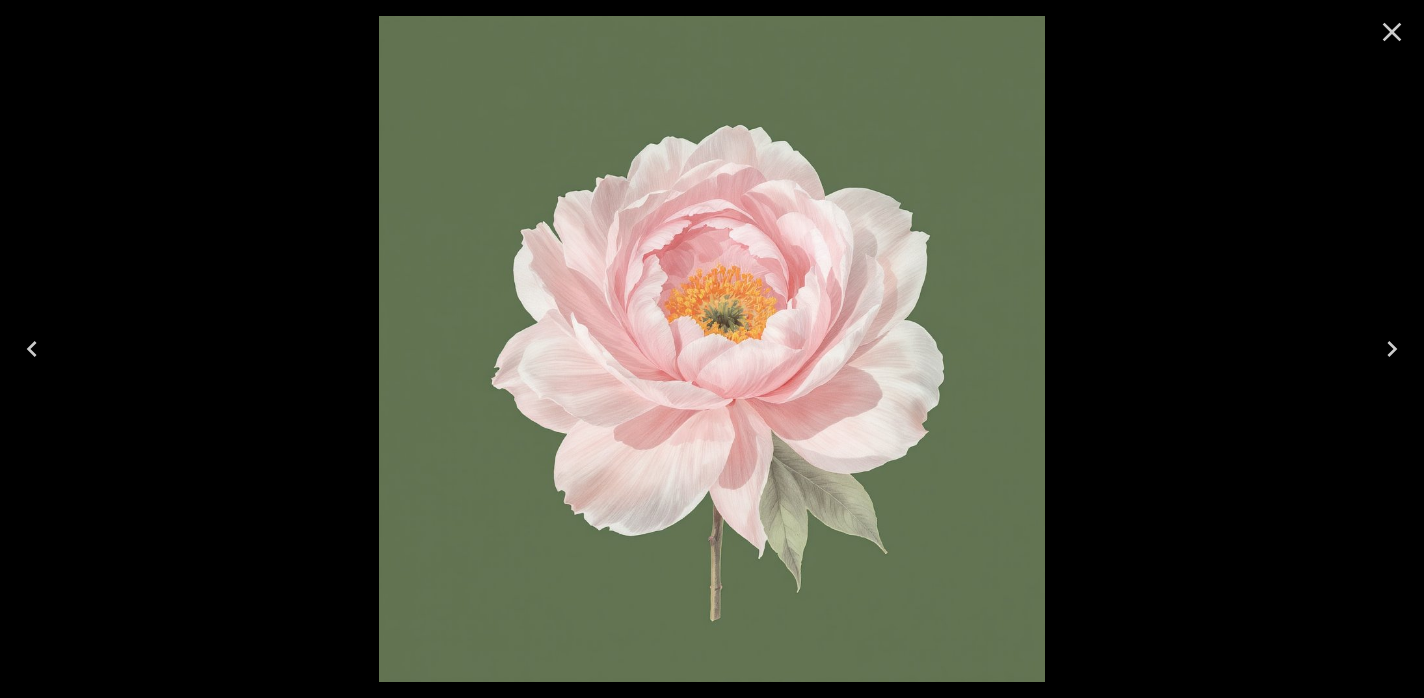 click 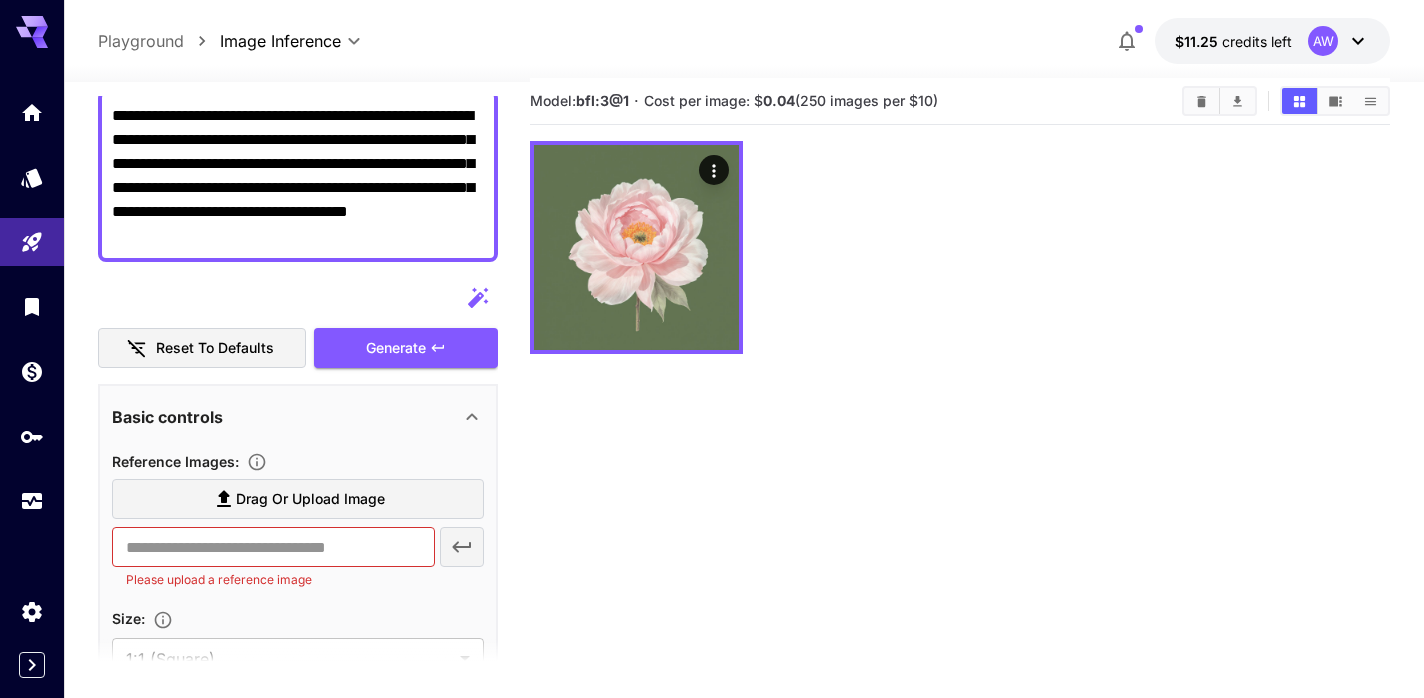 scroll, scrollTop: 34, scrollLeft: 0, axis: vertical 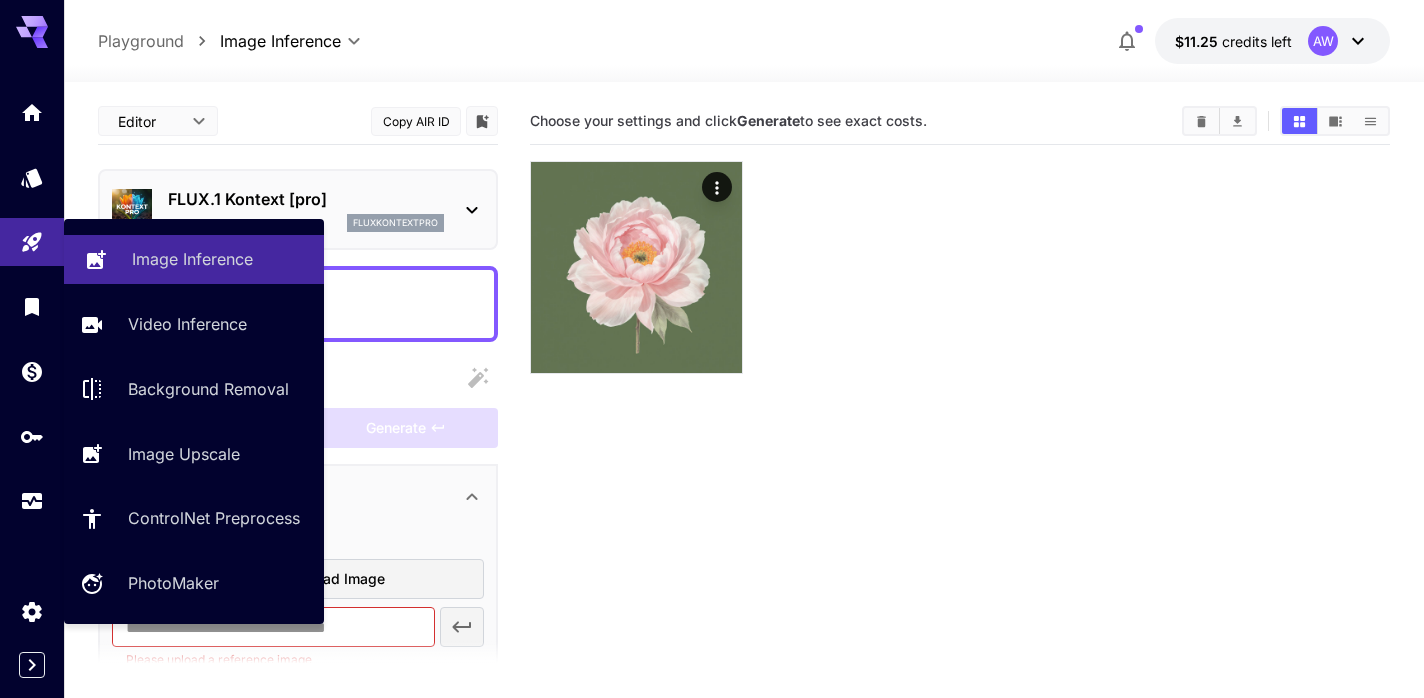 click on "Image Inference" at bounding box center (192, 259) 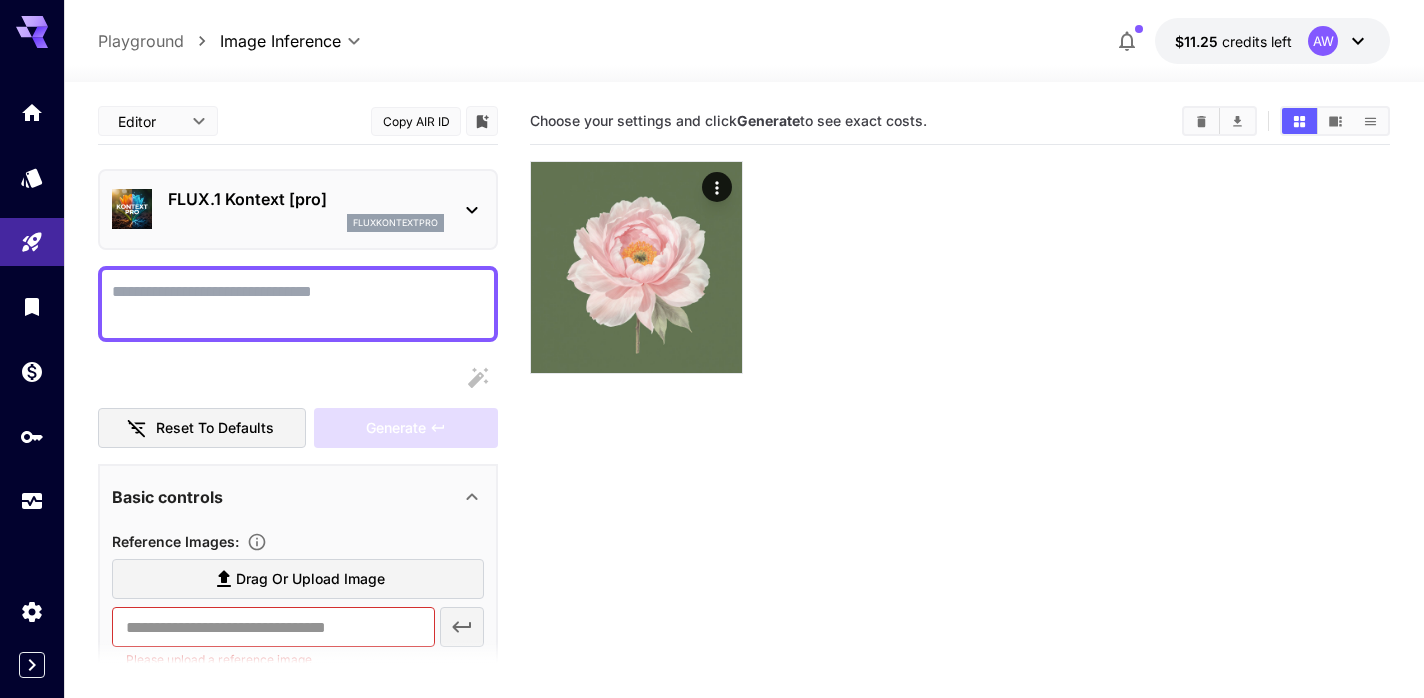 click on "Editor **** ​ Copy AIR ID" at bounding box center (298, 121) 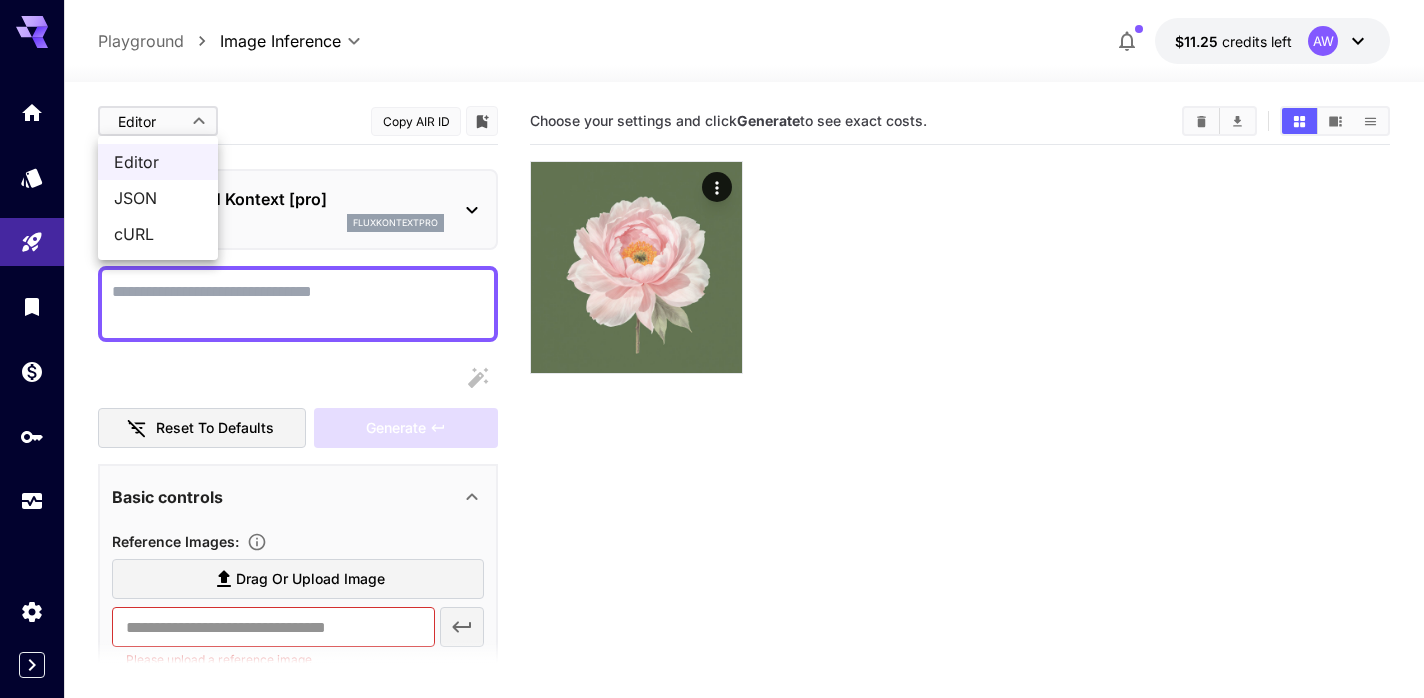 click on "**********" at bounding box center [712, 428] 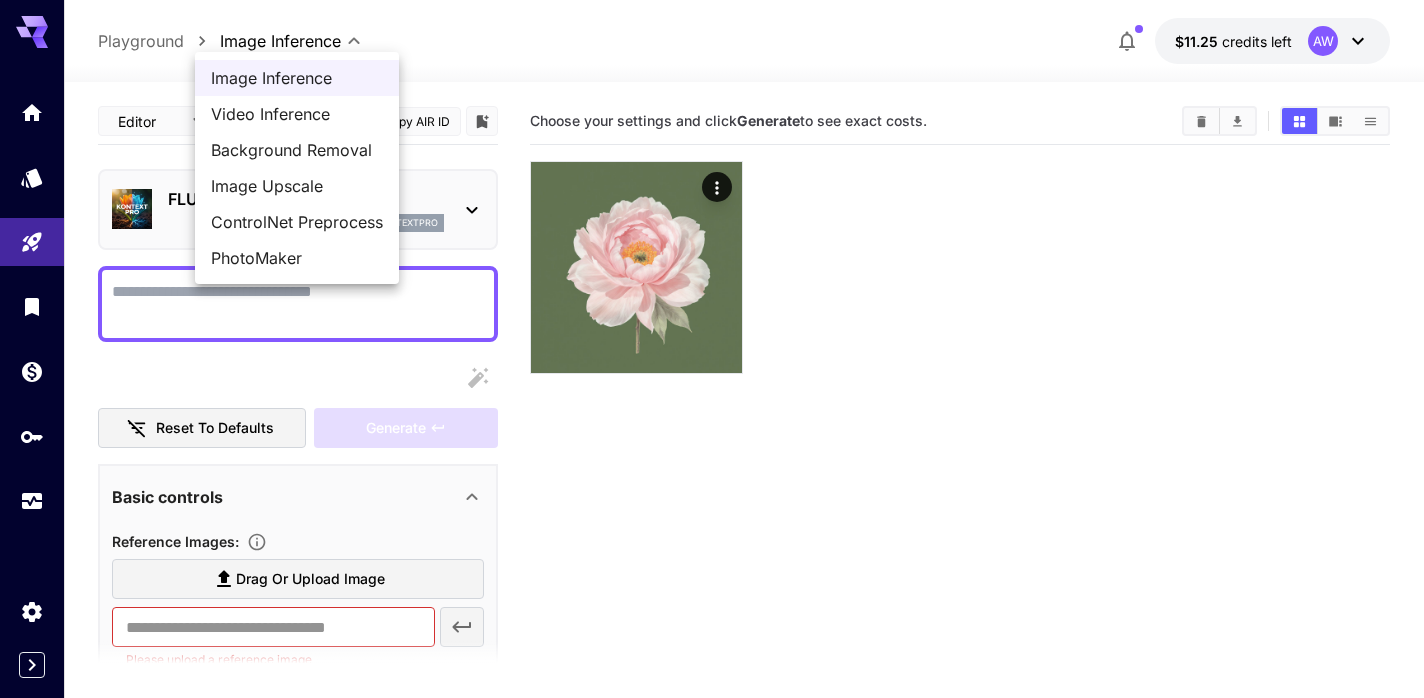 click on "**********" at bounding box center (712, 428) 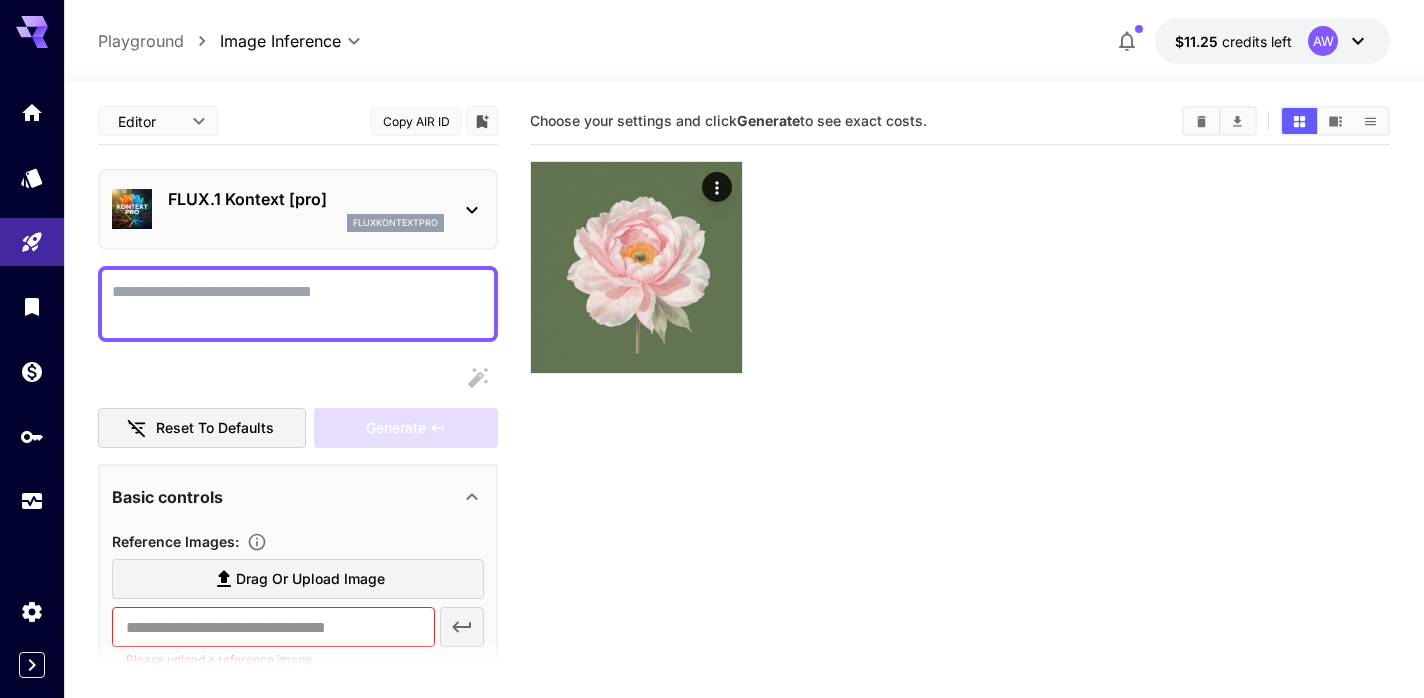 scroll, scrollTop: 0, scrollLeft: 0, axis: both 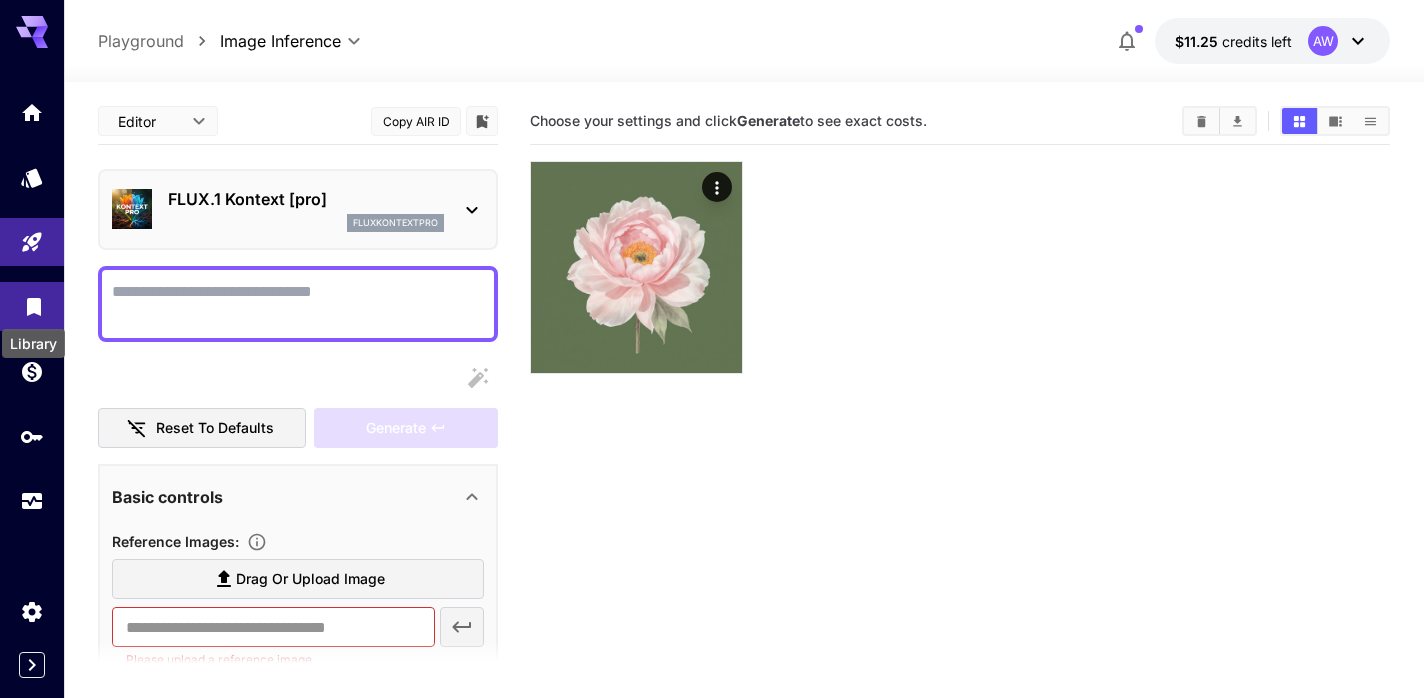 click 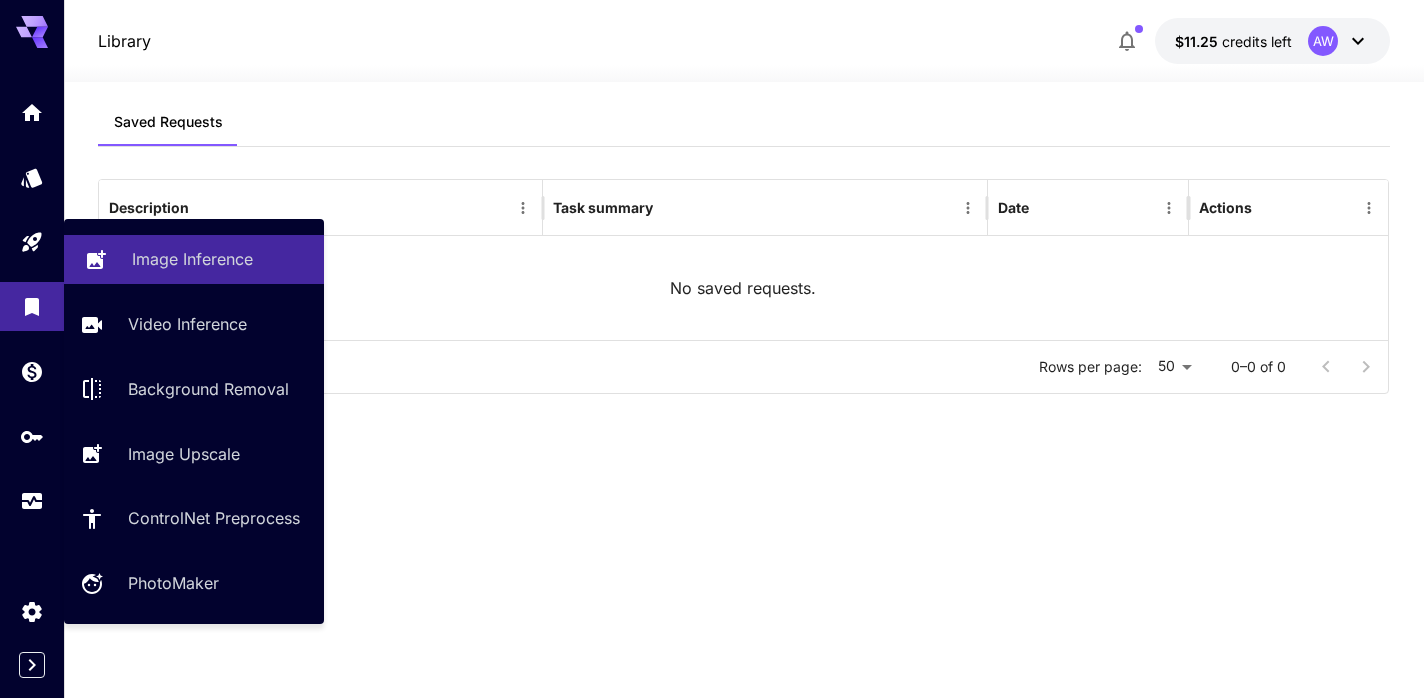 click on "Image Inference" at bounding box center (192, 259) 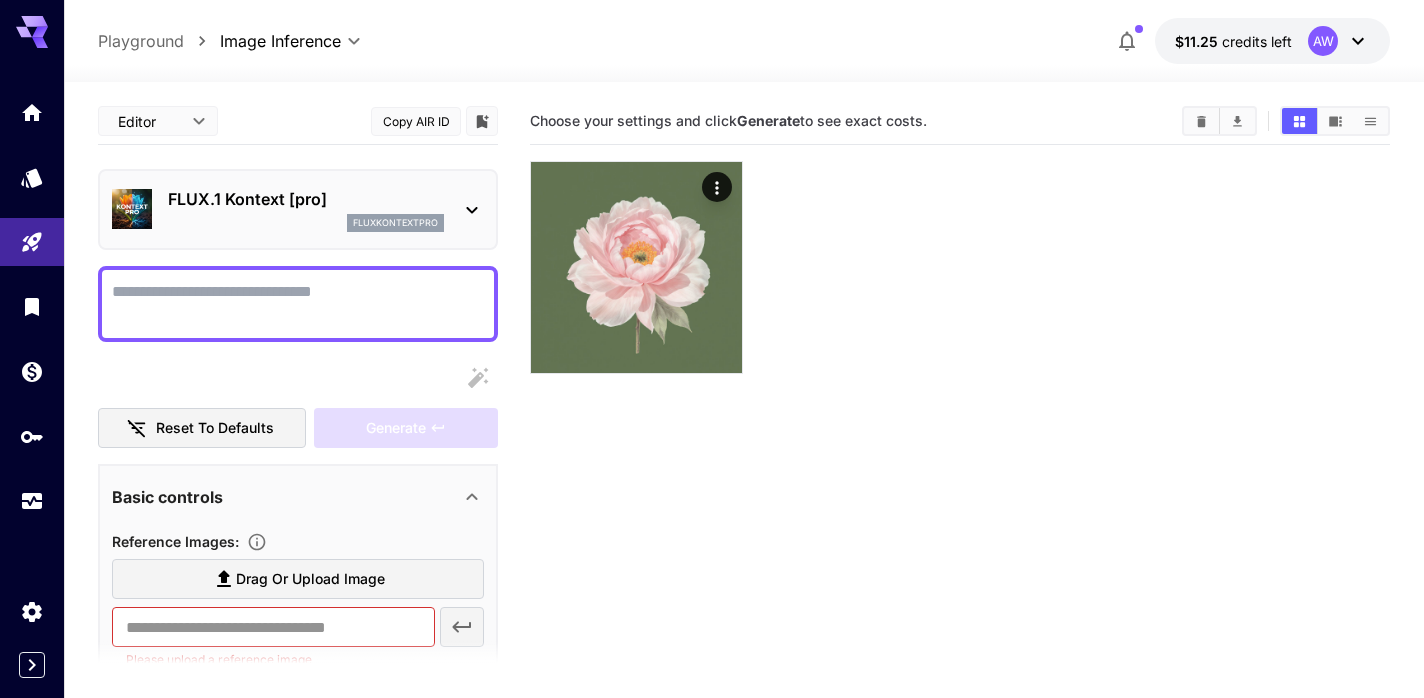 click on "Playground" at bounding box center (141, 41) 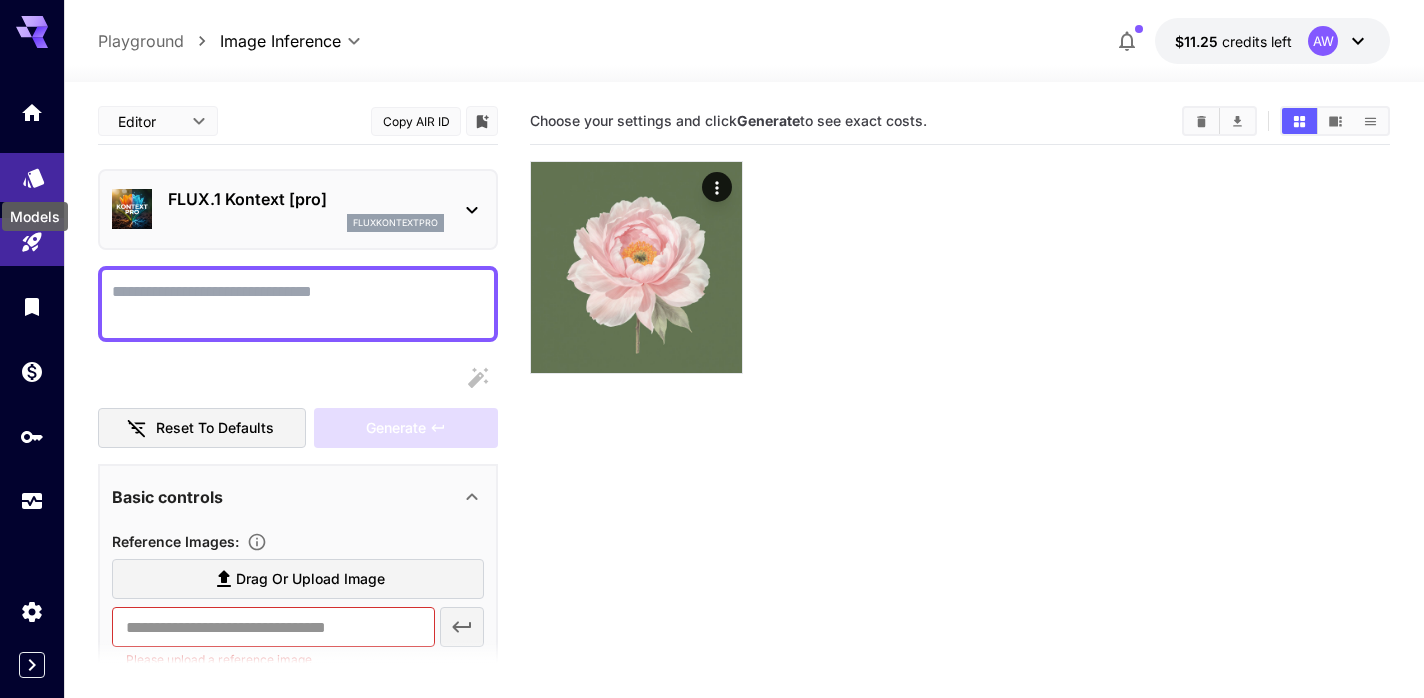 click 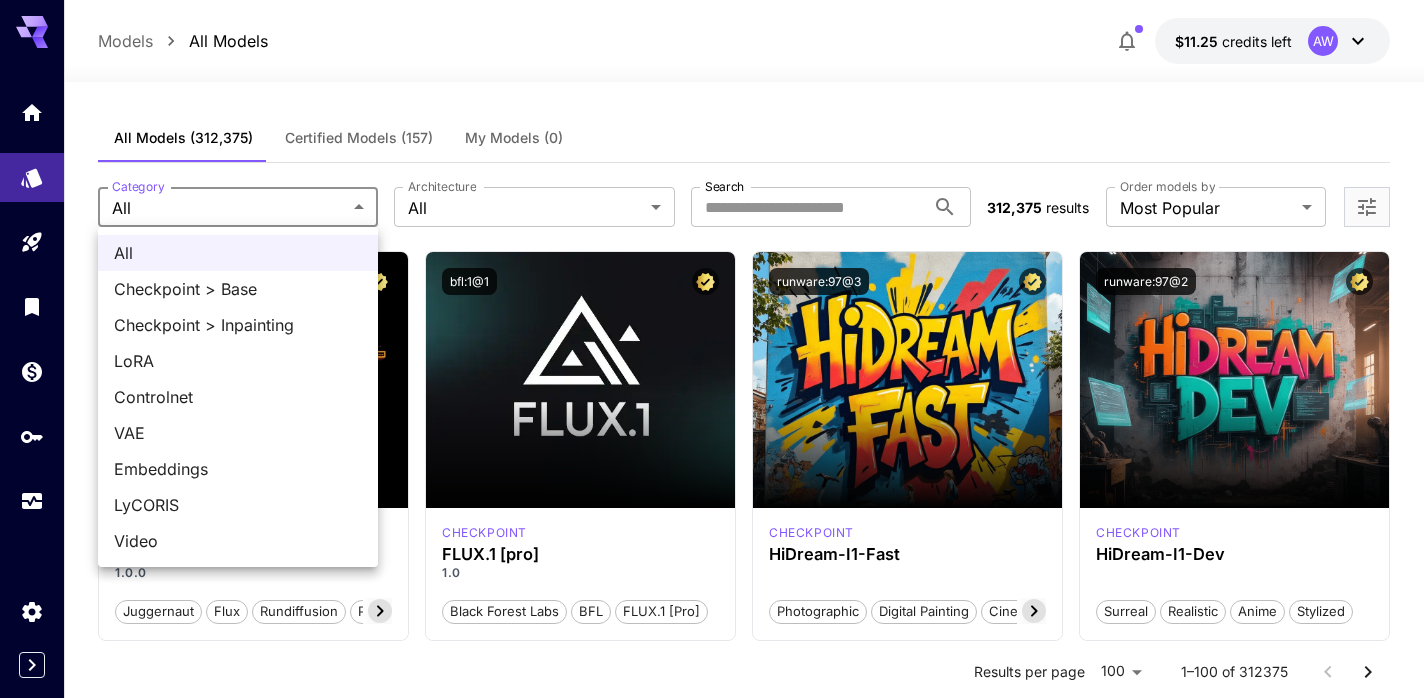 click on "rundiffusion:[EMAIL] checkpoint Juggernaut Pro Flux by RunDiffusion 1.0.0 juggernaut flux rundiffusion pro photorealism Launch in Playground bfl:[EMAIL] checkpoint FLUX.1 [pro] 1.0 Black Forest Labs BFL FLUX.1 [pro] Launch in Playground runware:[EMAIL] checkpoint HiDream-I1-Fast Photographic Digital Painting Cinematic Sci-Fi Launch in Playground runware:[EMAIL] checkpoint HiDream-I1-Dev Surreal Realistic Anime Stylized Launch in Playground rundiffusion:[EMAIL] checkpoint Juggernaut Lightning Flux by RunDiffusion 1.1.0 juggernaut flux rundiffusion schnell Lightning photorealism Launch in Playground bfl:[EMAIL]" at bounding box center (712, 9553) 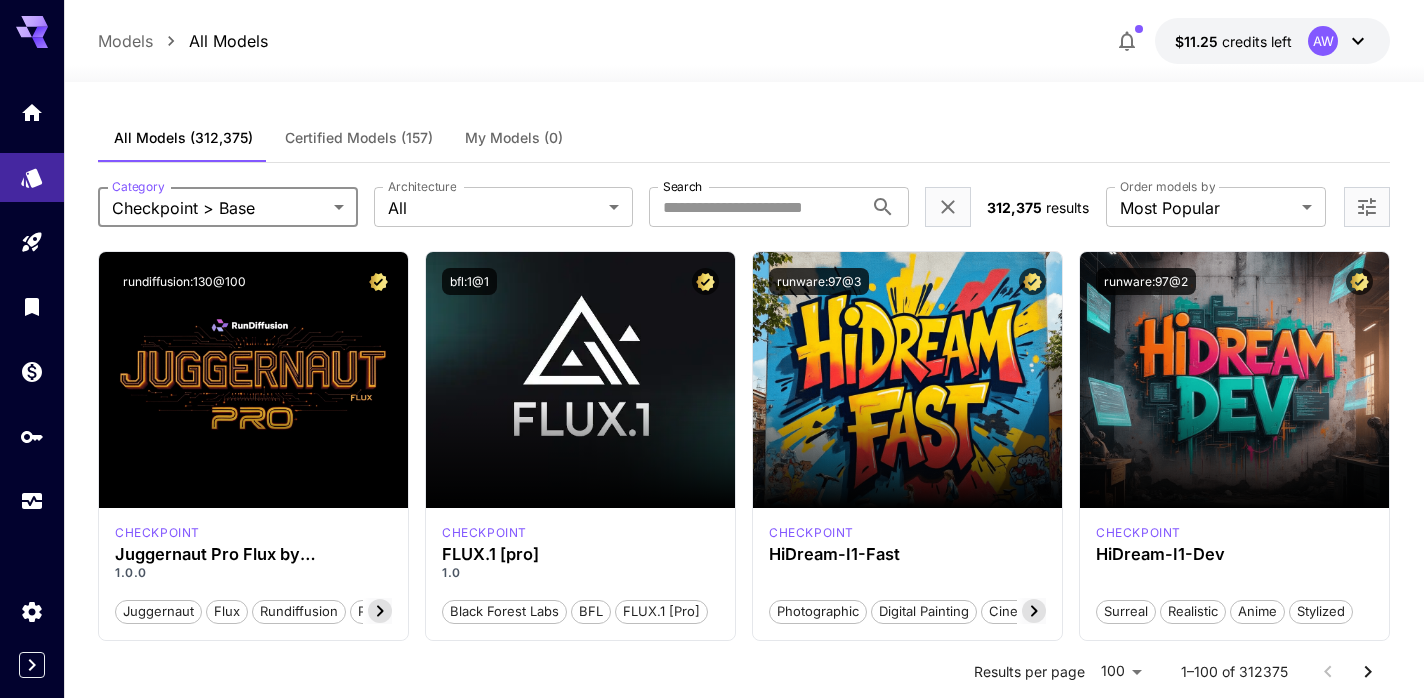 click on "**********" at bounding box center [712, 9553] 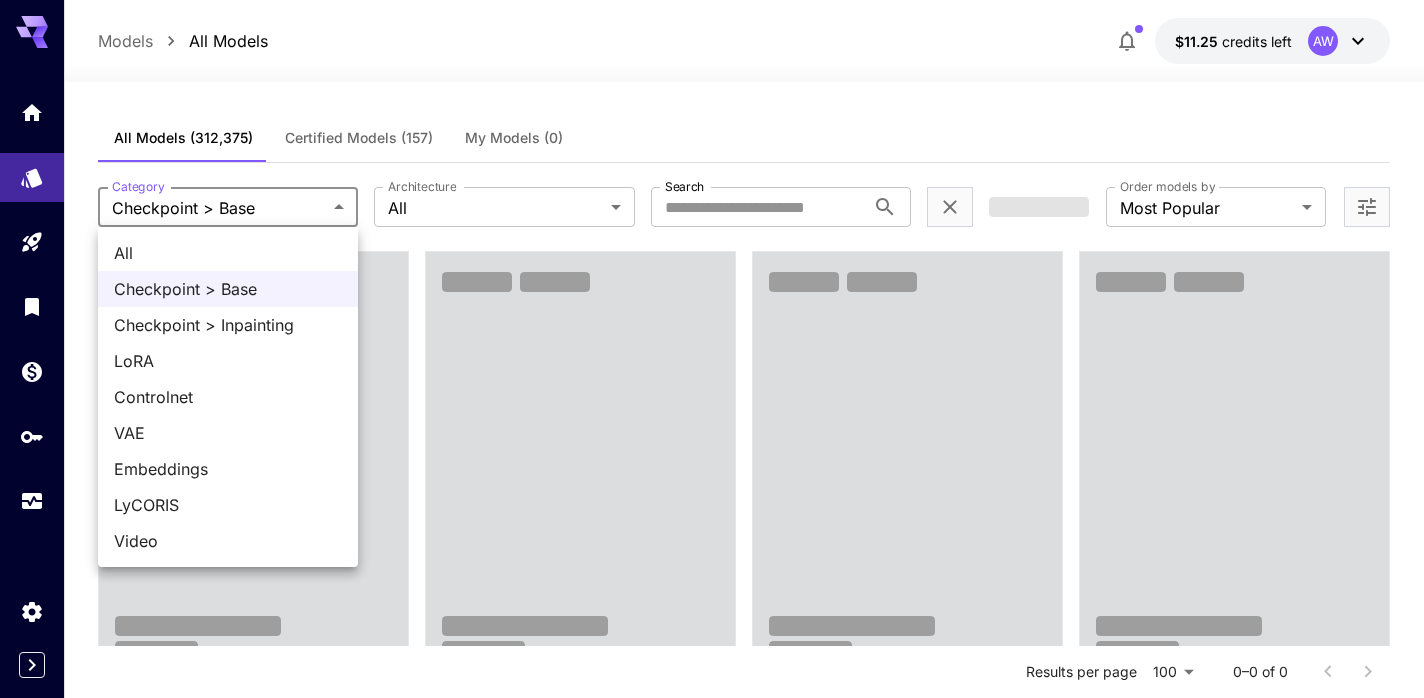 click on "Checkpoint > Inpainting" at bounding box center [228, 325] 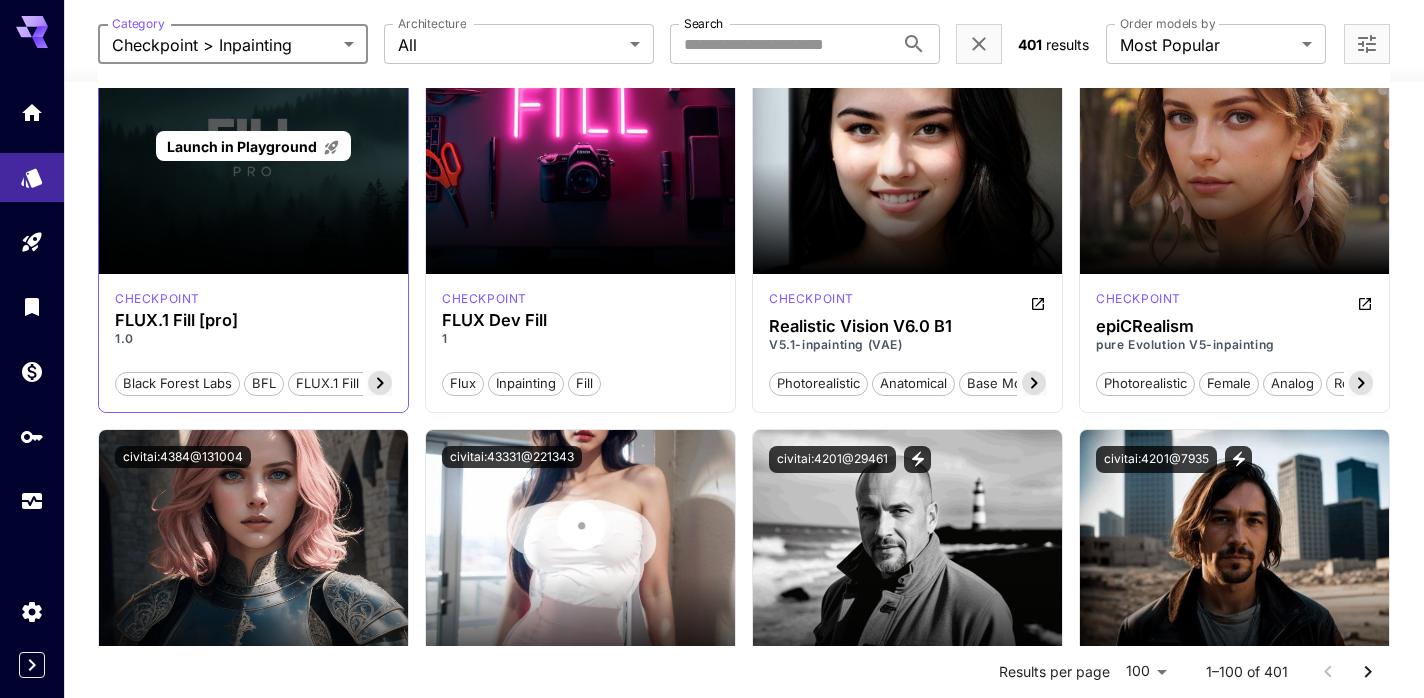 scroll, scrollTop: 0, scrollLeft: 0, axis: both 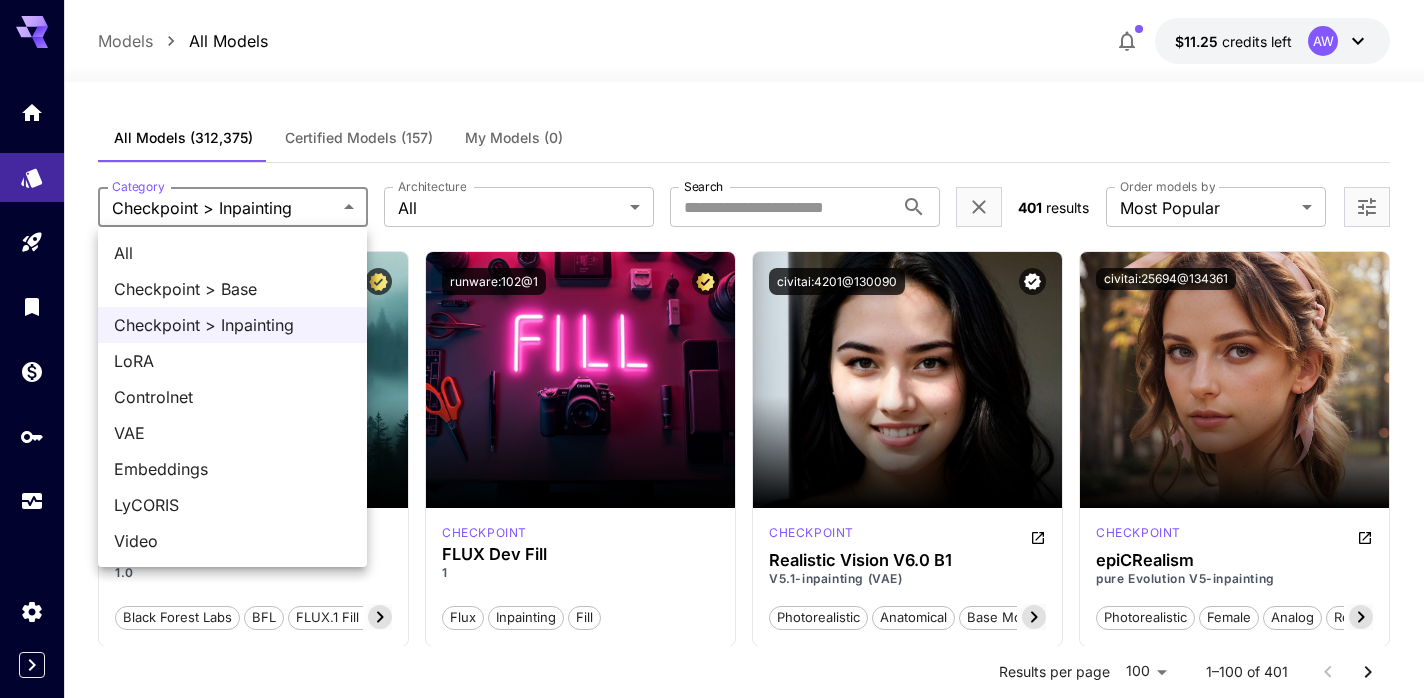 click on "bfl:[EMAIL] checkpoint FLUX.1 Fill [pro] 1.0 Black Forest Labs BFL FLUX.1 Fill [pro] Launch in Playground runware:[EMAIL] checkpoint FLUX Dev Fill 1 Flux Inpainting Fill Launch in Playground civitai:[EMAIL] checkpoint Realistic Vision V6.0 B1 V5.1-inpainting (VAE) photorealistic anatomical base model cgi realistic semi-realistic Launch in Playground civitai:[EMAIL] checkpoint epiCRealism pure Evolution V5-inpainting photorealistic female analog realism base model portrait raw photo woman photography photorealism realistic photoshoot natural colors Launch in Playground civitai:[EMAIL] checkpoint DreamShaper 8-inpainting anime landscapes" at bounding box center (712, 9160) 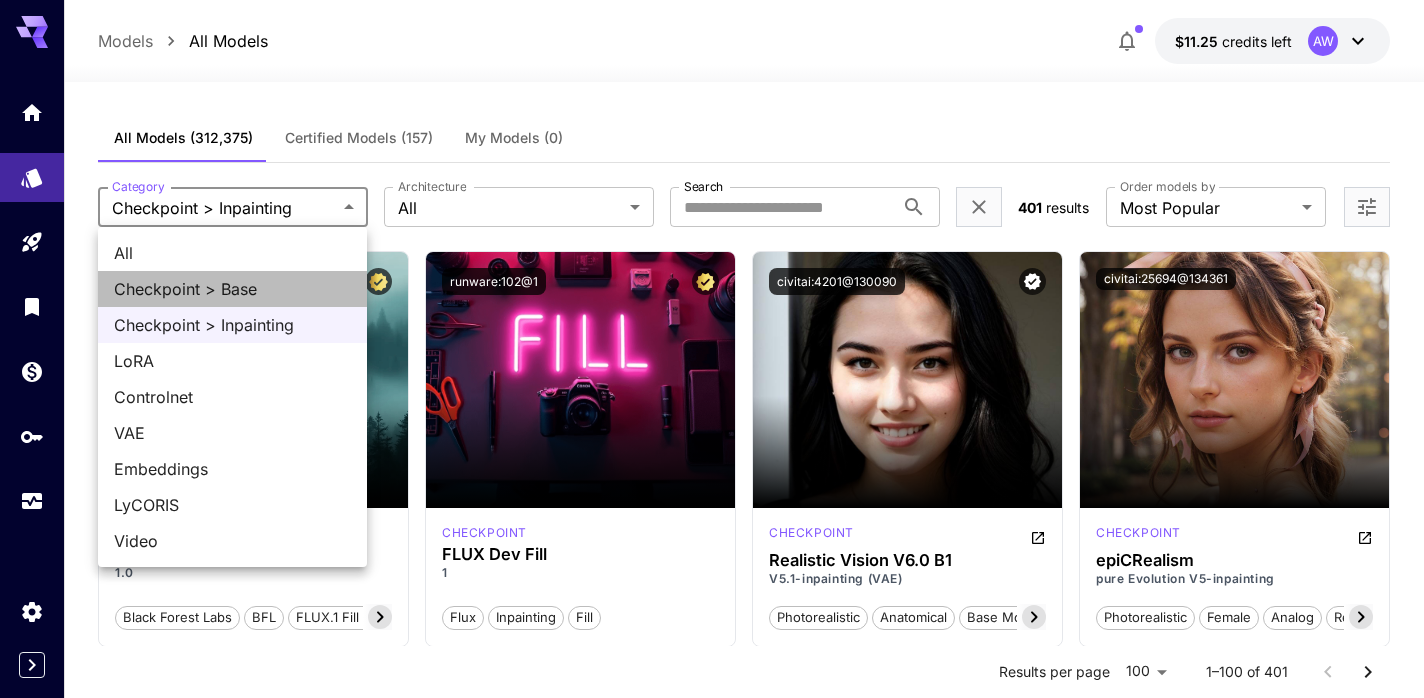 click on "Checkpoint > Base" at bounding box center [232, 289] 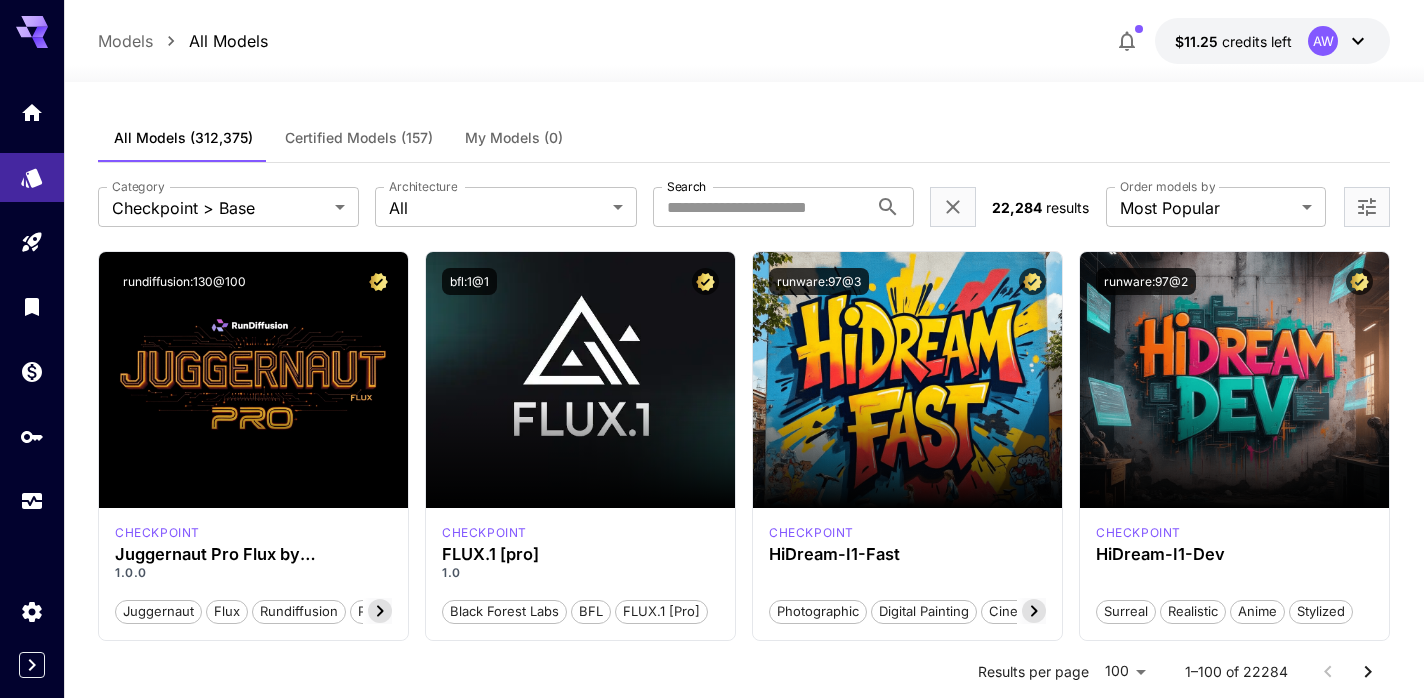 click on "Search" at bounding box center (686, 186) 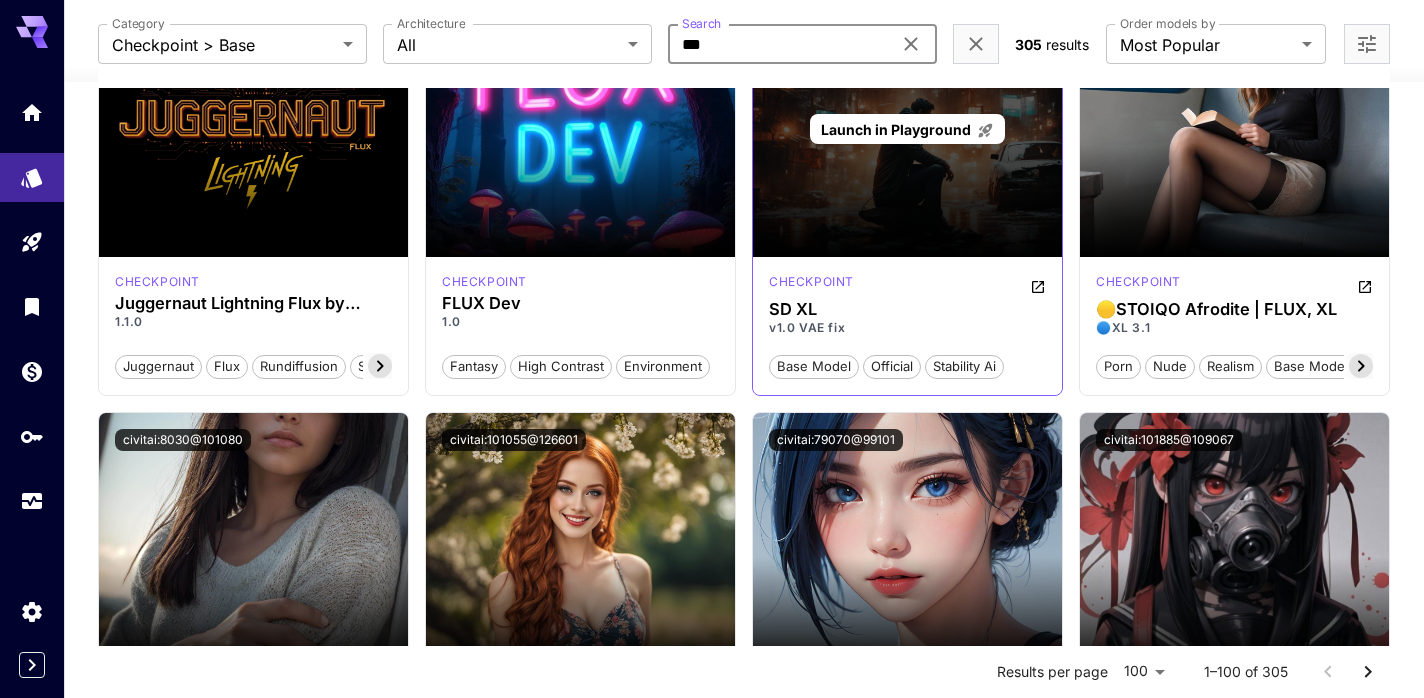 scroll, scrollTop: 0, scrollLeft: 0, axis: both 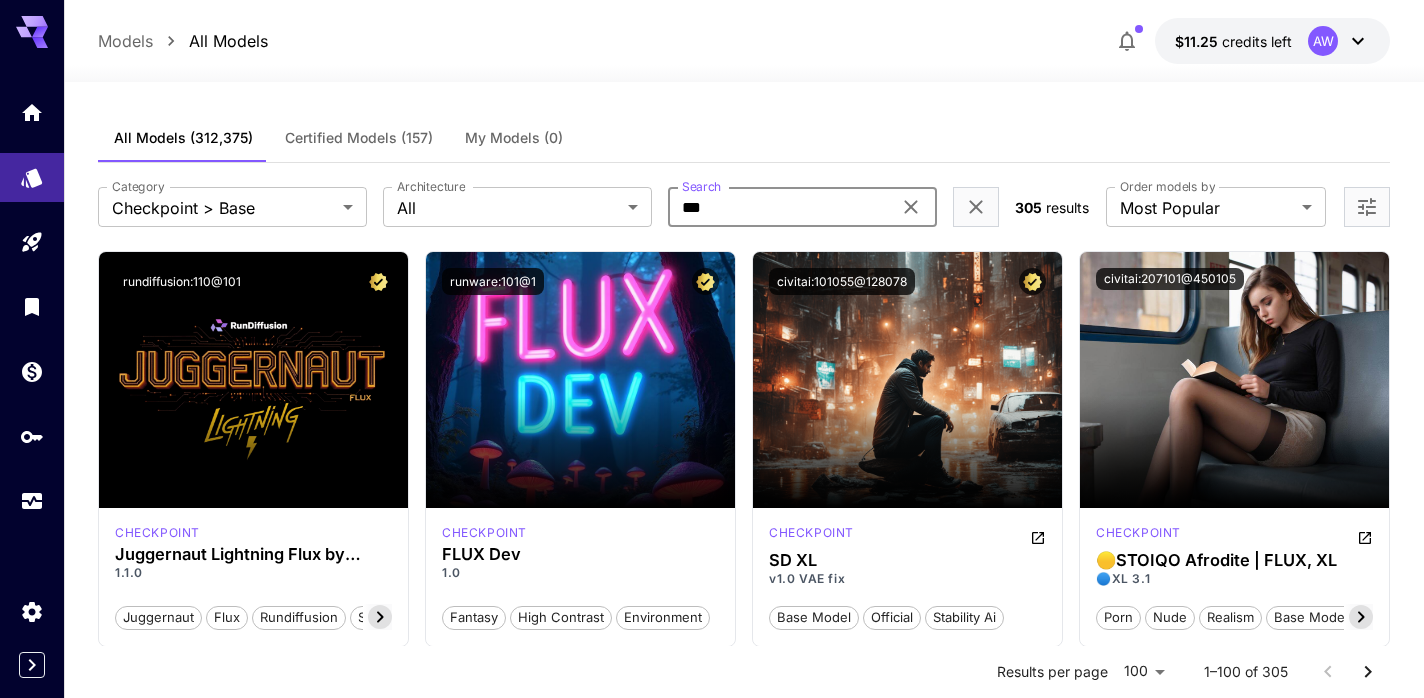 type on "***" 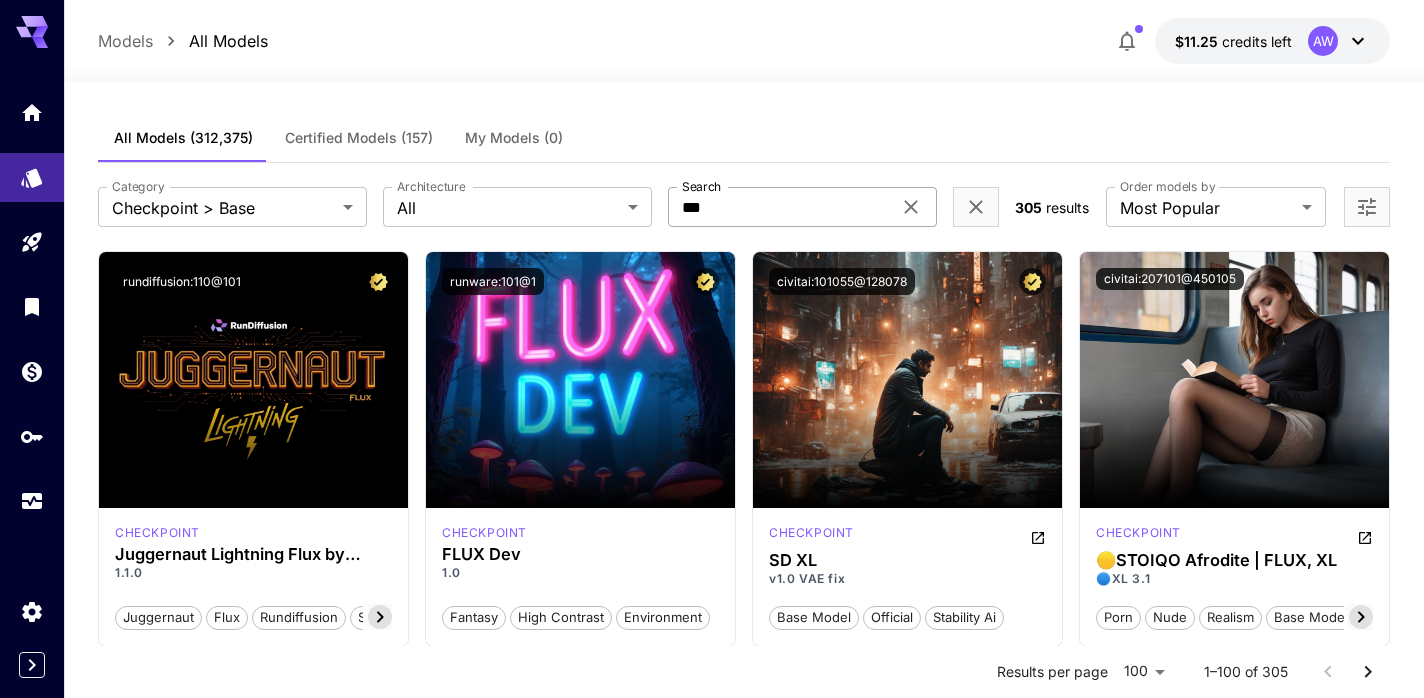 click 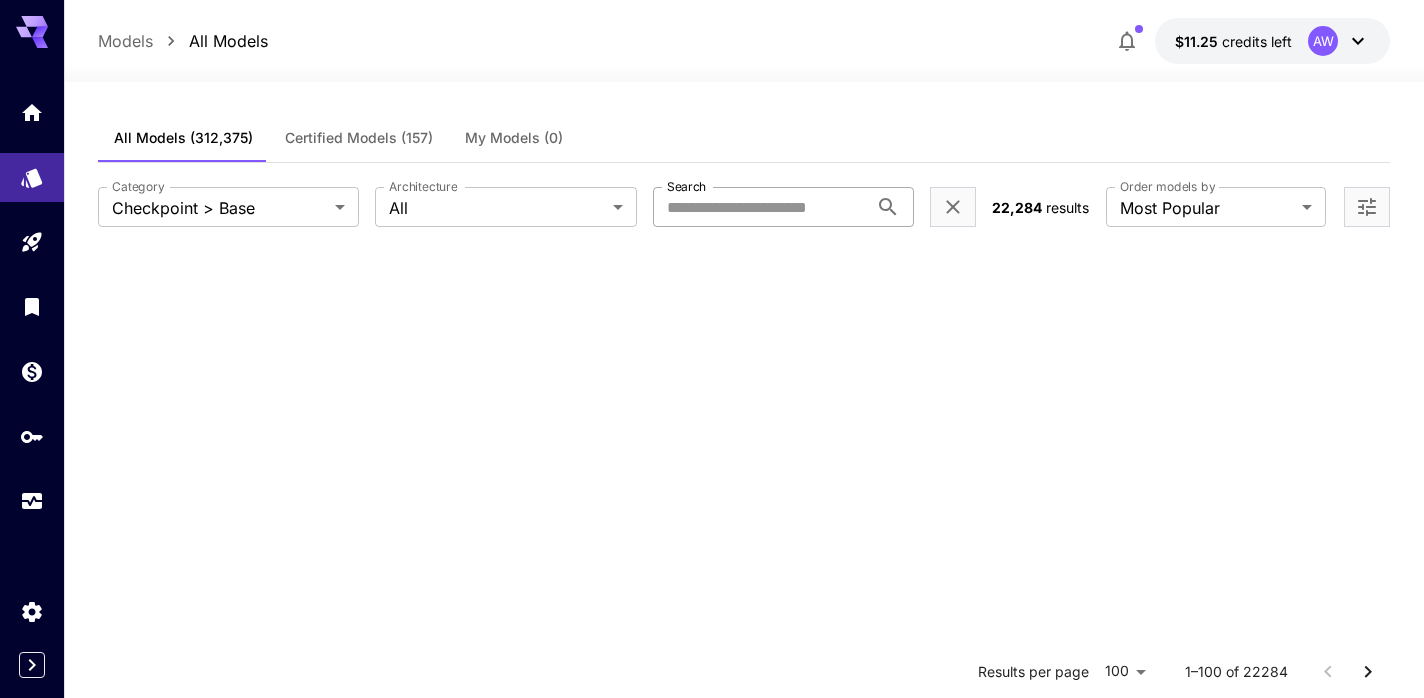 click on "**********" at bounding box center (537, 207) 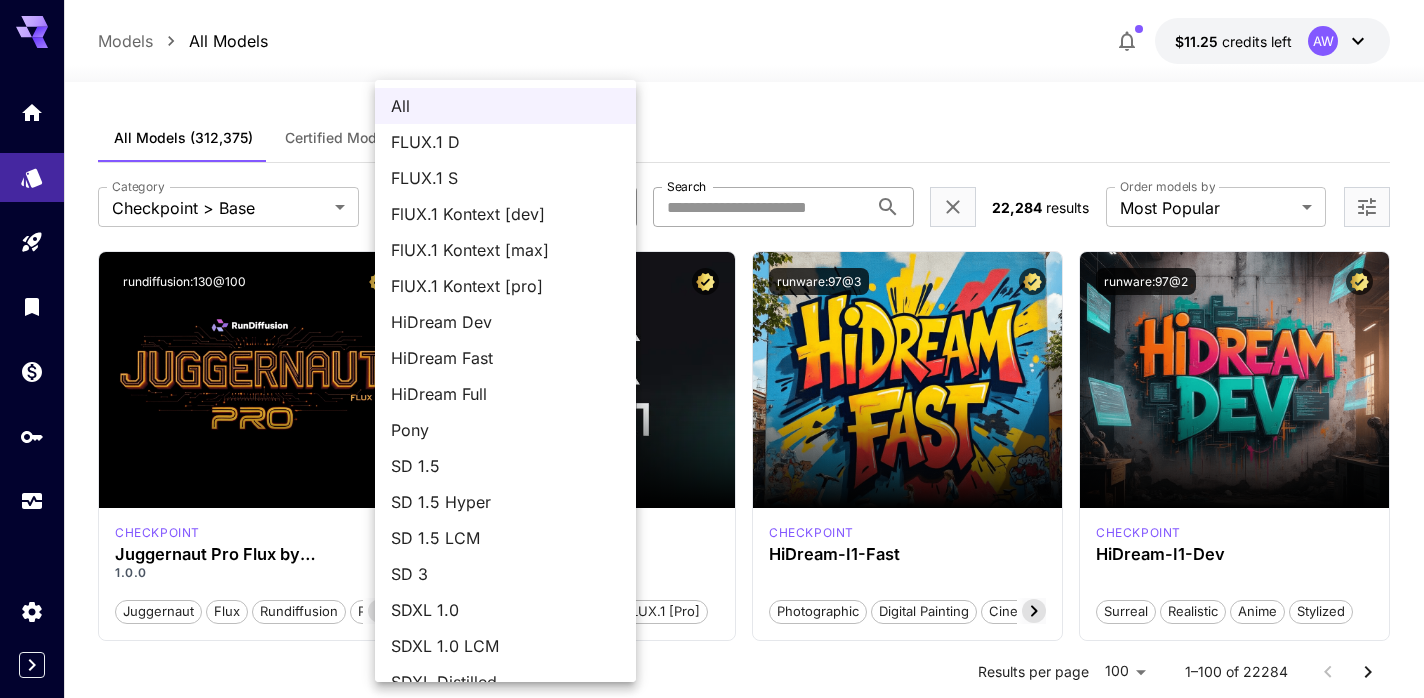 click on "**********" at bounding box center (712, 9553) 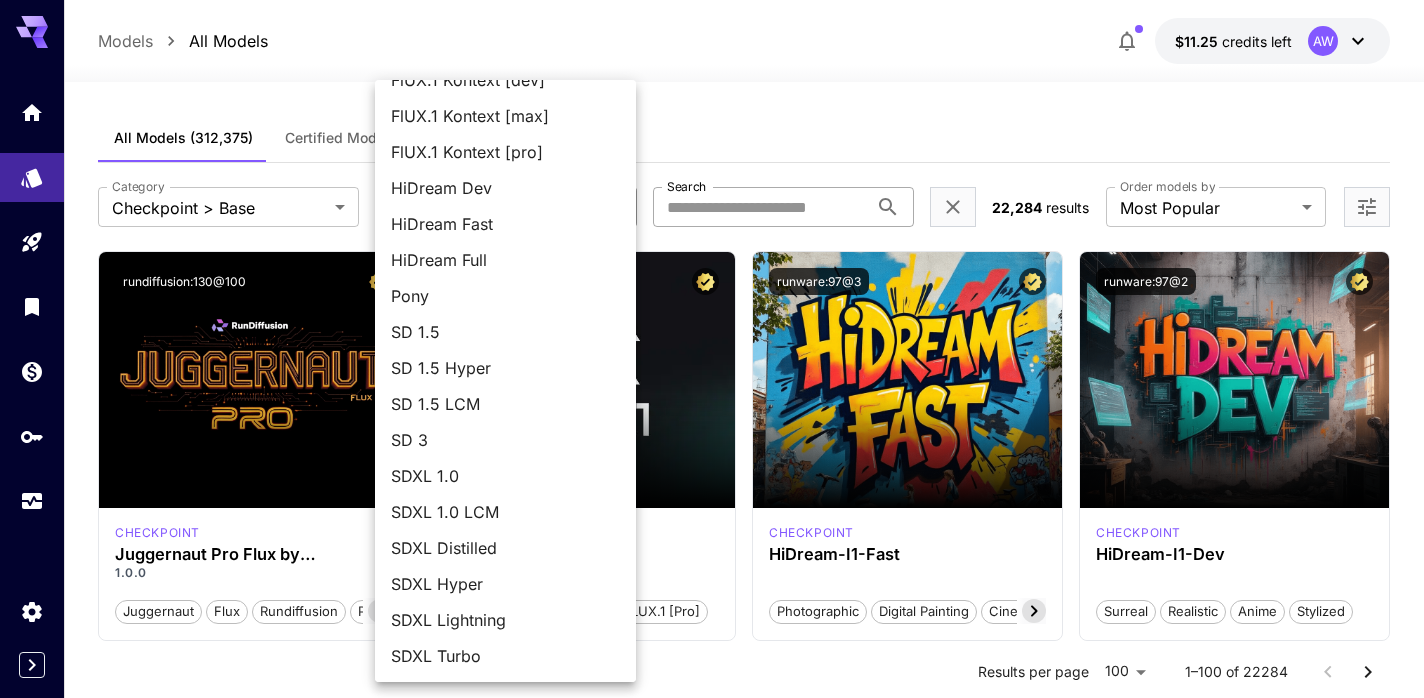 scroll, scrollTop: 0, scrollLeft: 0, axis: both 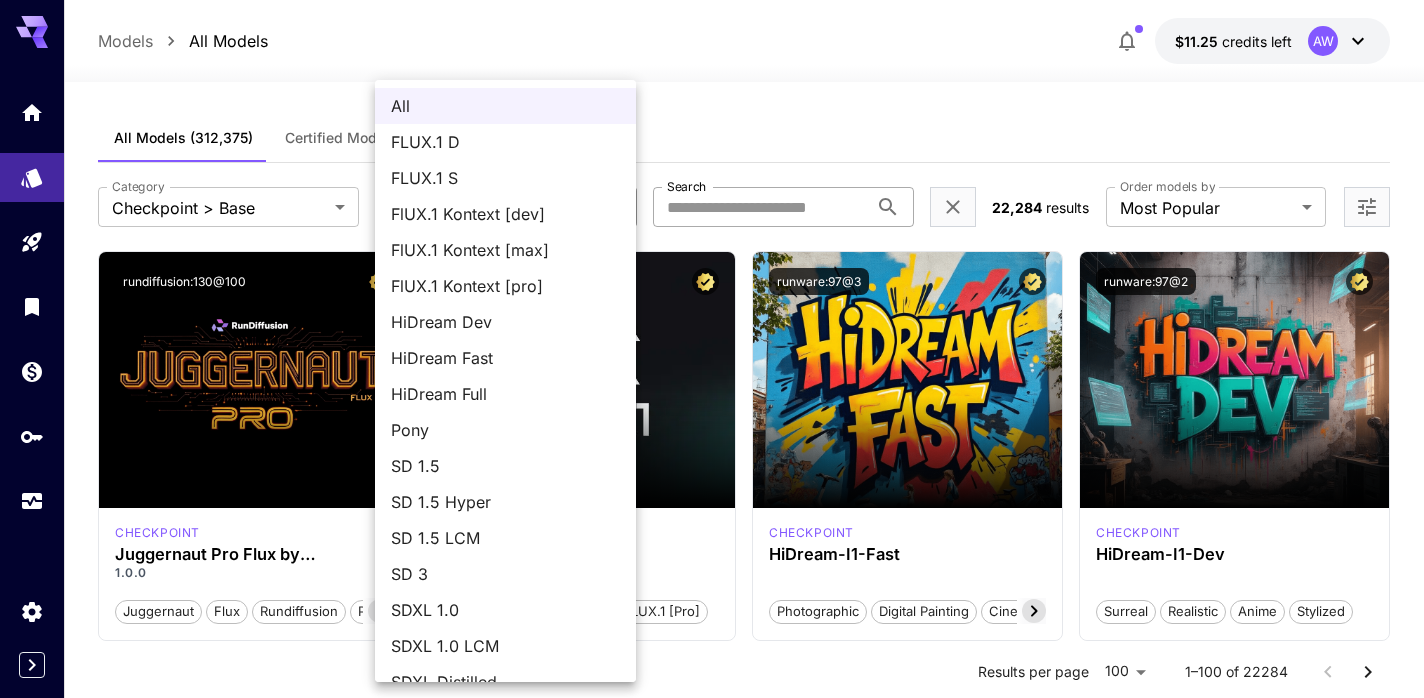 click at bounding box center [712, 349] 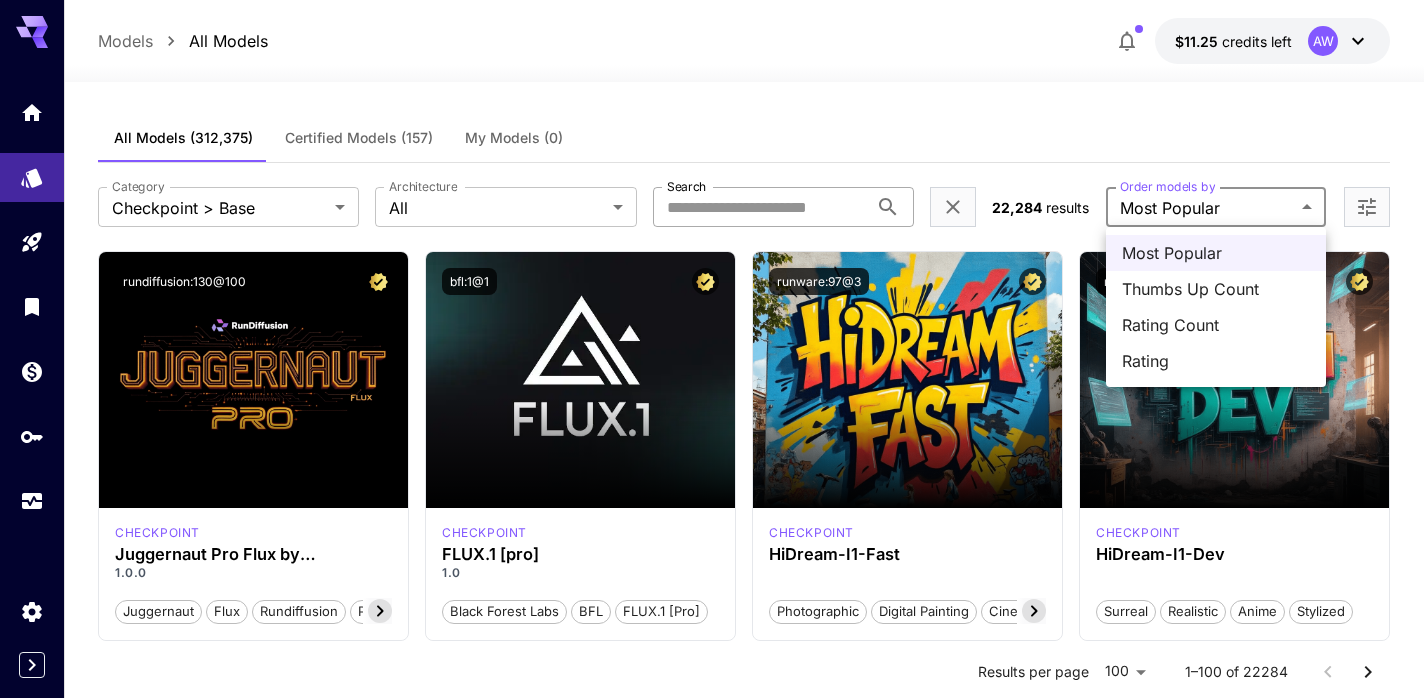 click on "**********" at bounding box center (712, 9553) 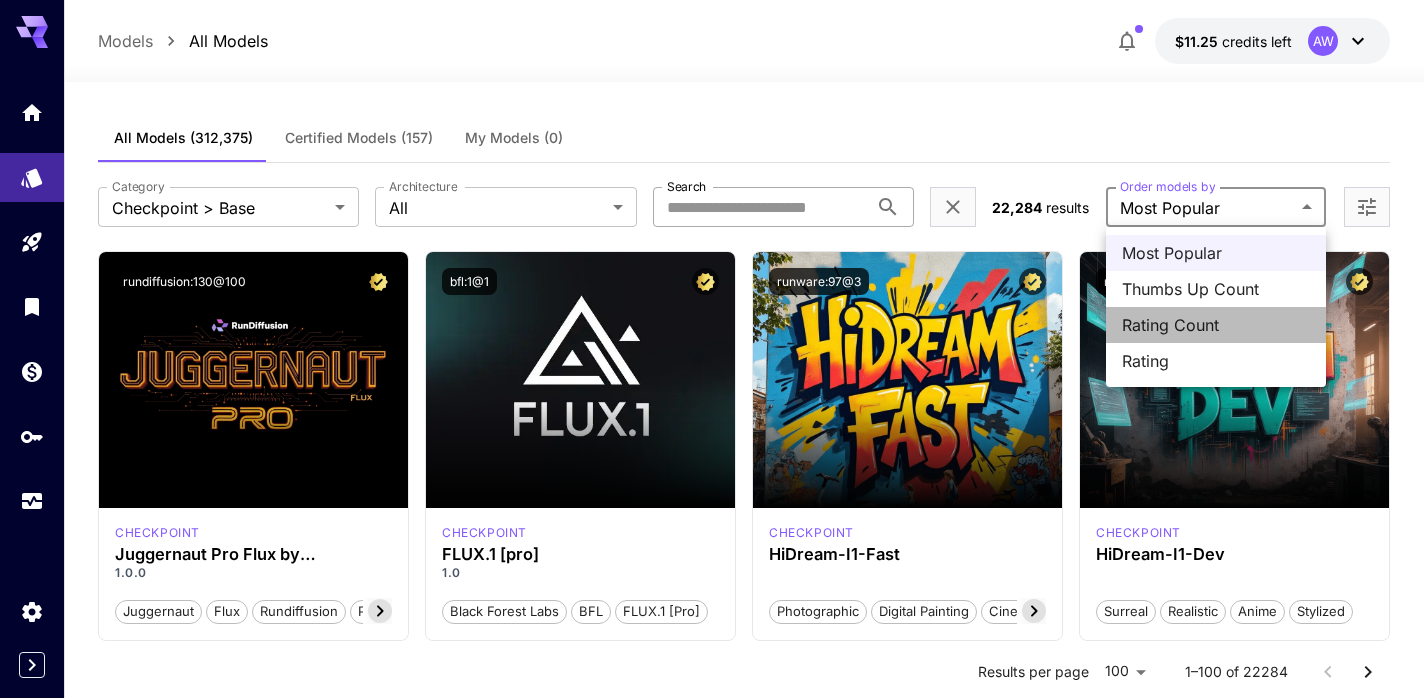 click on "Rating Count" at bounding box center [1216, 325] 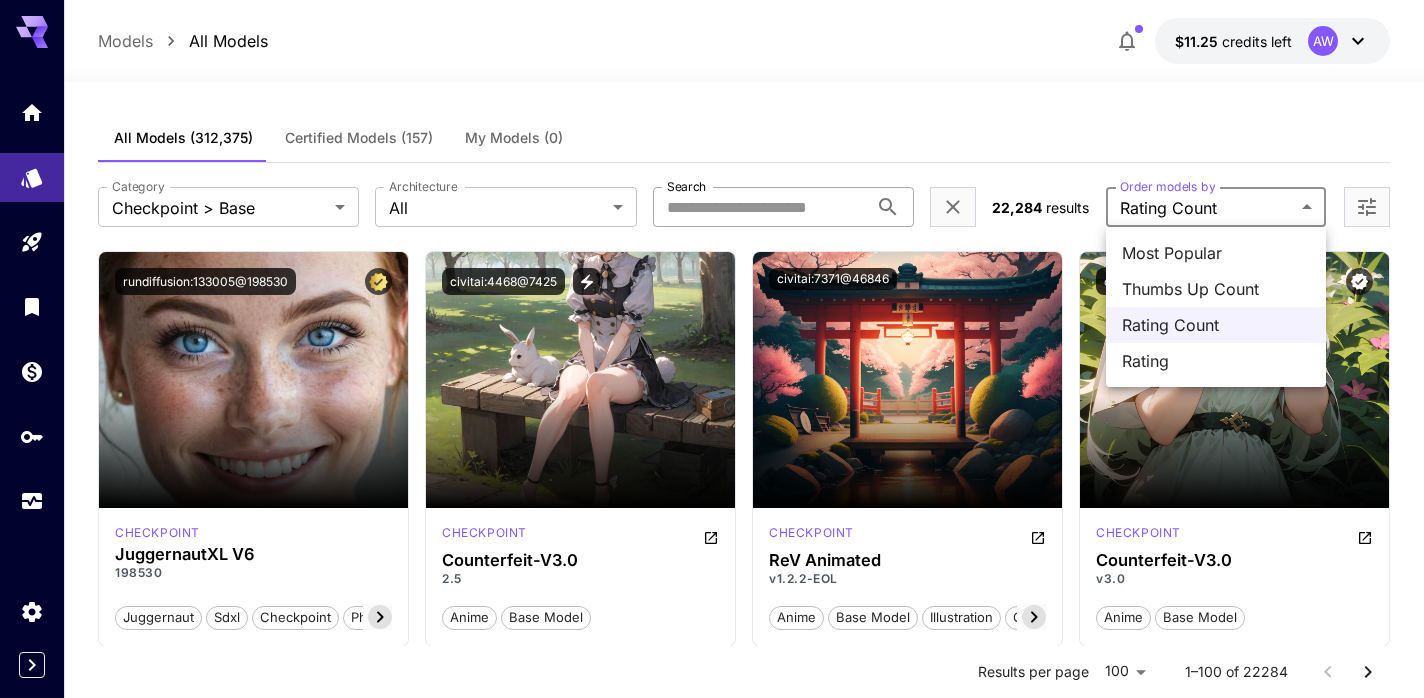 click on "**********" at bounding box center (712, 9565) 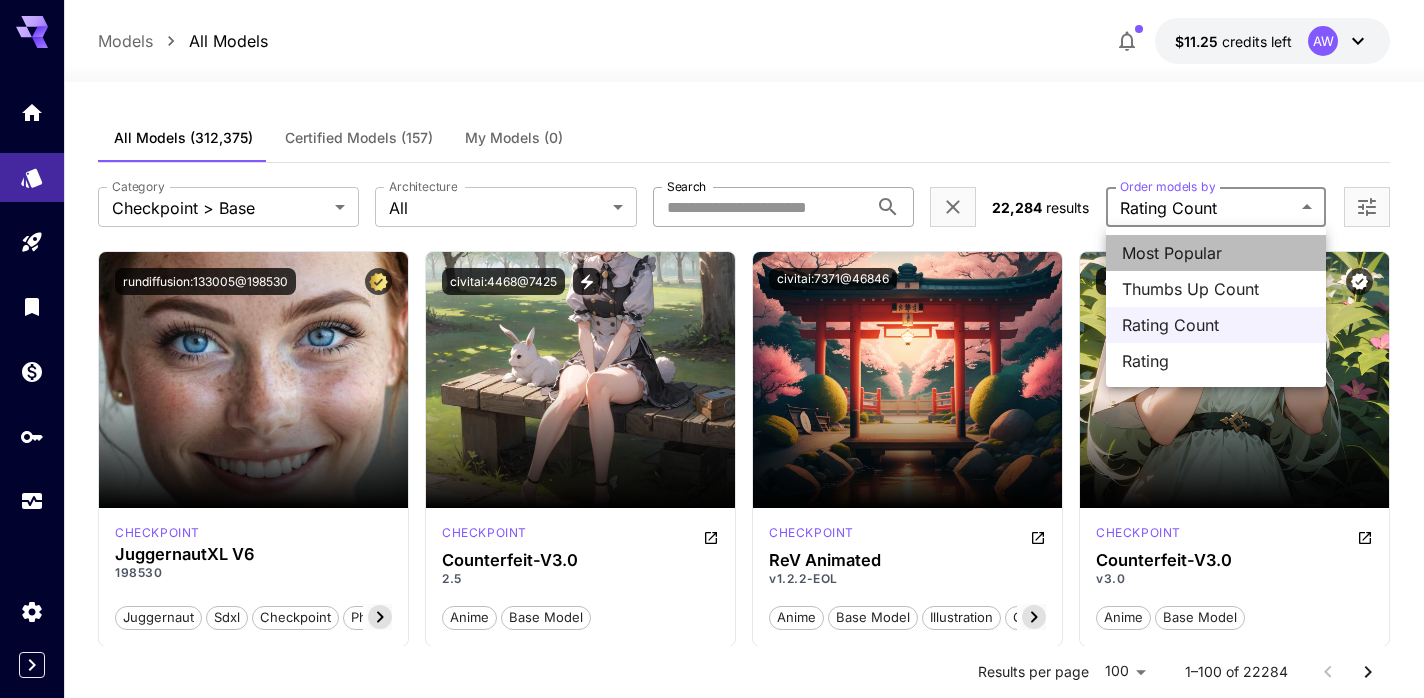 click on "Most Popular" at bounding box center (1216, 253) 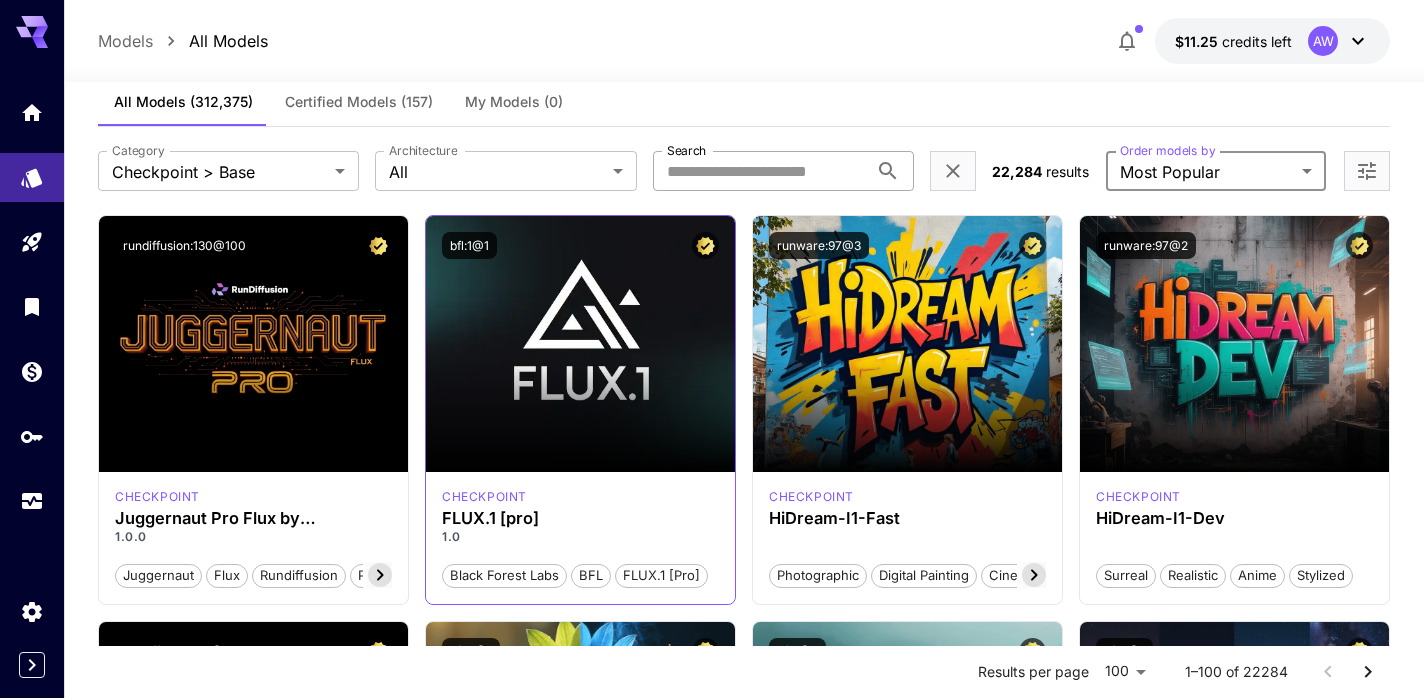 scroll, scrollTop: 23, scrollLeft: 0, axis: vertical 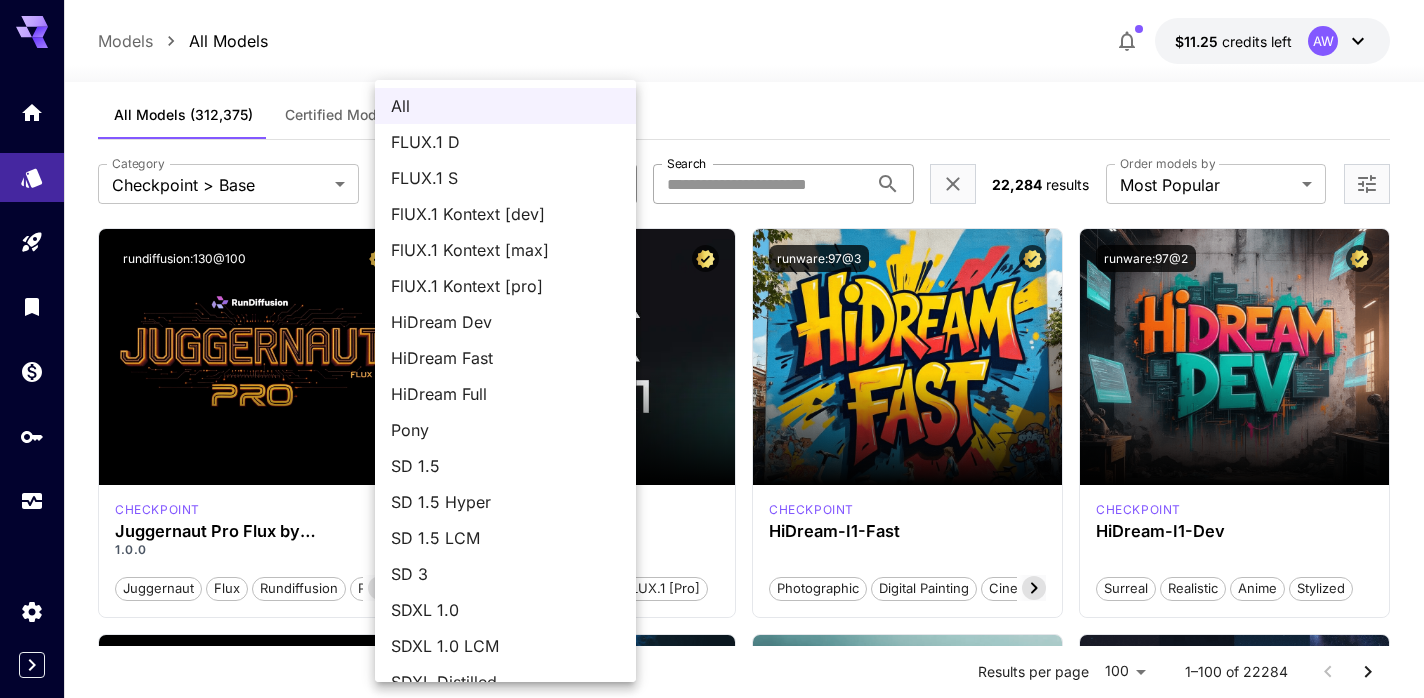 click on "**********" at bounding box center (712, 9530) 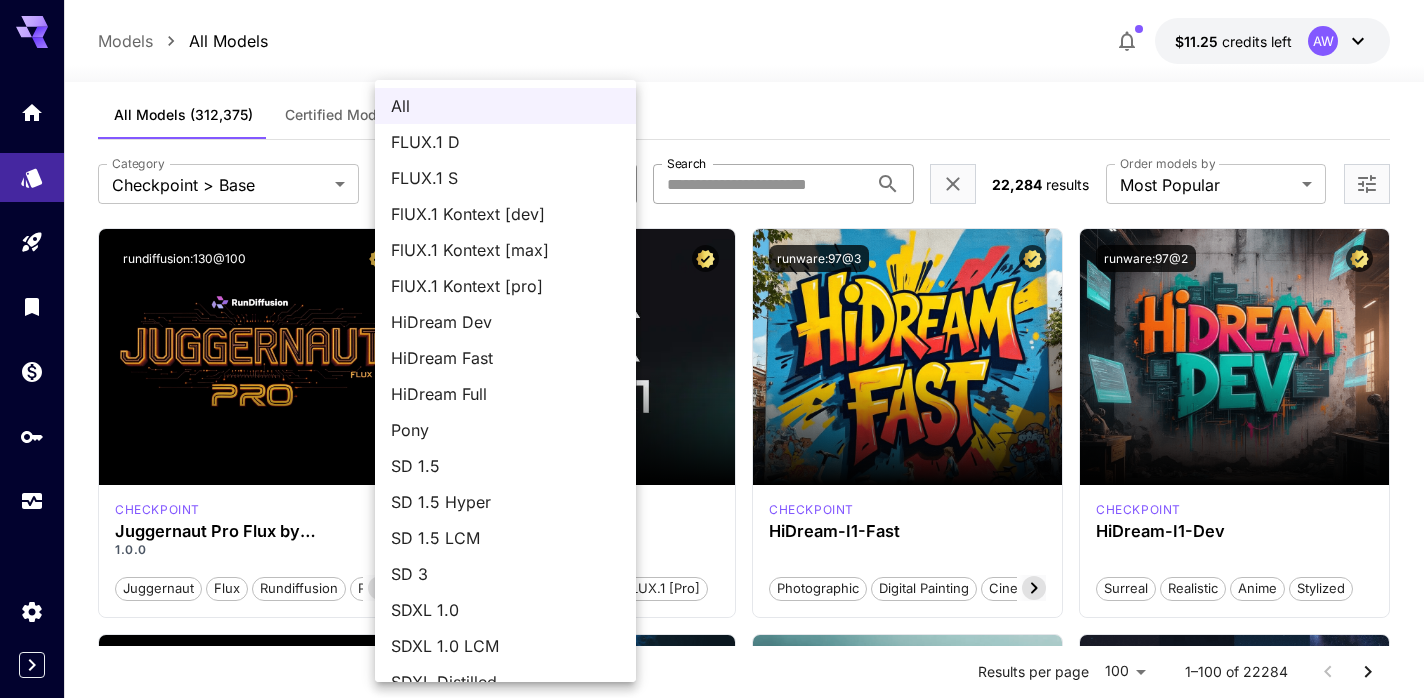 click at bounding box center [712, 349] 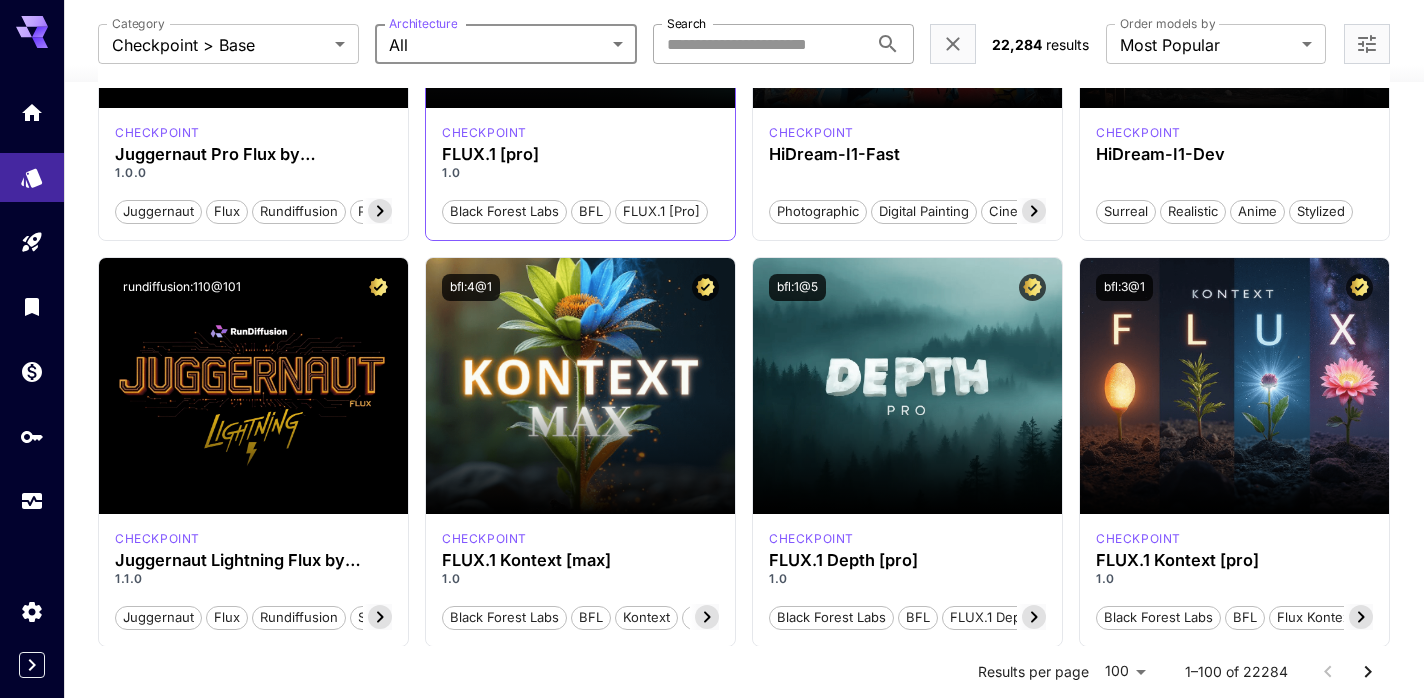 scroll, scrollTop: 402, scrollLeft: 0, axis: vertical 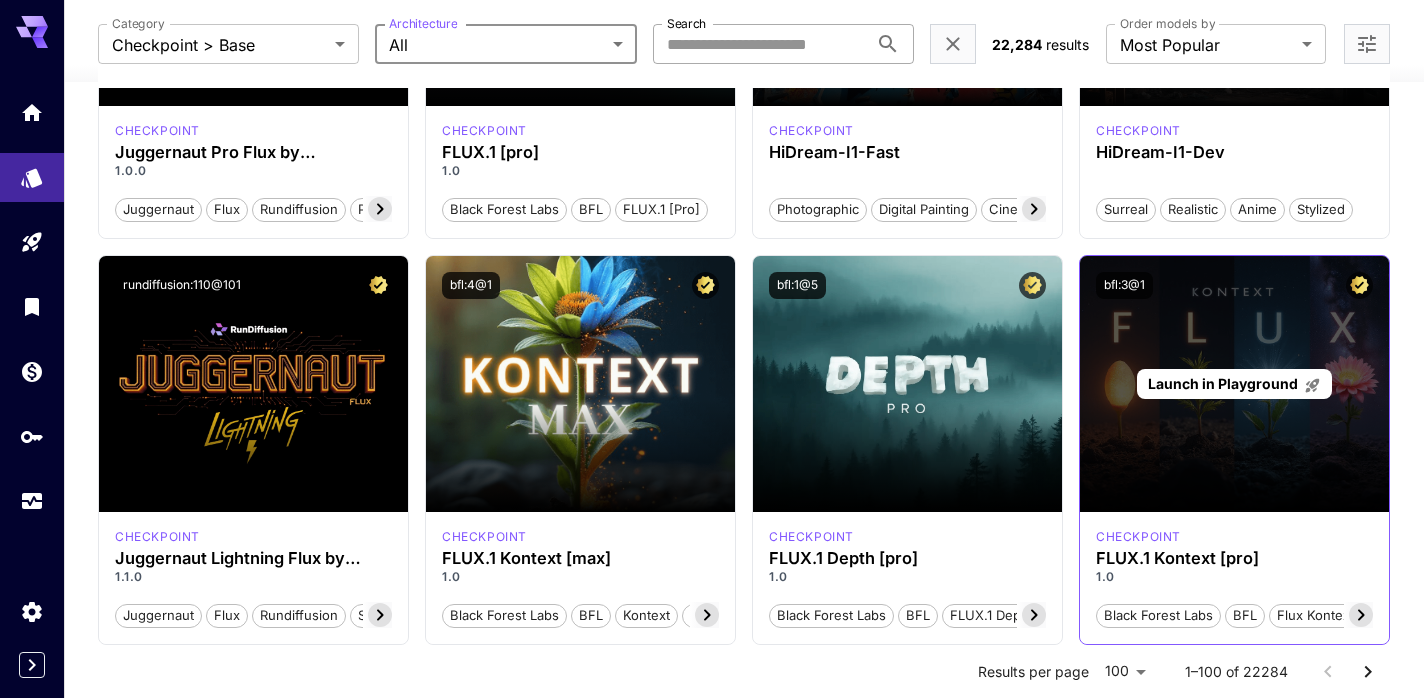 click on "Launch in Playground" at bounding box center [1234, 384] 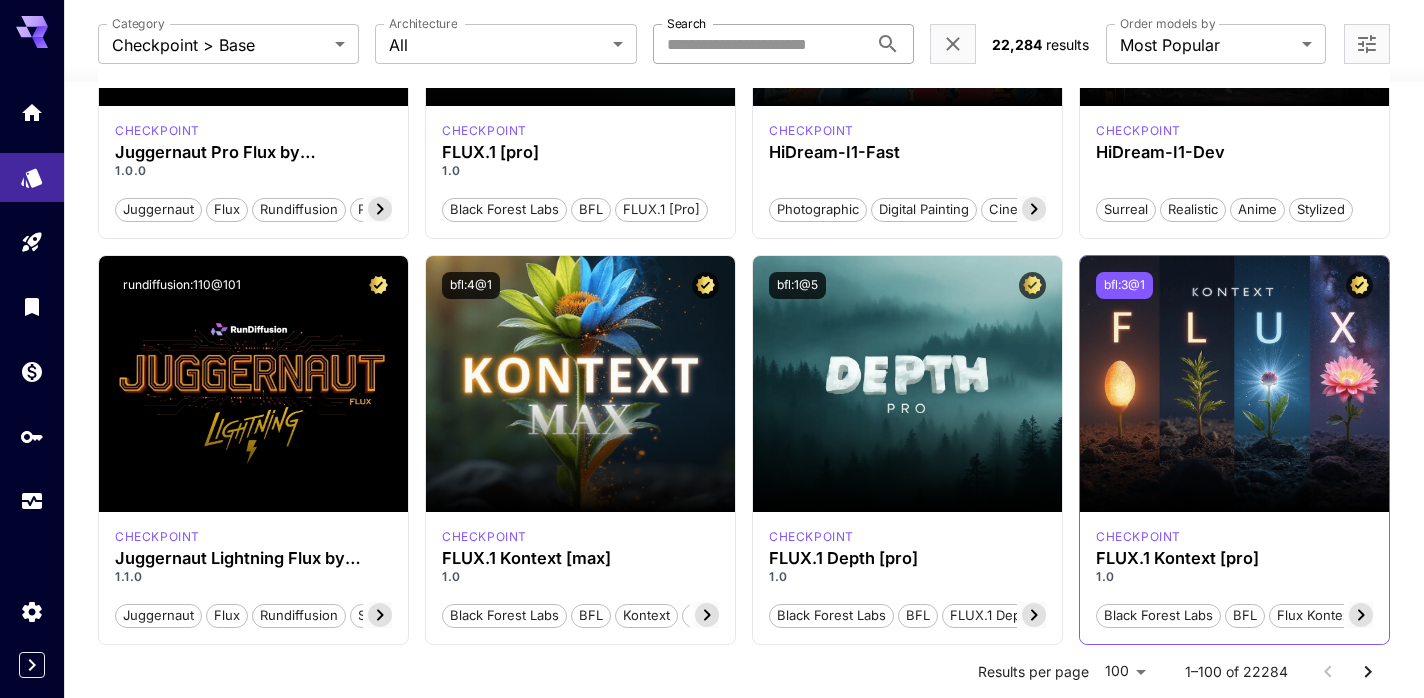 click on "bfl:3@1" at bounding box center [1124, 285] 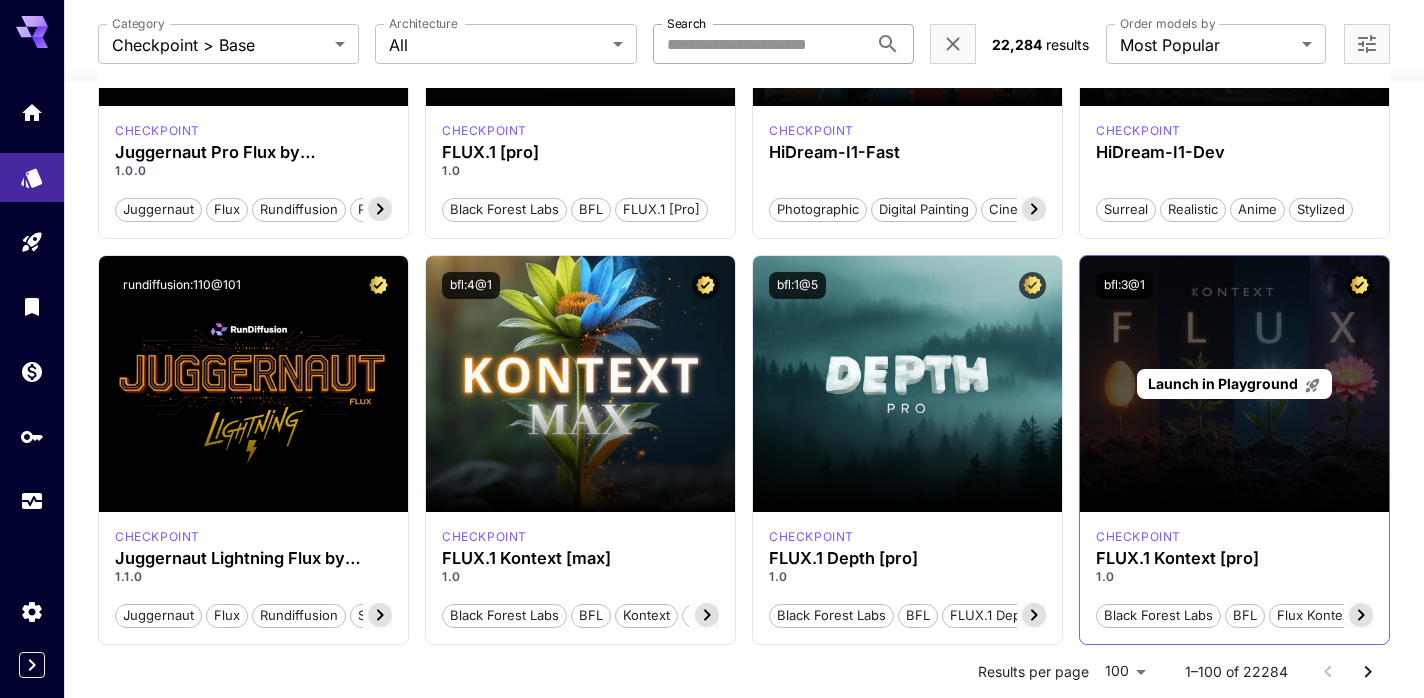 click on "Launch in Playground" at bounding box center [1234, 384] 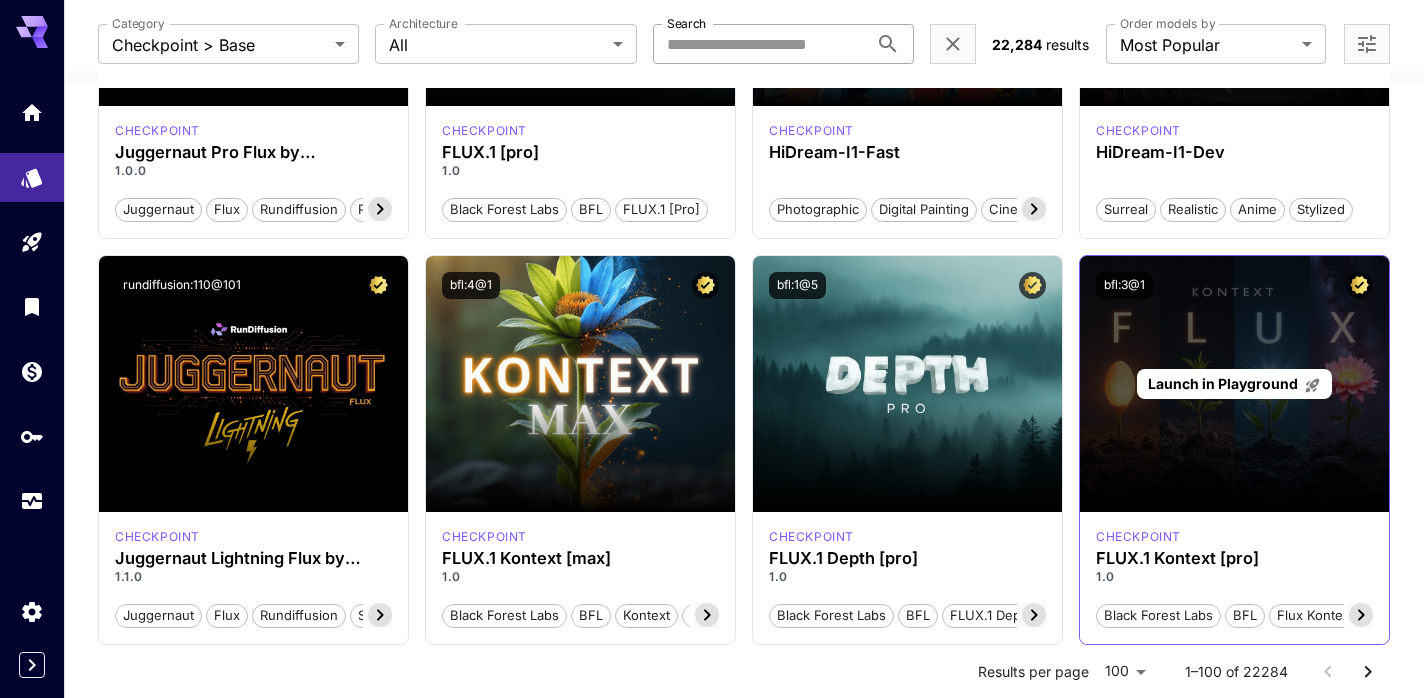 click on "Launch in Playground" at bounding box center [1223, 383] 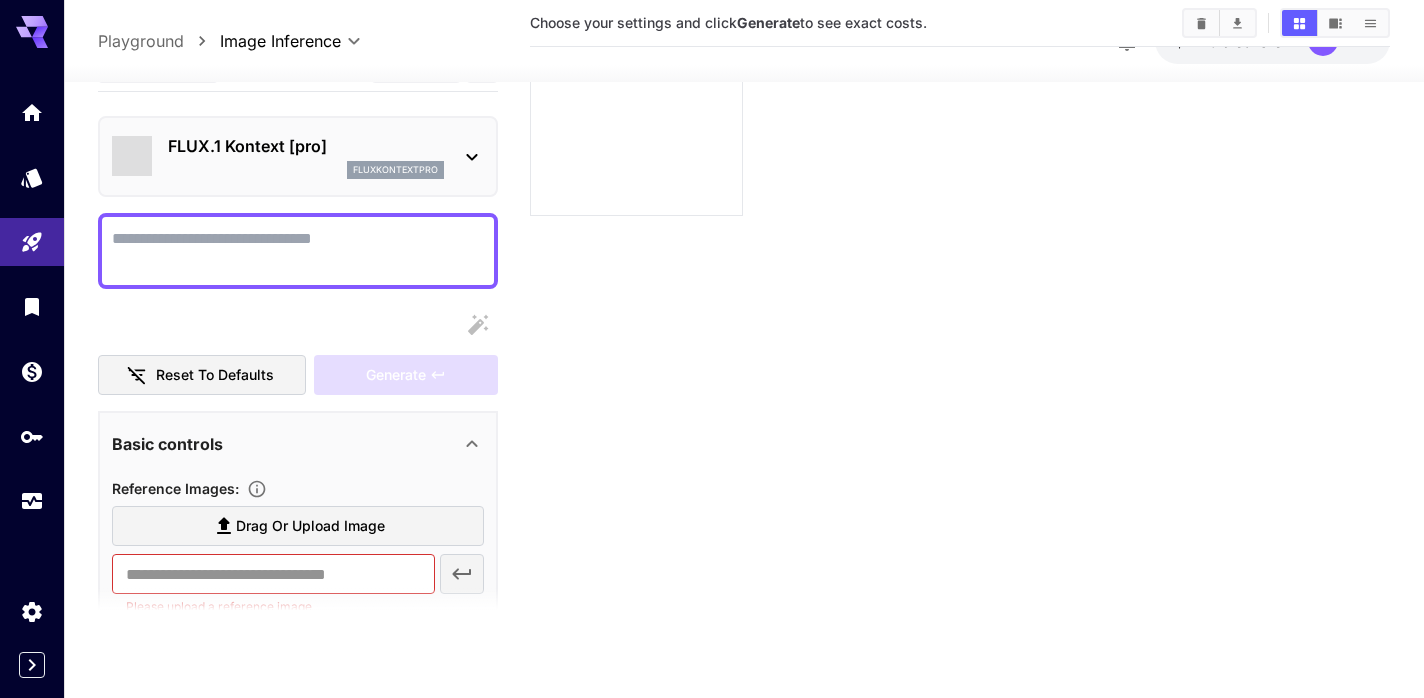 scroll, scrollTop: 158, scrollLeft: 0, axis: vertical 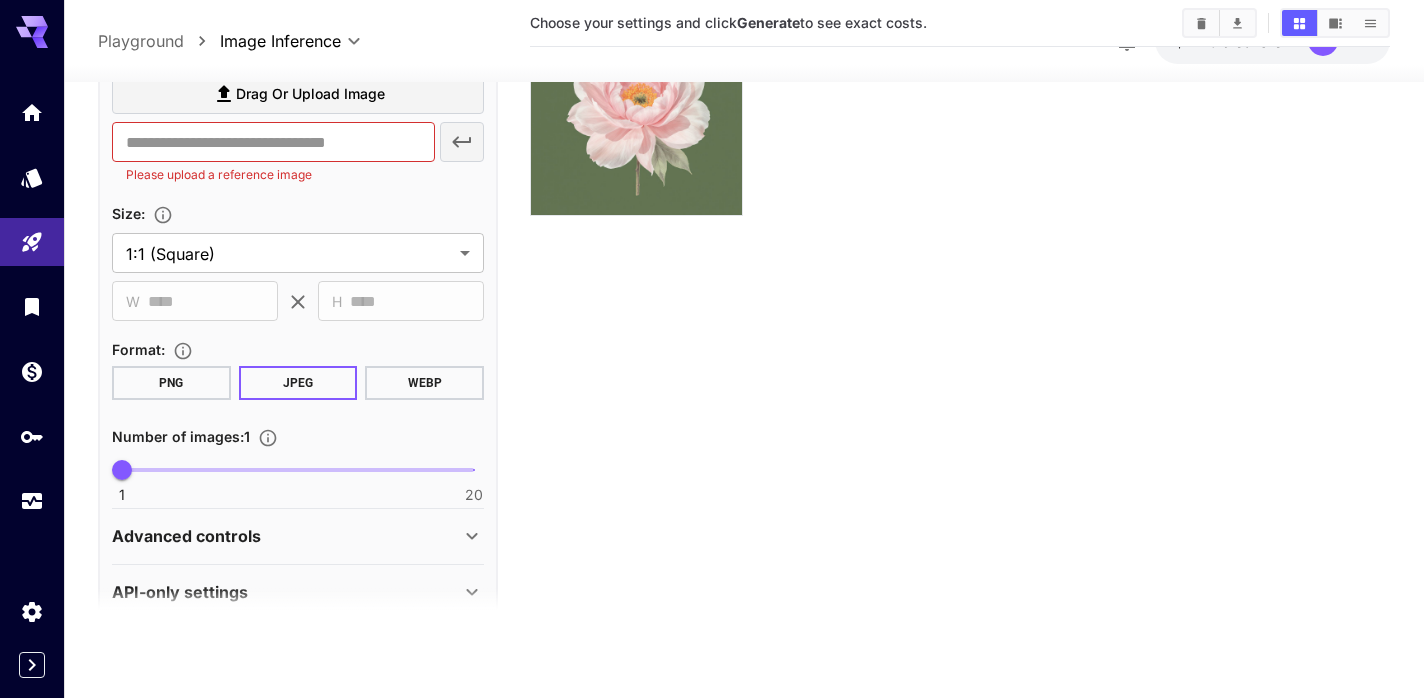 click on "PNG" at bounding box center [171, 383] 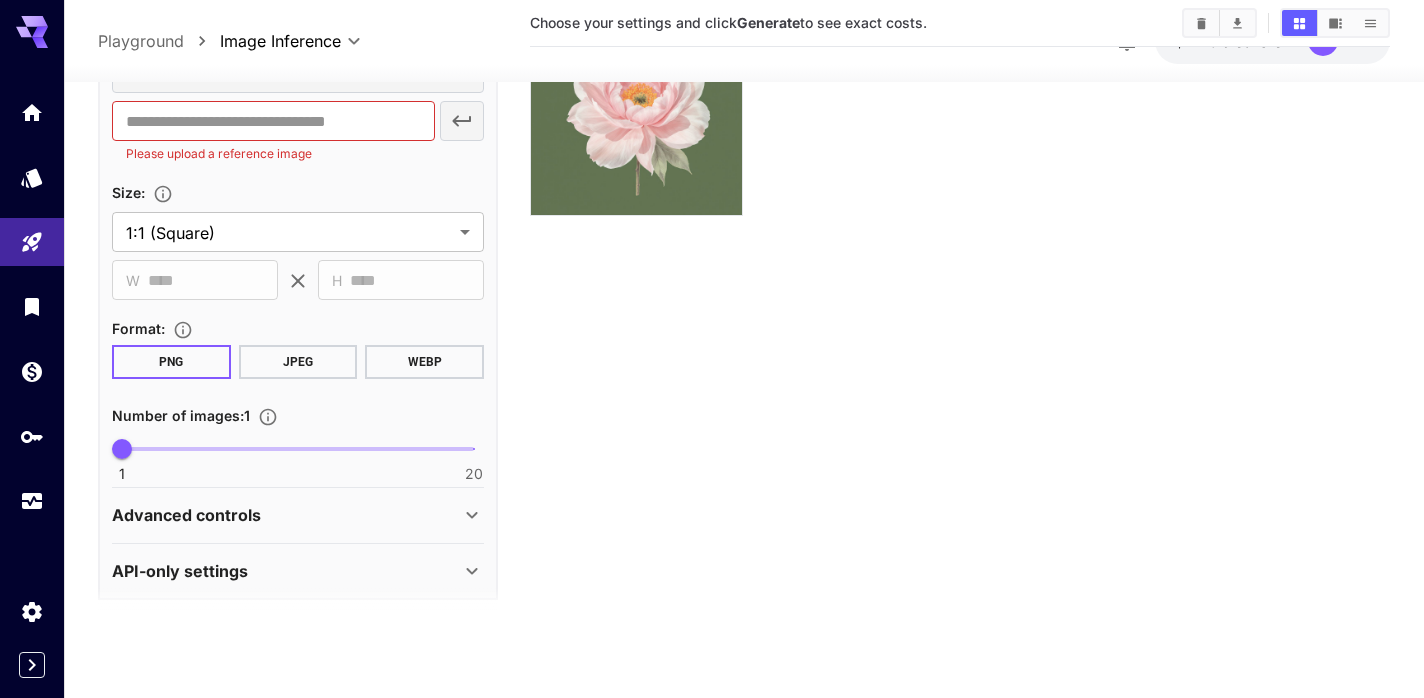 scroll, scrollTop: 464, scrollLeft: 0, axis: vertical 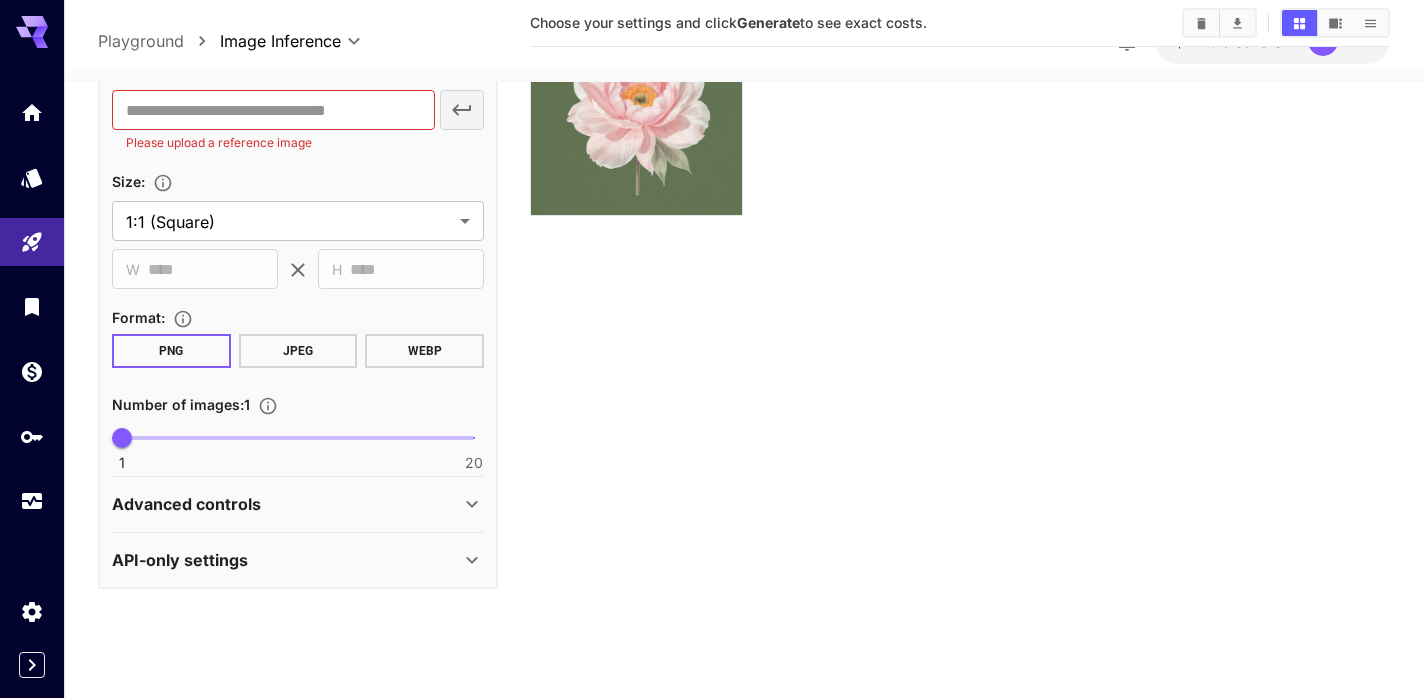 click on "Advanced controls" at bounding box center (286, 504) 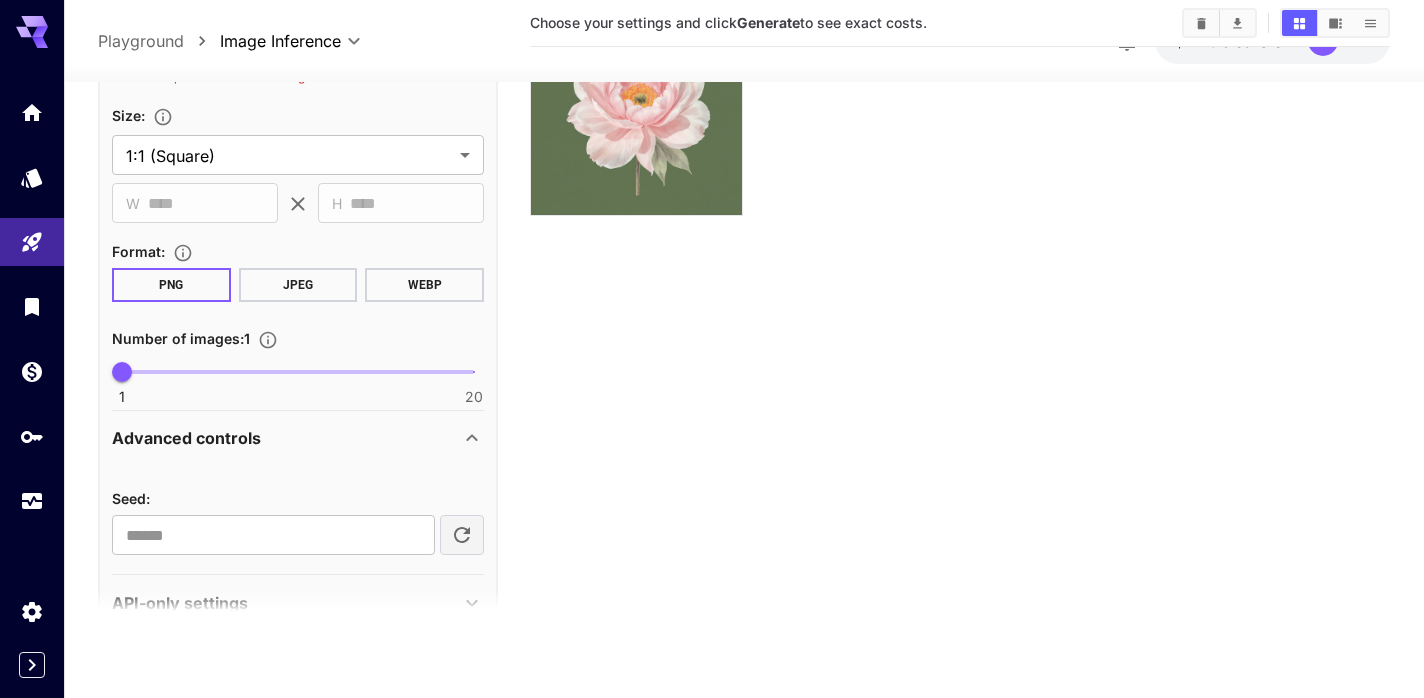 scroll, scrollTop: 573, scrollLeft: 0, axis: vertical 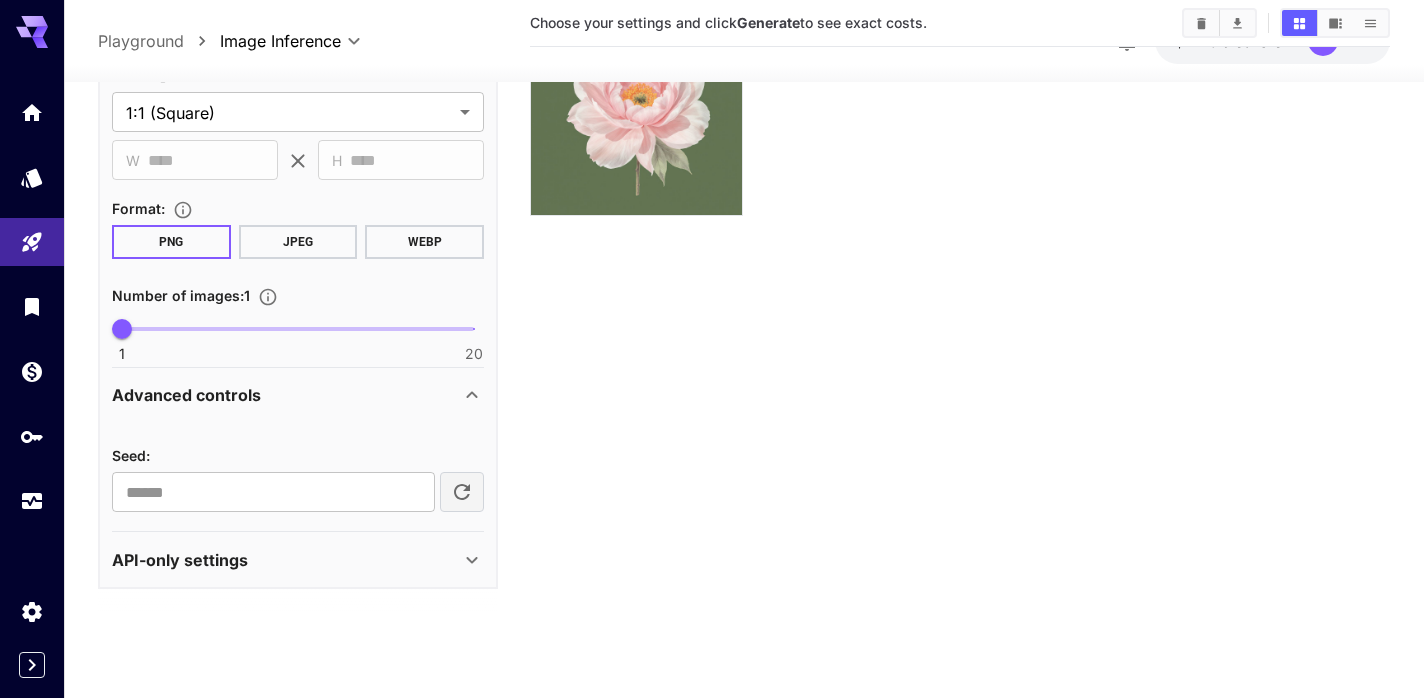 click on "API-only settings" at bounding box center [286, 559] 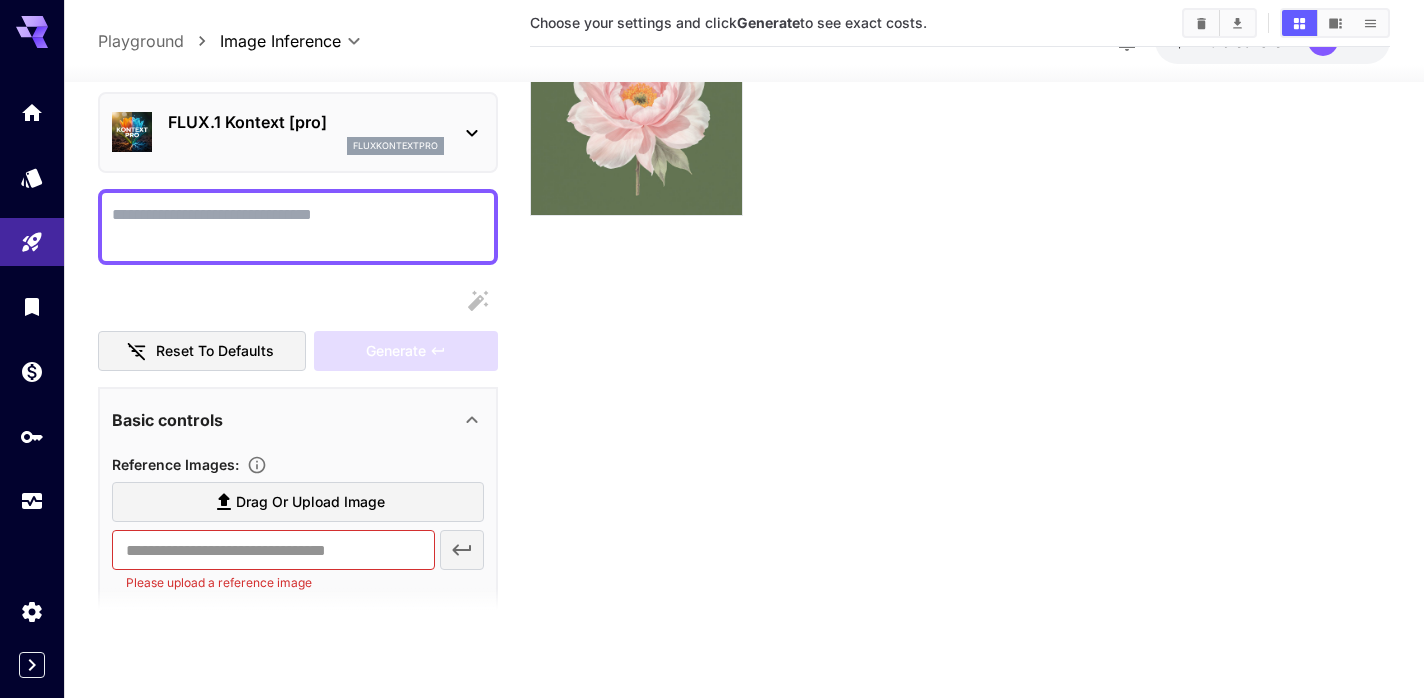 scroll, scrollTop: 0, scrollLeft: 0, axis: both 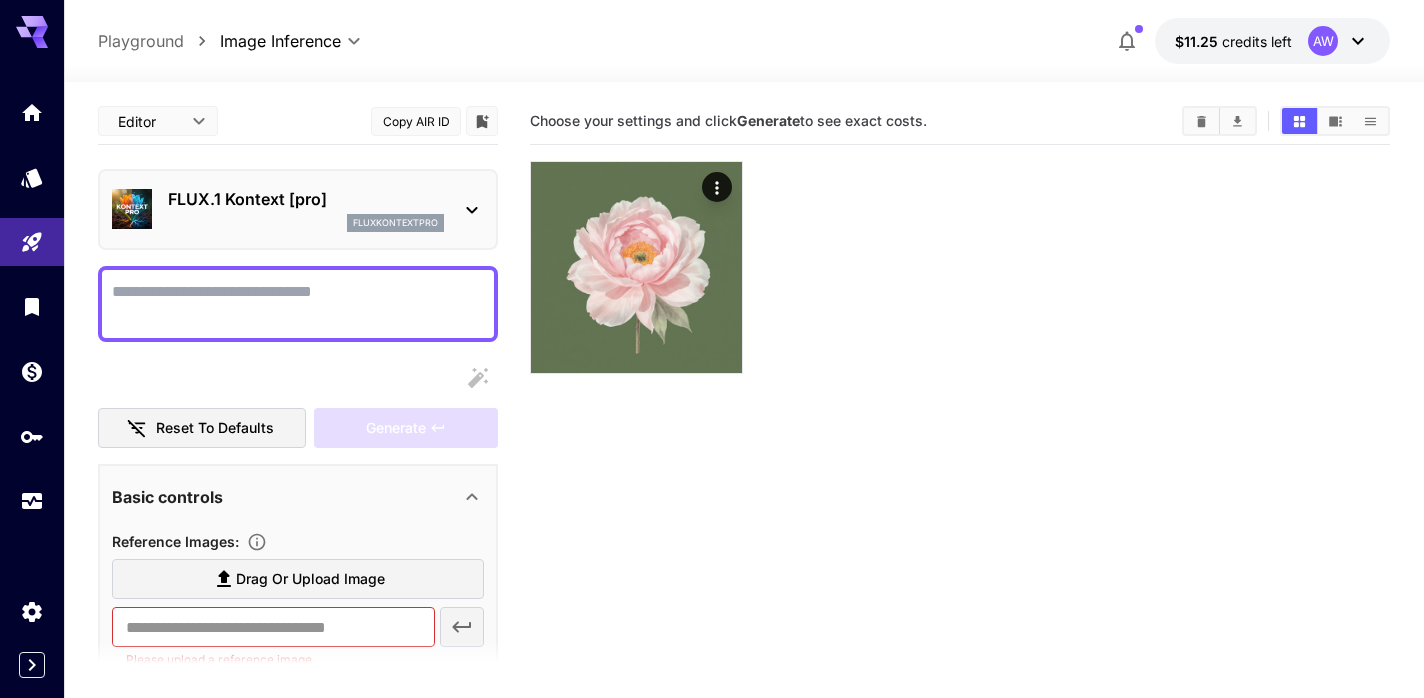 click 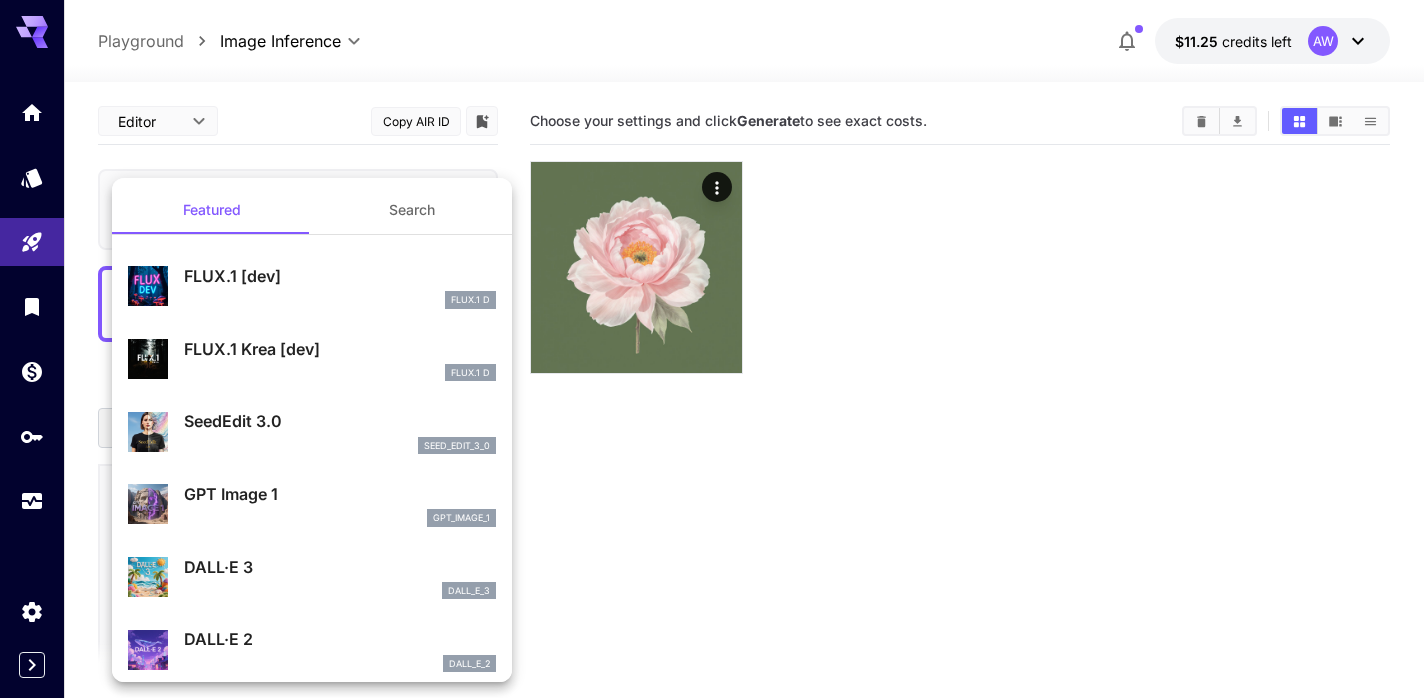 click on "Search" at bounding box center (412, 210) 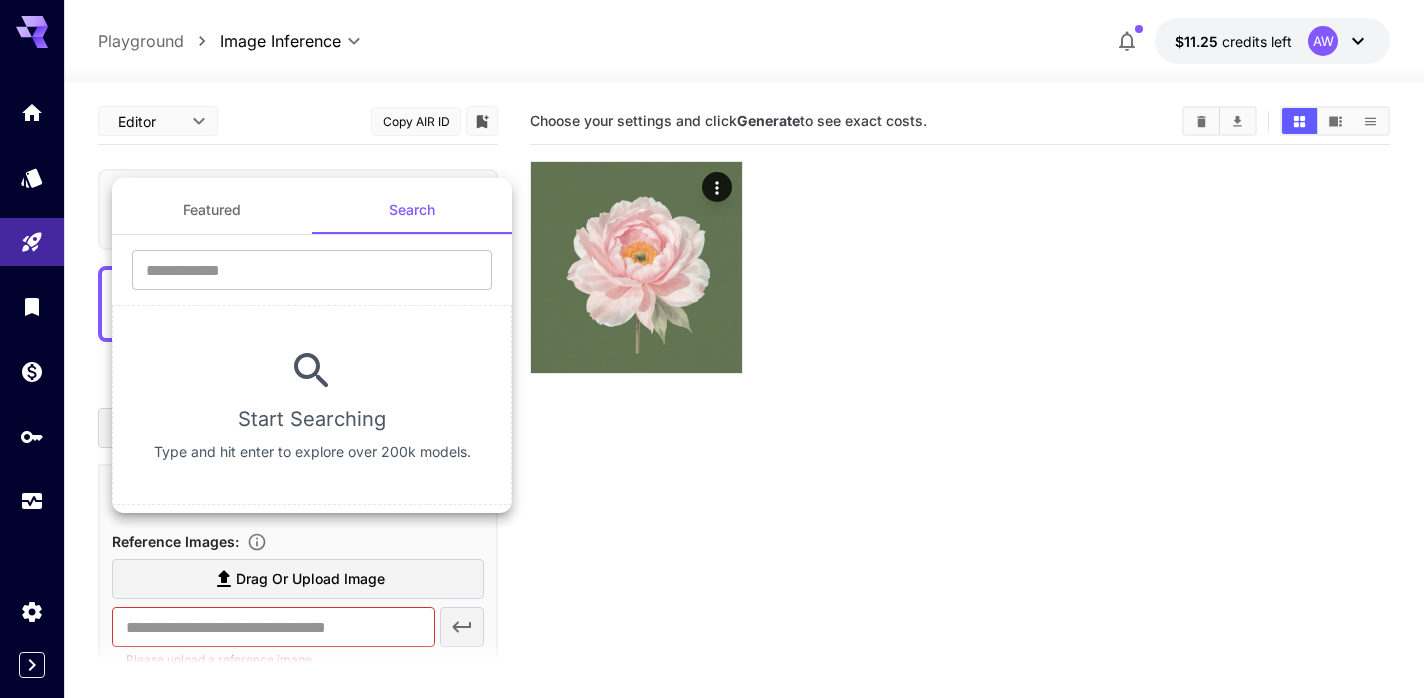 click at bounding box center (712, 349) 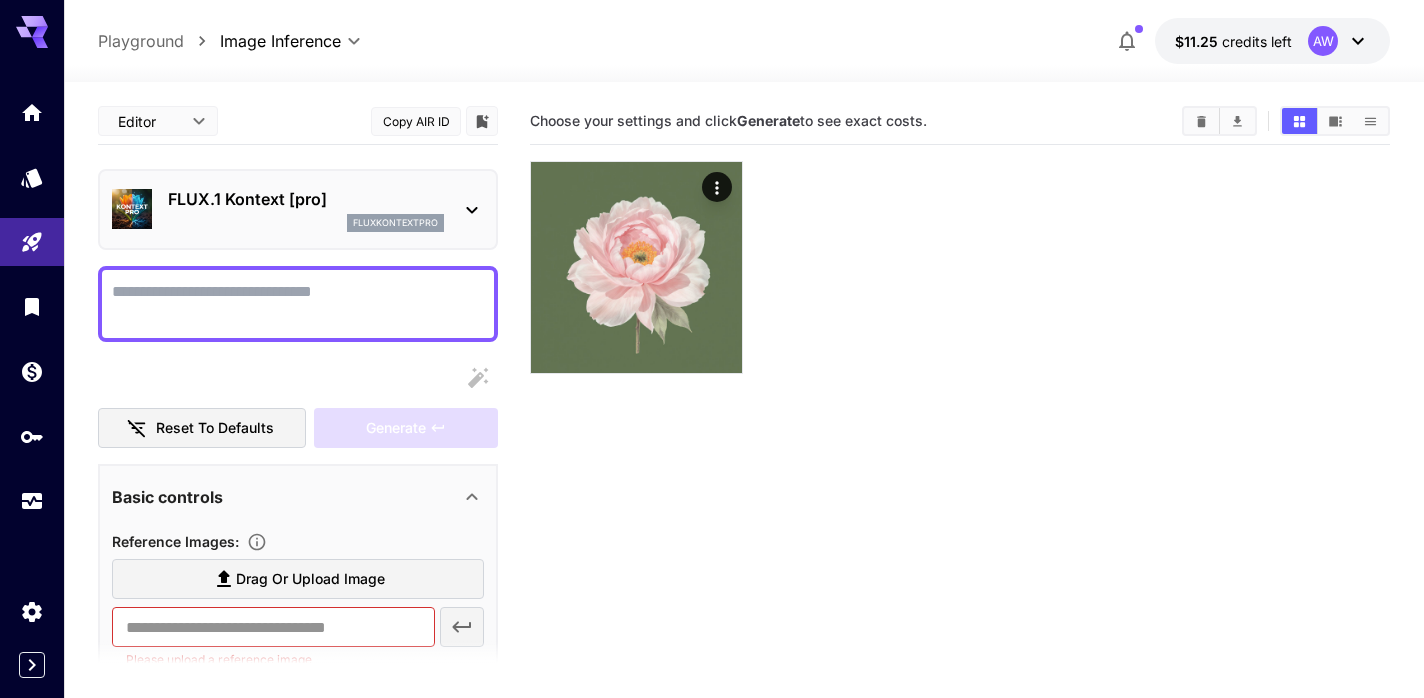 scroll, scrollTop: 39, scrollLeft: 0, axis: vertical 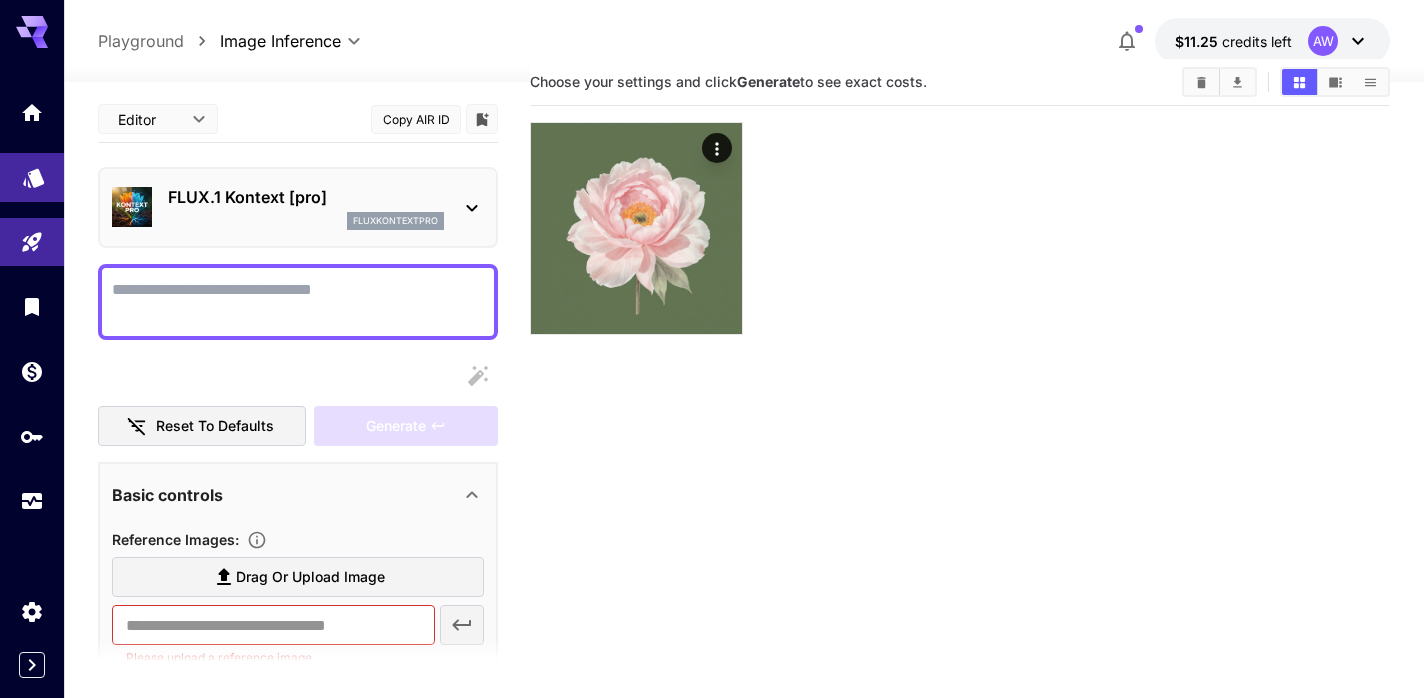 click at bounding box center [32, 177] 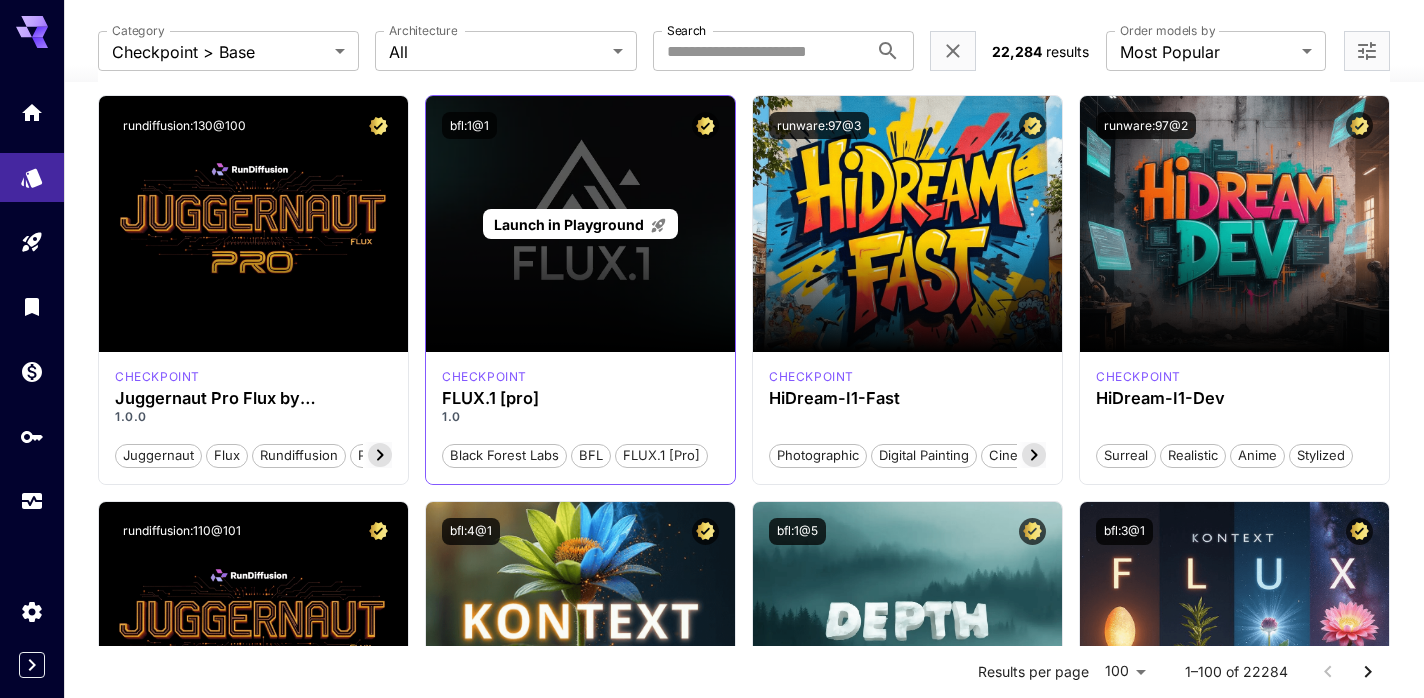 scroll, scrollTop: 73, scrollLeft: 0, axis: vertical 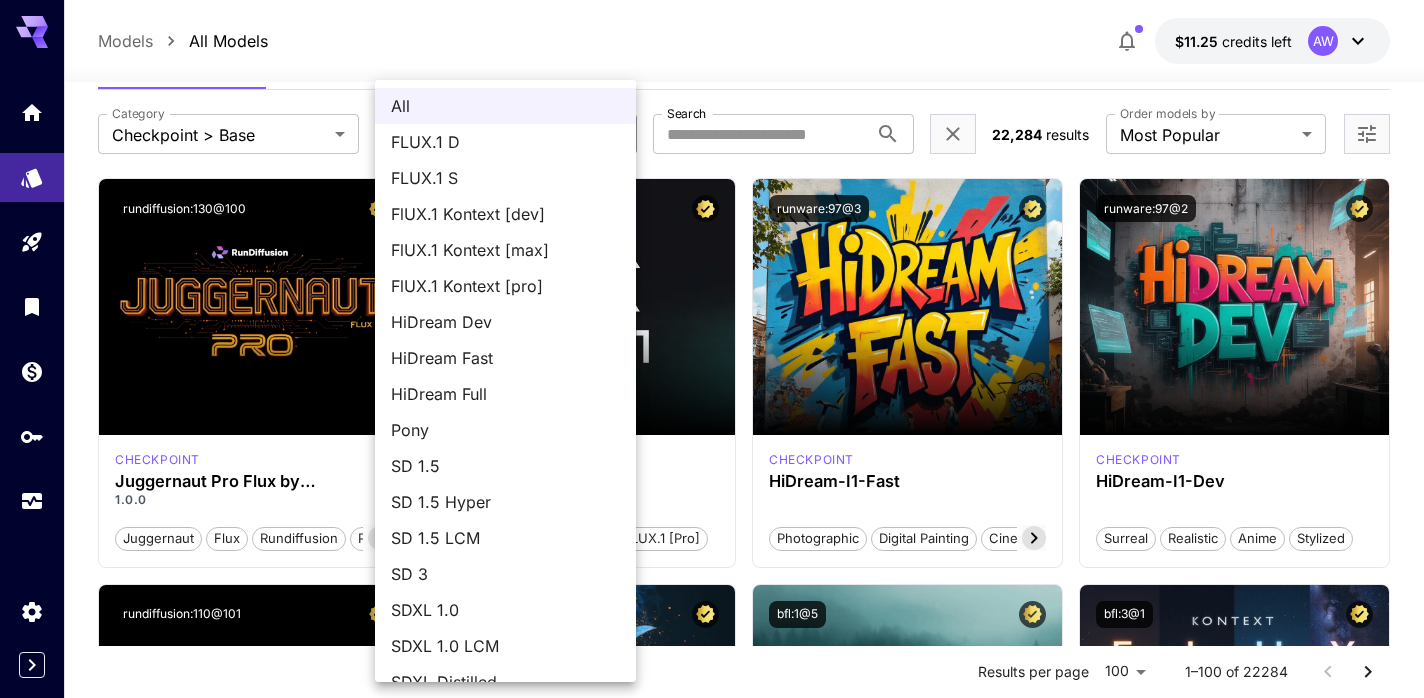 click on "**********" at bounding box center (712, 9278) 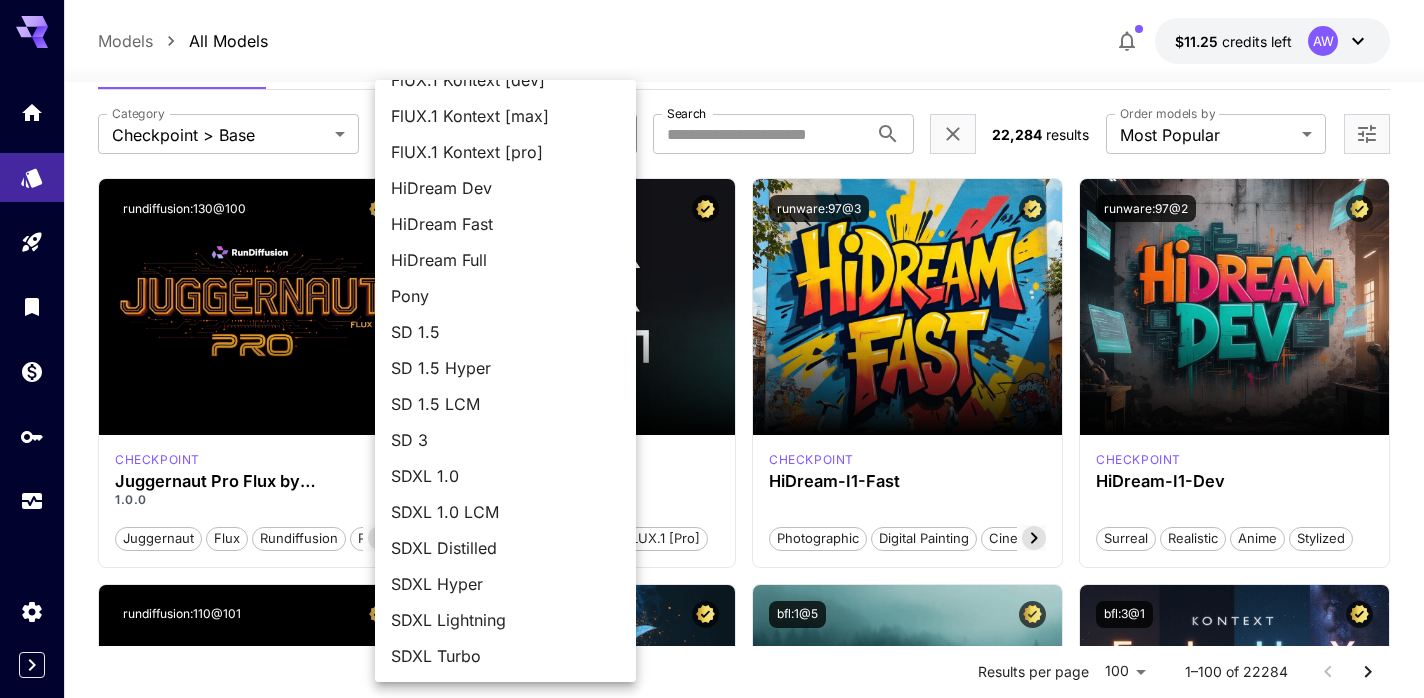 scroll, scrollTop: 0, scrollLeft: 0, axis: both 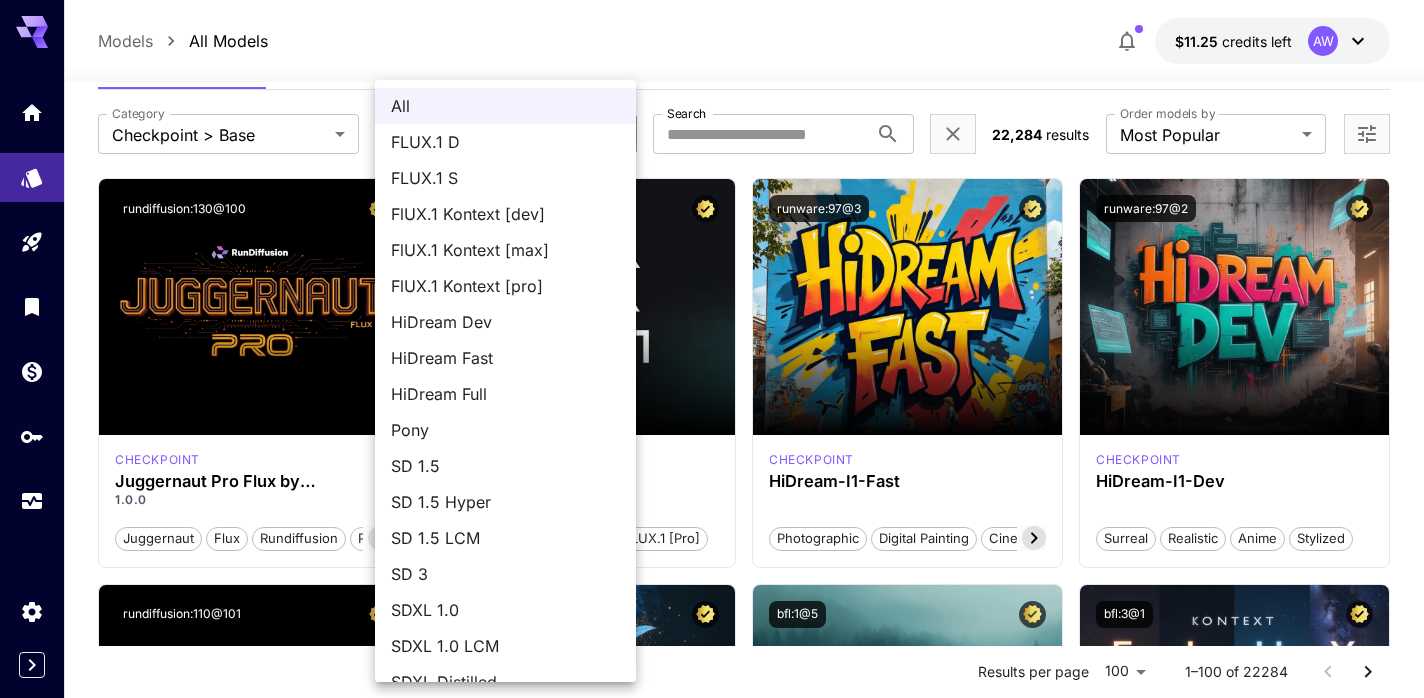 click on "HiDream Dev" at bounding box center [505, 322] 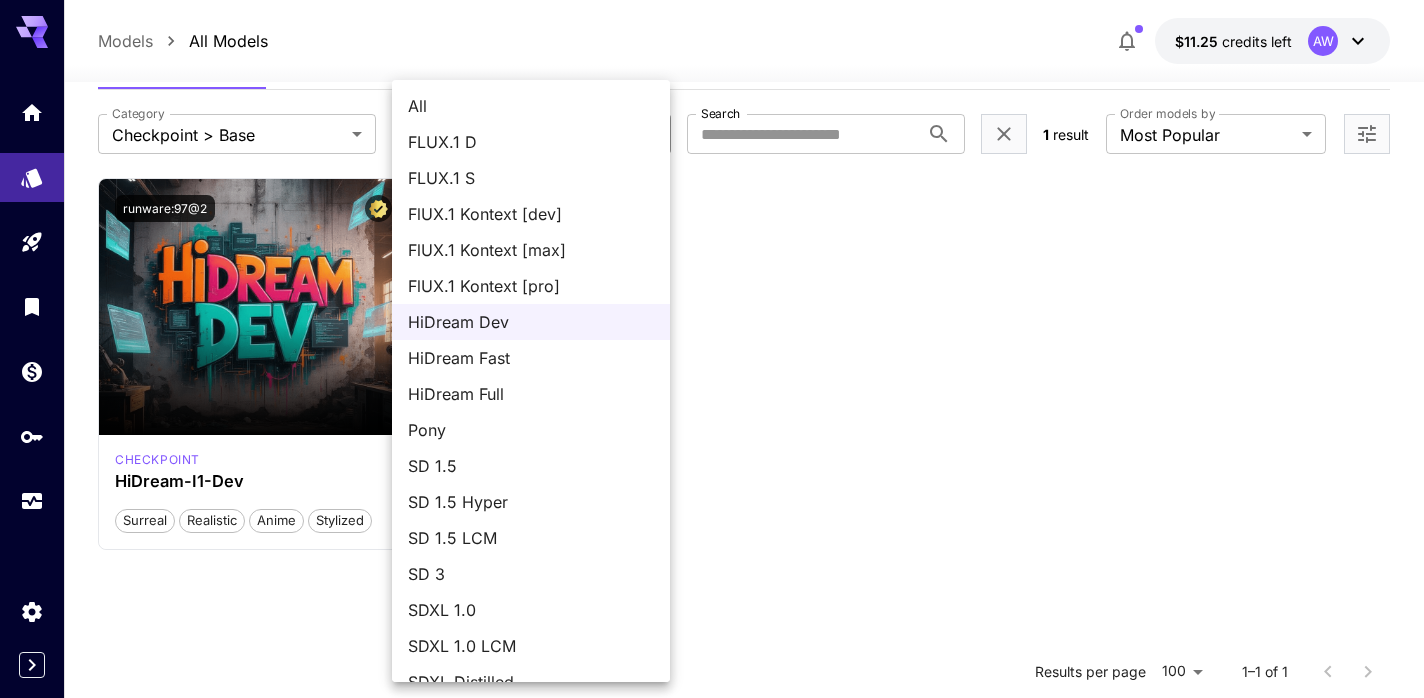 click on "**********" at bounding box center [712, 457] 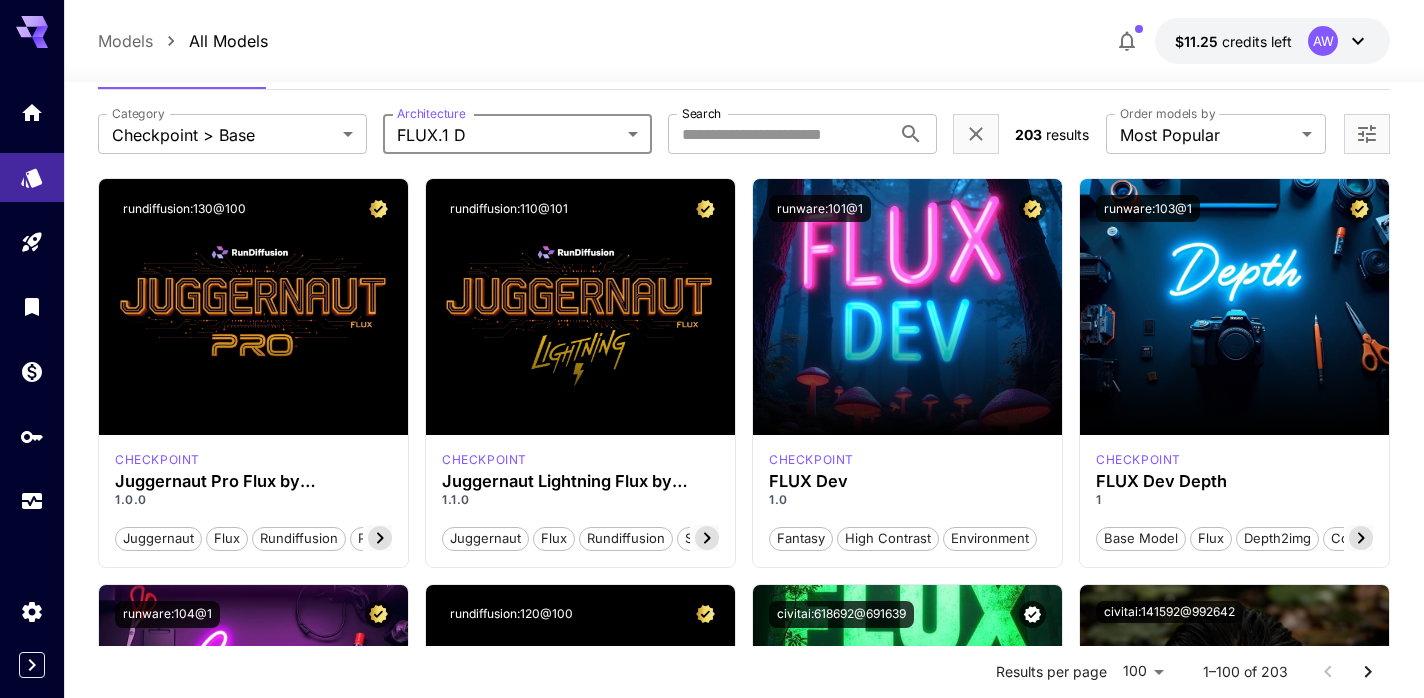 click on "**********" at bounding box center (712, 9489) 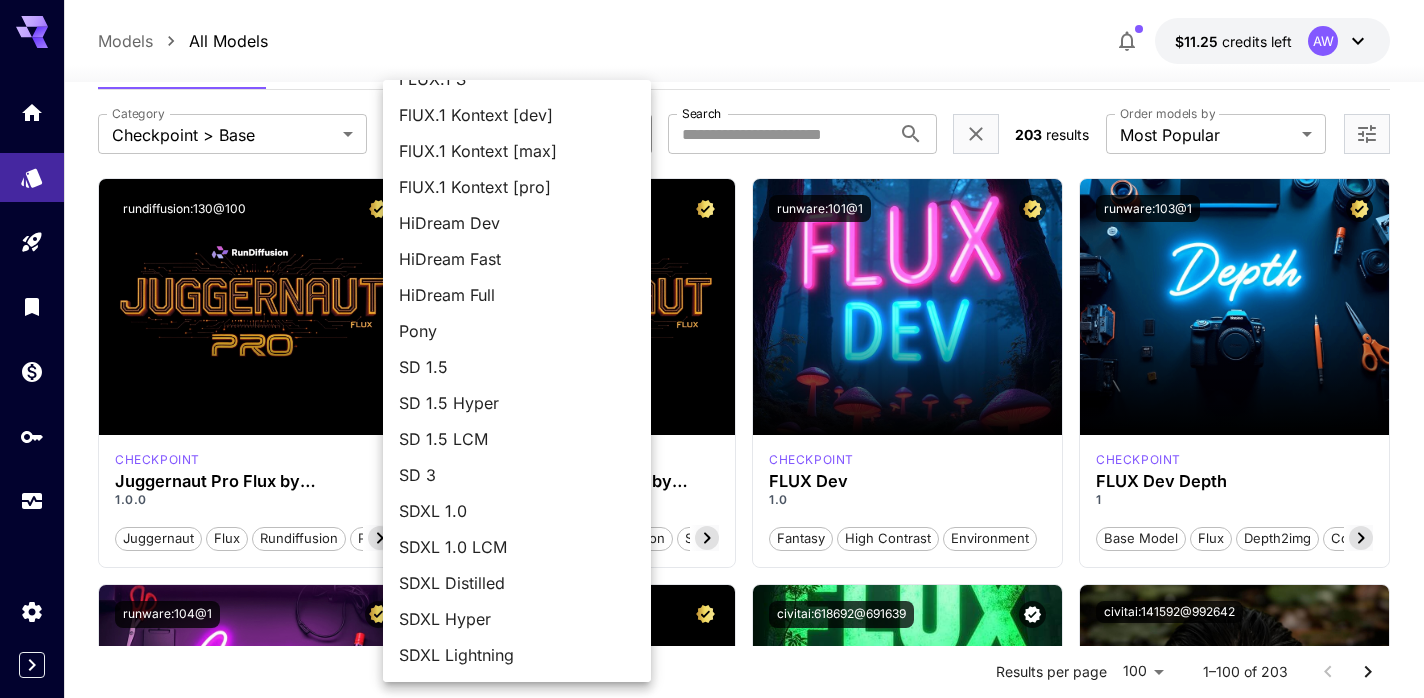 scroll, scrollTop: 134, scrollLeft: 0, axis: vertical 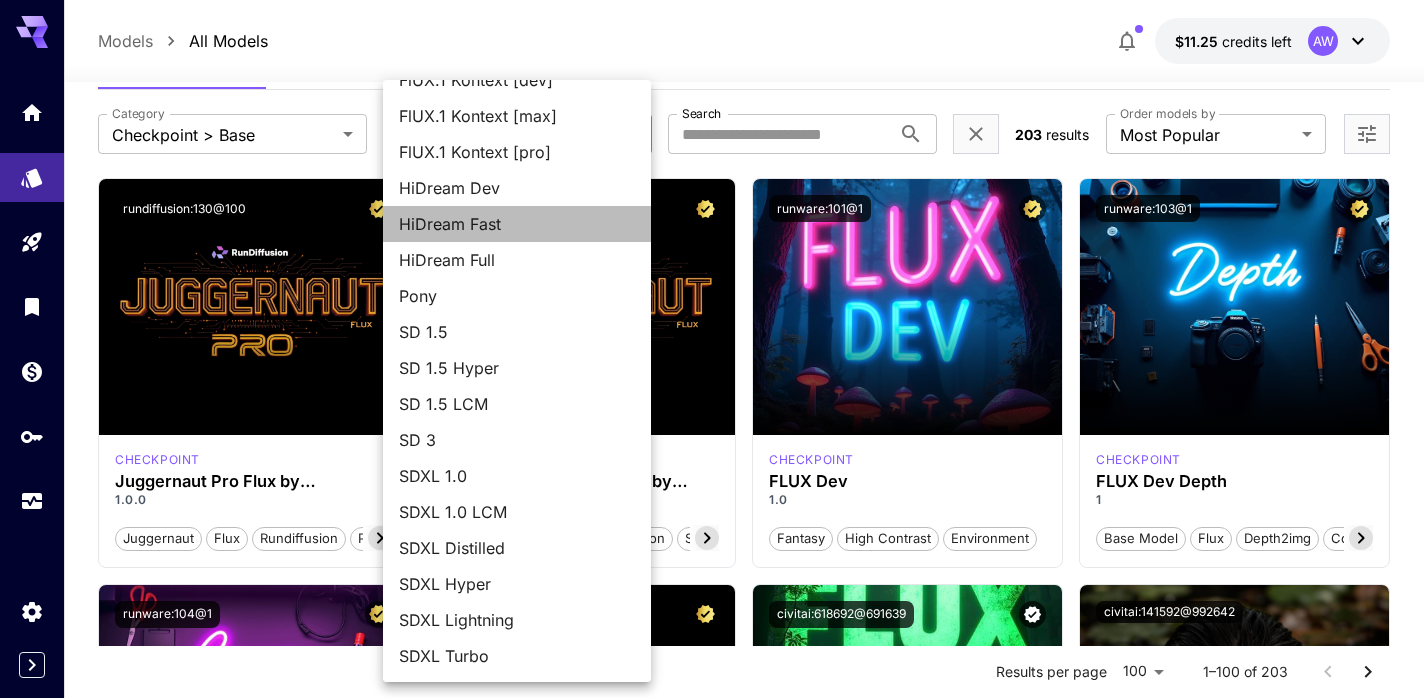 click on "HiDream Fast" at bounding box center (517, 224) 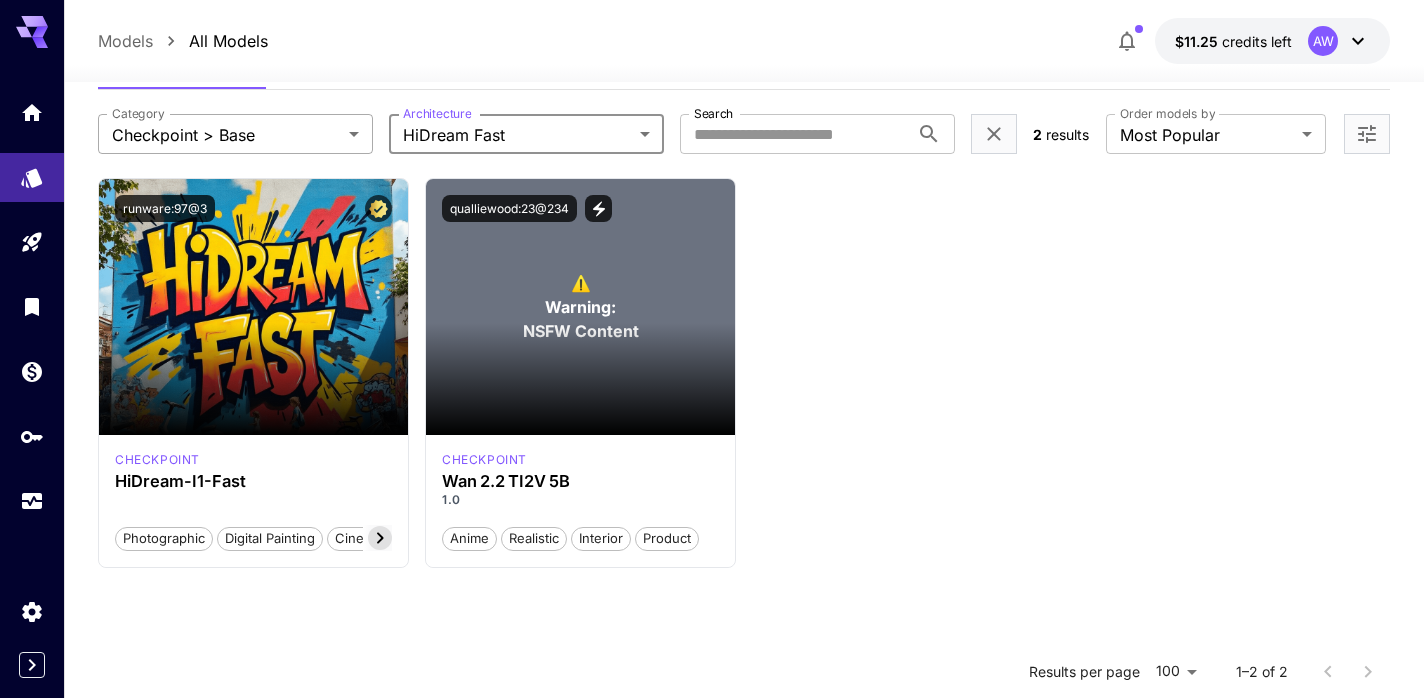 click on "**********" at bounding box center [712, 457] 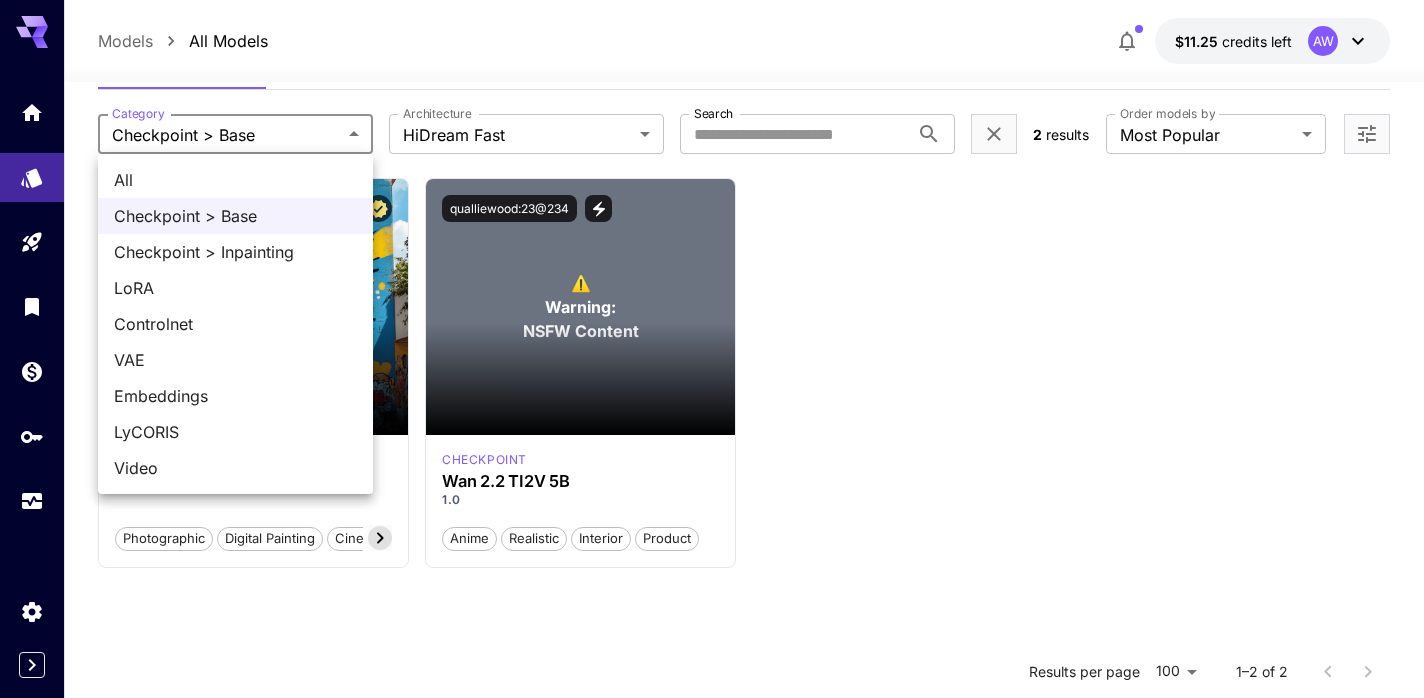 click on "All" at bounding box center [235, 180] 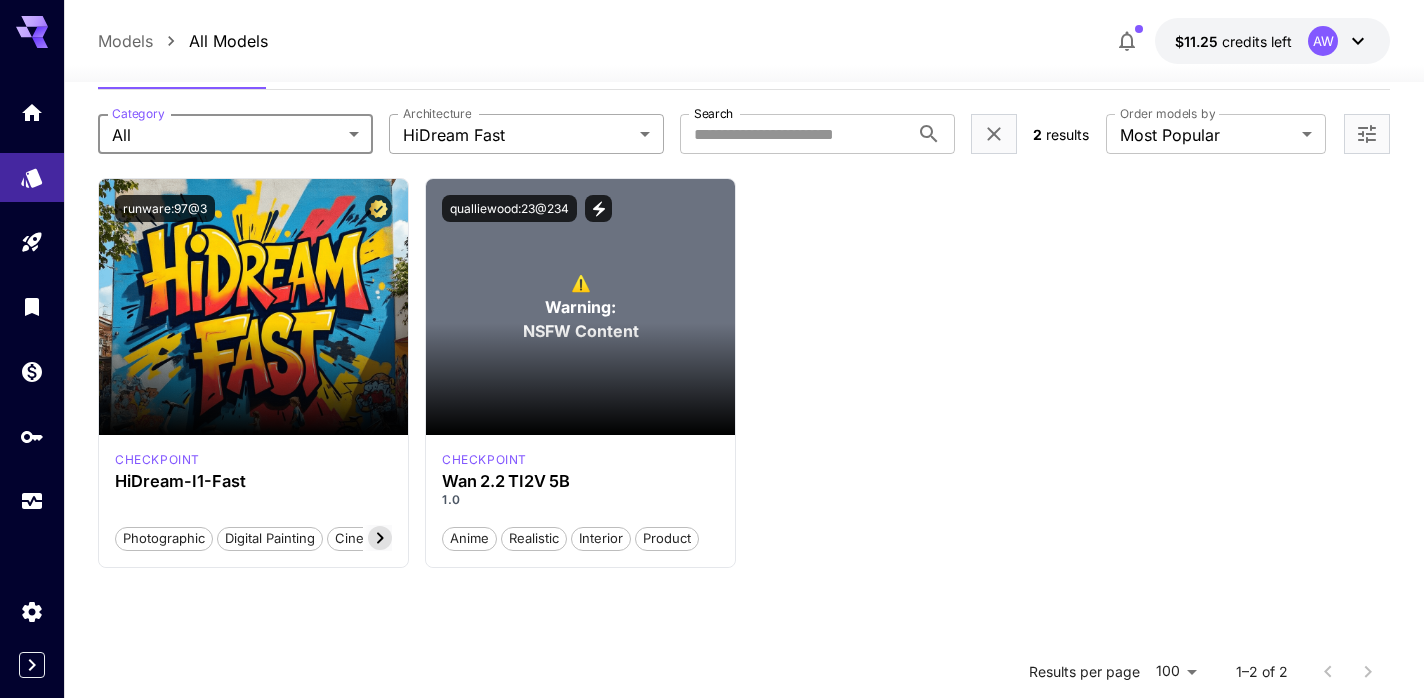 click on "**********" at bounding box center [712, 457] 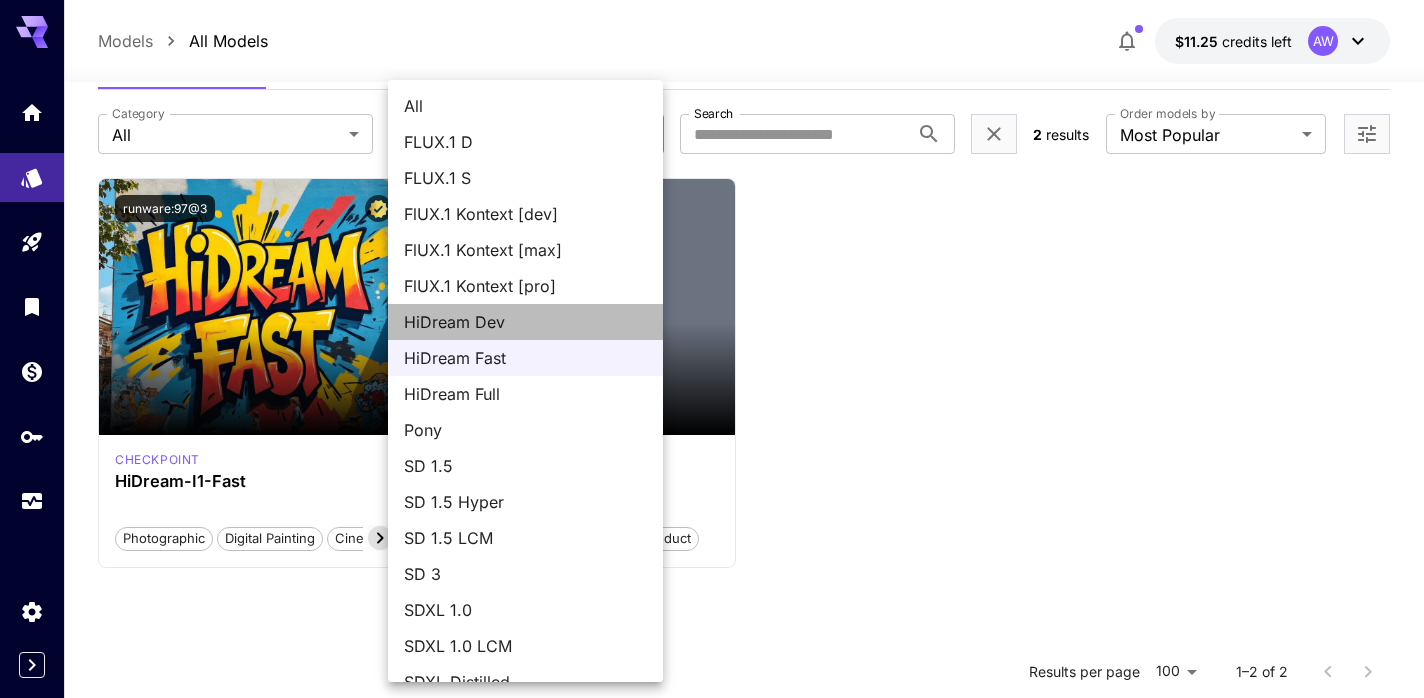click on "HiDream Dev" at bounding box center [525, 322] 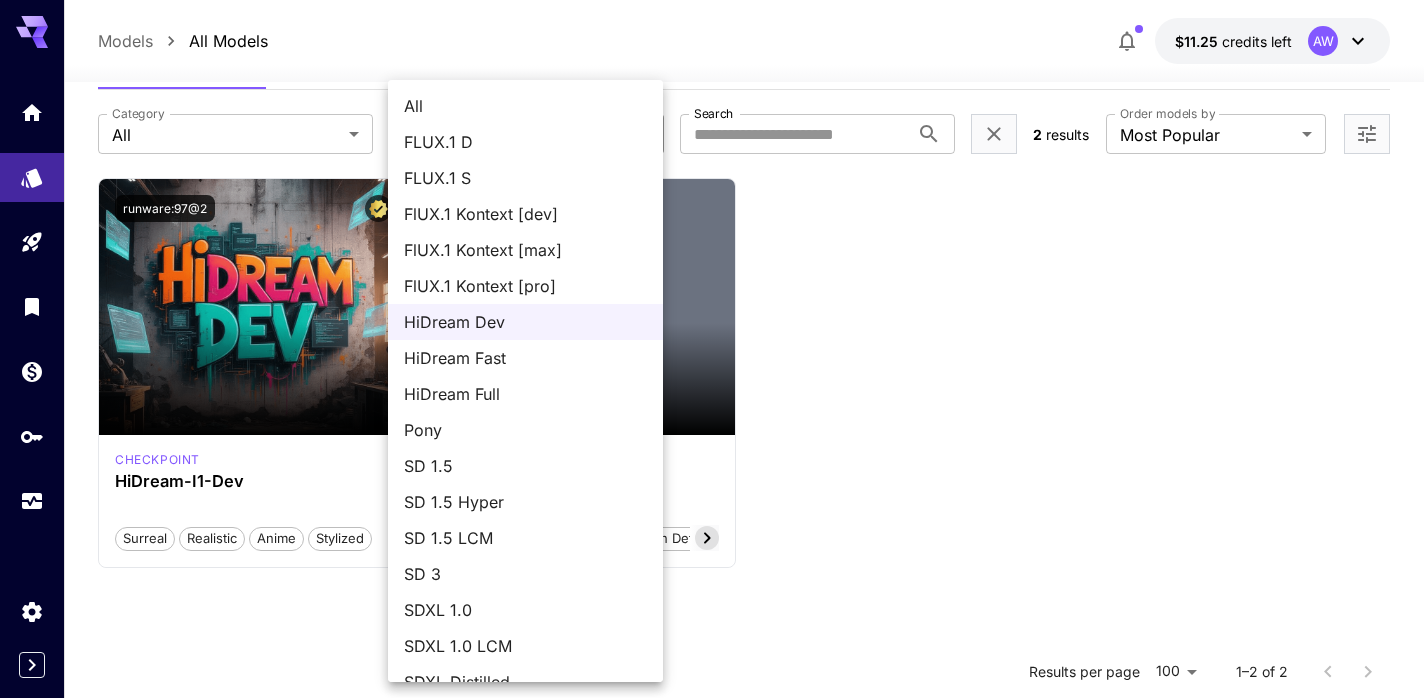 click on "**********" at bounding box center (712, 457) 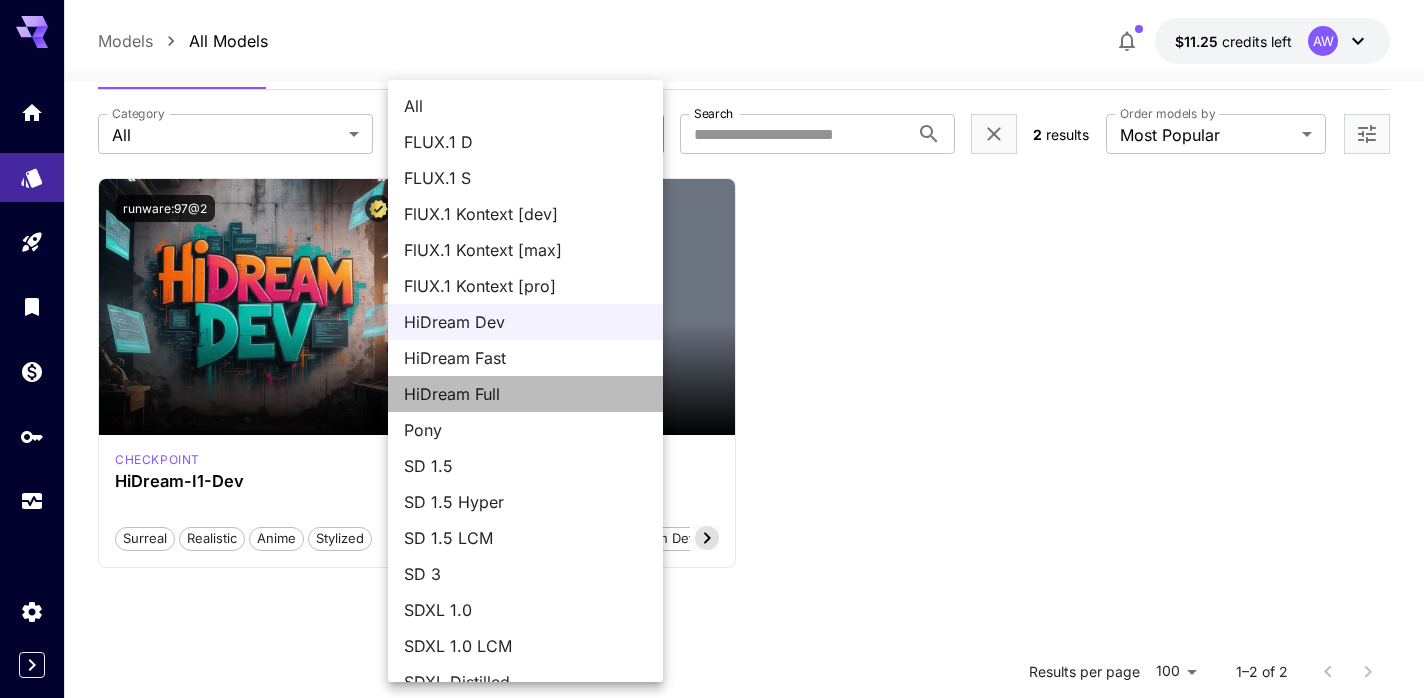 click on "HiDream Full" at bounding box center (525, 394) 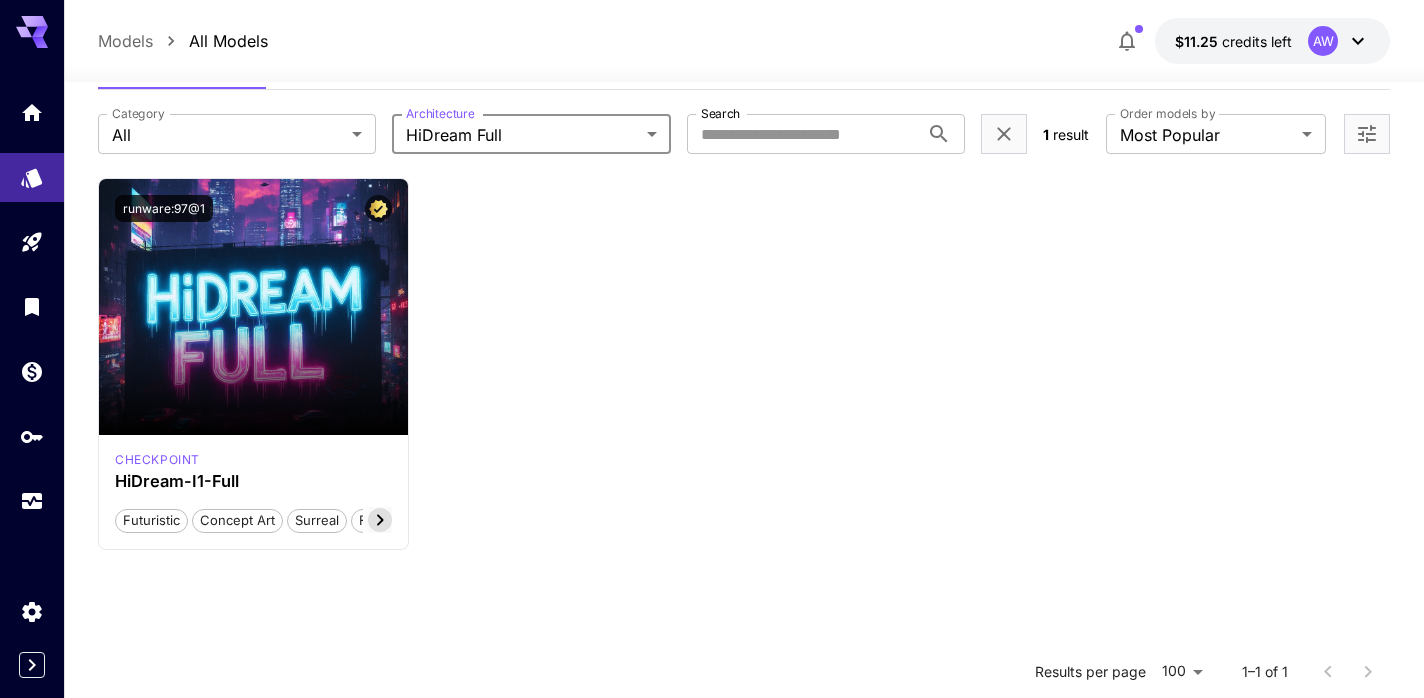 click on "**********" at bounding box center [712, 457] 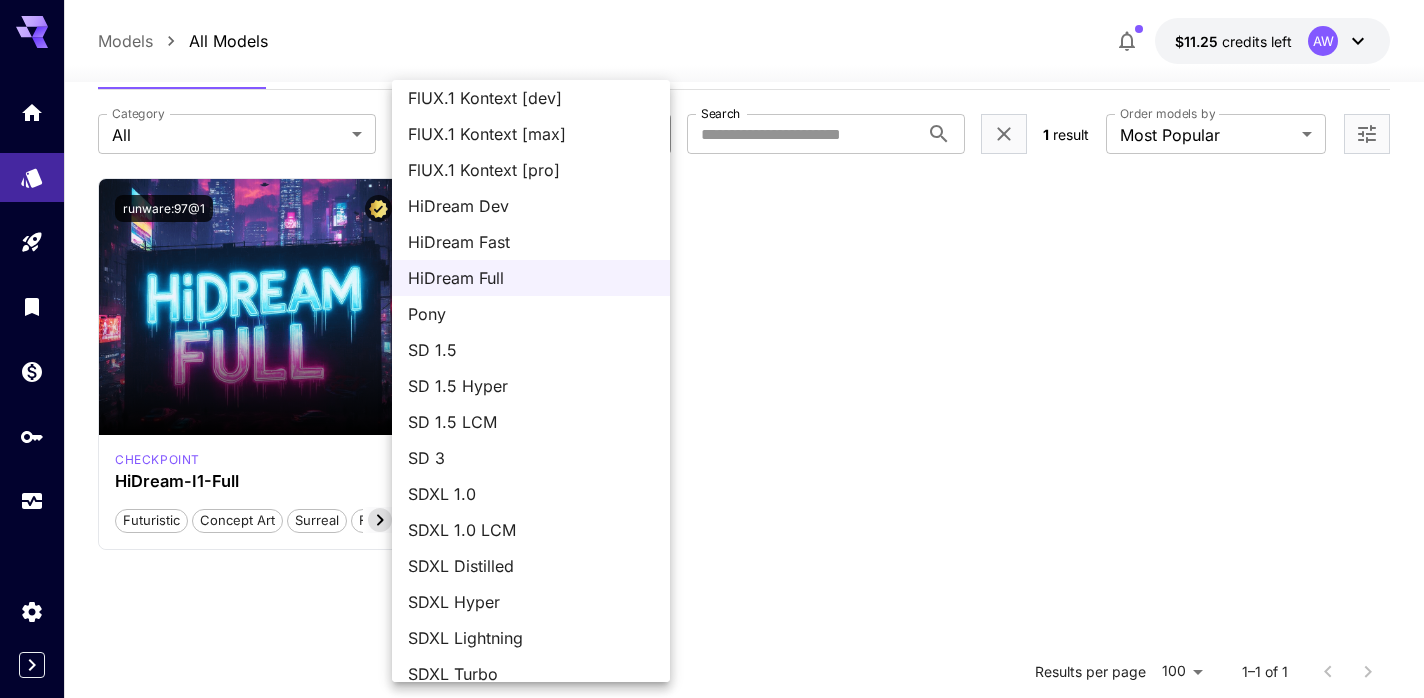 scroll, scrollTop: 118, scrollLeft: 0, axis: vertical 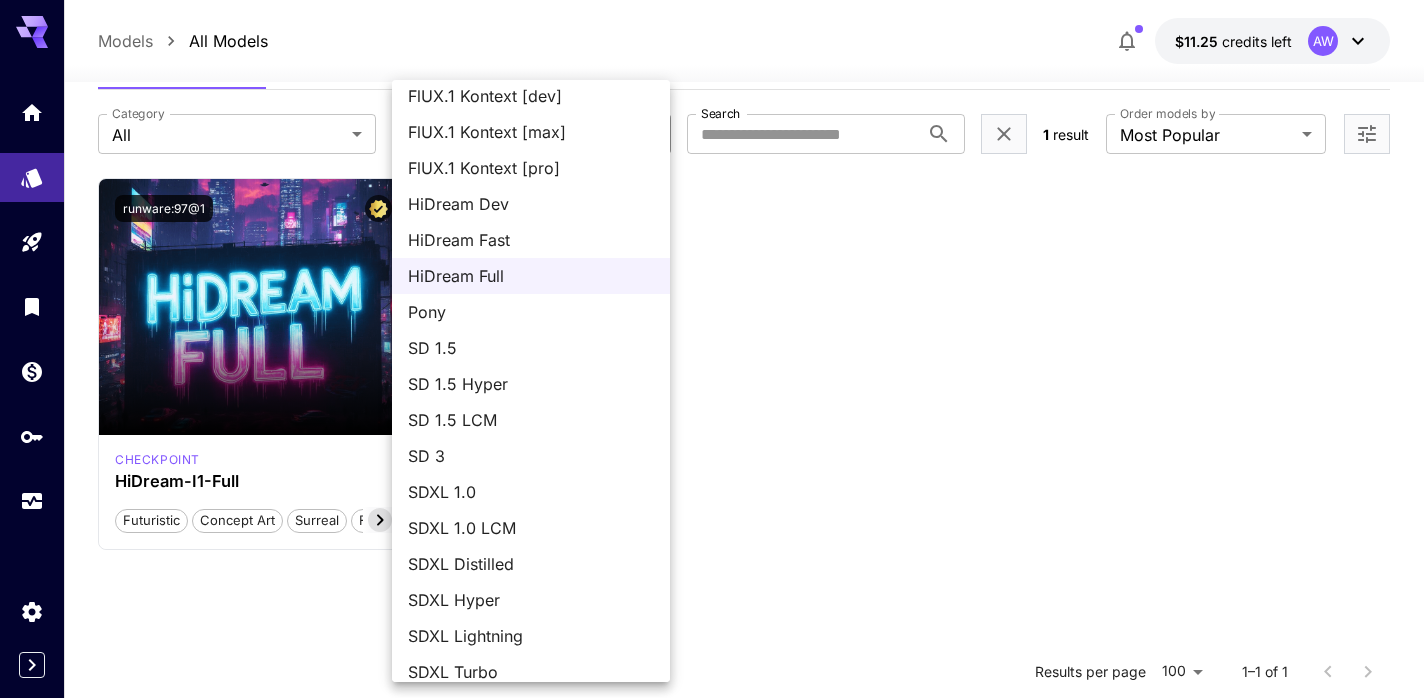 click at bounding box center [712, 349] 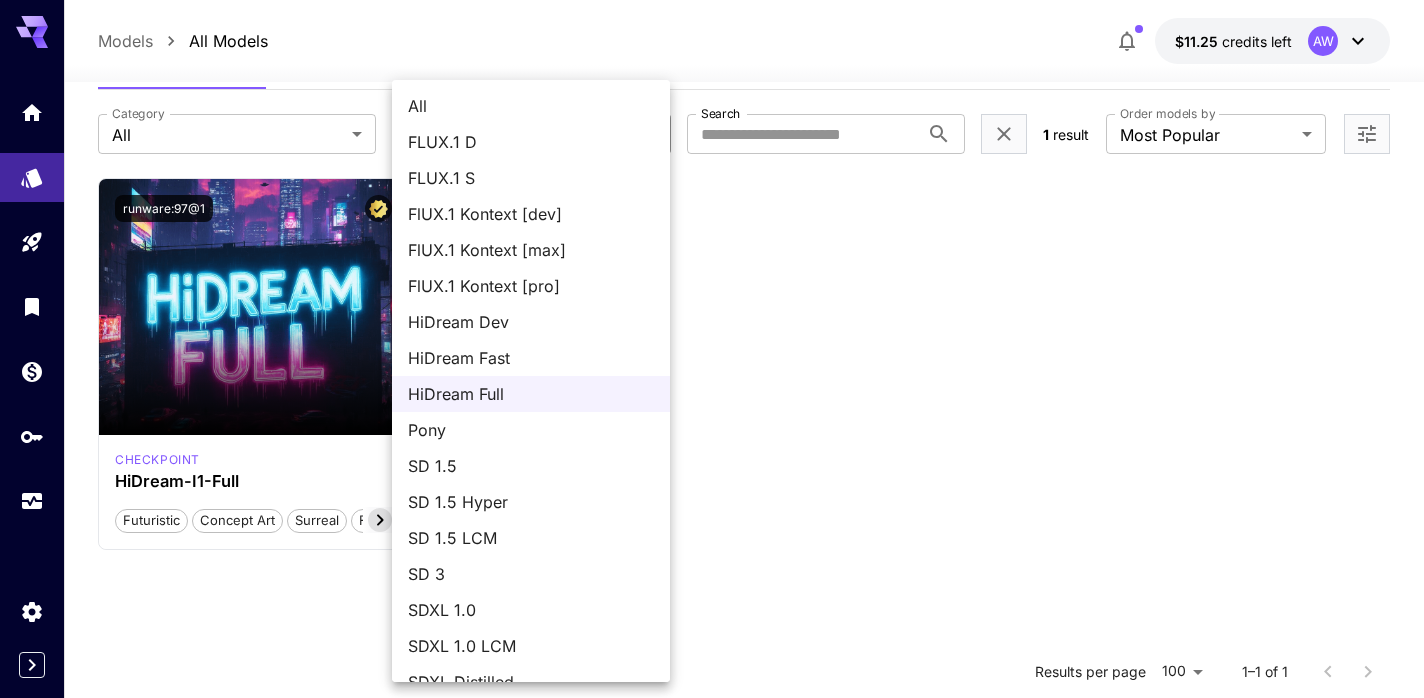 click on "**********" at bounding box center (712, 457) 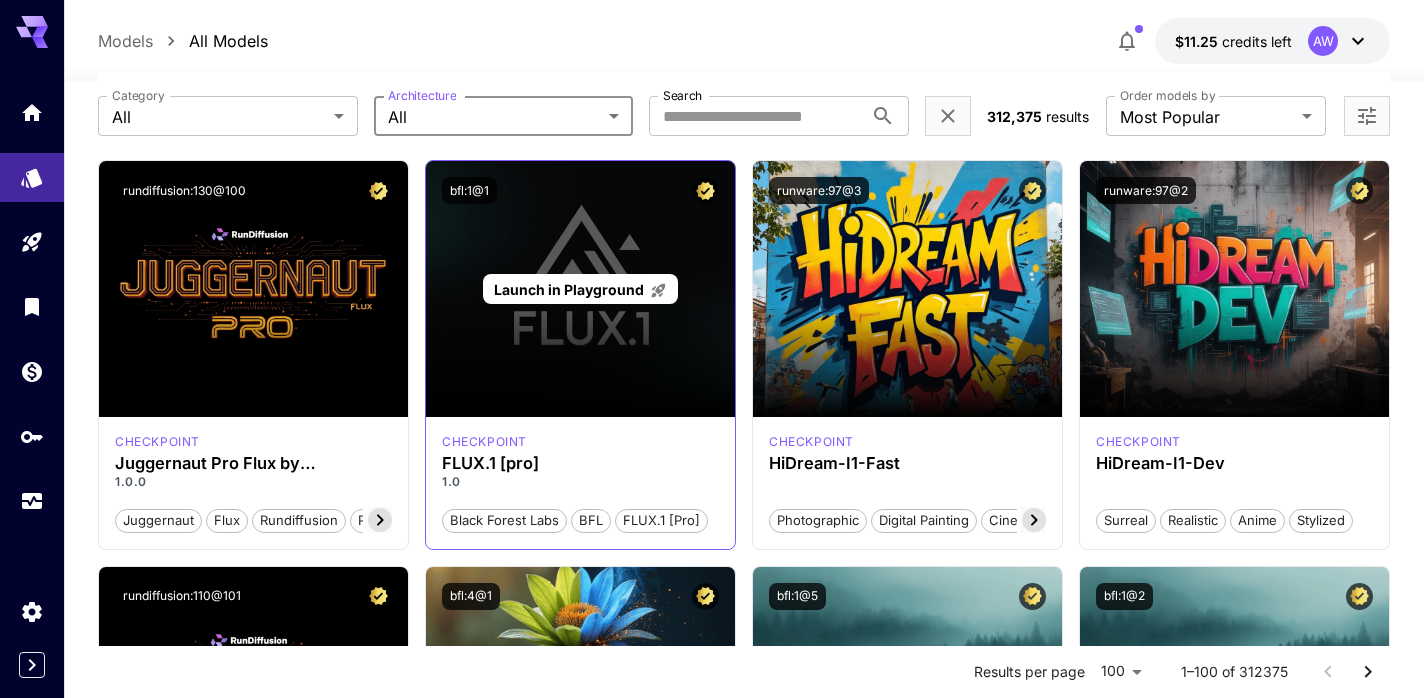 scroll, scrollTop: 0, scrollLeft: 0, axis: both 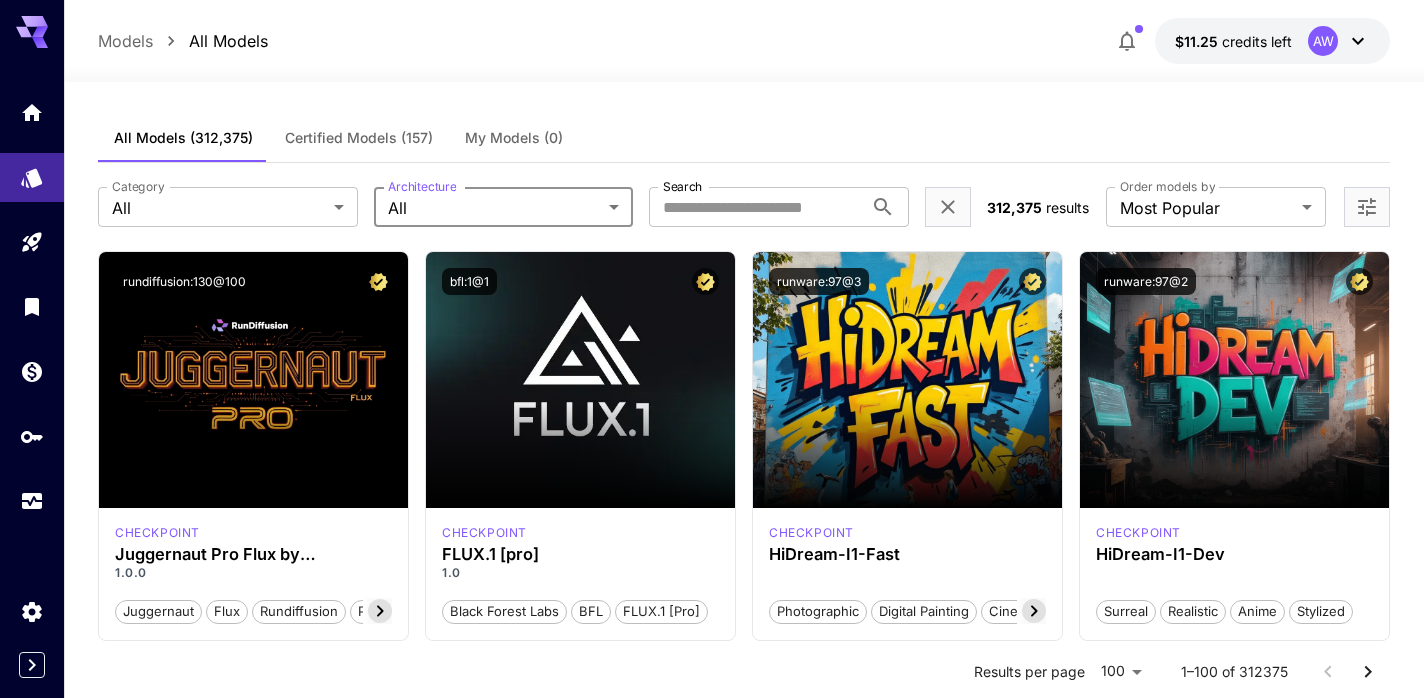 click on "**********" at bounding box center [712, 9348] 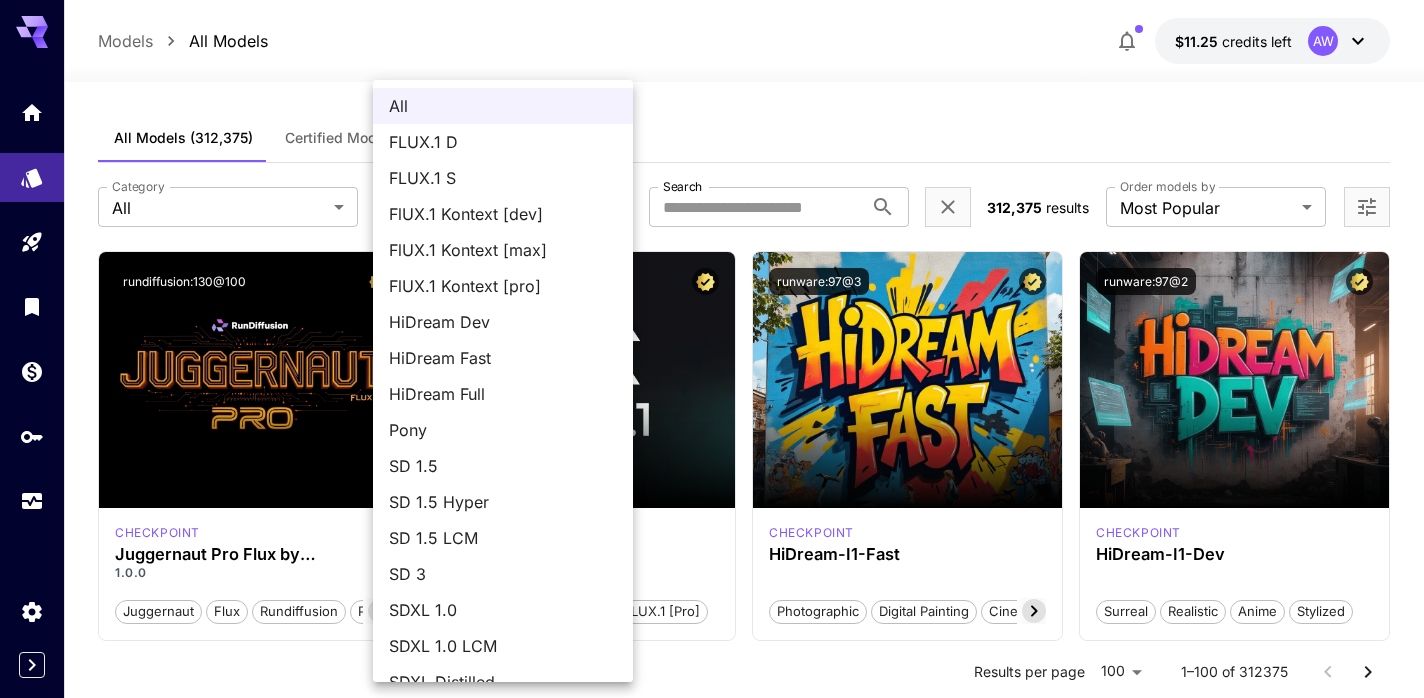 click on "FLUX.1 S" at bounding box center [503, 178] 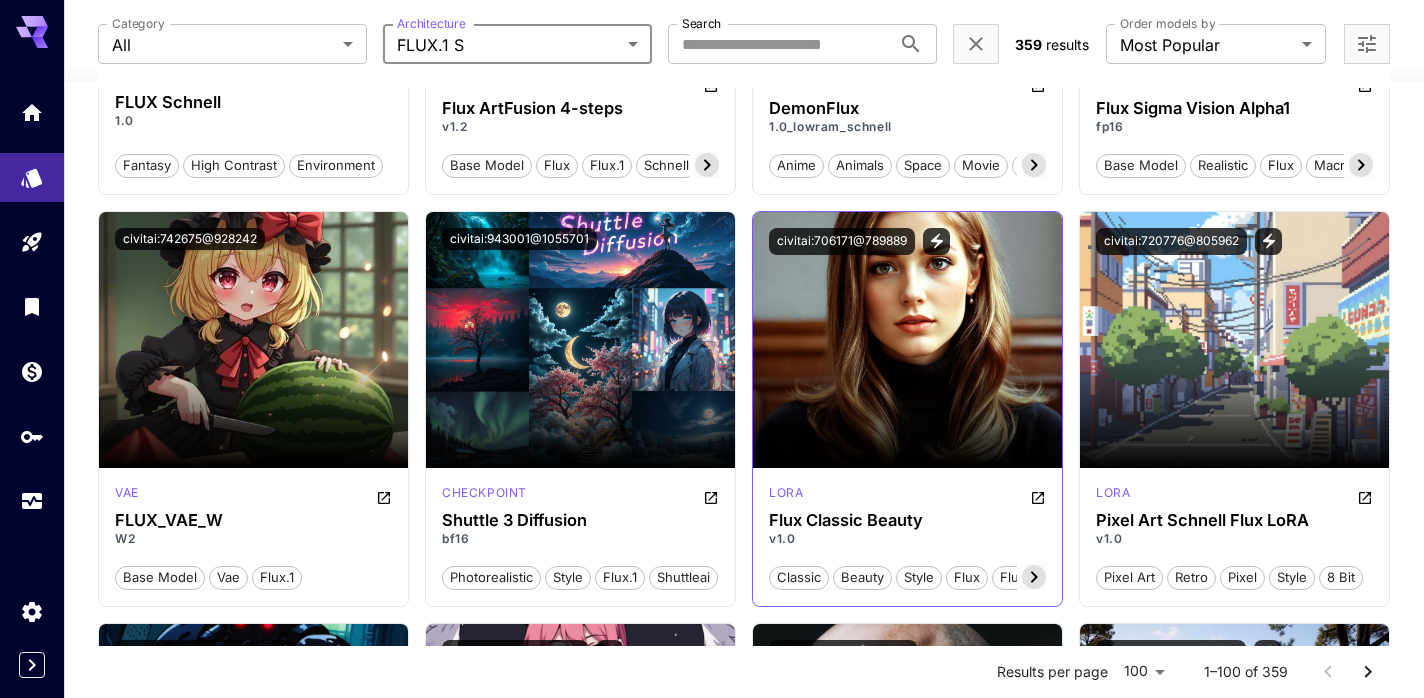 scroll, scrollTop: 0, scrollLeft: 0, axis: both 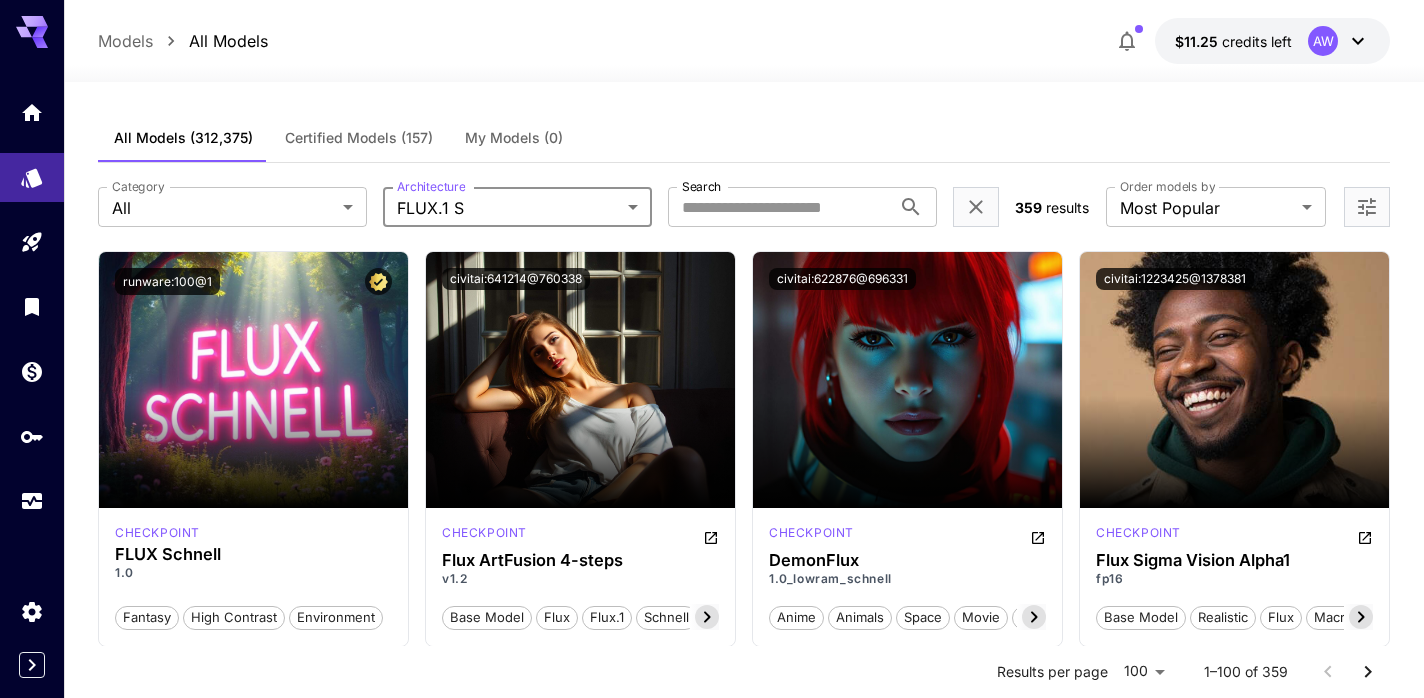 click on "**********" at bounding box center (744, 207) 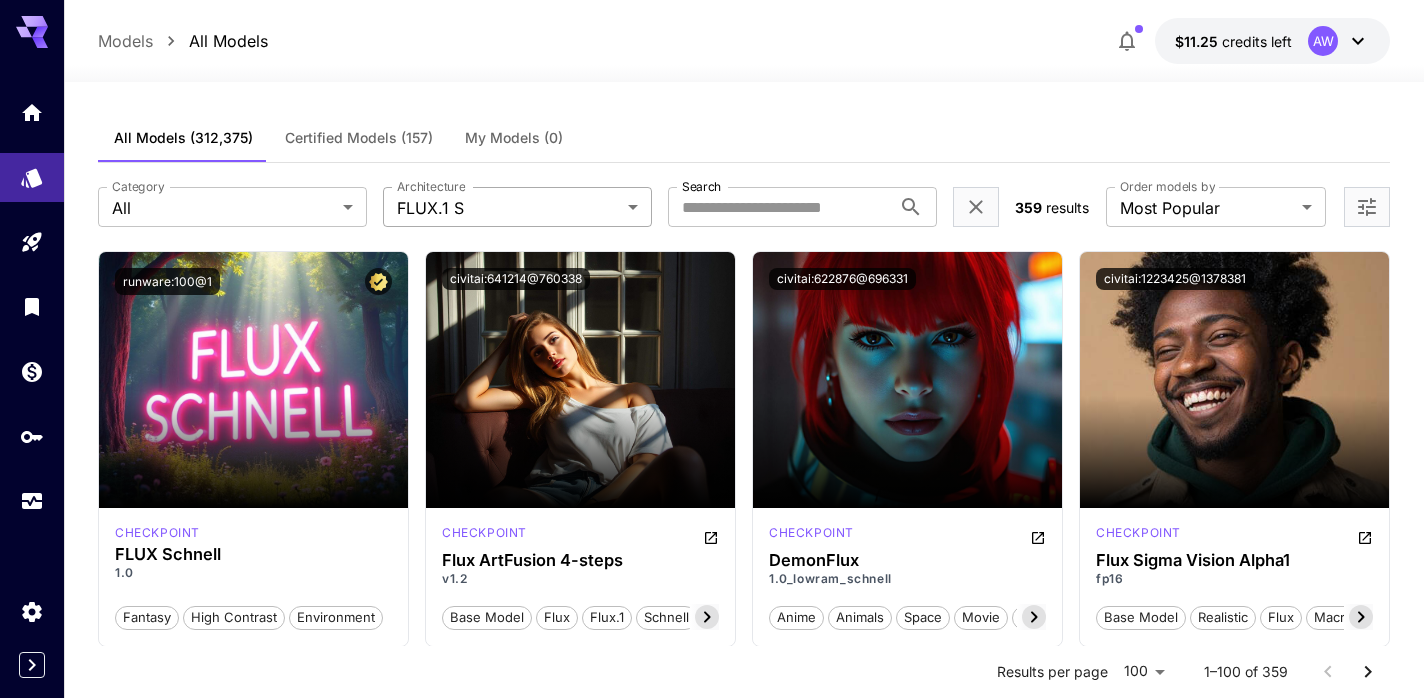 click on "**********" at bounding box center (712, 8958) 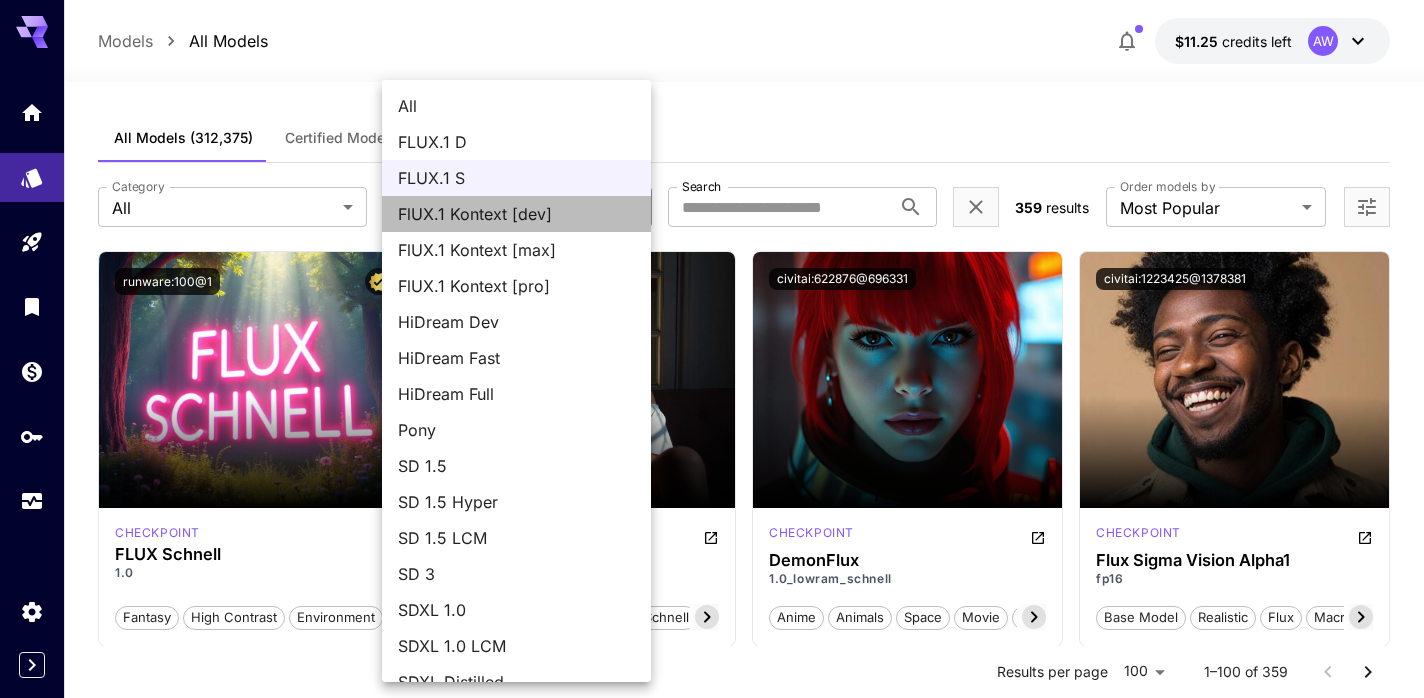 click on "FlUX.1 Kontext [dev]" at bounding box center [516, 214] 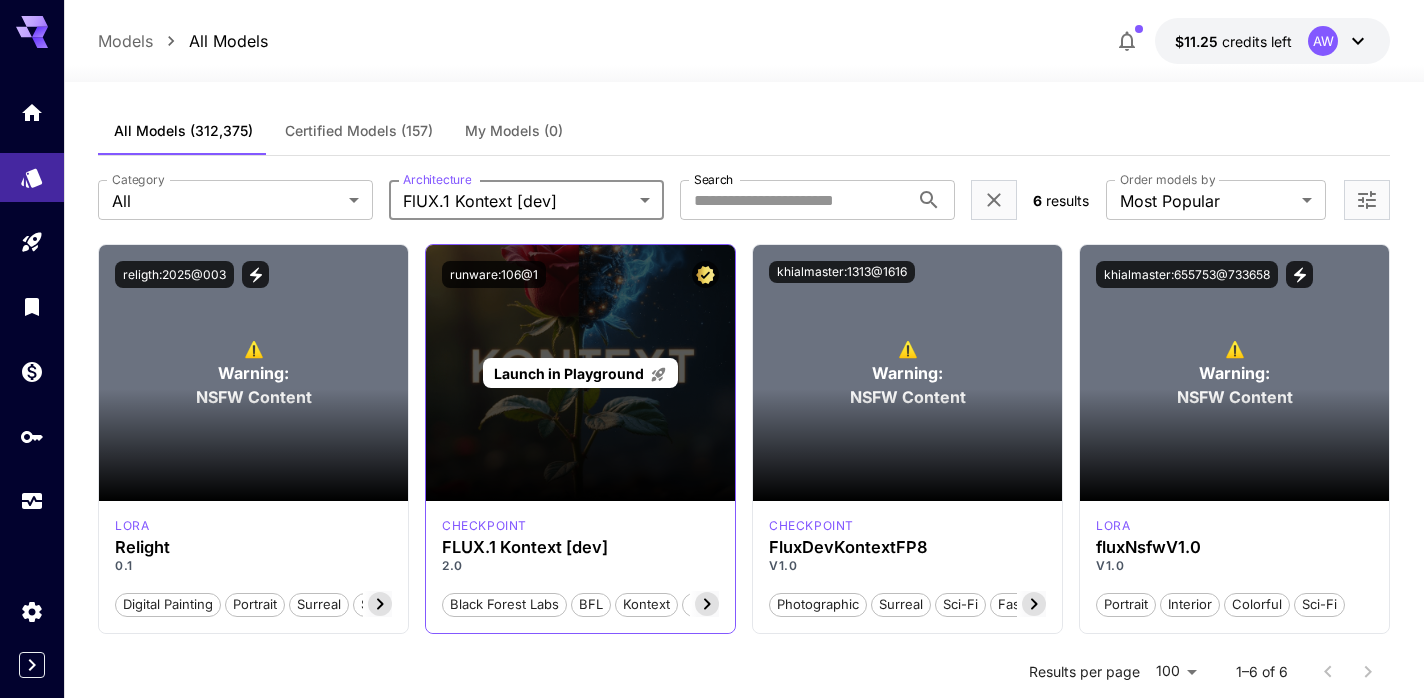 scroll, scrollTop: 13, scrollLeft: 0, axis: vertical 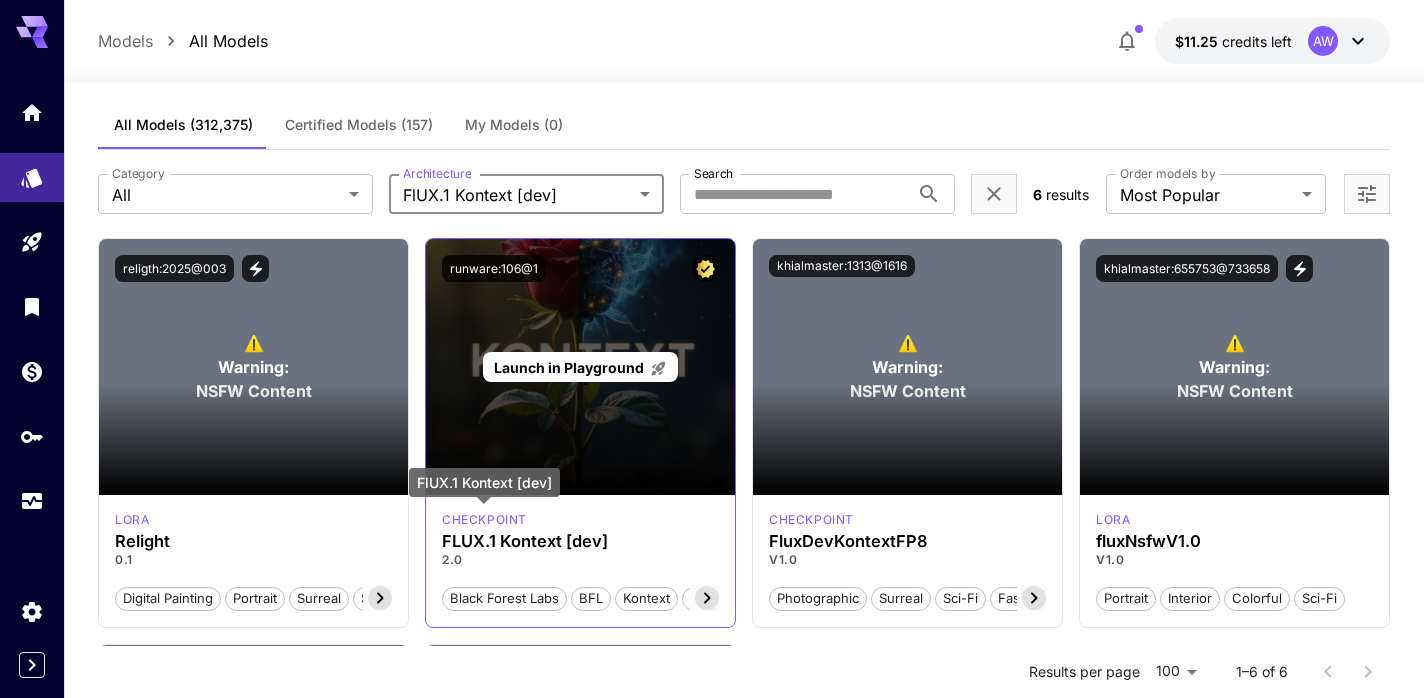 click on "Launch in Playground" at bounding box center (580, 367) 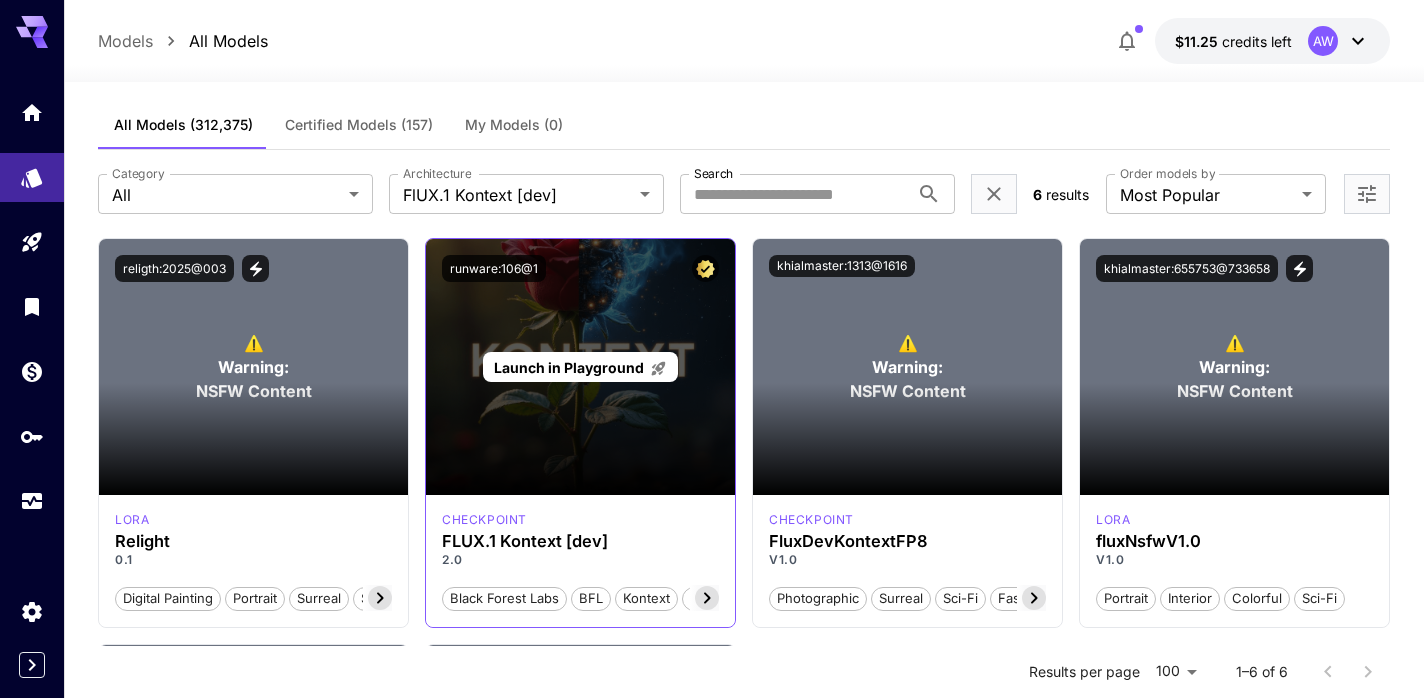 click on "Launch in Playground" at bounding box center (569, 367) 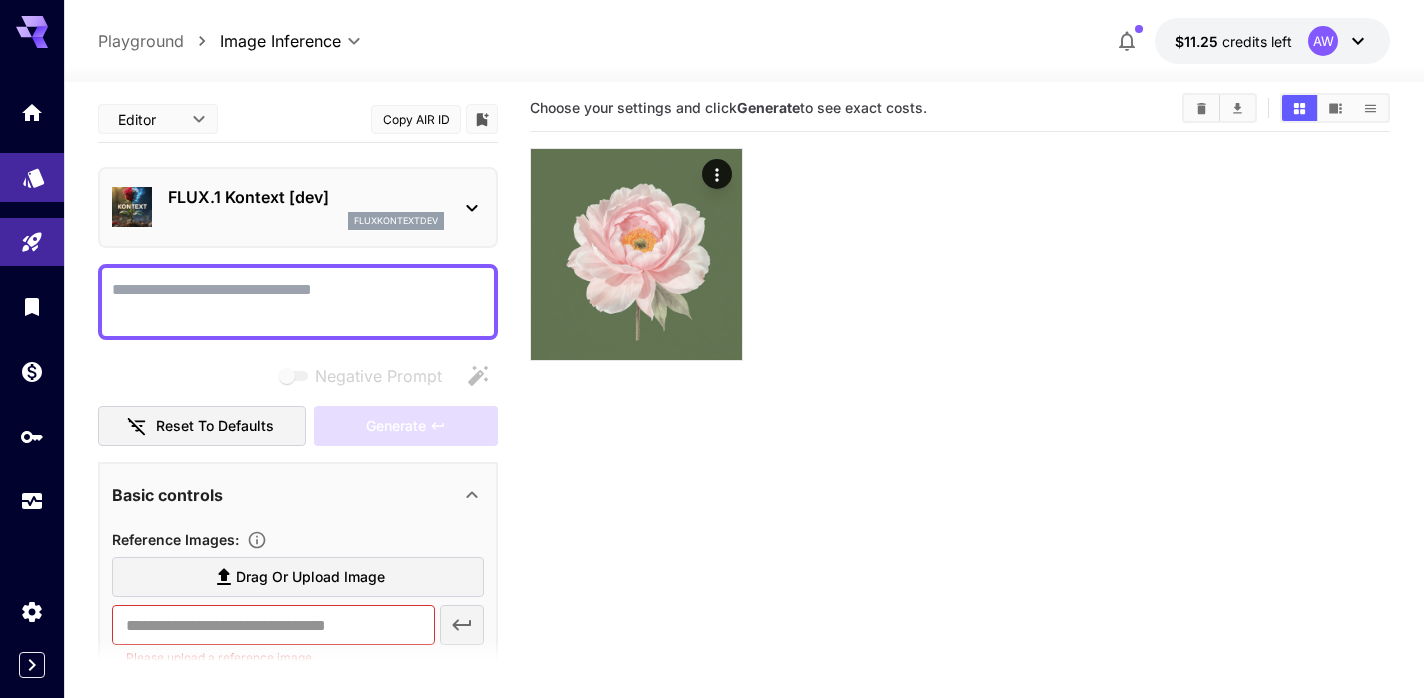click at bounding box center [32, 177] 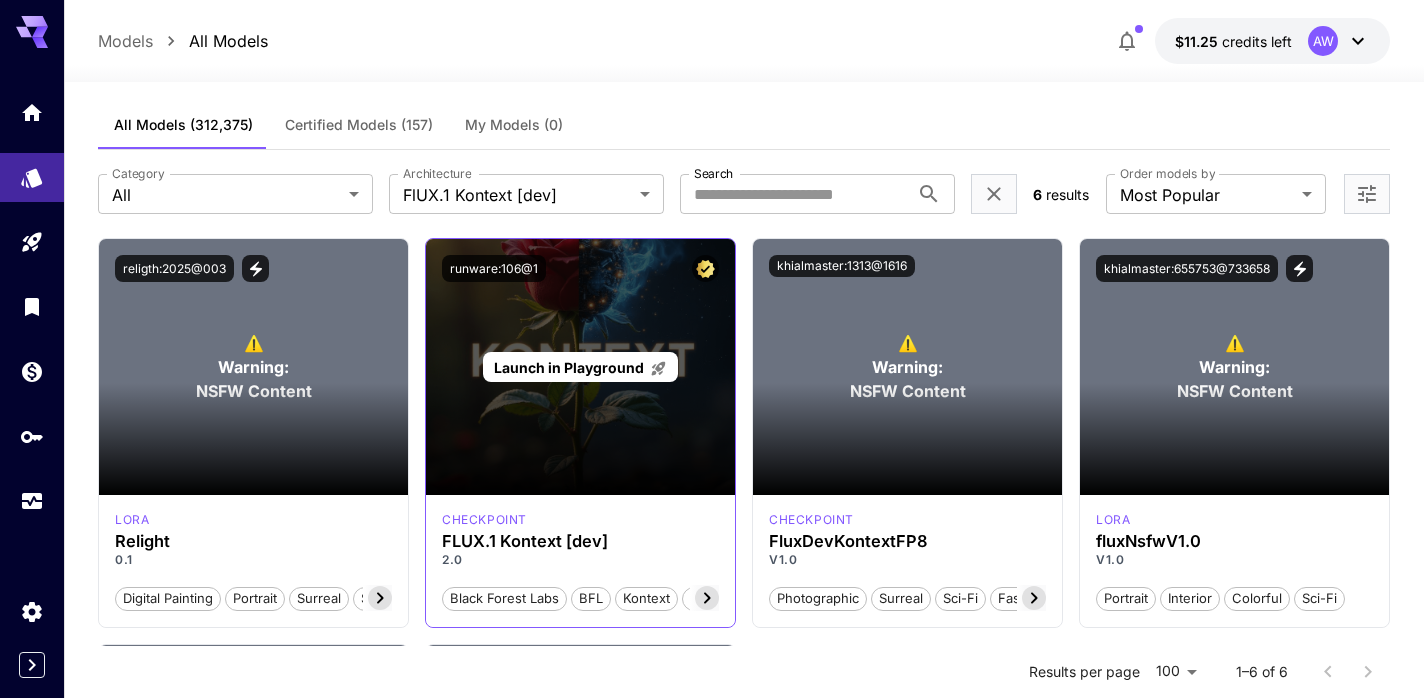click on "Launch in Playground" at bounding box center (580, 367) 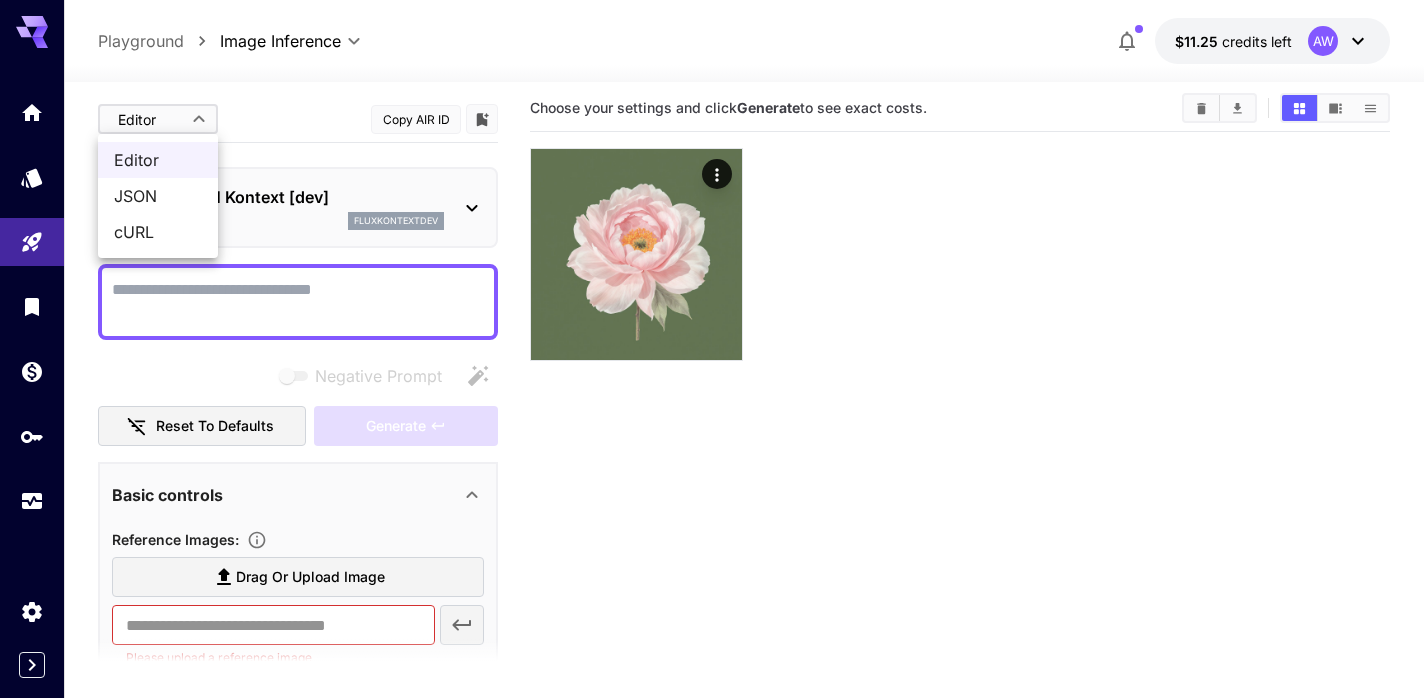 click on "**********" at bounding box center (712, 415) 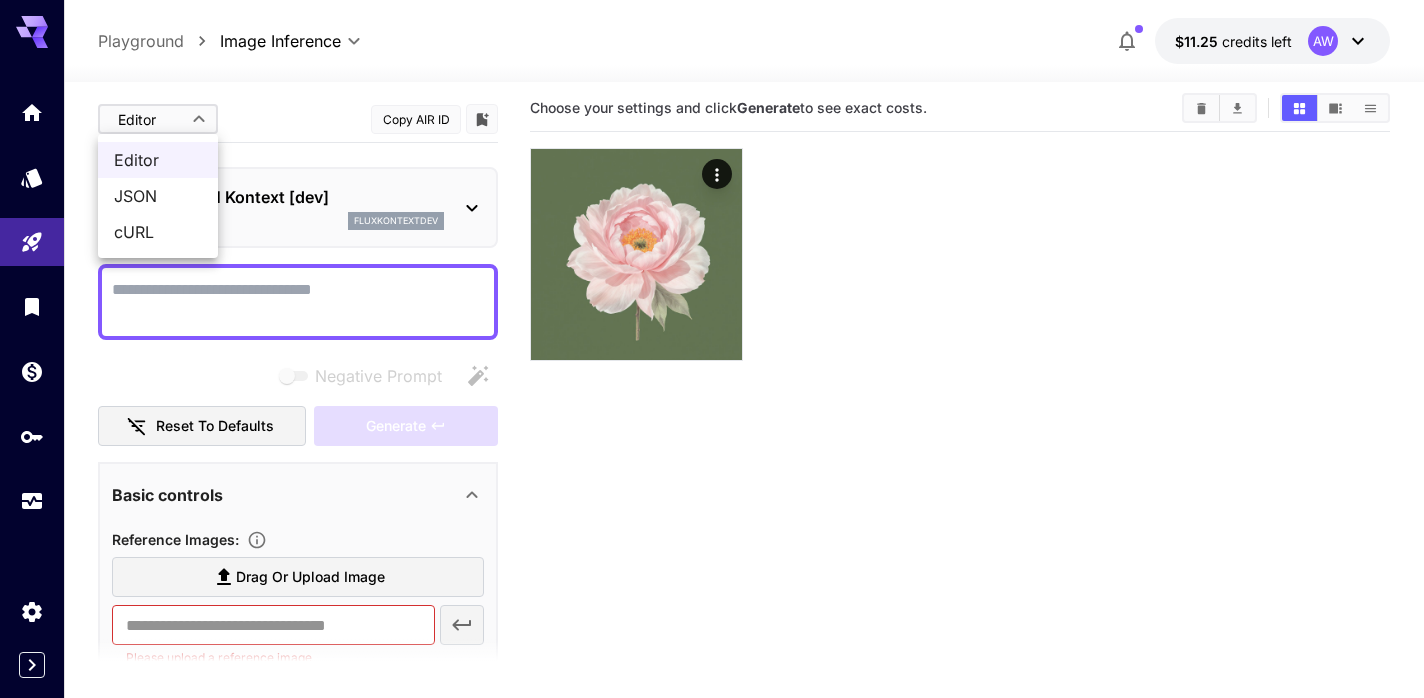 click at bounding box center (712, 349) 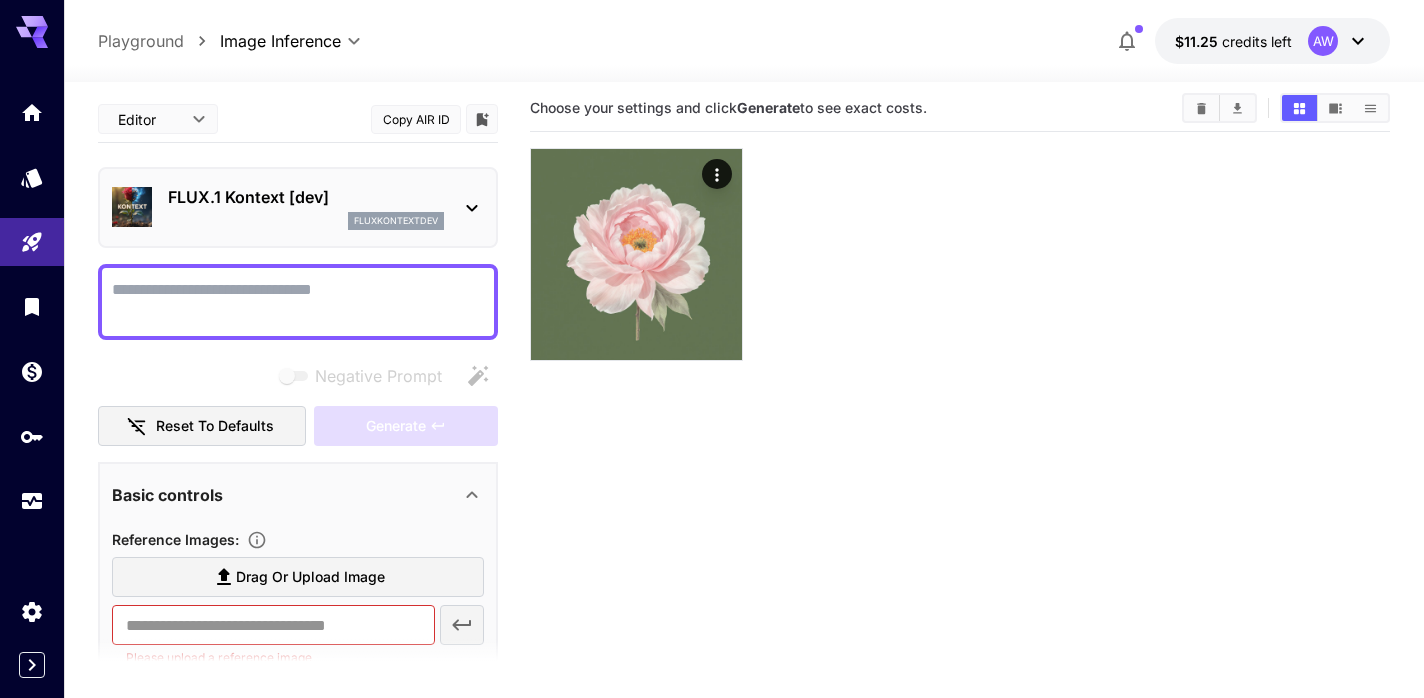 click on "FLUX.1 Kontext [dev]" at bounding box center [306, 197] 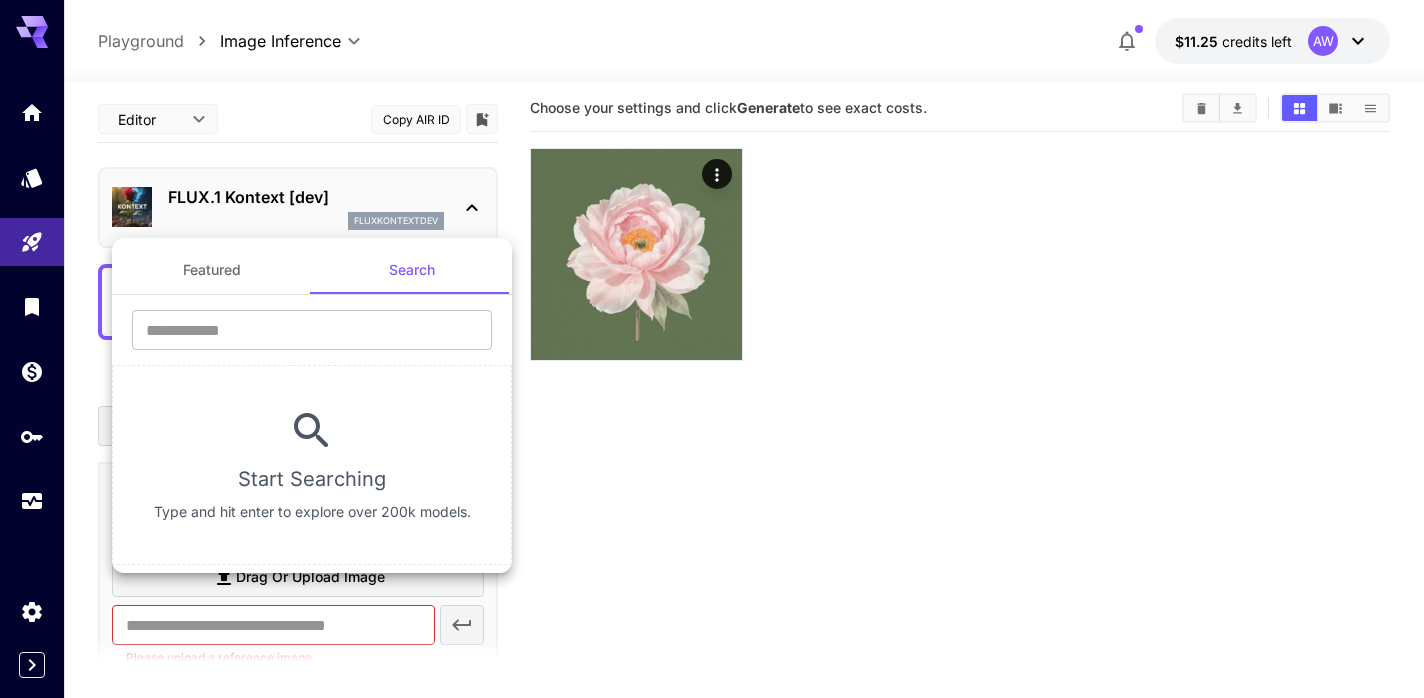 click at bounding box center [712, 349] 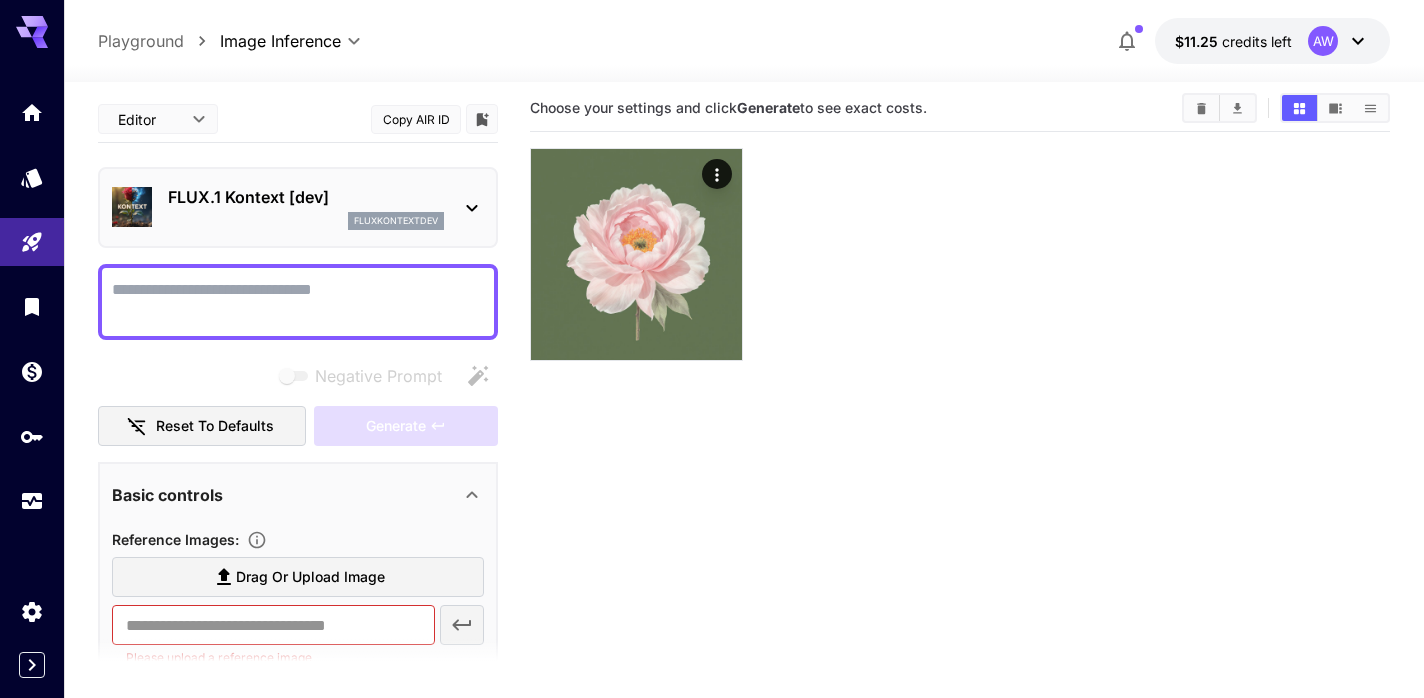 click on "Negative Prompt" at bounding box center [298, 302] 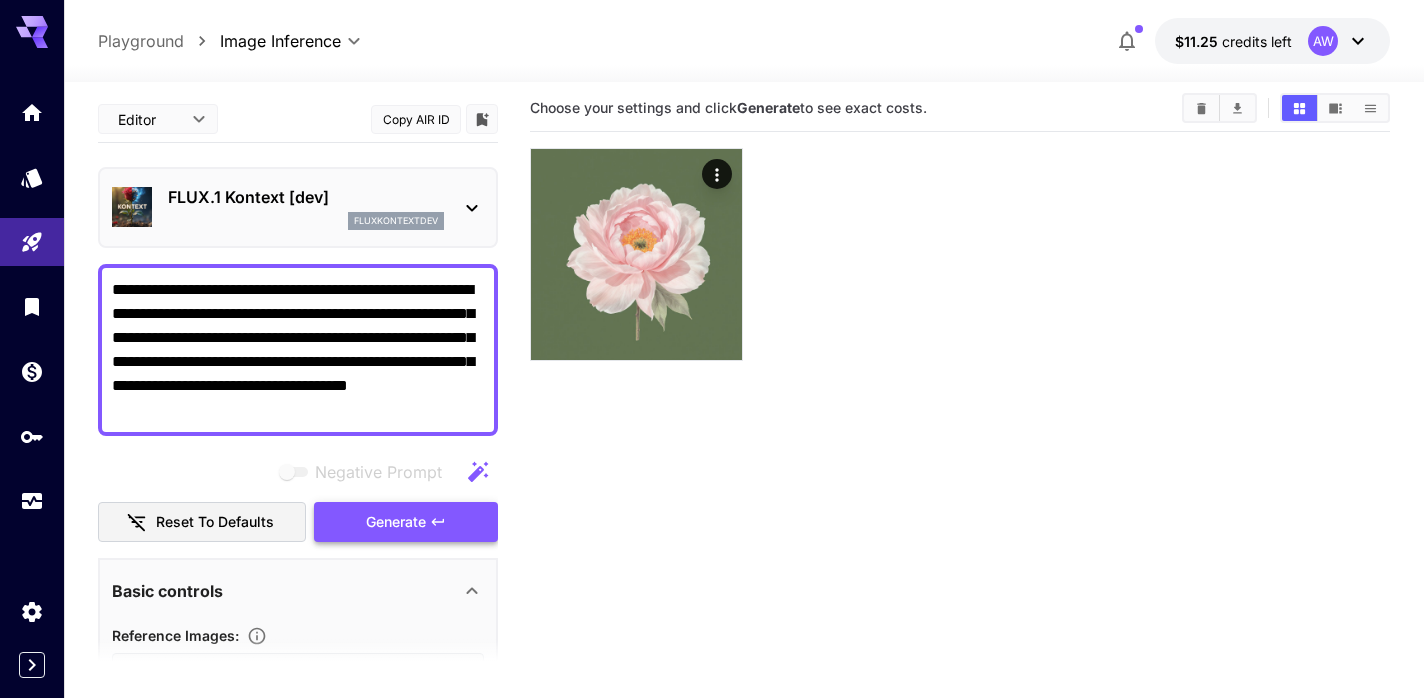 type on "**********" 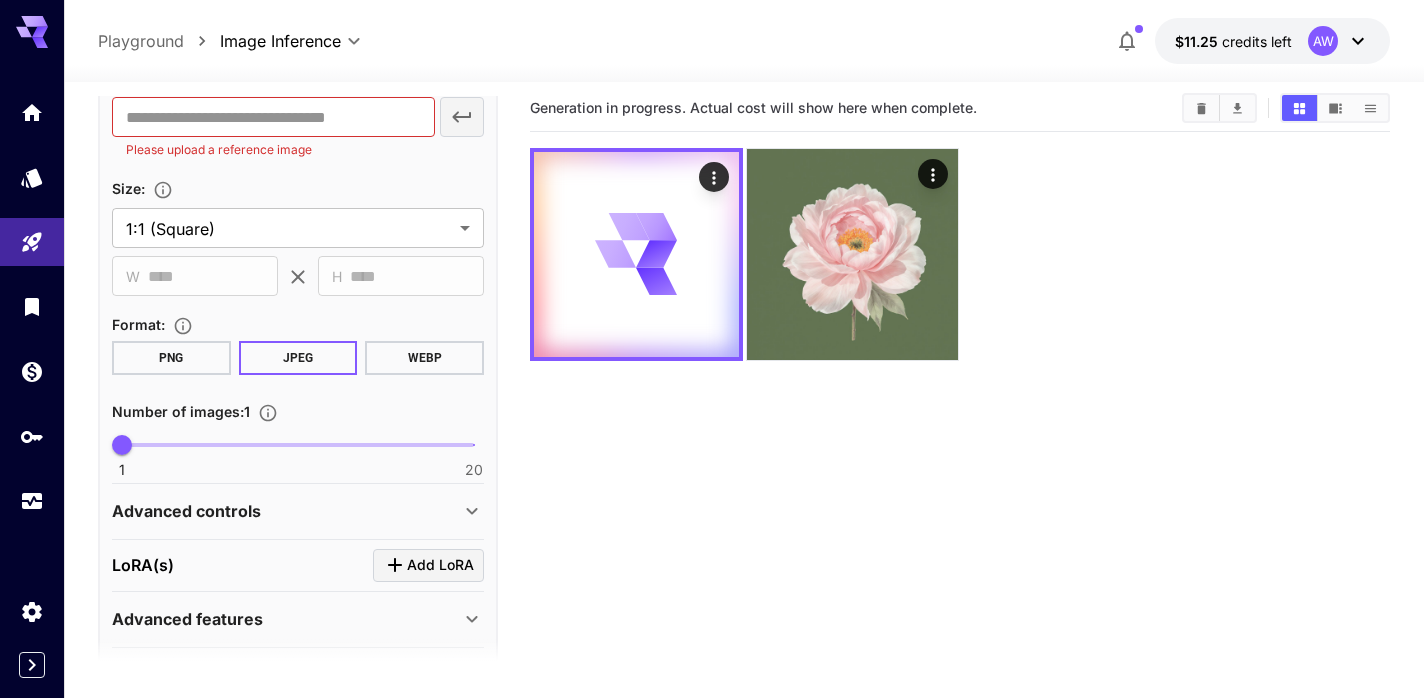 scroll, scrollTop: 564, scrollLeft: 0, axis: vertical 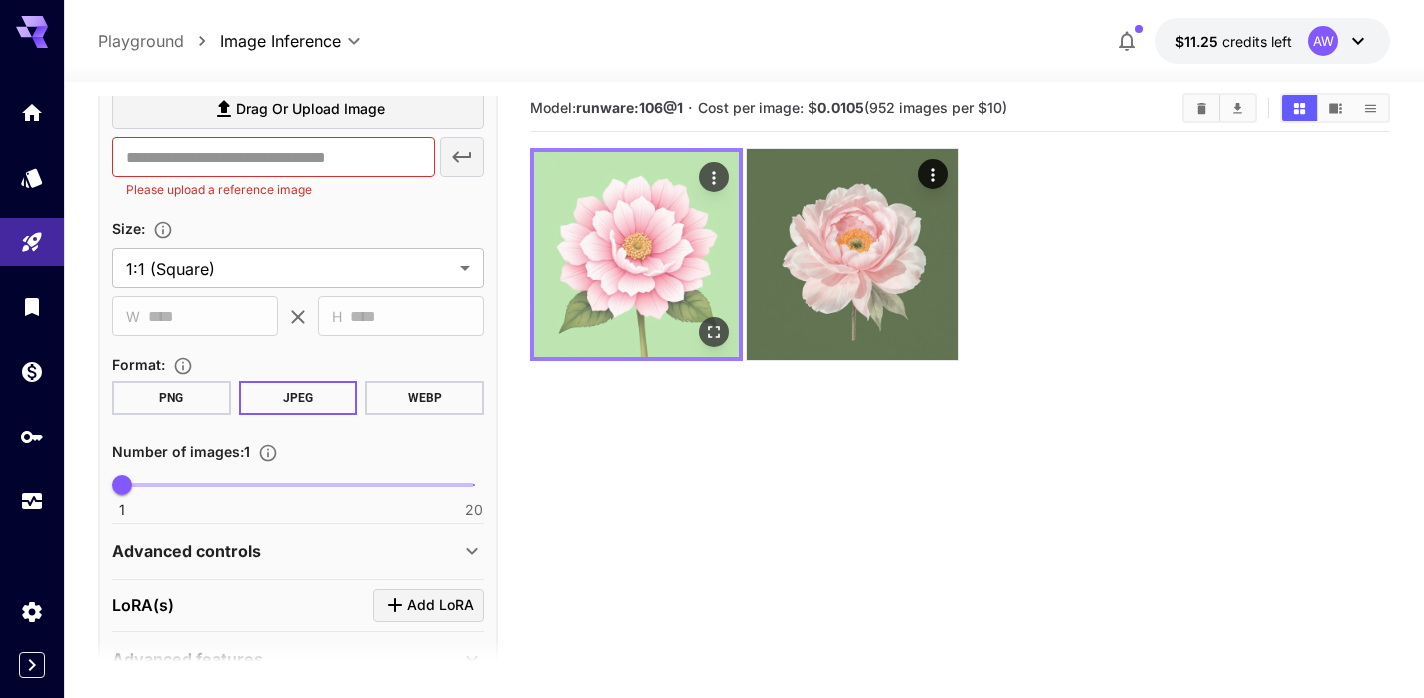 click at bounding box center (636, 254) 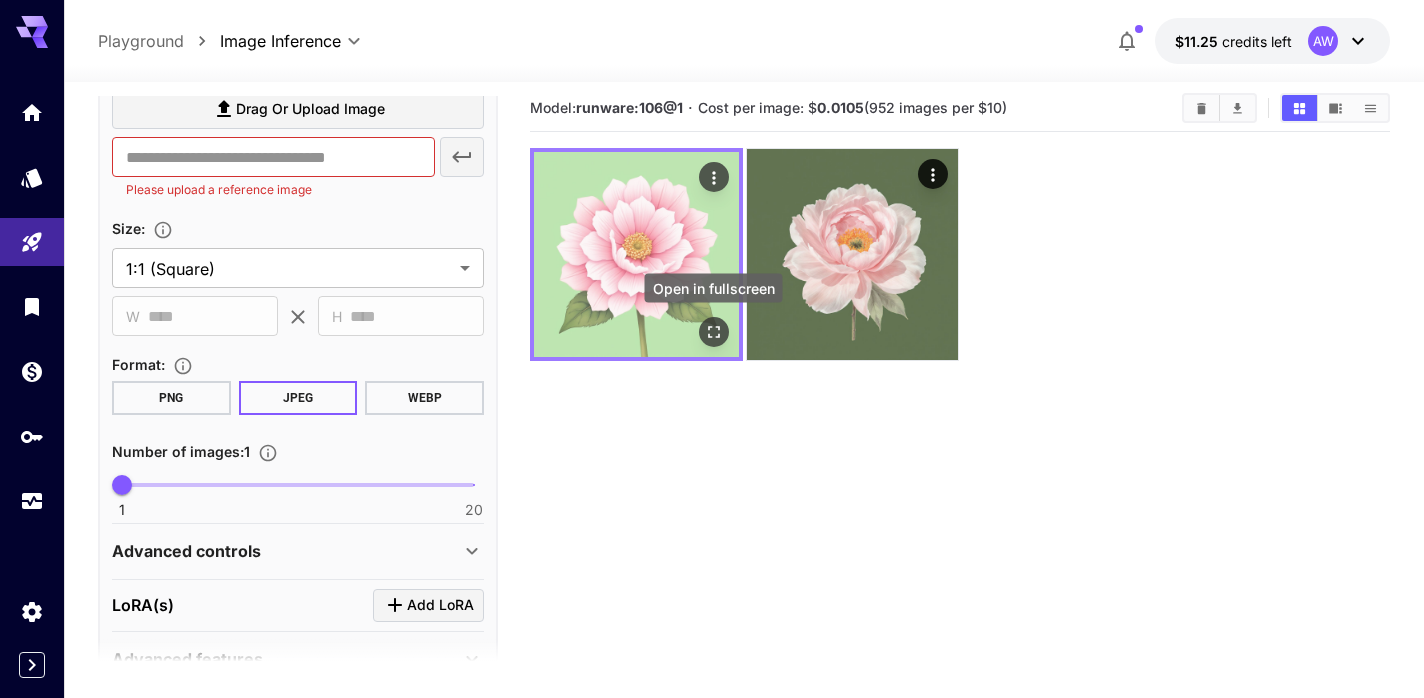 click 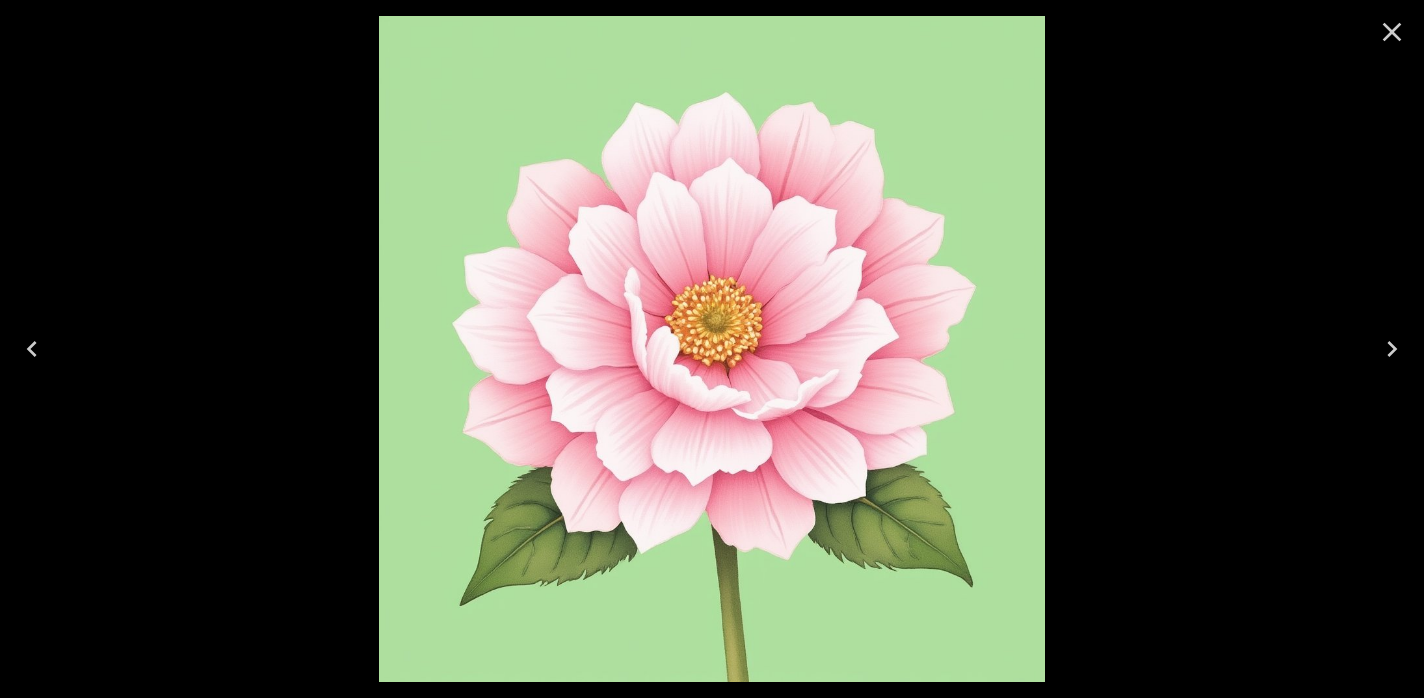 click 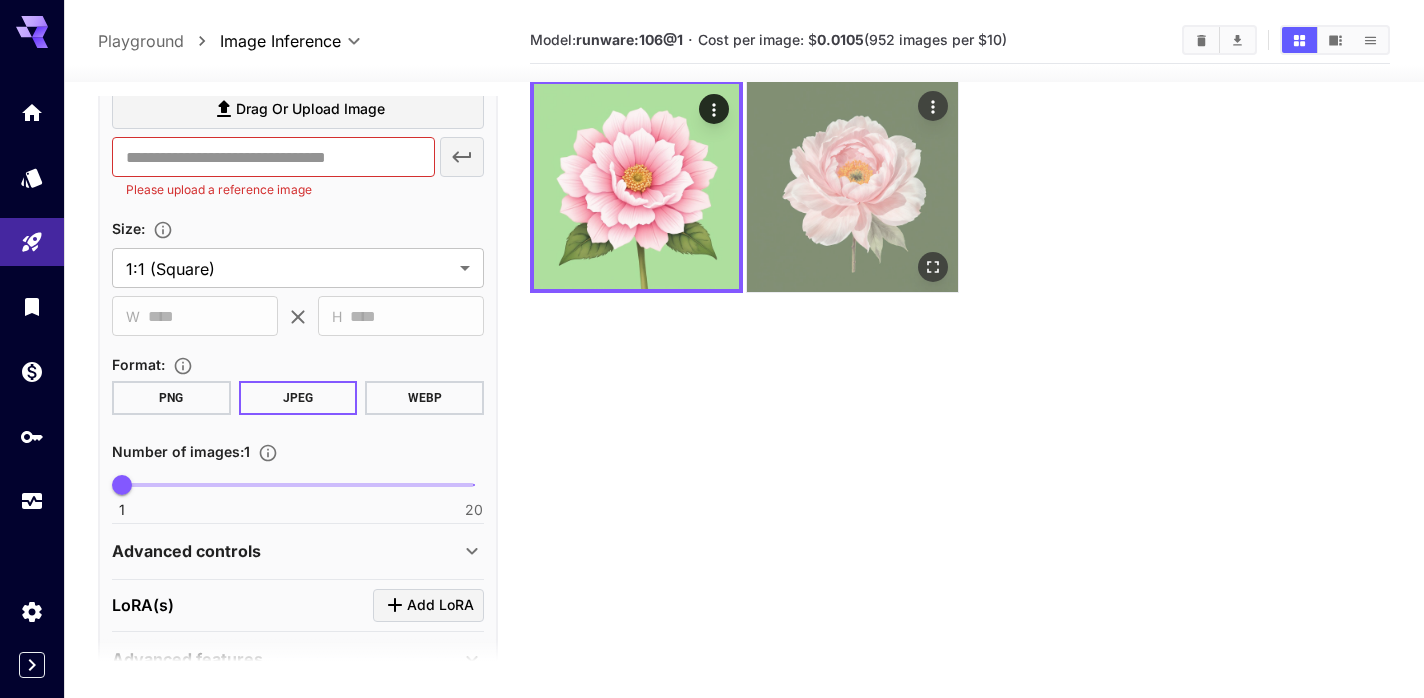 scroll, scrollTop: 158, scrollLeft: 0, axis: vertical 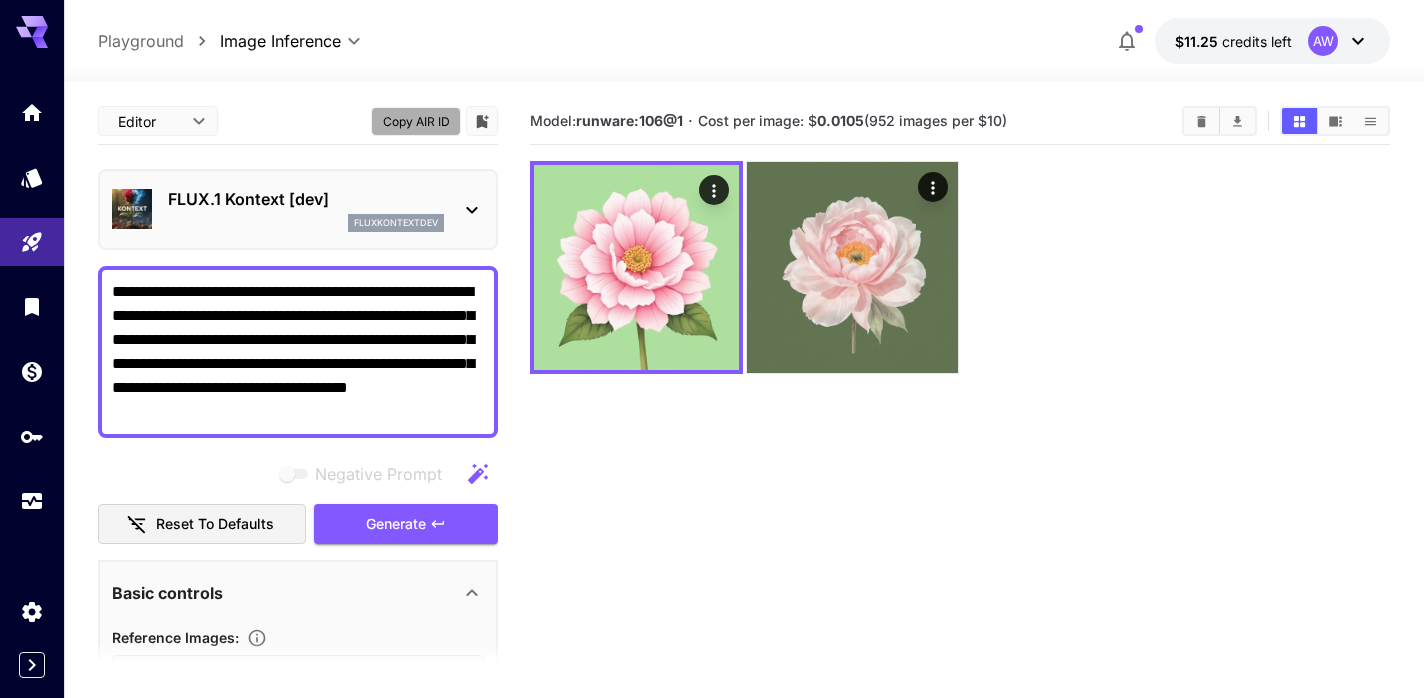 click on "Copy AIR ID" at bounding box center (416, 121) 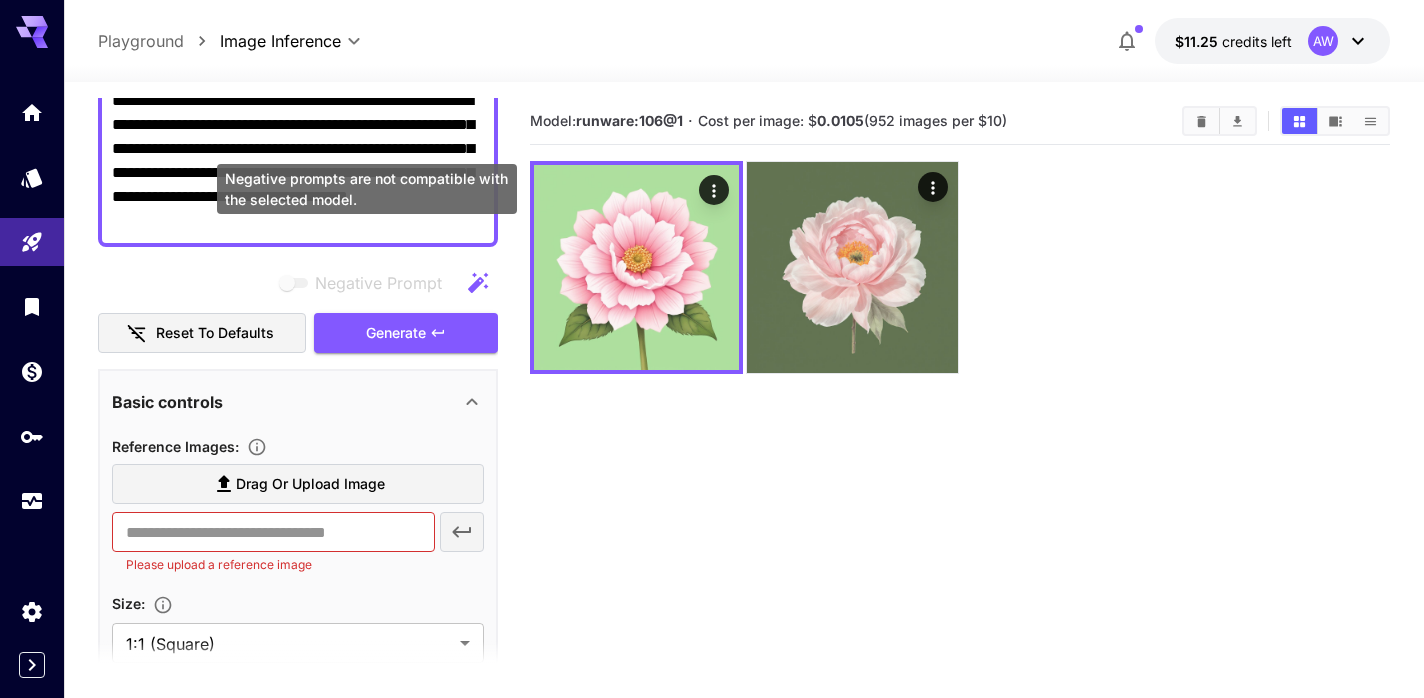 scroll, scrollTop: 282, scrollLeft: 0, axis: vertical 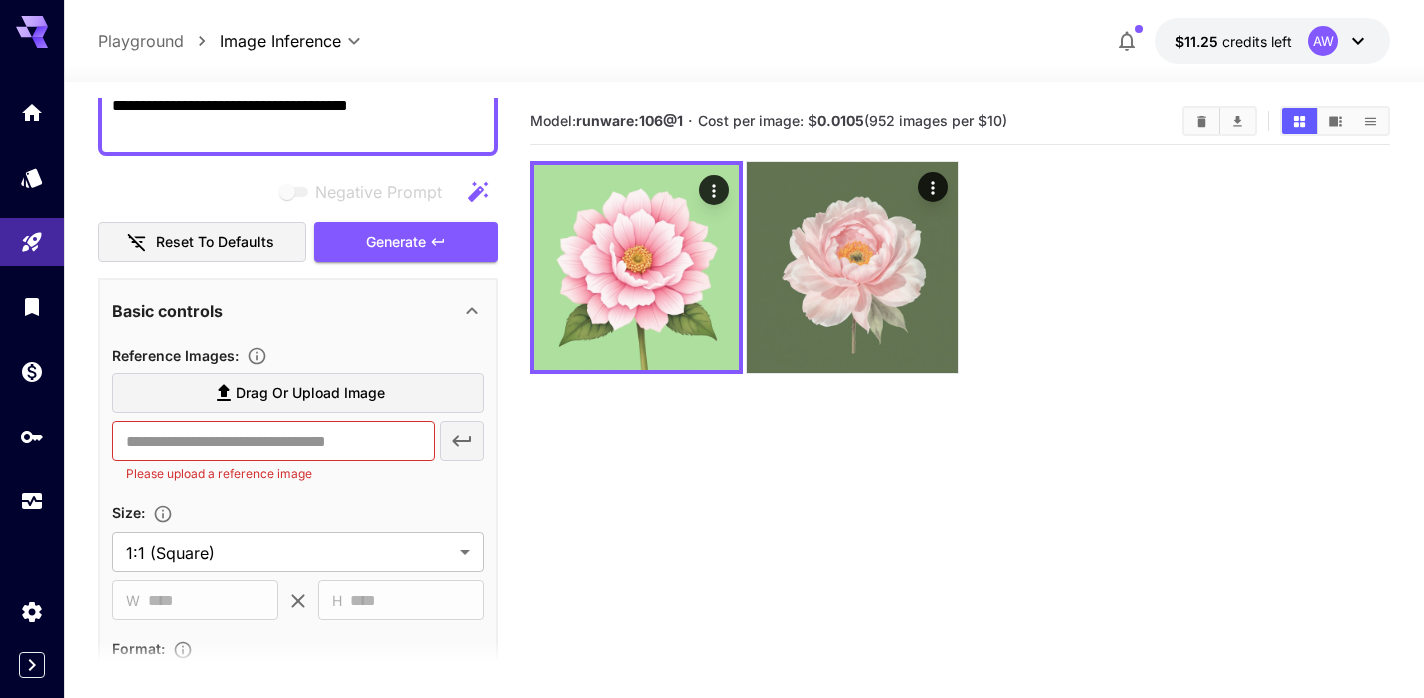 click on "Basic controls" at bounding box center (286, 311) 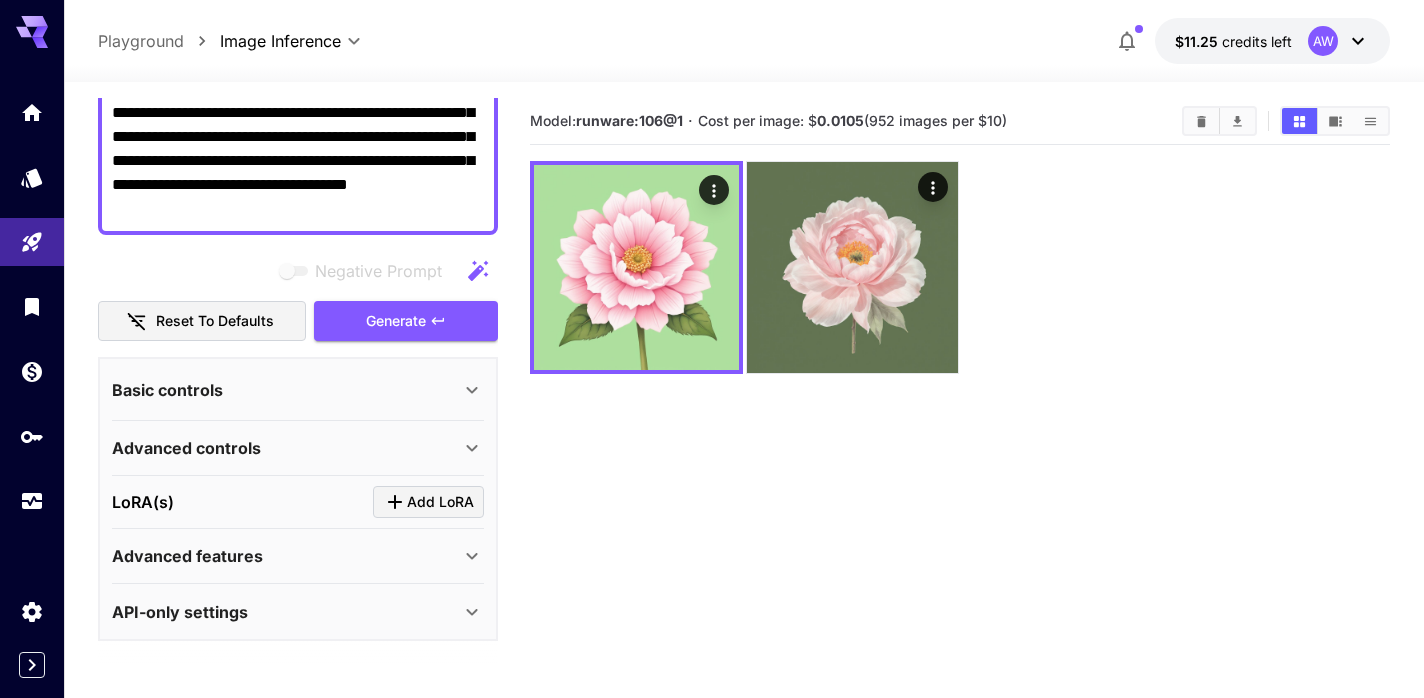 scroll, scrollTop: 202, scrollLeft: 0, axis: vertical 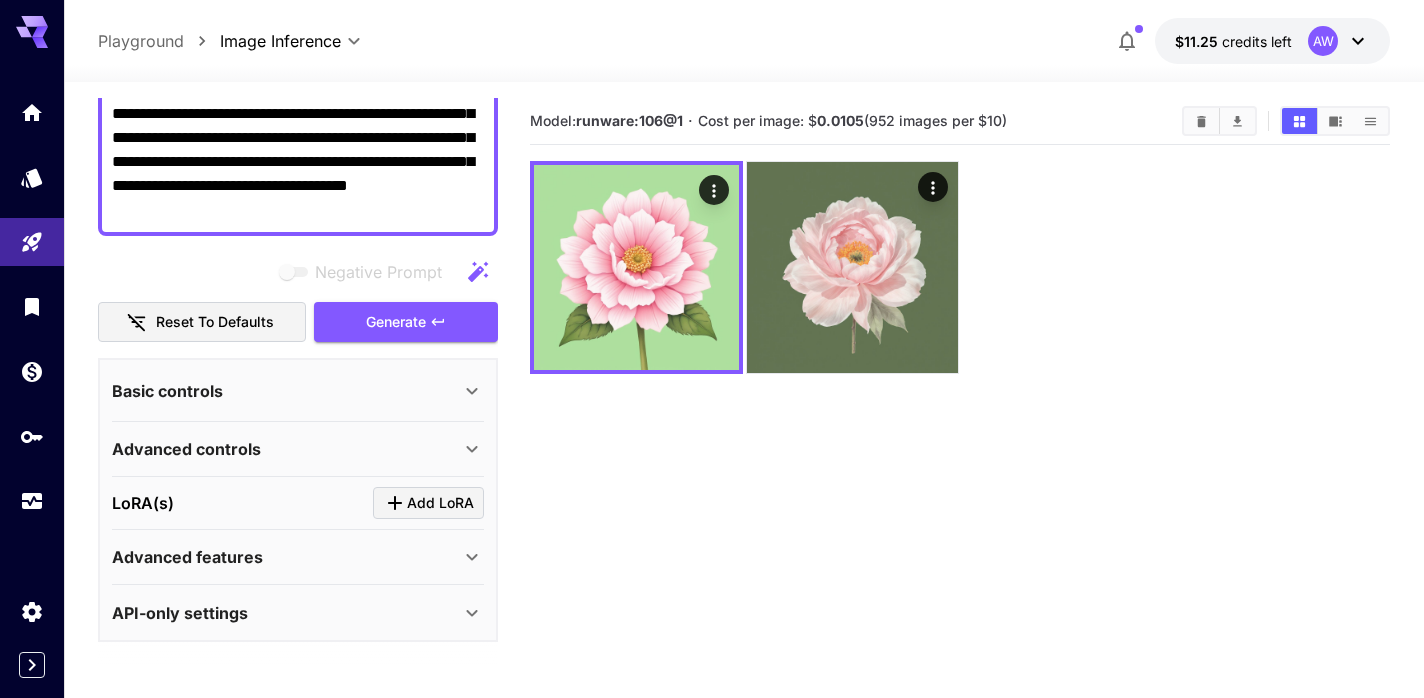 click on "API-only settings" at bounding box center [286, 613] 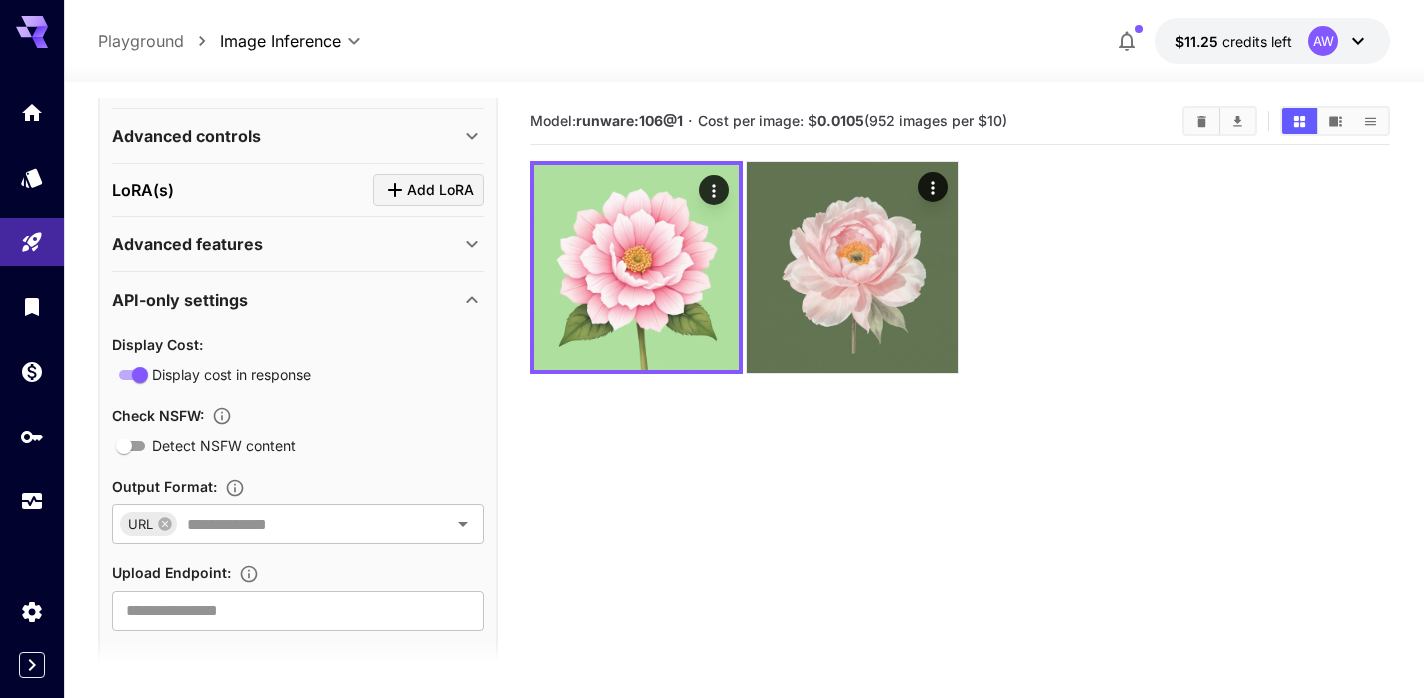 scroll, scrollTop: 542, scrollLeft: 0, axis: vertical 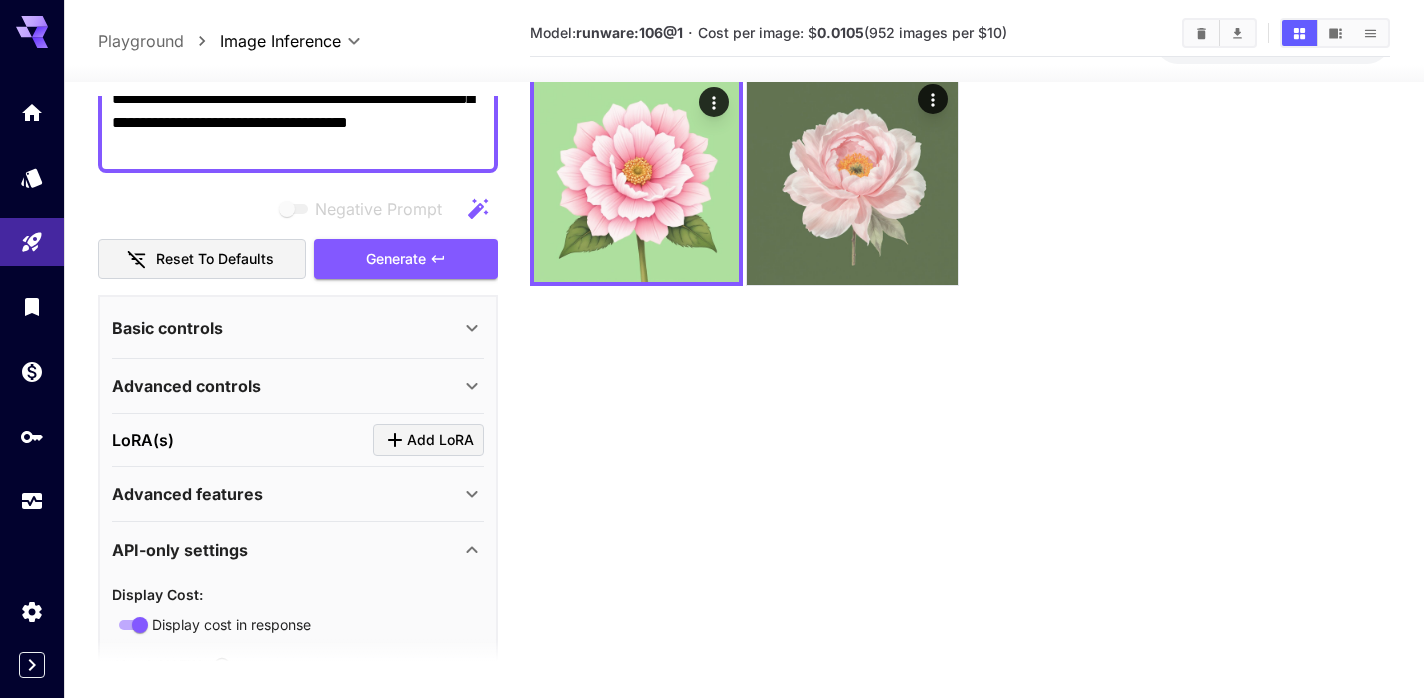 click on "Advanced features" at bounding box center [286, 494] 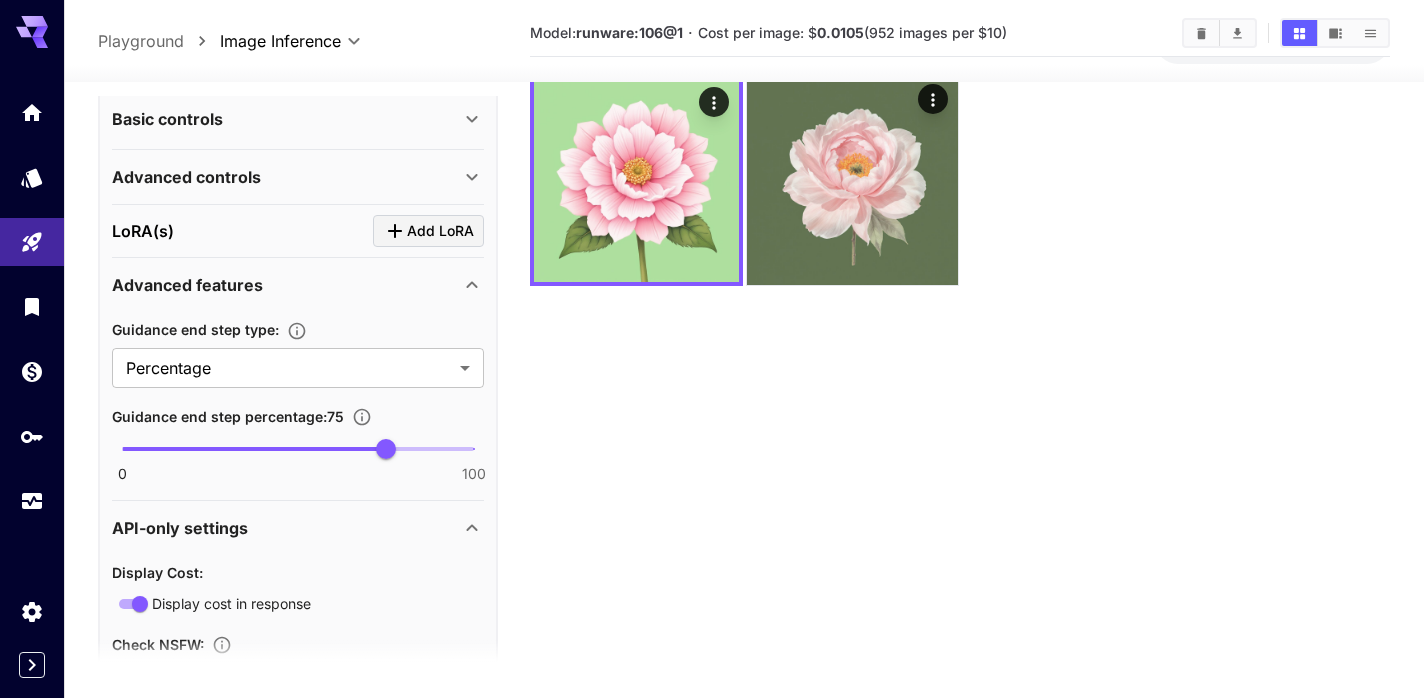 scroll, scrollTop: 469, scrollLeft: 0, axis: vertical 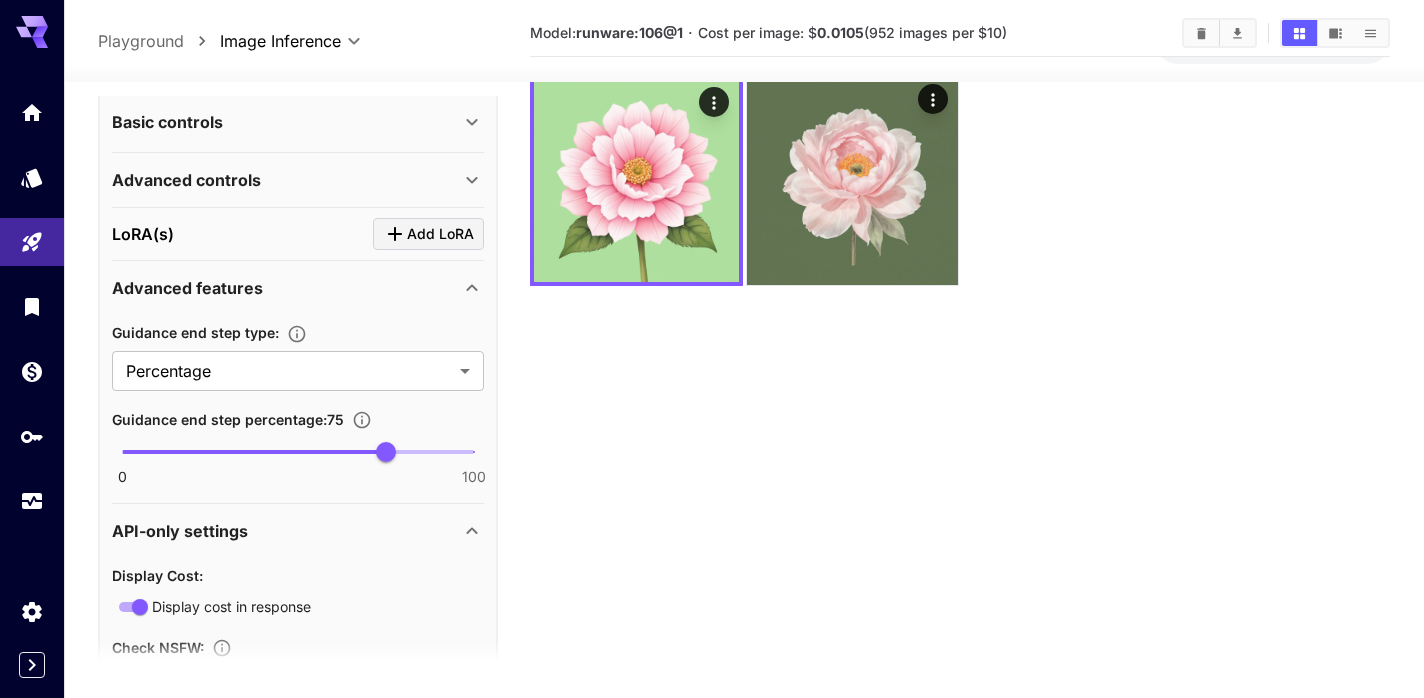 click on "Advanced features" at bounding box center [286, 288] 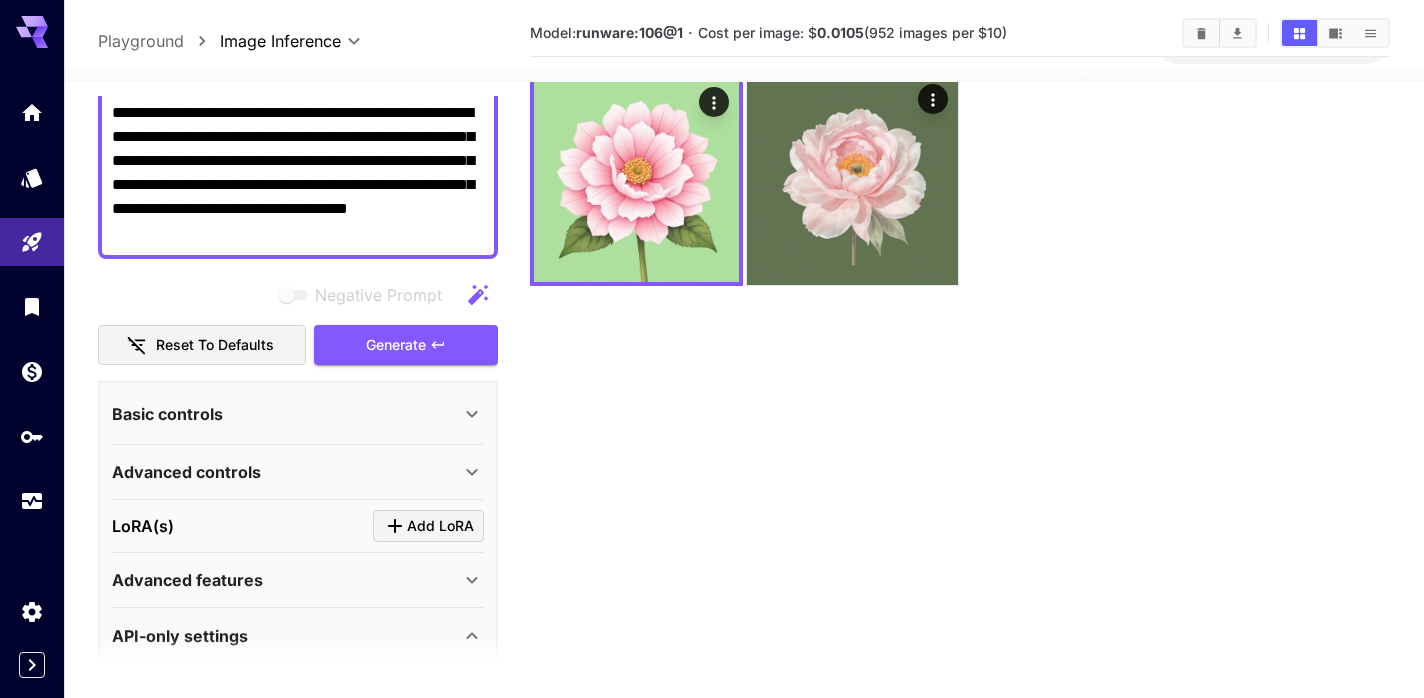 scroll, scrollTop: 0, scrollLeft: 0, axis: both 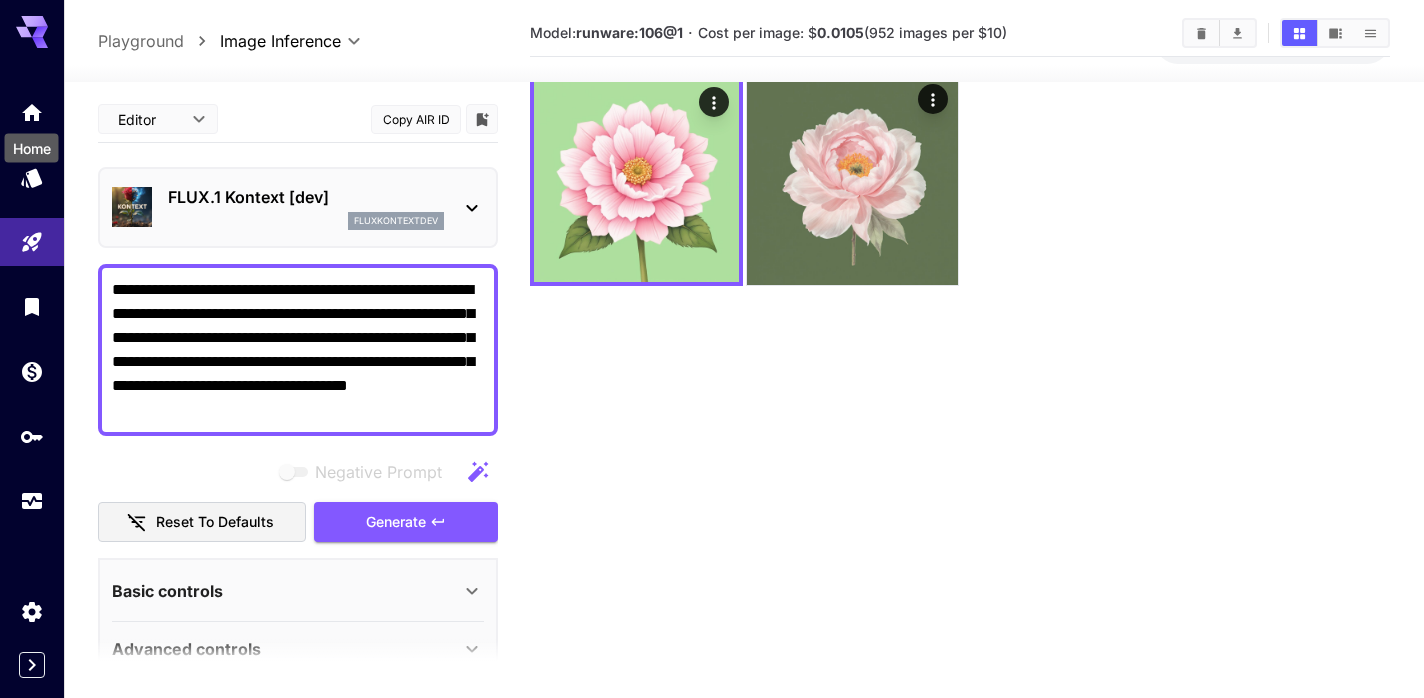 click on "Home" at bounding box center (32, 142) 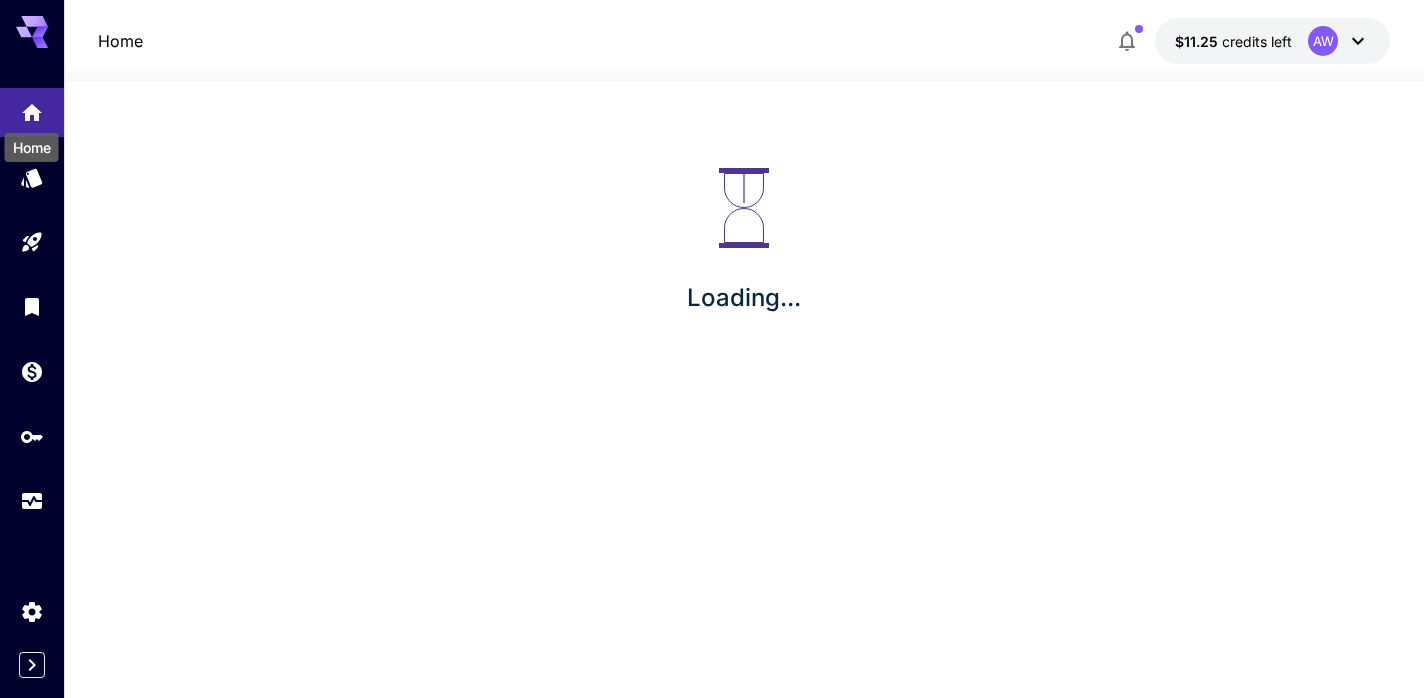 scroll, scrollTop: 0, scrollLeft: 0, axis: both 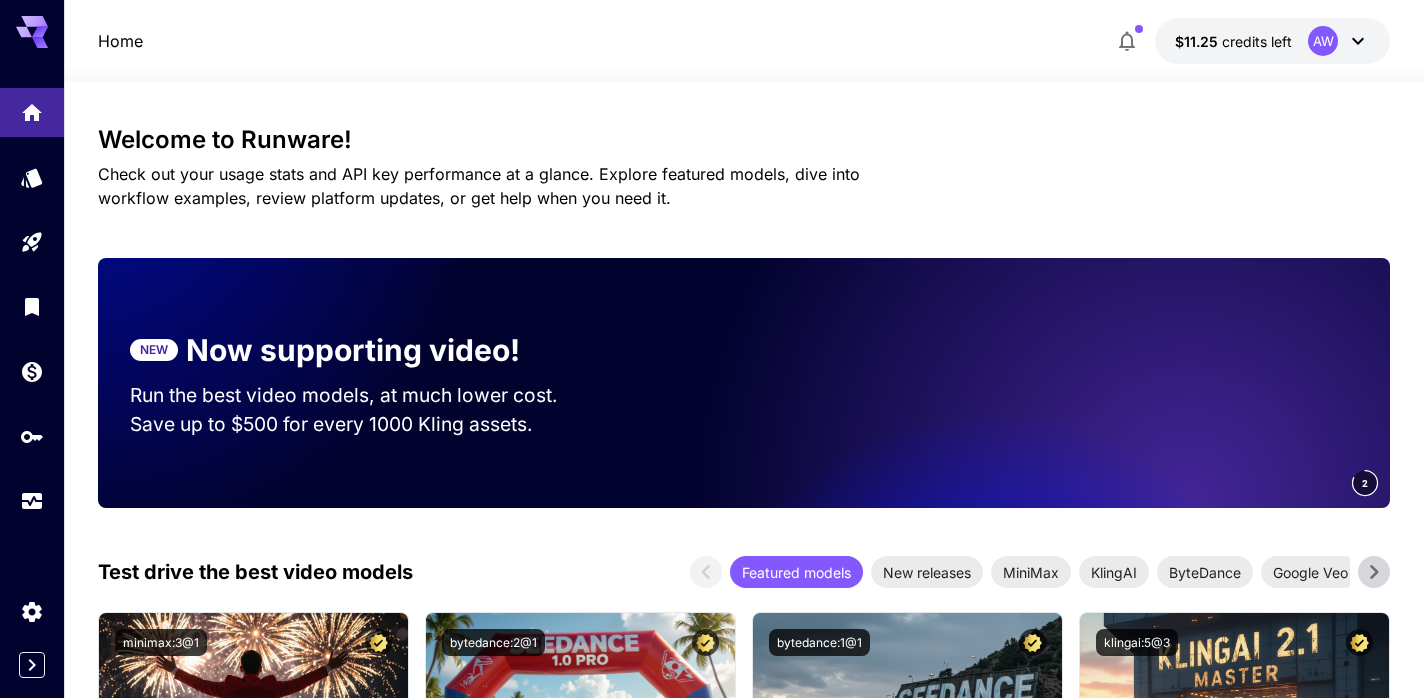 click 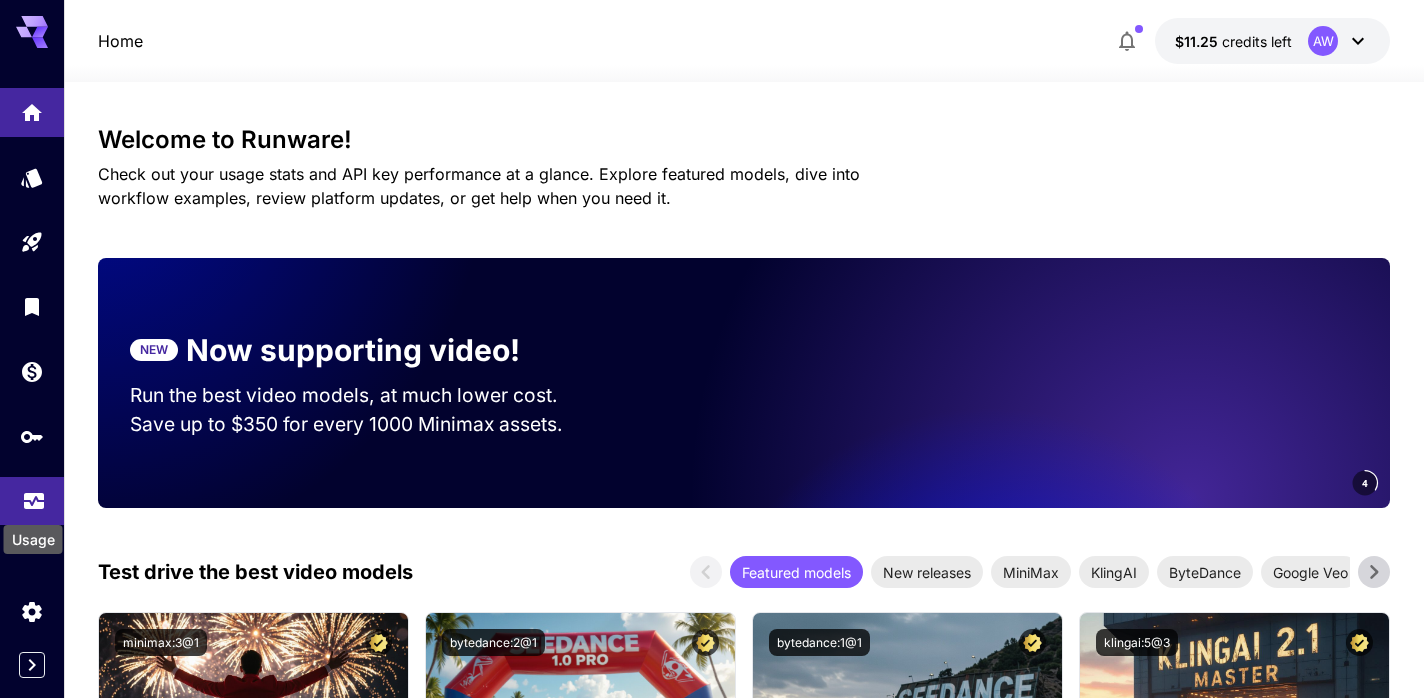 click 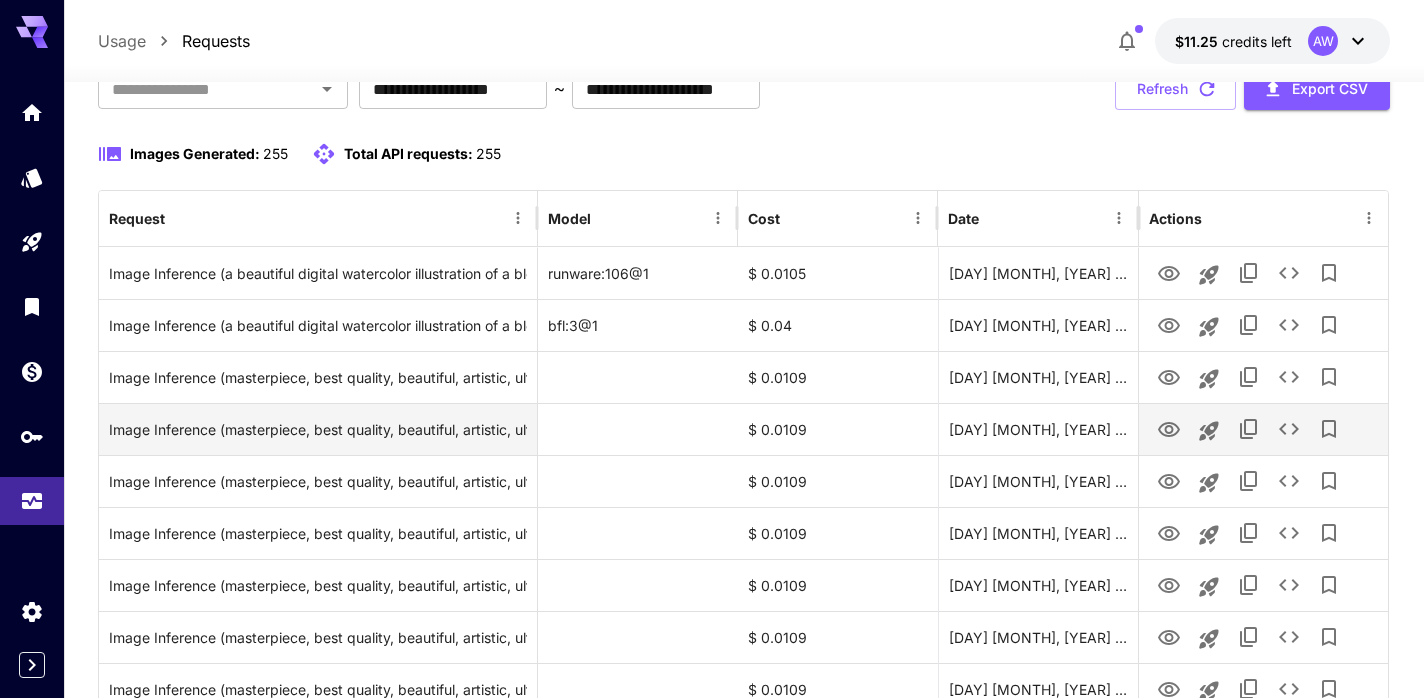 scroll, scrollTop: 147, scrollLeft: 0, axis: vertical 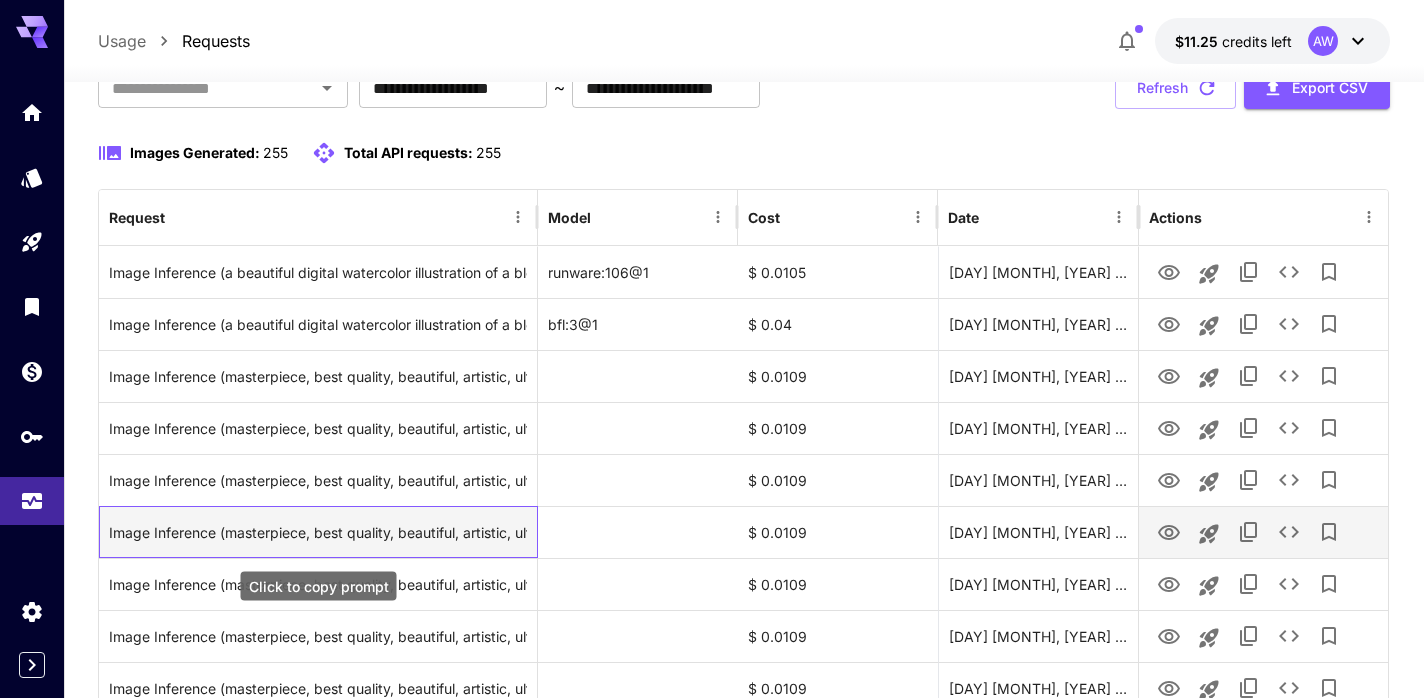 click on "Image Inference (masterpiece, best quality, beautiful, artistic, ultra-detailed, high resolution, an ethereal and dreamy digital watercolor illustration, with transparent layers, soft bleeding edges, and delicate wet-on-wet effects, of a partially bloomed Peony, in cream color, 3/4 view. Ethereal, Soft, Romantic, Artistic, Calm, and Luxurious mood, . clean clipart style, with a very thin solid black outline around the entire object, isolated on a solid chroma key green background, no shadow, .)" at bounding box center [318, 532] 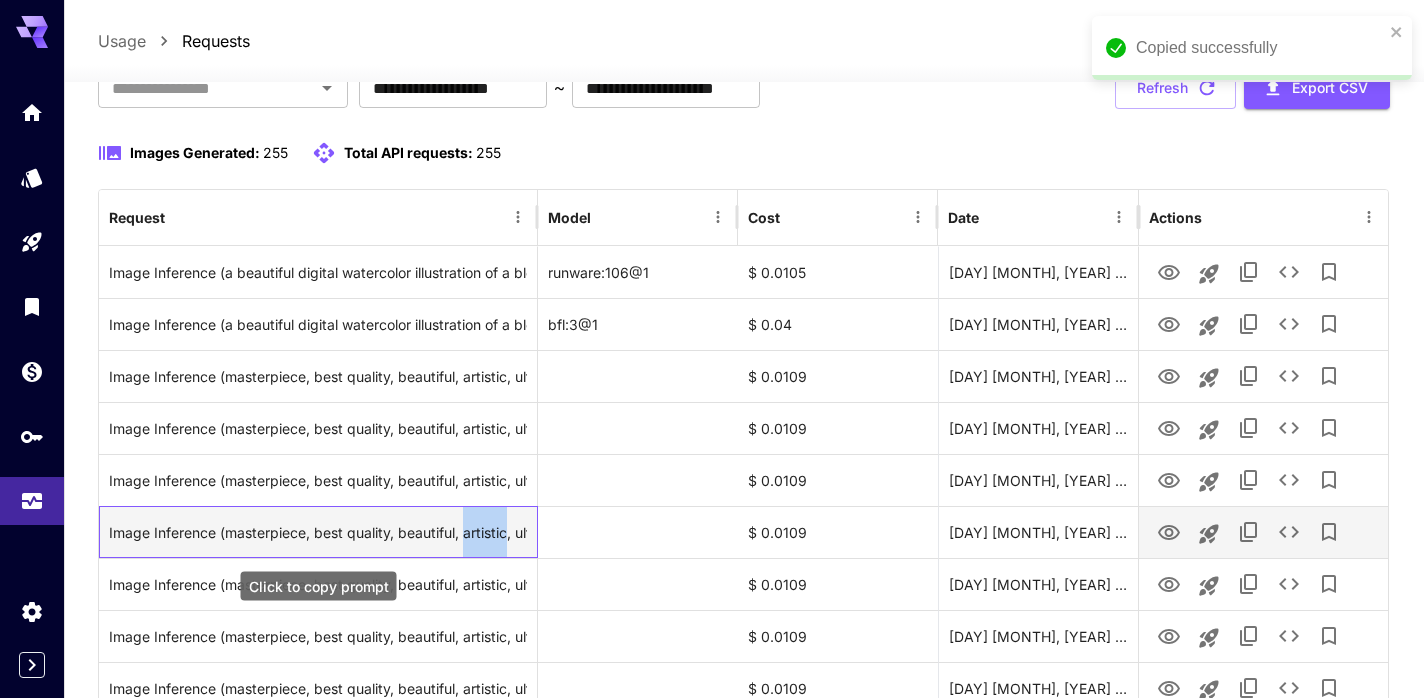 click on "Image Inference (masterpiece, best quality, beautiful, artistic, ultra-detailed, high resolution, an ethereal and dreamy digital watercolor illustration, with transparent layers, soft bleeding edges, and delicate wet-on-wet effects, of a partially bloomed Peony, in cream color, 3/4 view. Ethereal, Soft, Romantic, Artistic, Calm, and Luxurious mood, . clean clipart style, with a very thin solid black outline around the entire object, isolated on a solid chroma key green background, no shadow, .)" at bounding box center (318, 532) 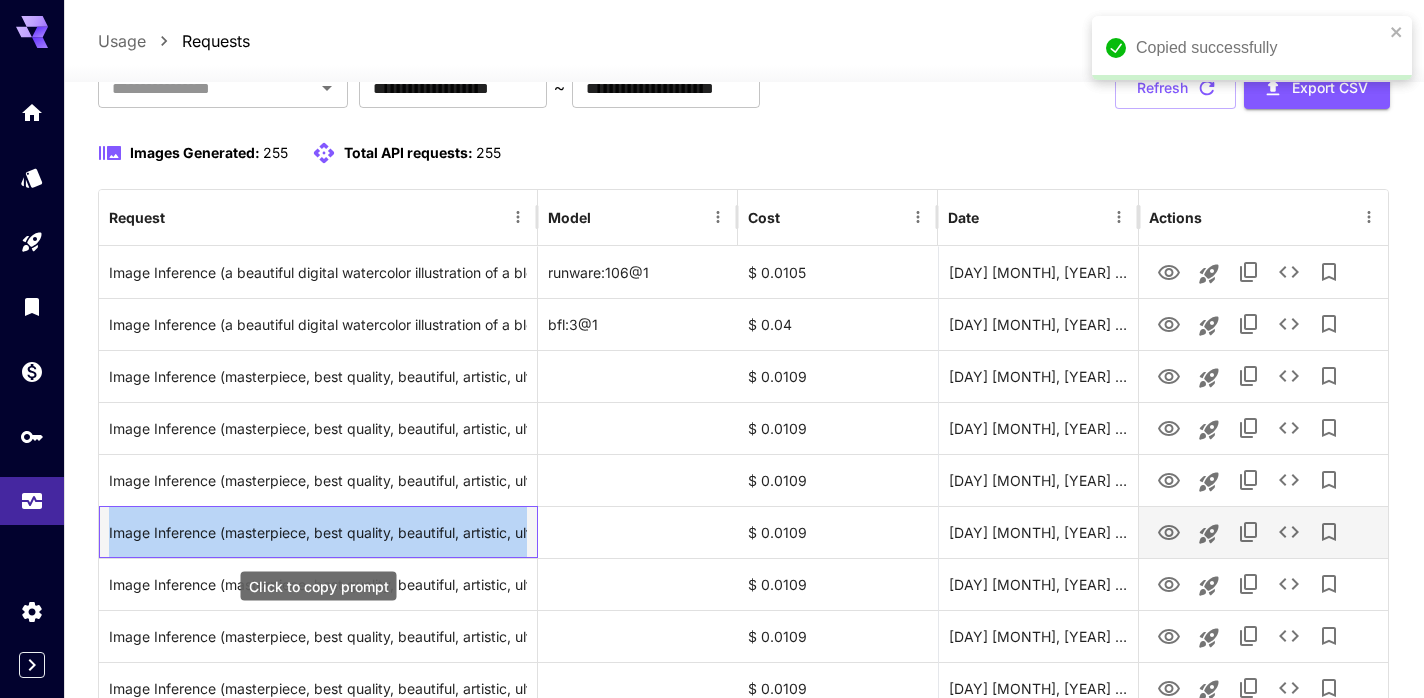 click on "Image Inference (masterpiece, best quality, beautiful, artistic, ultra-detailed, high resolution, an ethereal and dreamy digital watercolor illustration, with transparent layers, soft bleeding edges, and delicate wet-on-wet effects, of a partially bloomed Peony, in cream color, 3/4 view. Ethereal, Soft, Romantic, Artistic, Calm, and Luxurious mood, . clean clipart style, with a very thin solid black outline around the entire object, isolated on a solid chroma key green background, no shadow, .)" at bounding box center [318, 532] 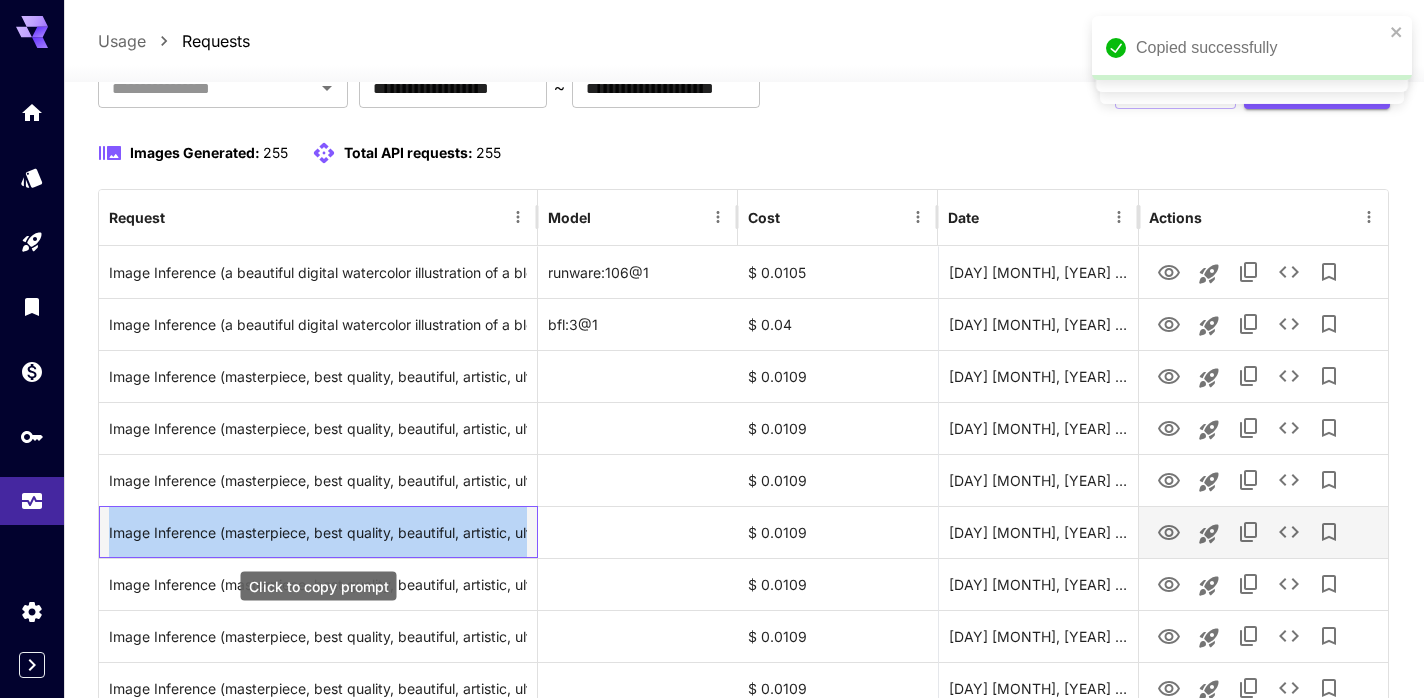 click on "Image Inference (masterpiece, best quality, beautiful, artistic, ultra-detailed, high resolution, an ethereal and dreamy digital watercolor illustration, with transparent layers, soft bleeding edges, and delicate wet-on-wet effects, of a partially bloomed Peony, in cream color, 3/4 view. Ethereal, Soft, Romantic, Artistic, Calm, and Luxurious mood, . clean clipart style, with a very thin solid black outline around the entire object, isolated on a solid chroma key green background, no shadow, .)" at bounding box center [318, 532] 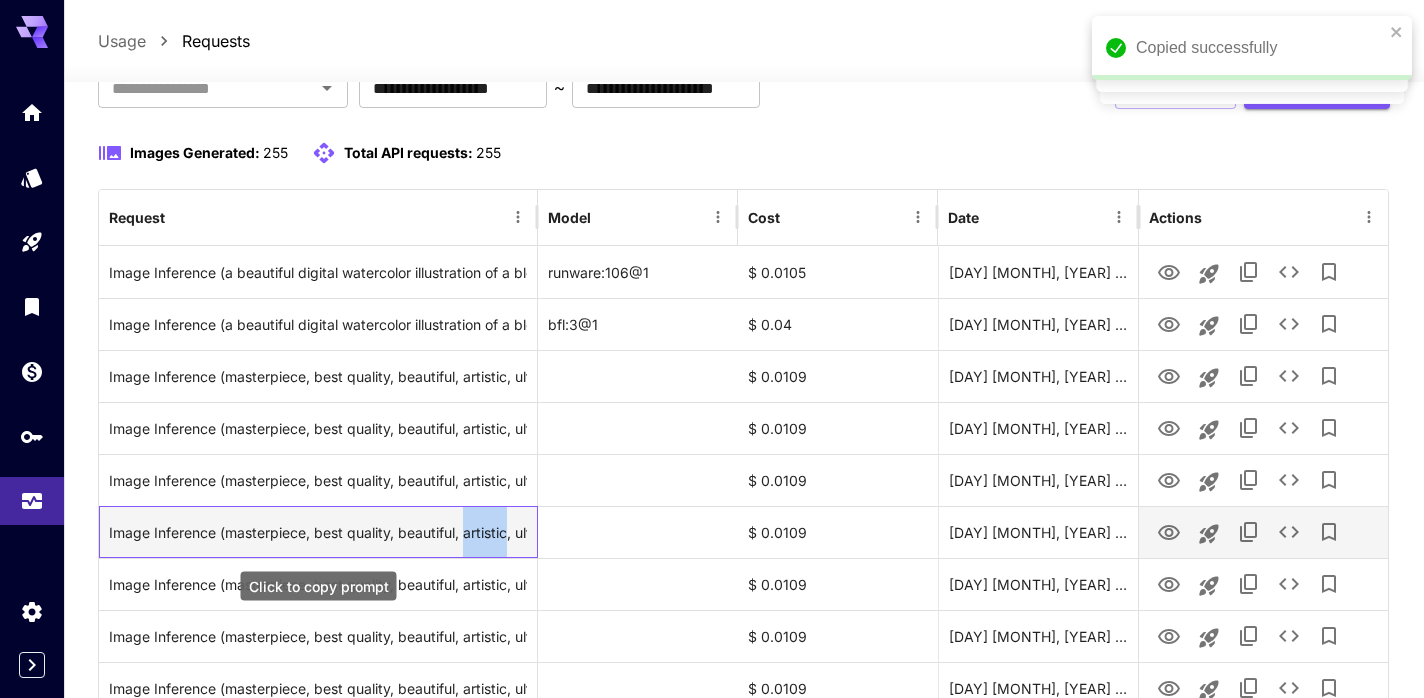 click on "Image Inference (masterpiece, best quality, beautiful, artistic, ultra-detailed, high resolution, an ethereal and dreamy digital watercolor illustration, with transparent layers, soft bleeding edges, and delicate wet-on-wet effects, of a partially bloomed Peony, in cream color, 3/4 view. Ethereal, Soft, Romantic, Artistic, Calm, and Luxurious mood, . clean clipart style, with a very thin solid black outline around the entire object, isolated on a solid chroma key green background, no shadow, .)" at bounding box center (318, 532) 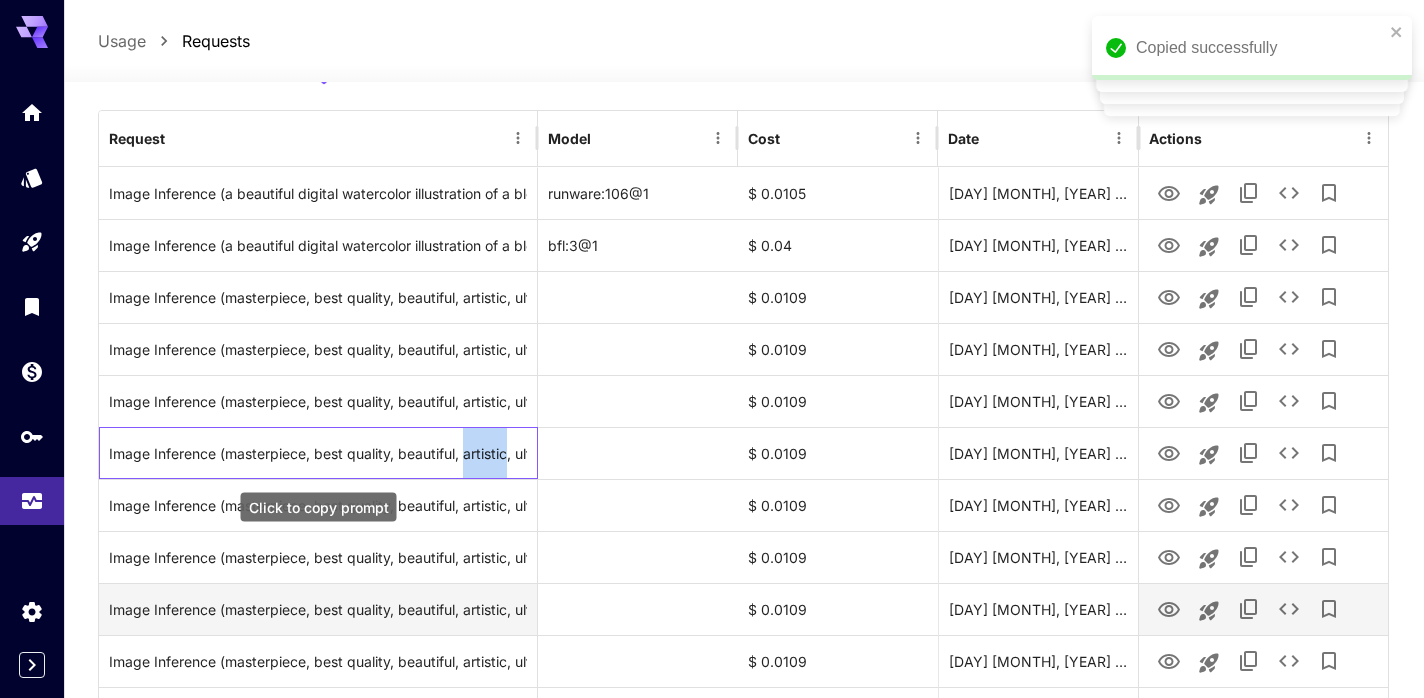 scroll, scrollTop: 215, scrollLeft: 0, axis: vertical 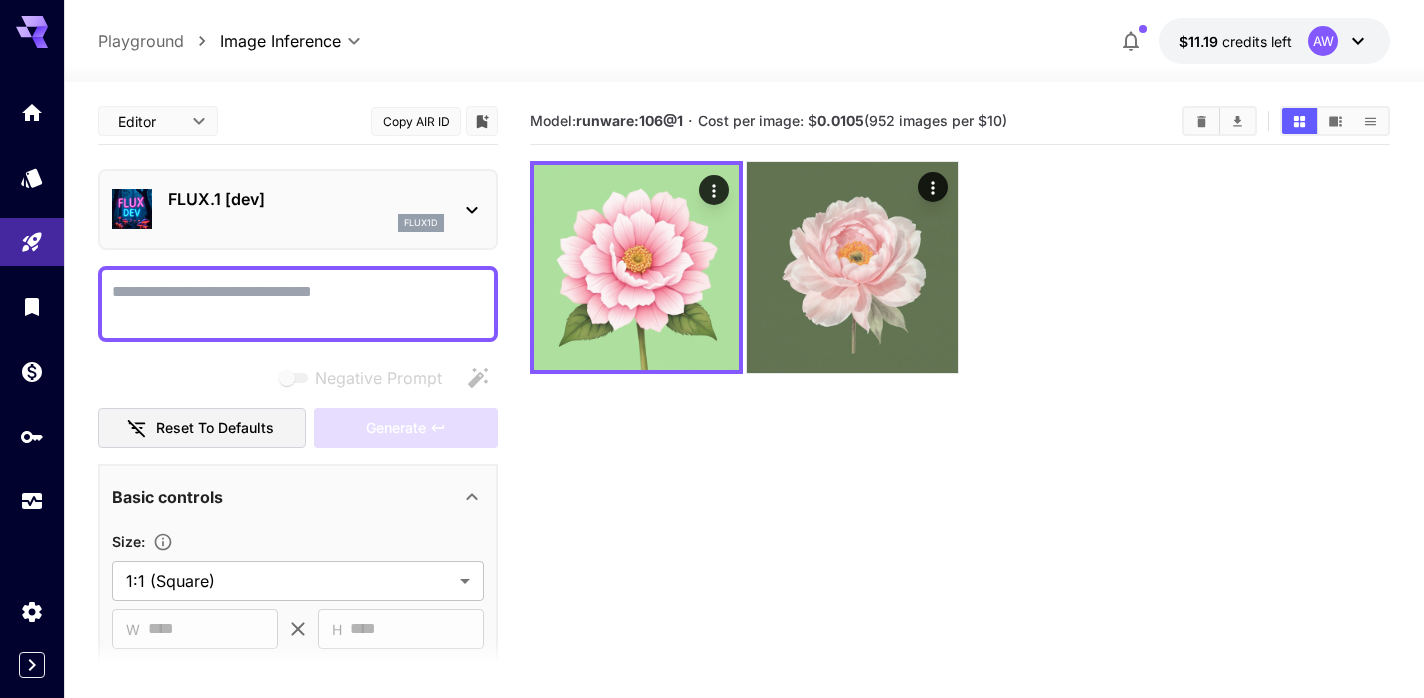 click on "flux1d" at bounding box center [306, 223] 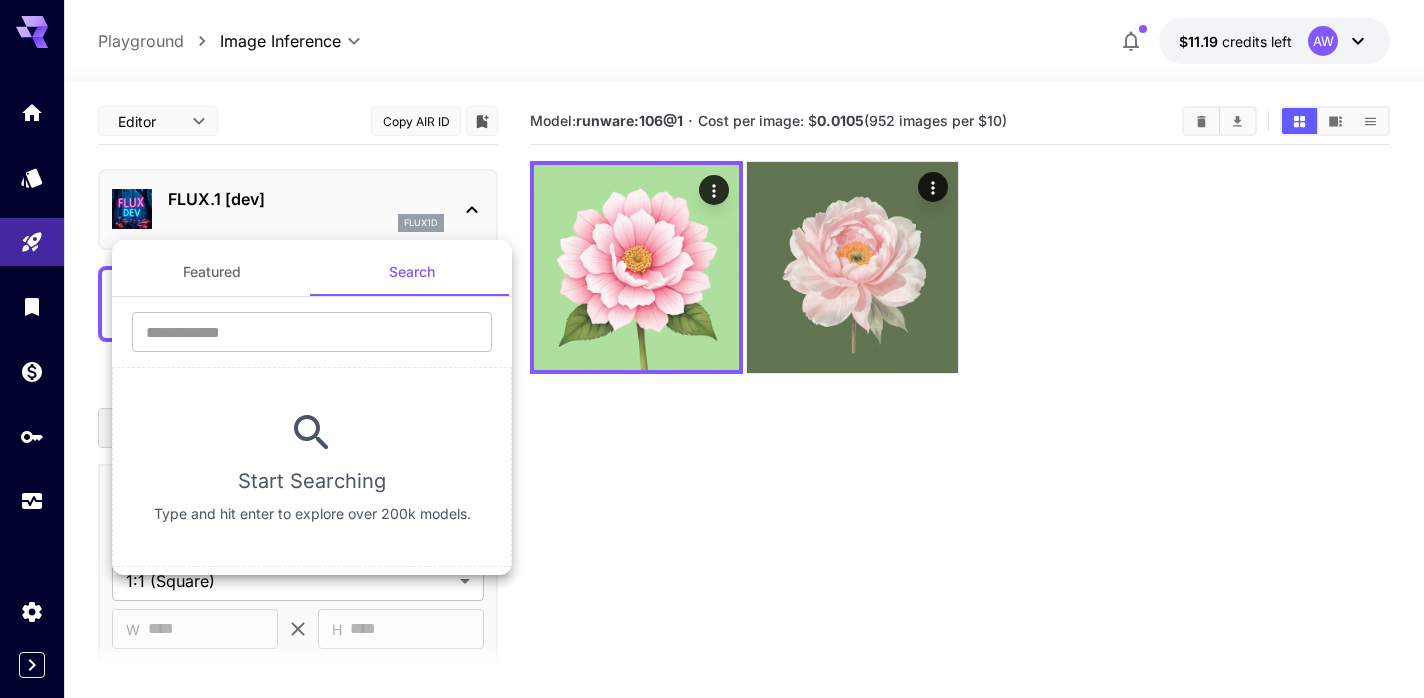 click at bounding box center [712, 349] 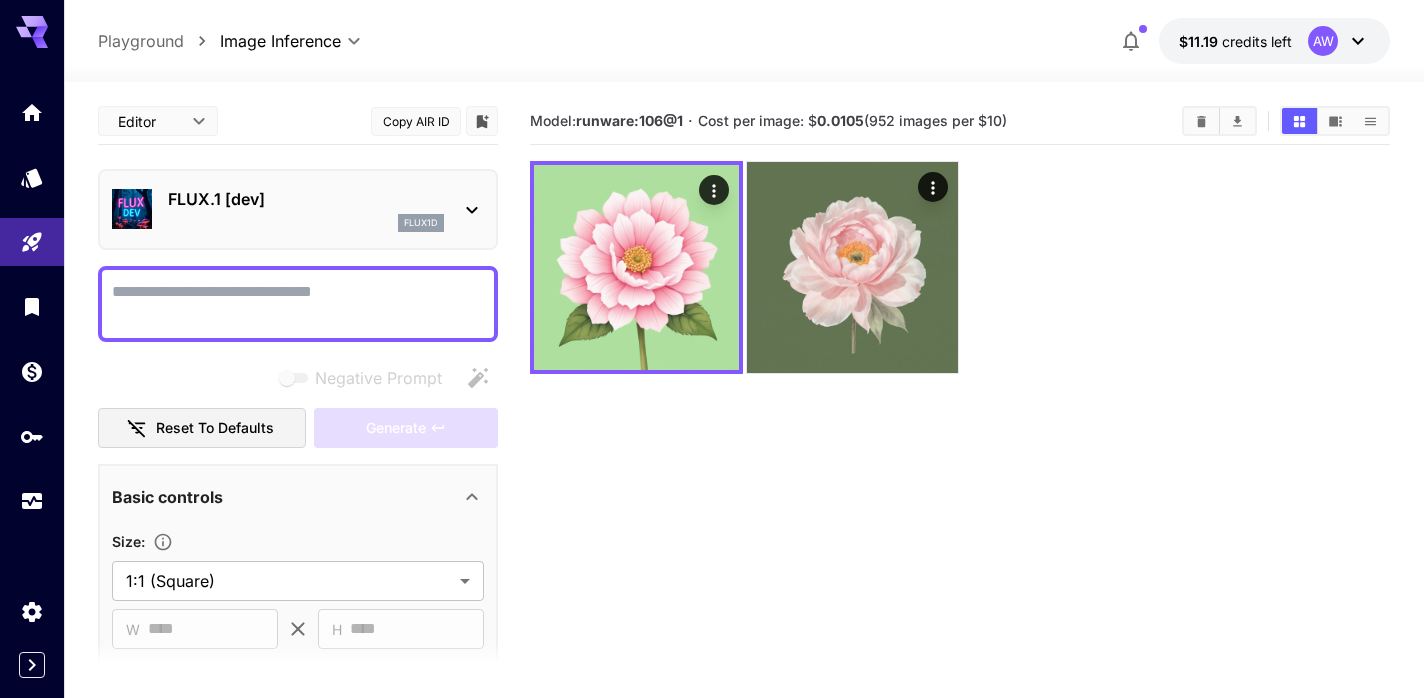 click on "runware:106@1" at bounding box center (629, 120) 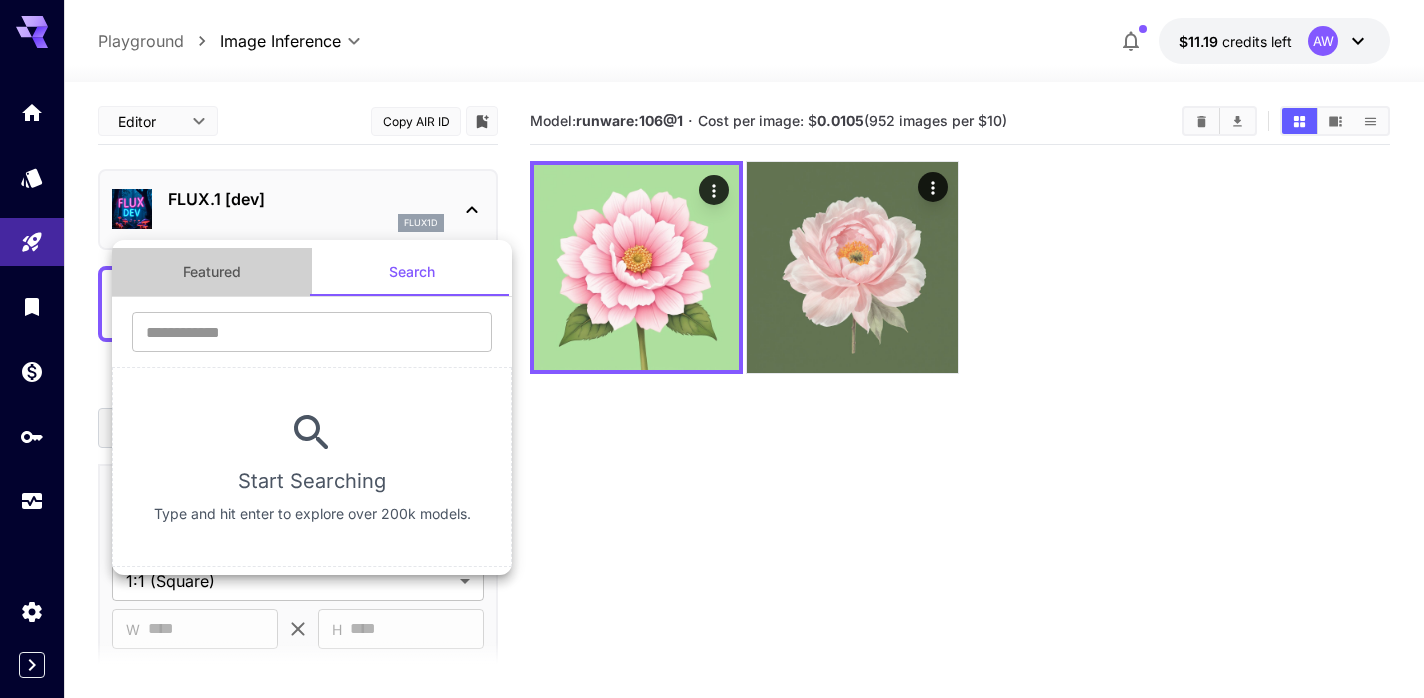 click on "Featured" at bounding box center (212, 272) 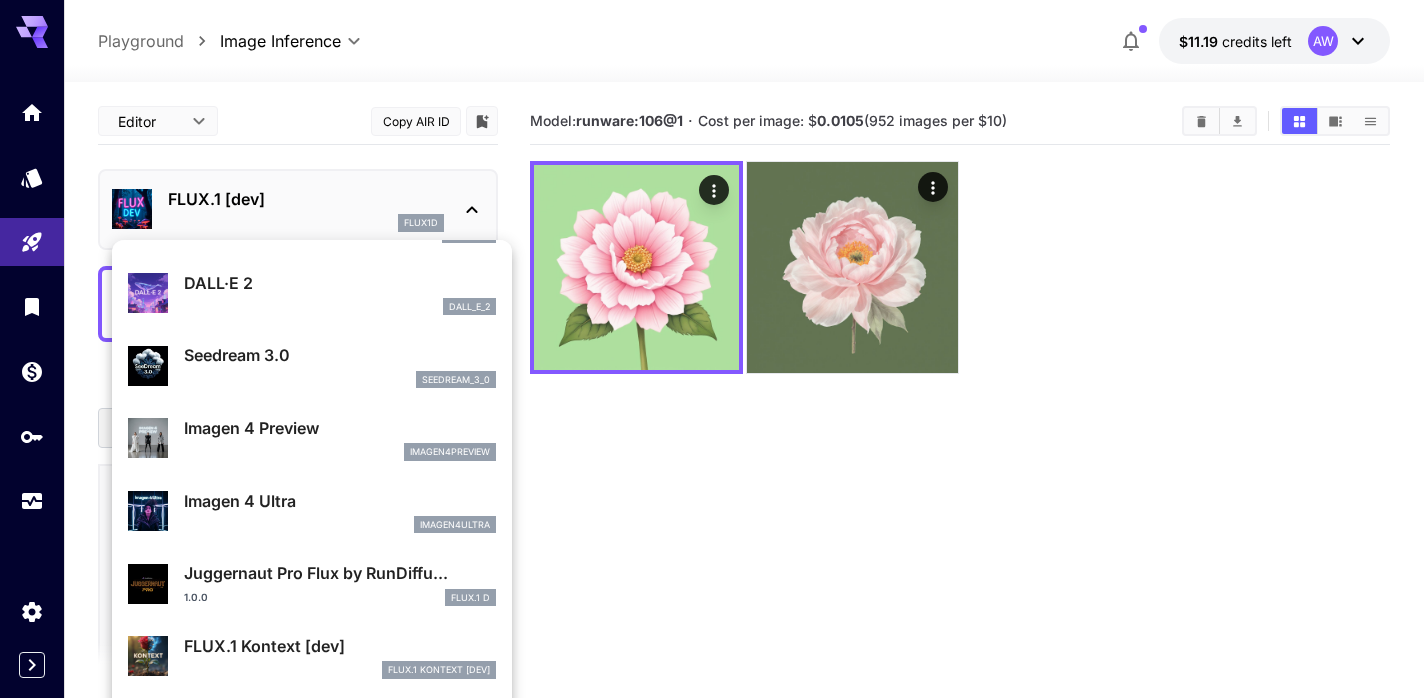 scroll, scrollTop: 435, scrollLeft: 0, axis: vertical 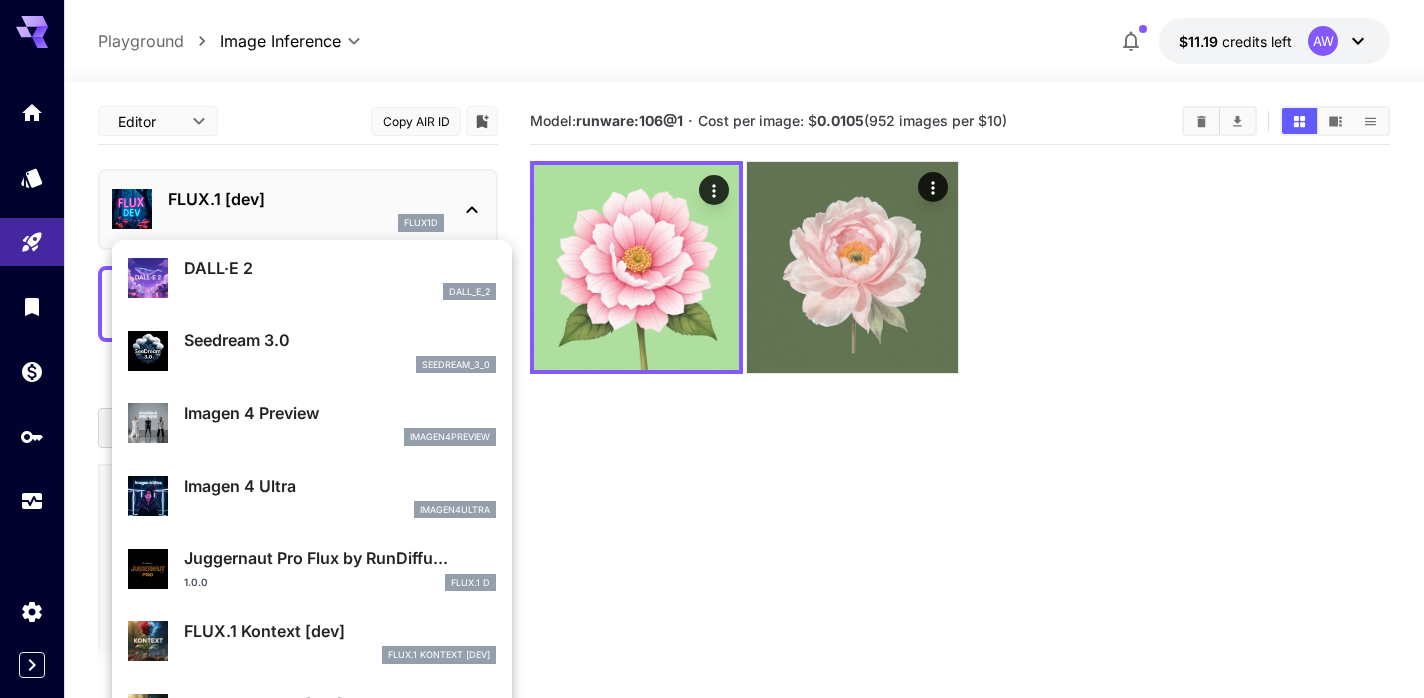 click at bounding box center [712, 349] 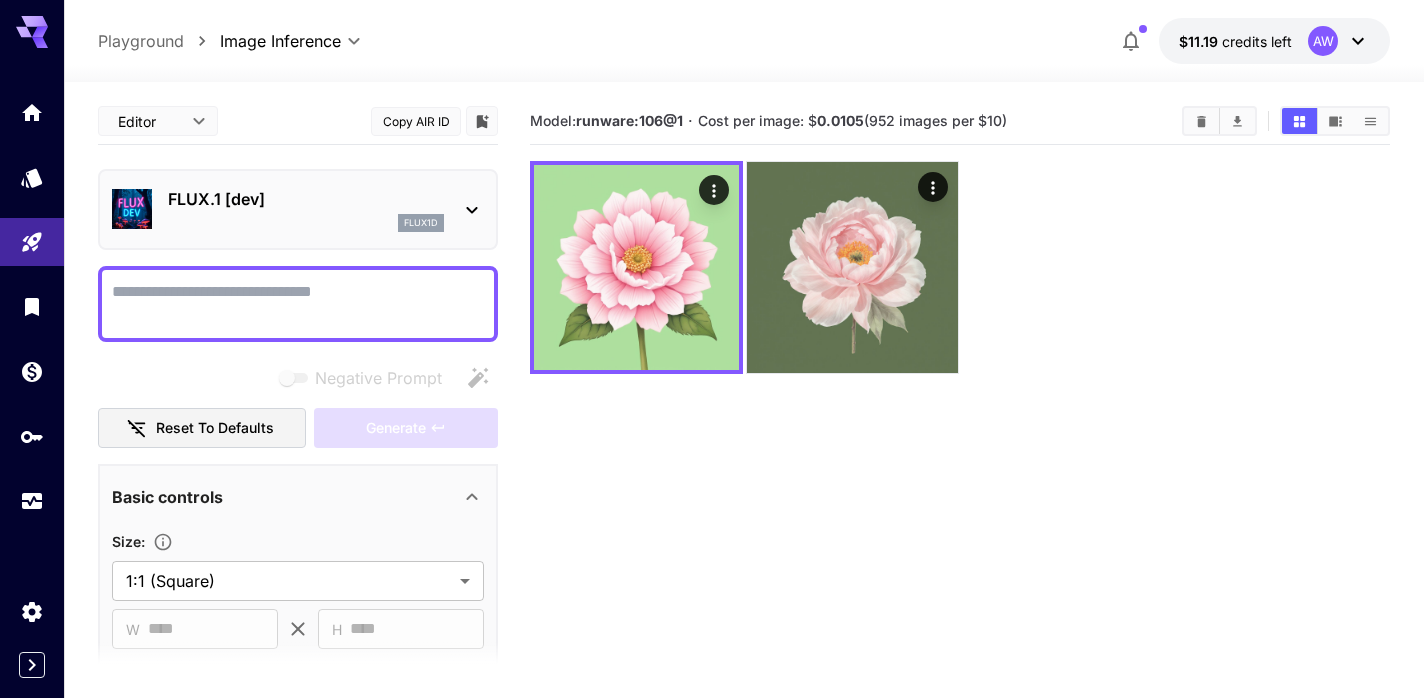 click on "flux1d" at bounding box center [306, 223] 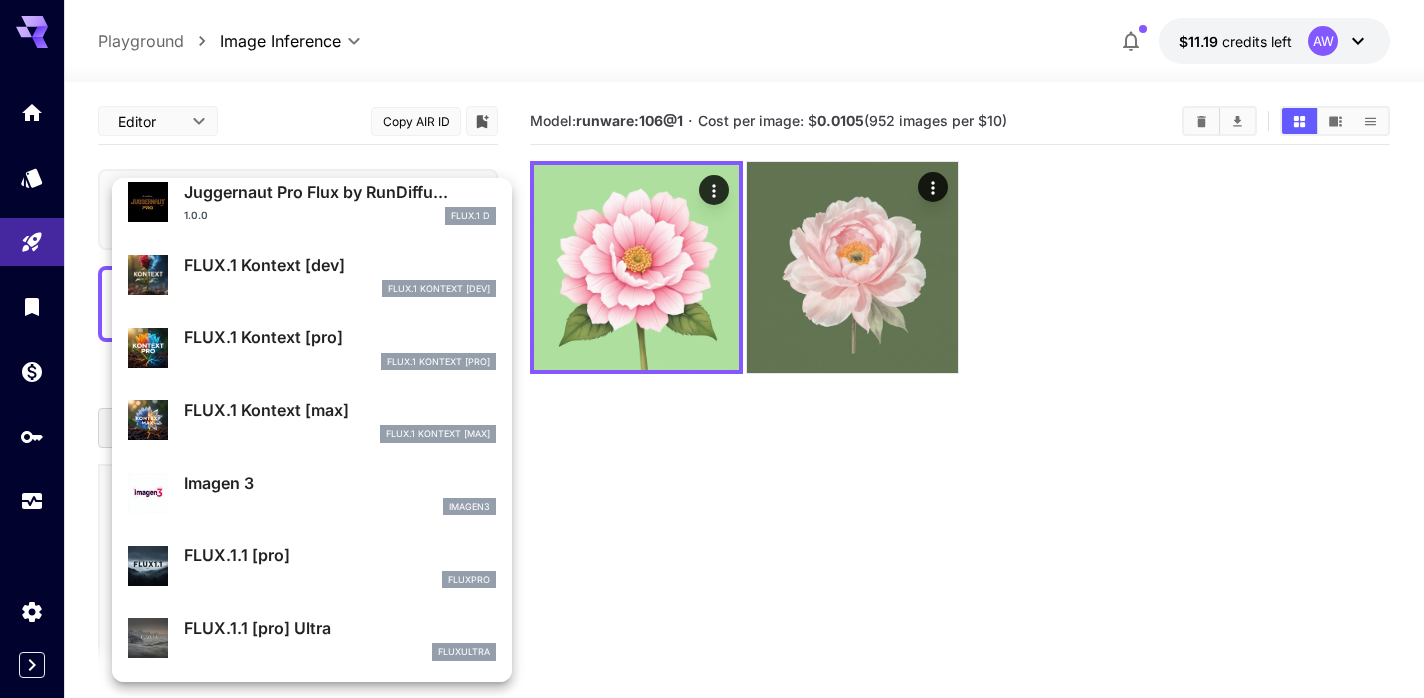 scroll, scrollTop: 733, scrollLeft: 0, axis: vertical 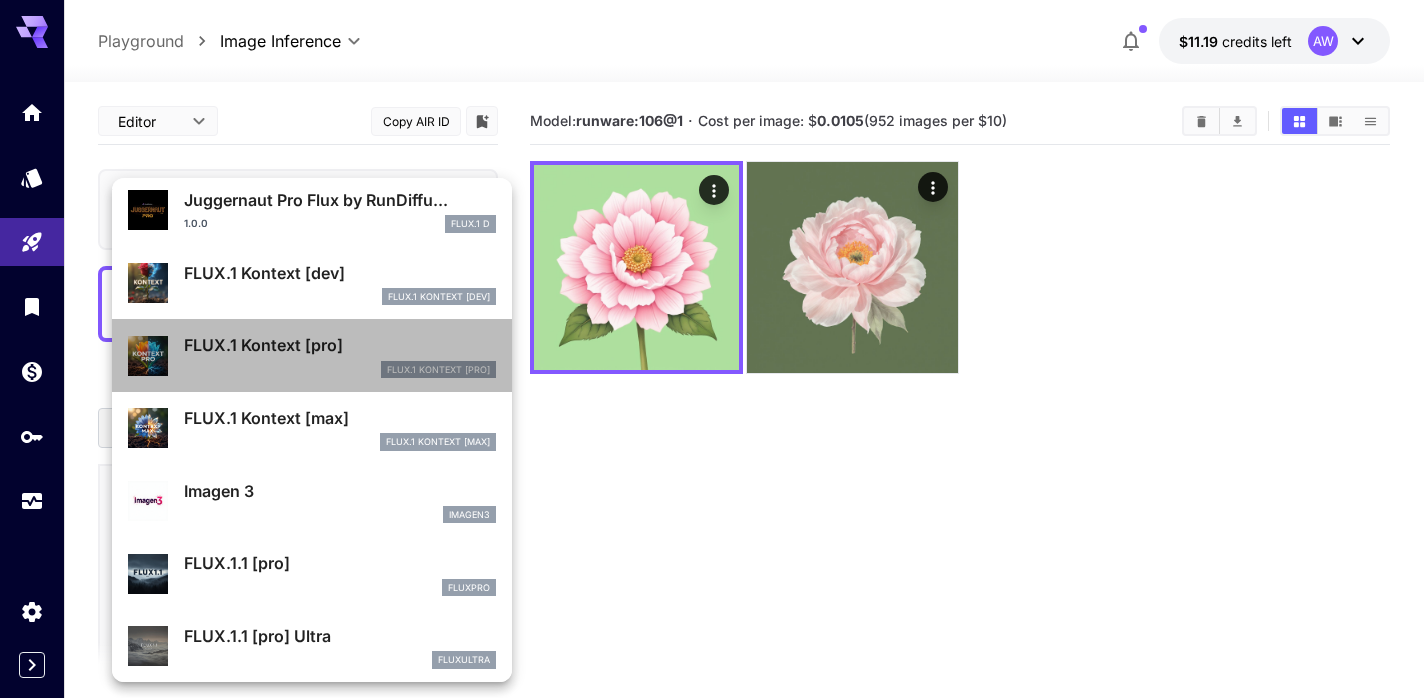 click on "FLUX.1 Kontext [pro]" at bounding box center (340, 345) 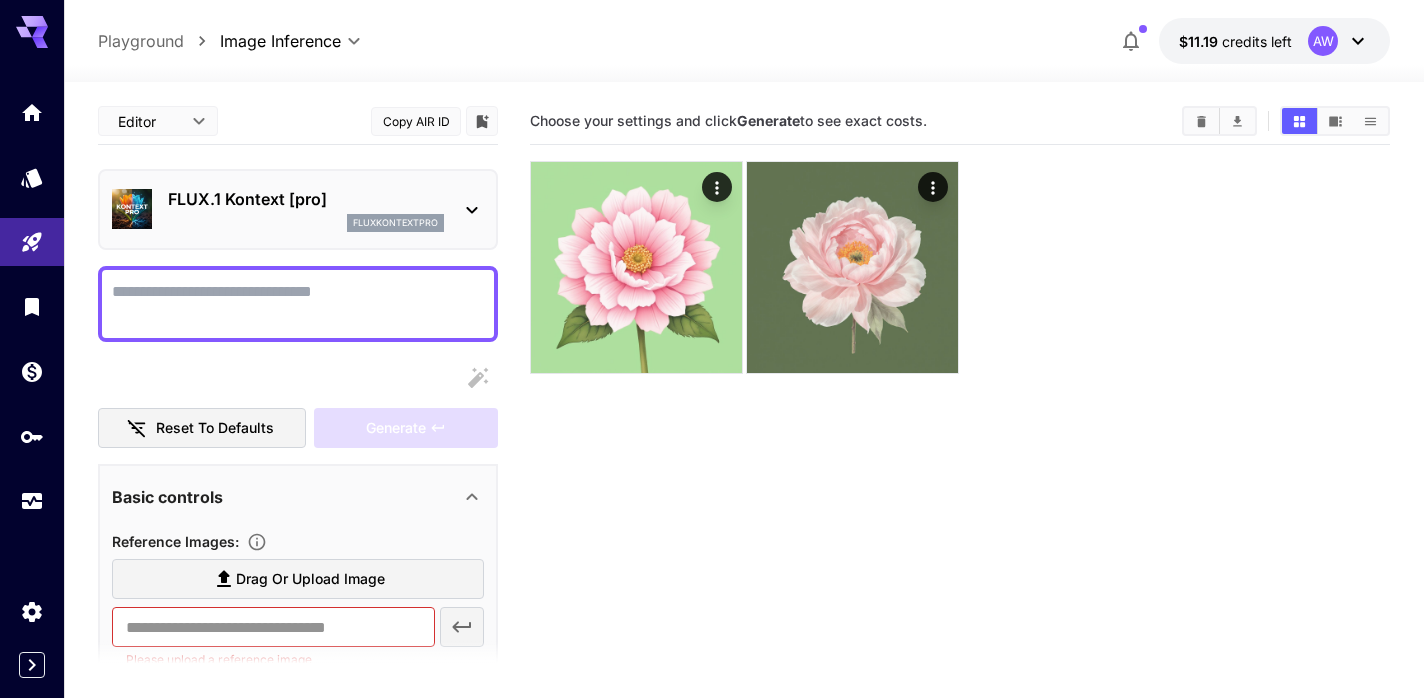 click on "Display cost in response" at bounding box center [298, 304] 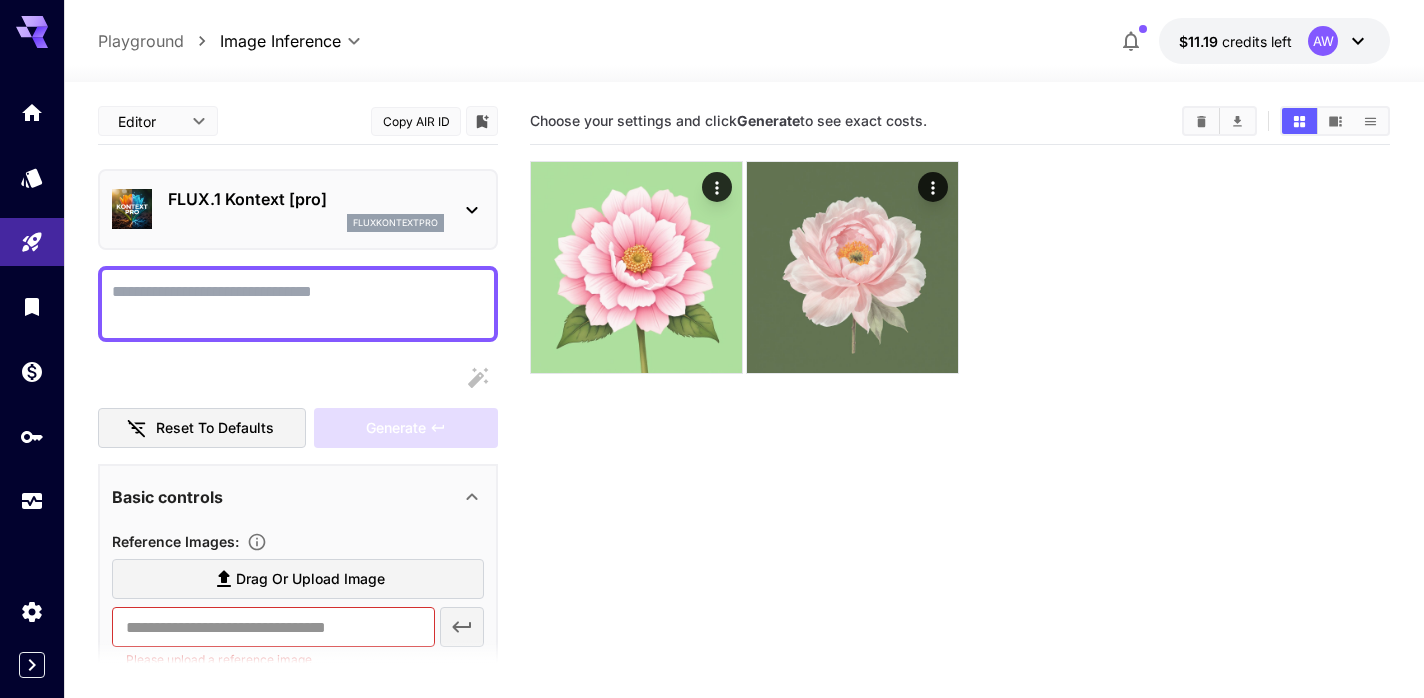 paste on "**********" 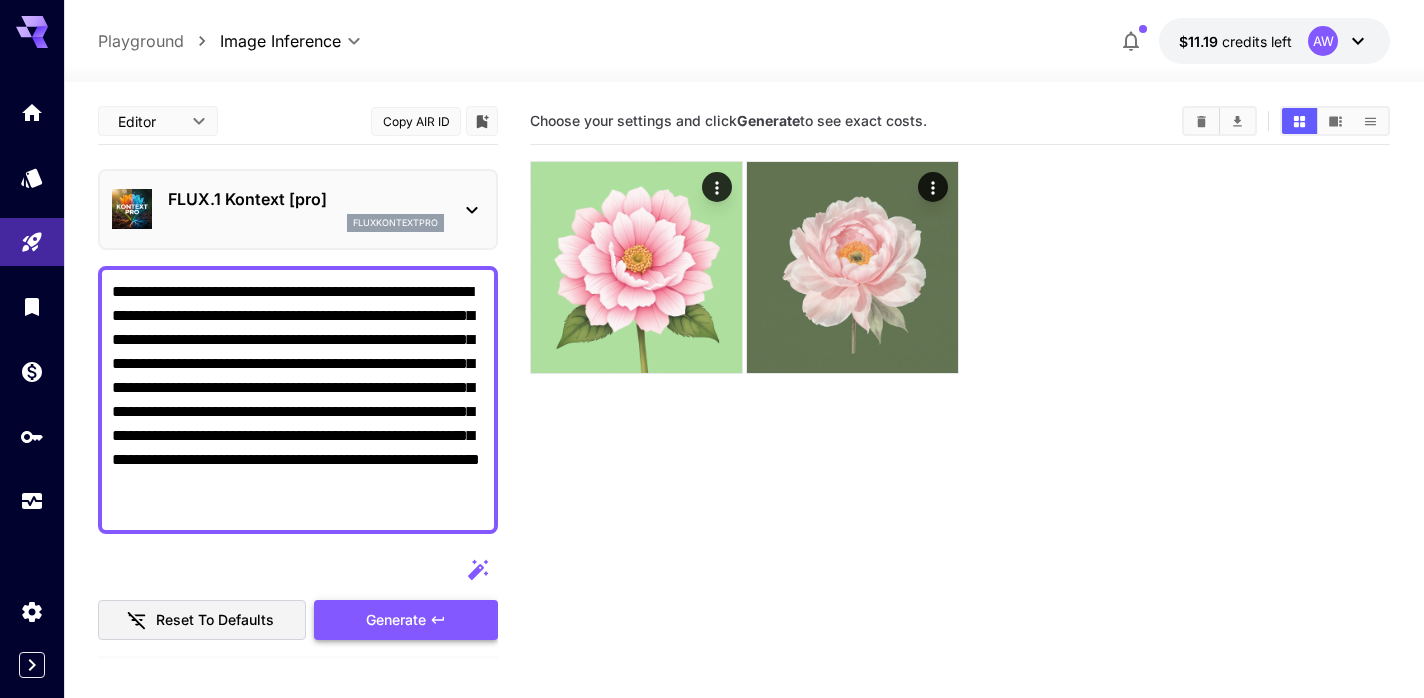click on "Generate" at bounding box center (396, 620) 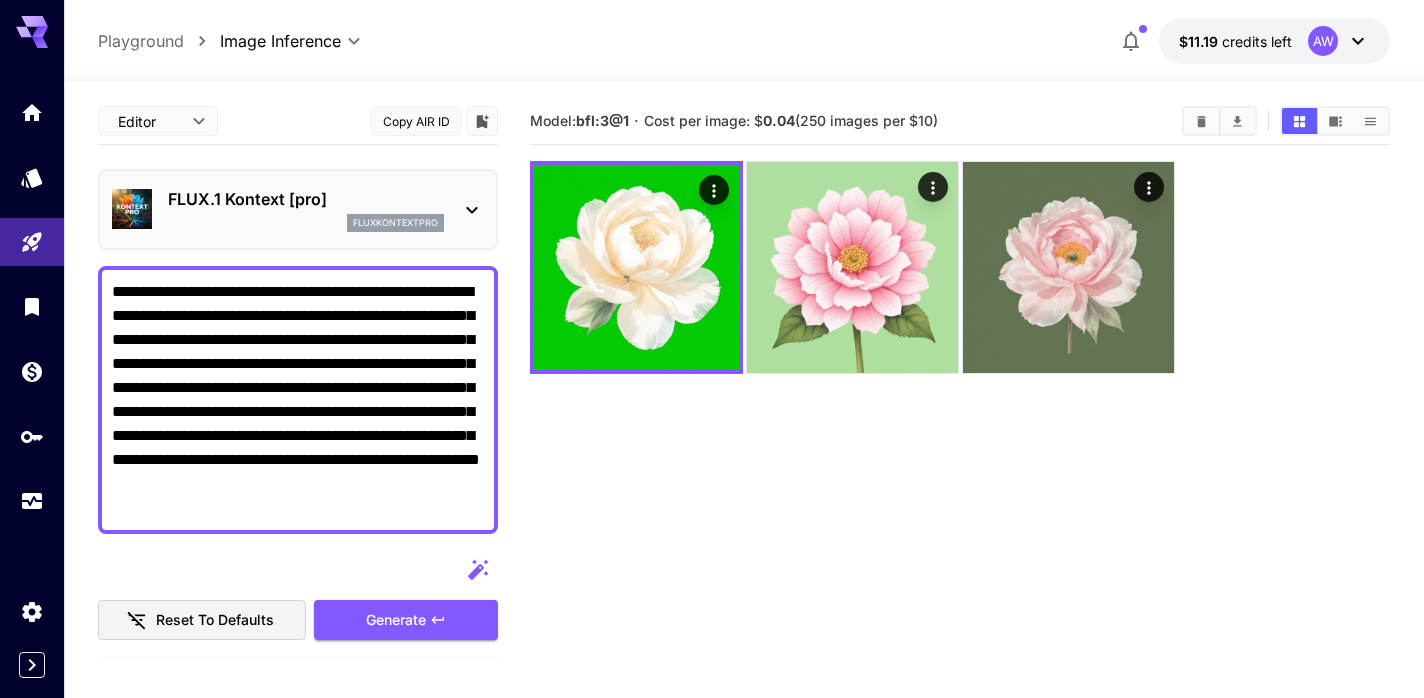 click on "**********" at bounding box center (298, 400) 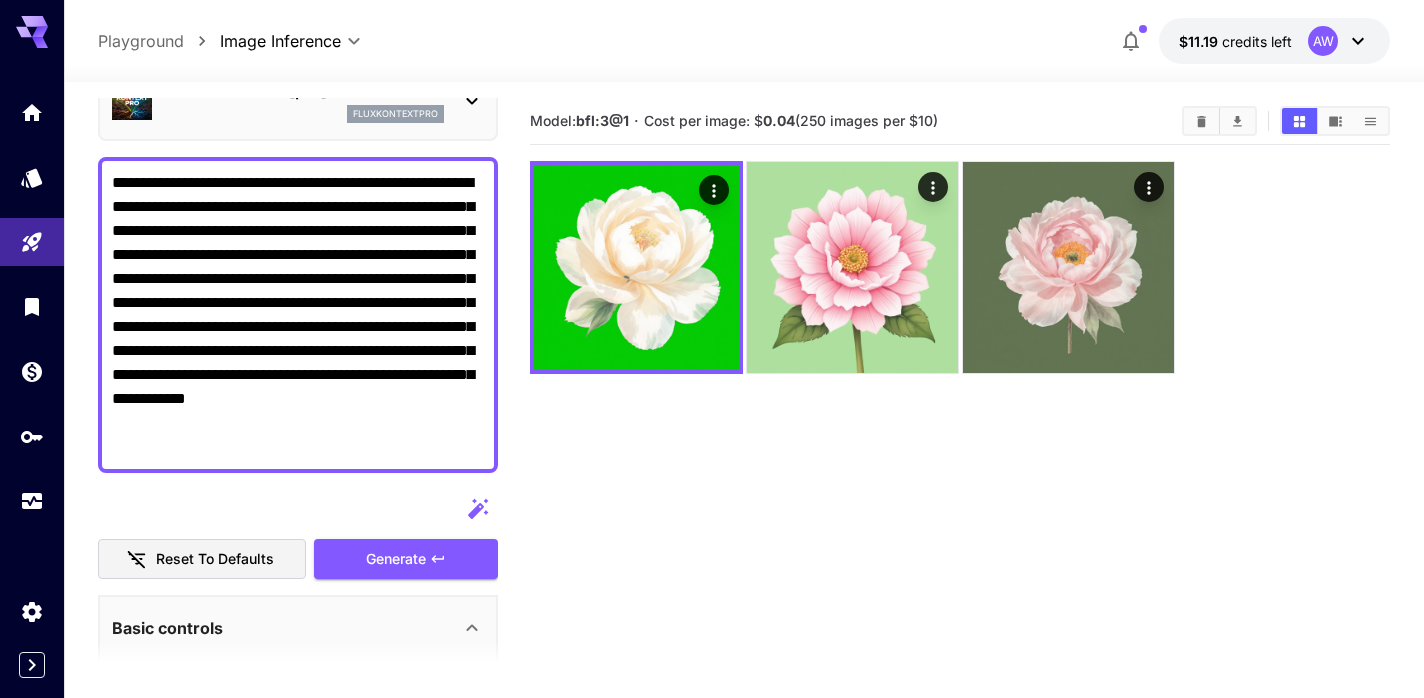 scroll, scrollTop: 121, scrollLeft: 0, axis: vertical 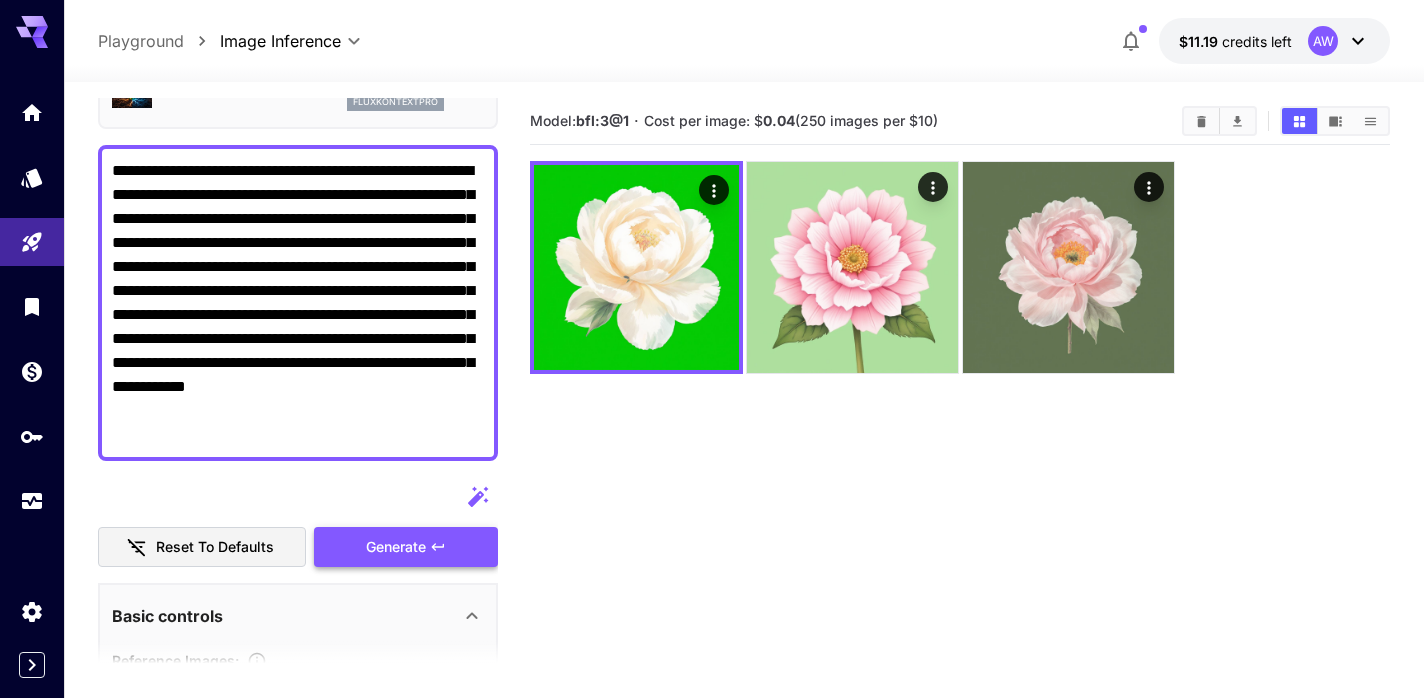 click on "Generate" at bounding box center [396, 547] 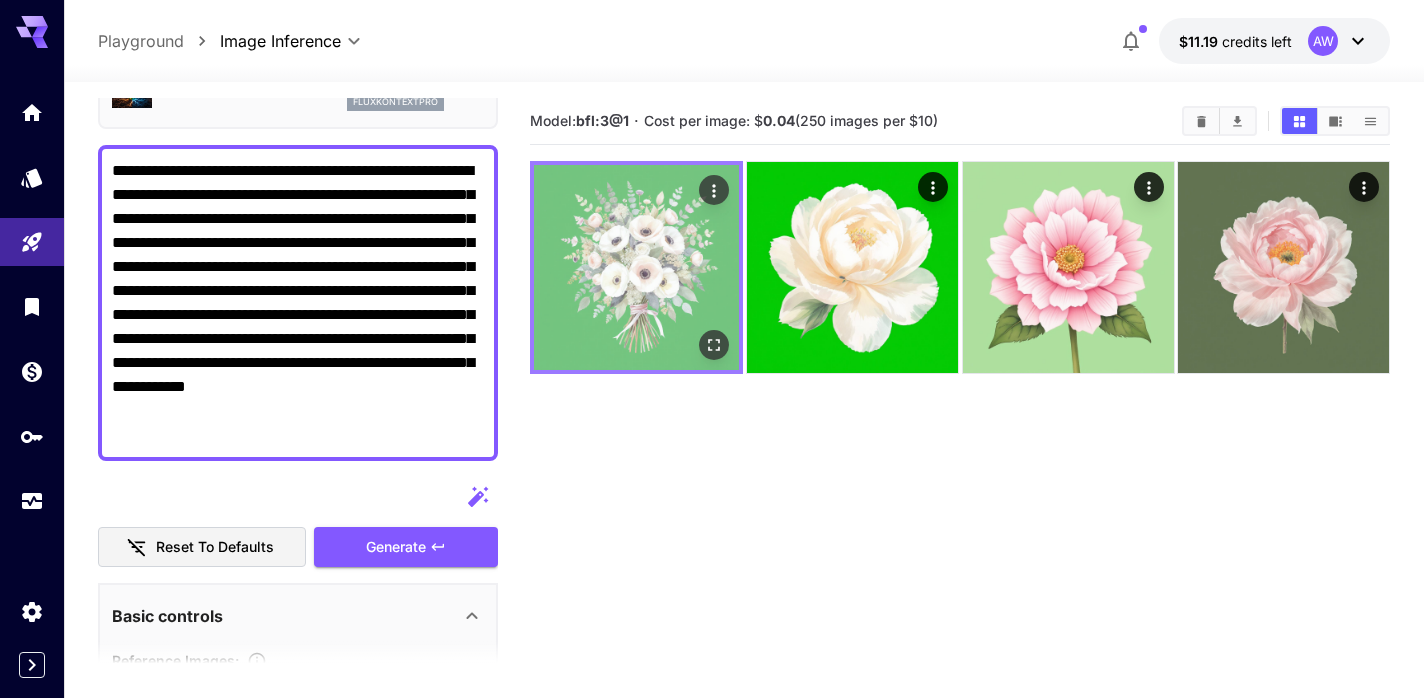 click at bounding box center (636, 267) 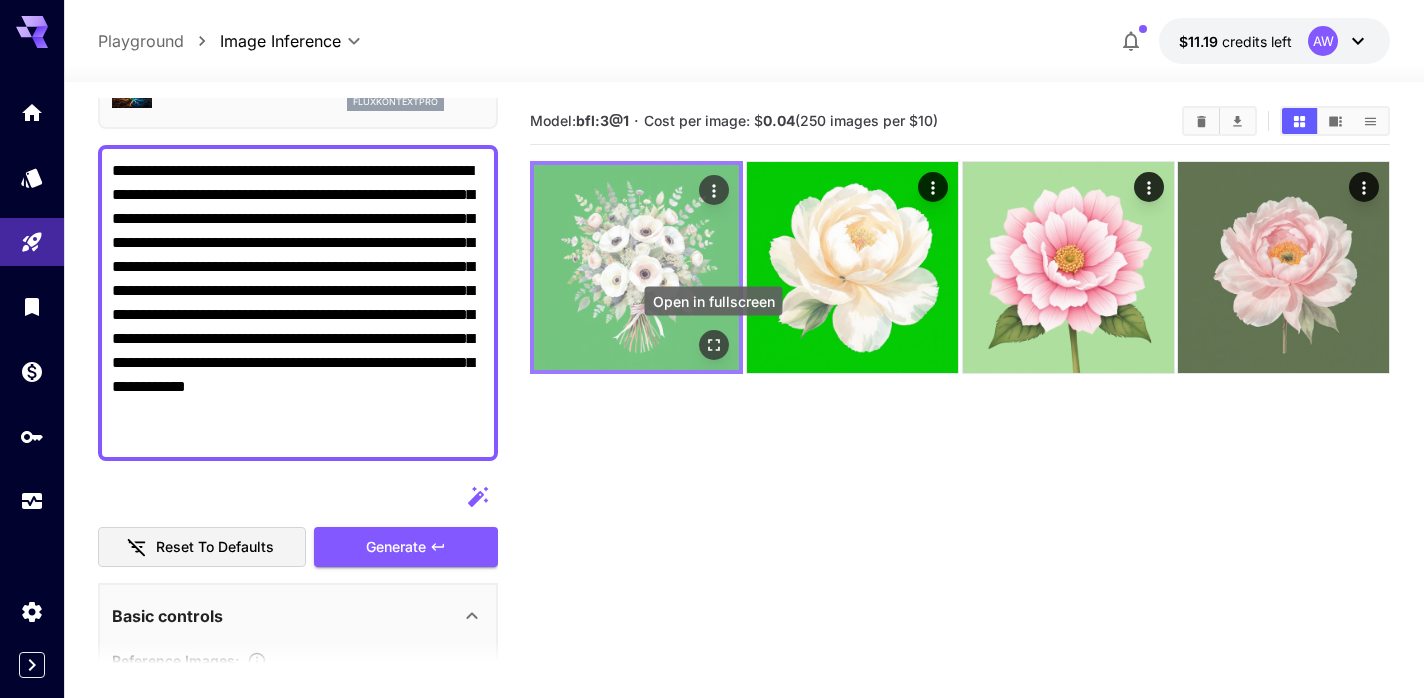 click 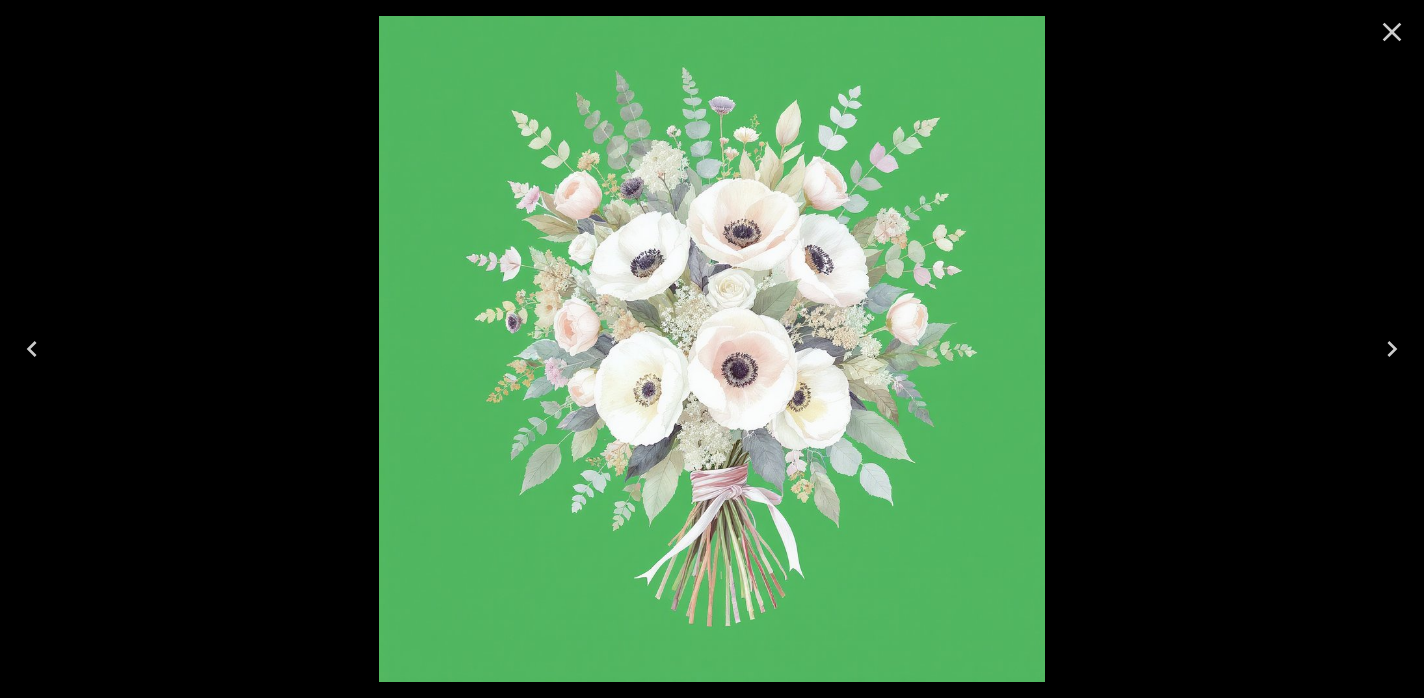 click 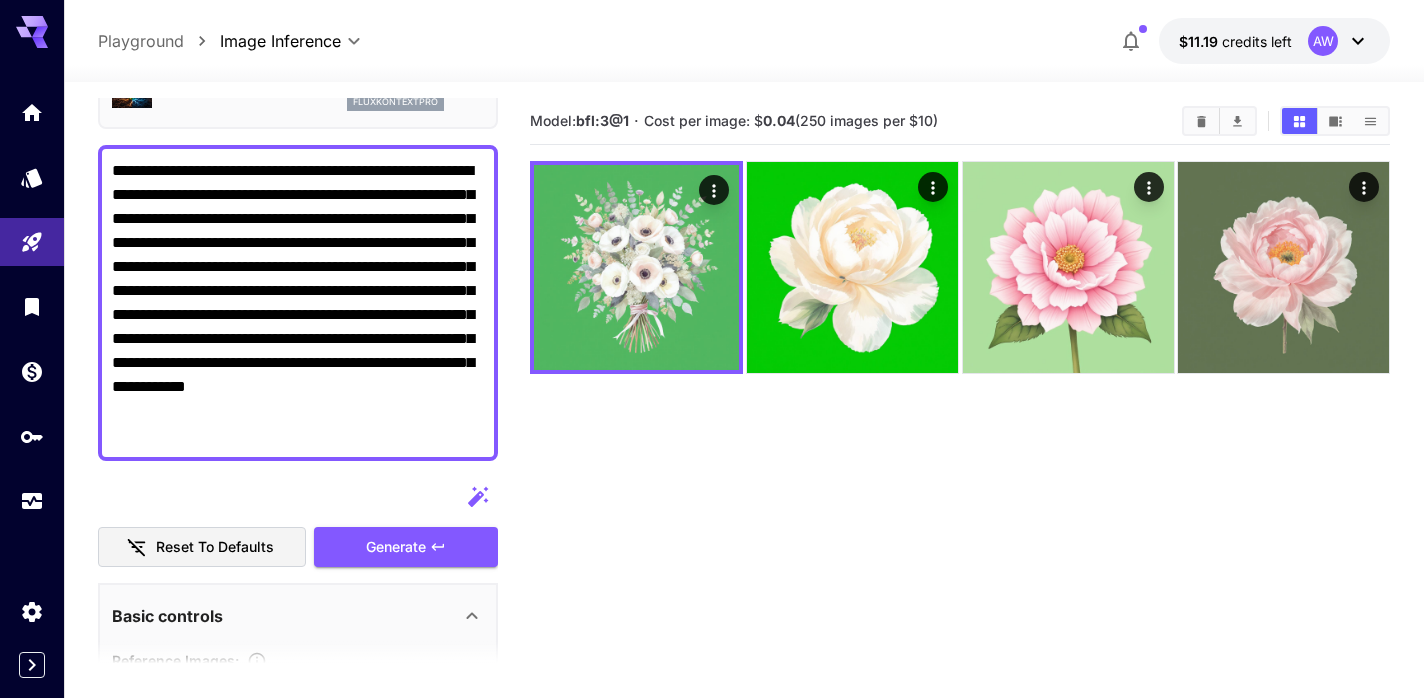 click on "Model:  bfl:3@1 · Cost per image: $ 0.04  (250 images per $10)" at bounding box center (960, 447) 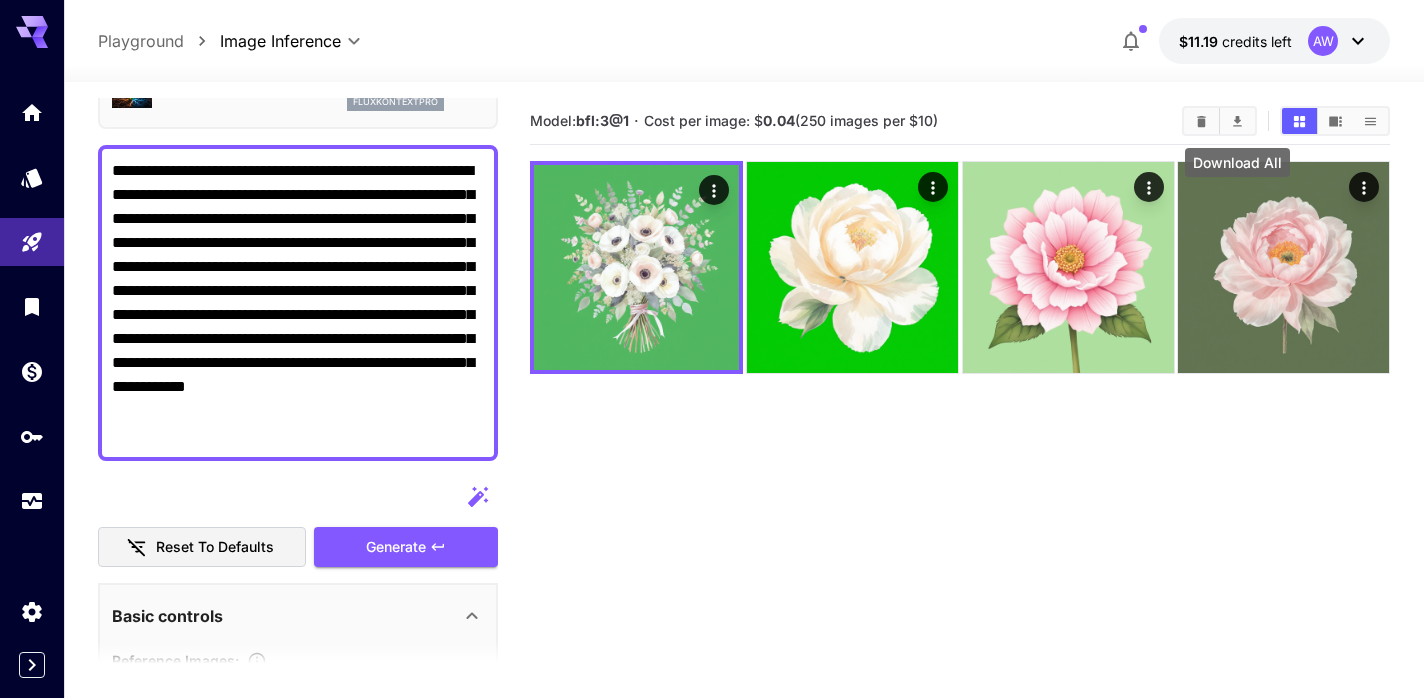 click 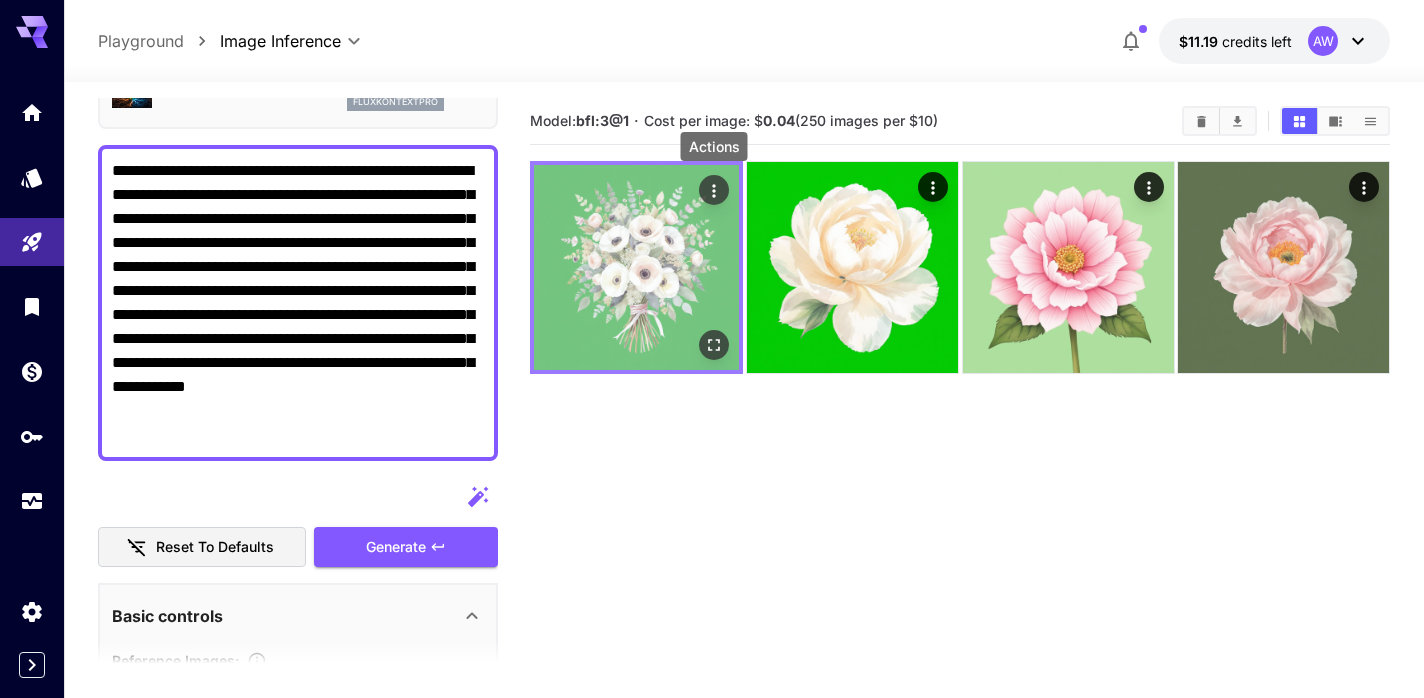 click at bounding box center (714, 190) 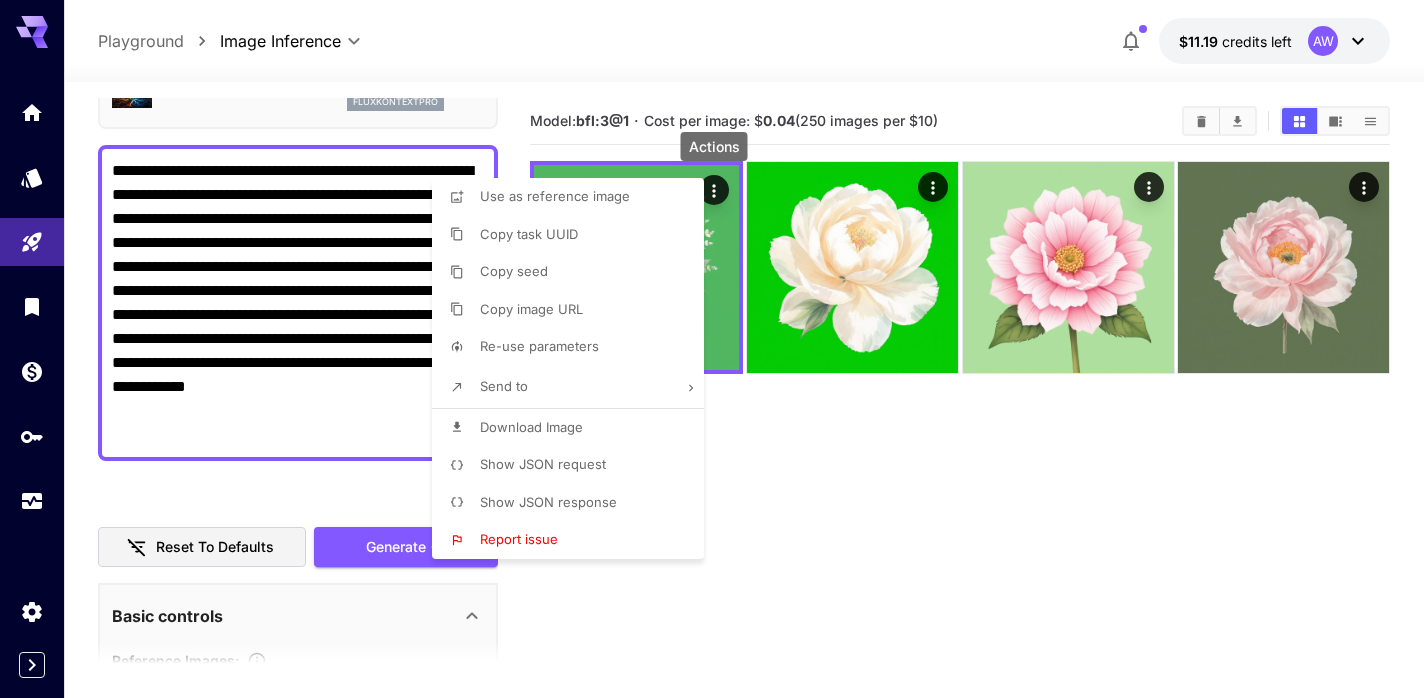 click on "Download Image" at bounding box center [531, 427] 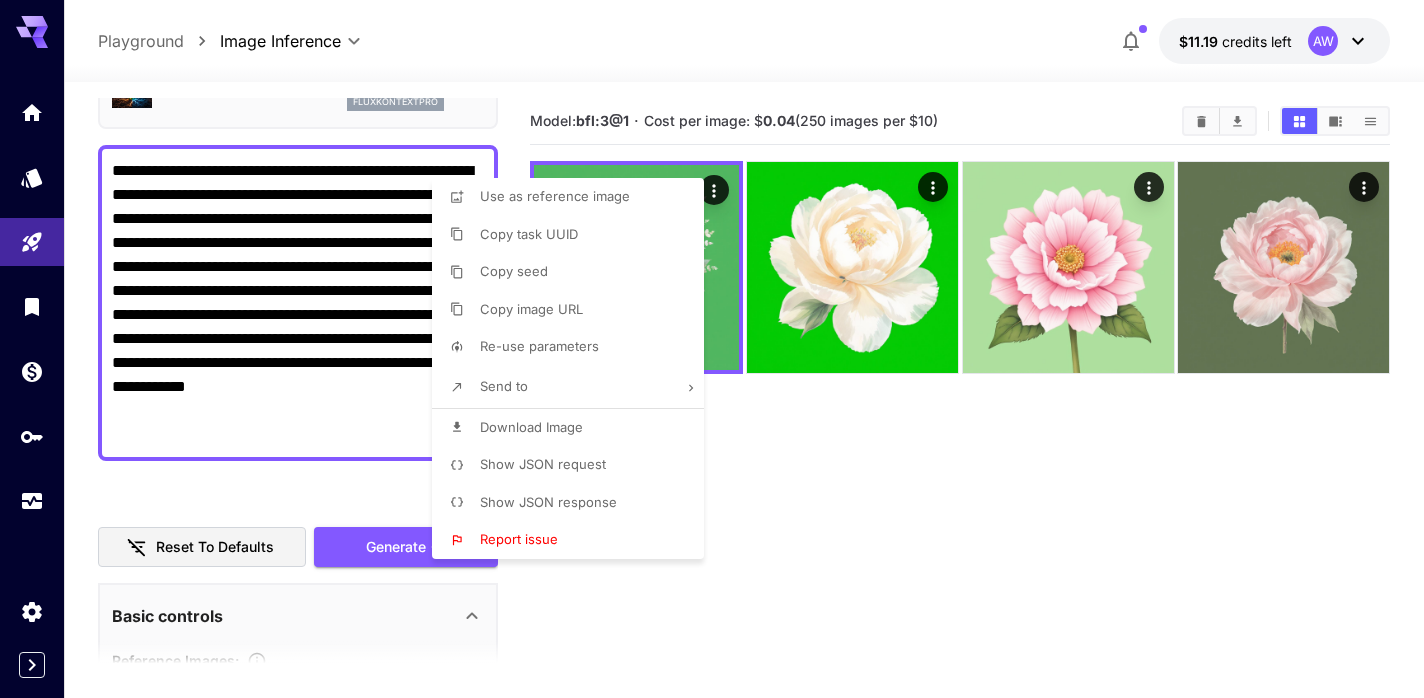 click at bounding box center (712, 349) 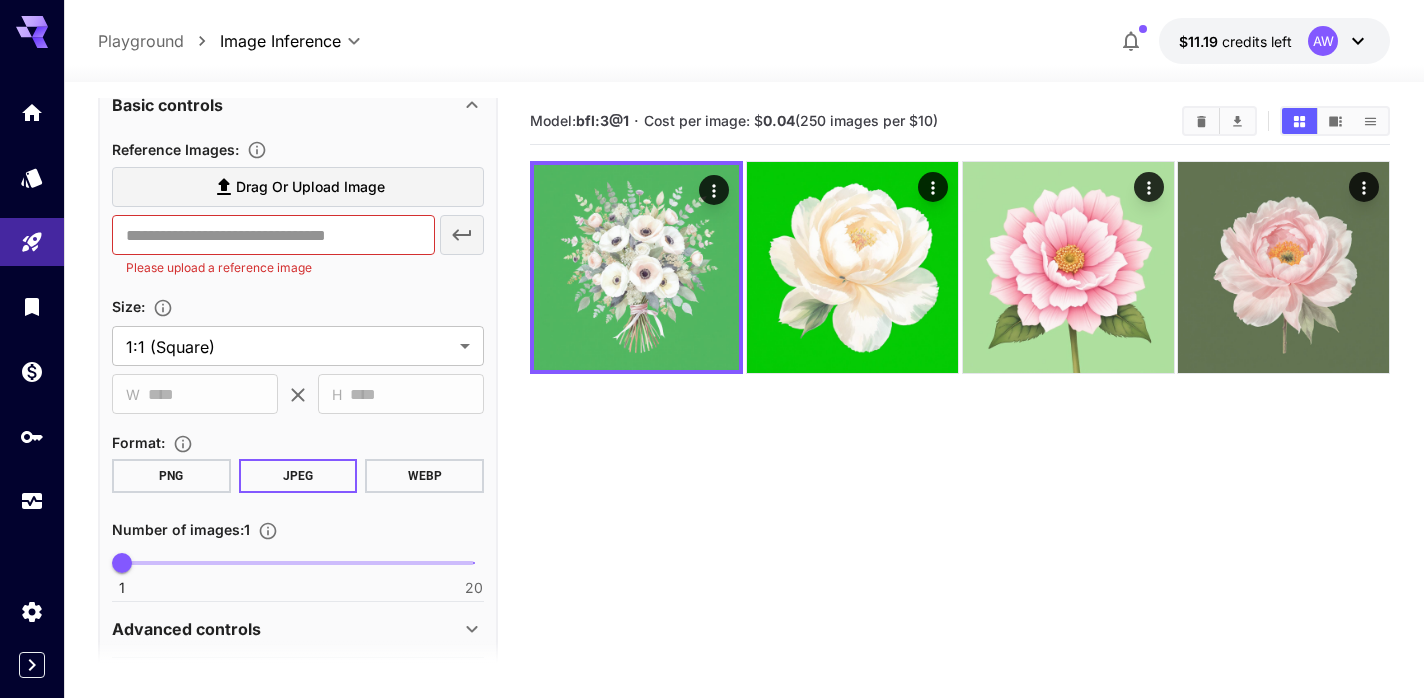 scroll, scrollTop: 636, scrollLeft: 0, axis: vertical 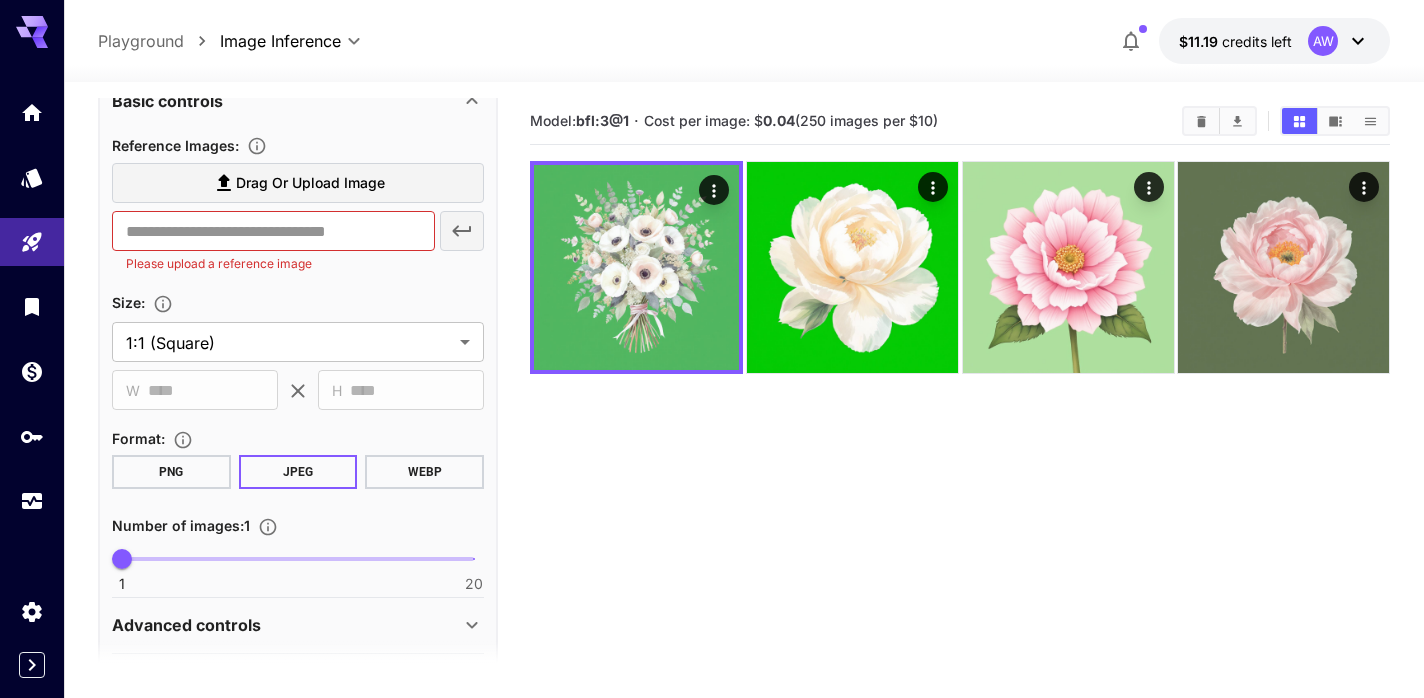 click on "PNG" at bounding box center (171, 472) 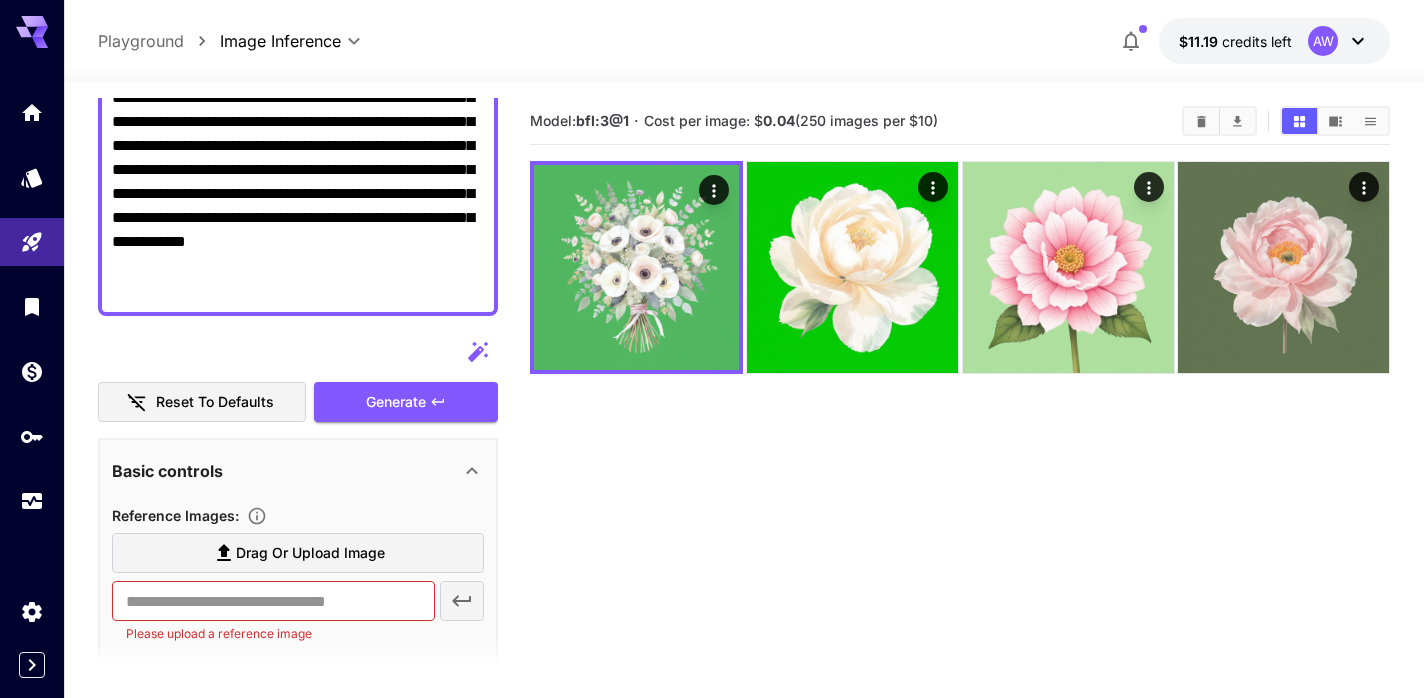 scroll, scrollTop: 260, scrollLeft: 0, axis: vertical 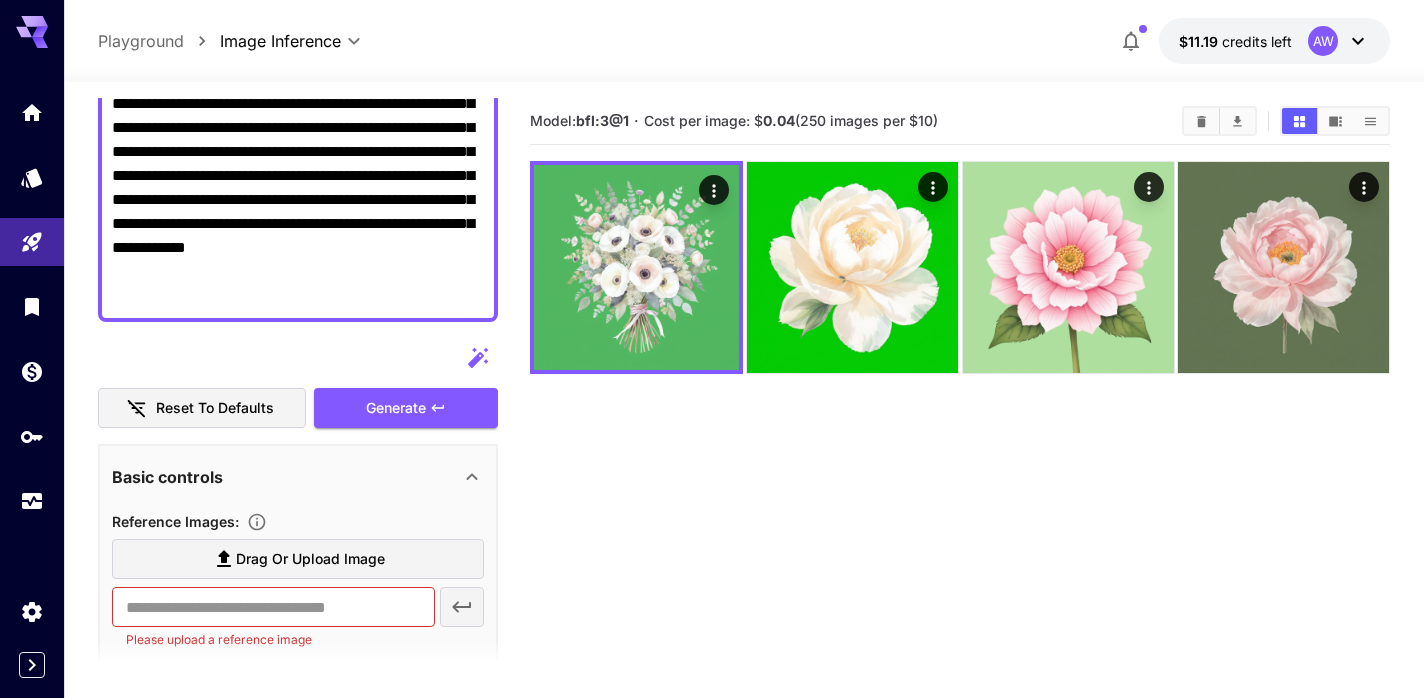 click on "**********" at bounding box center [298, 164] 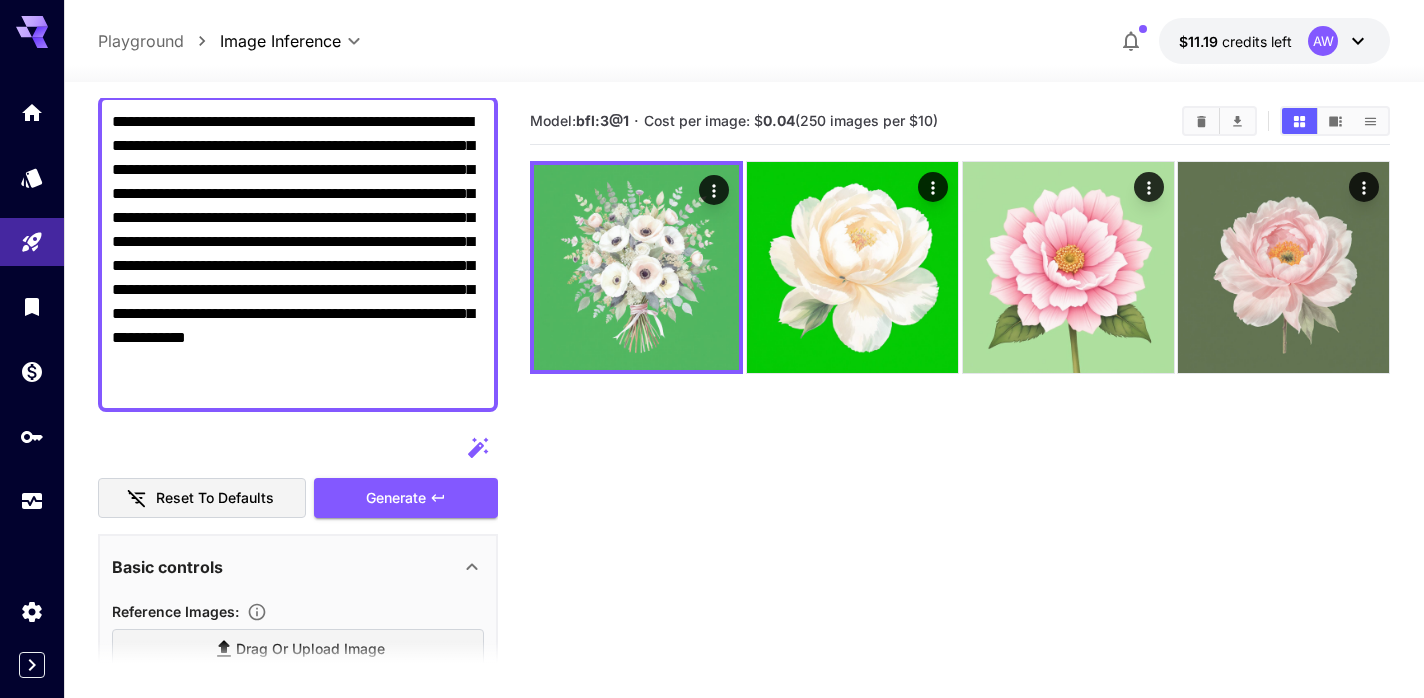 scroll, scrollTop: 142, scrollLeft: 0, axis: vertical 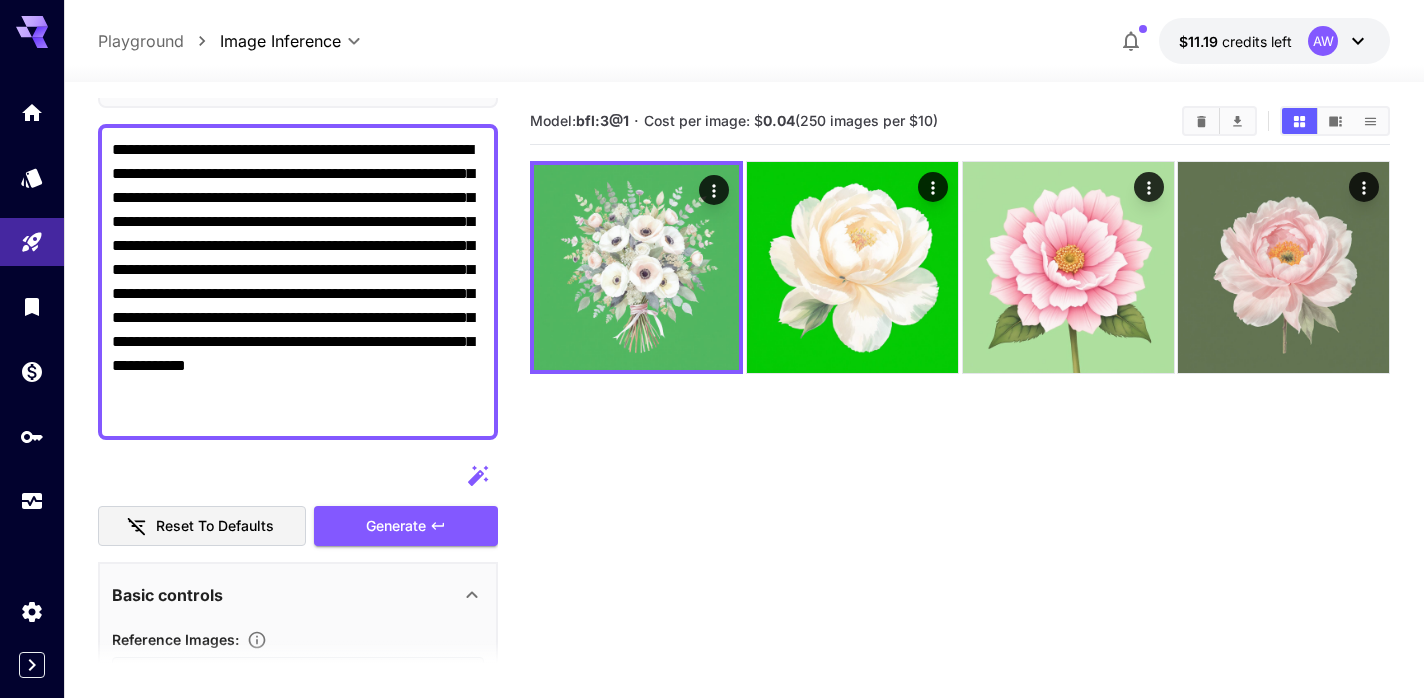drag, startPoint x: 235, startPoint y: 320, endPoint x: 356, endPoint y: 321, distance: 121.004135 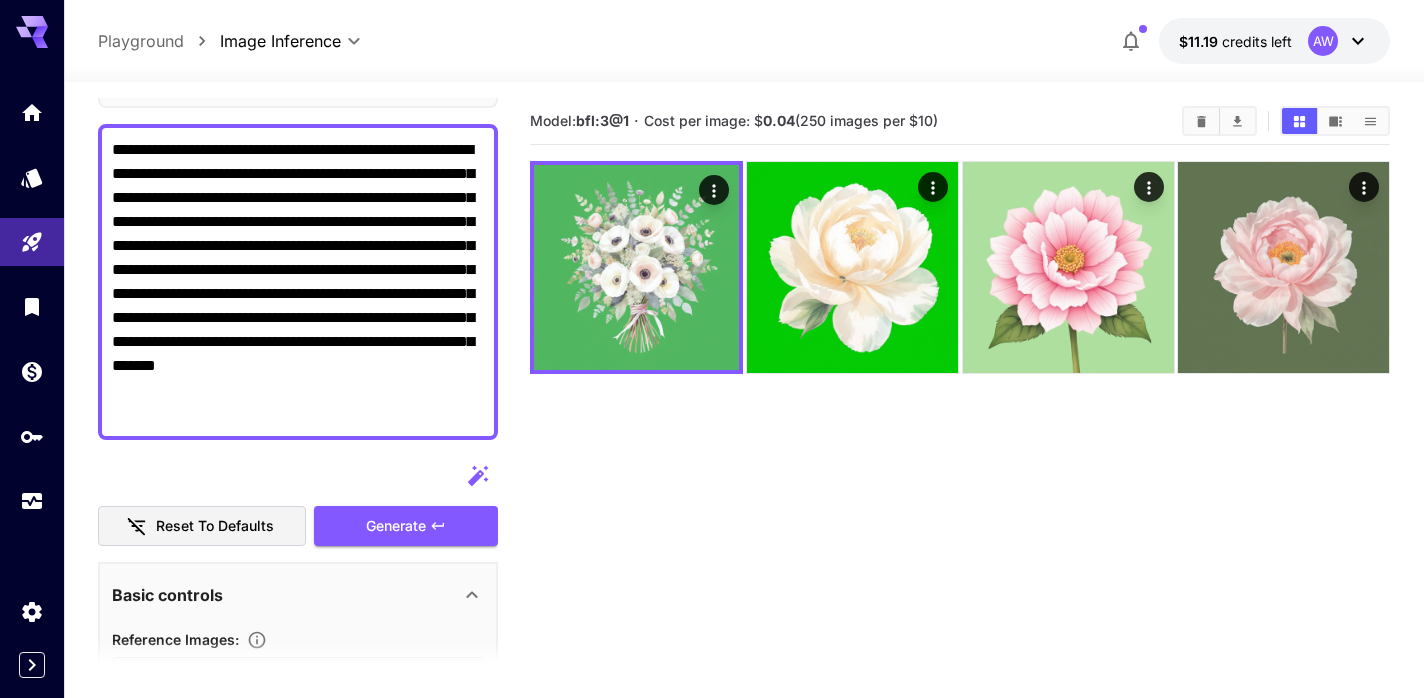 click on "**********" at bounding box center [298, 282] 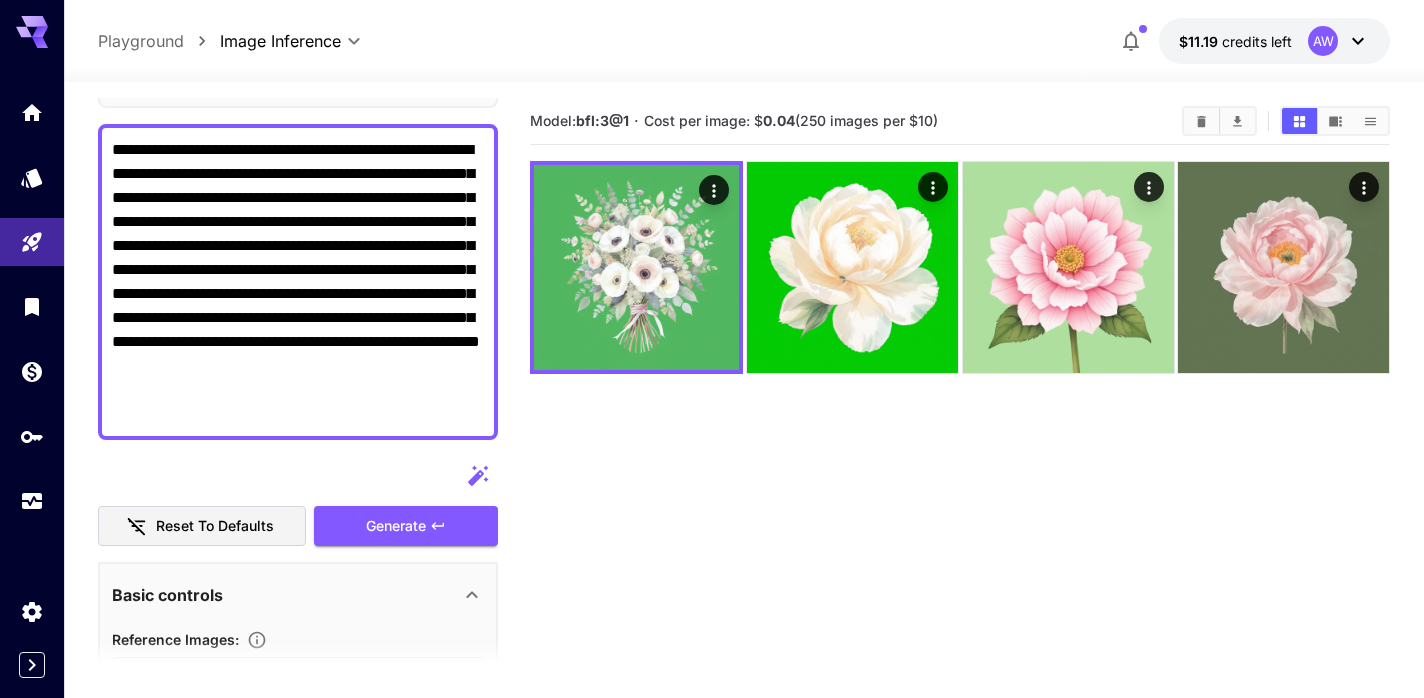 click on "**********" at bounding box center [298, 282] 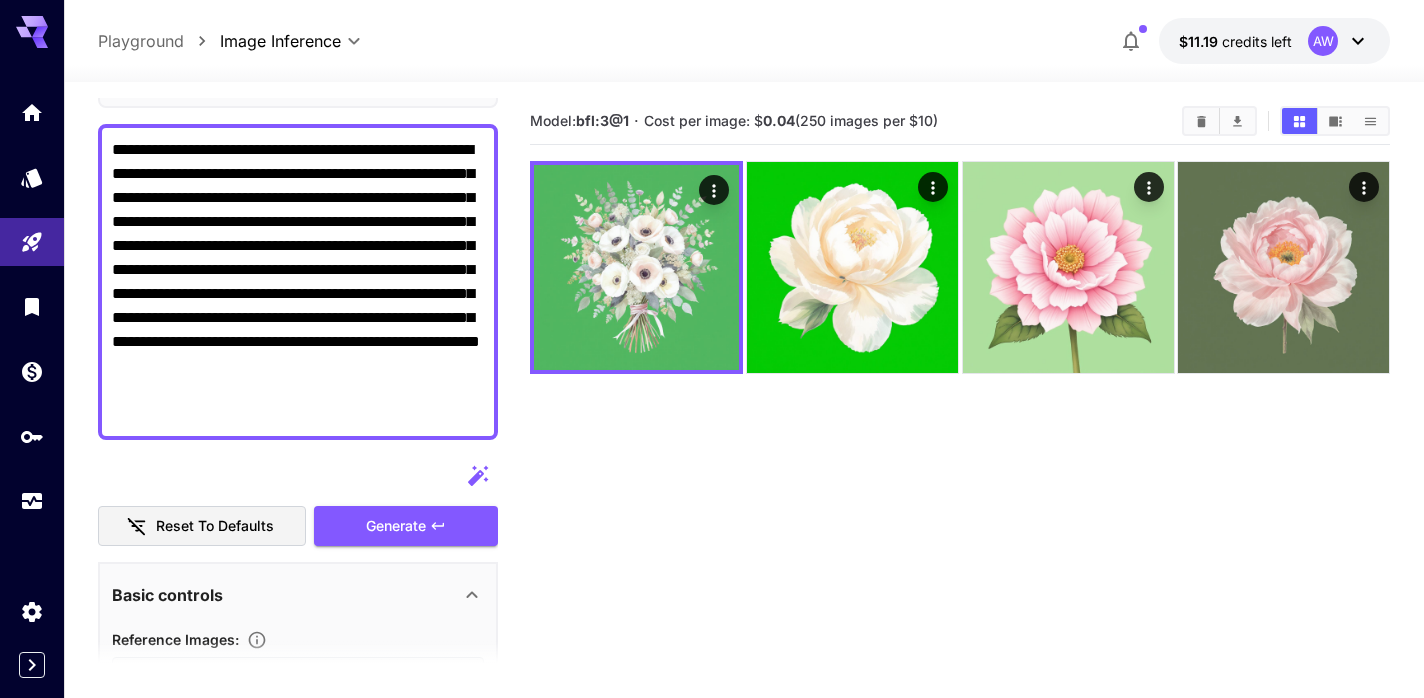drag, startPoint x: 245, startPoint y: 365, endPoint x: 241, endPoint y: 396, distance: 31.257 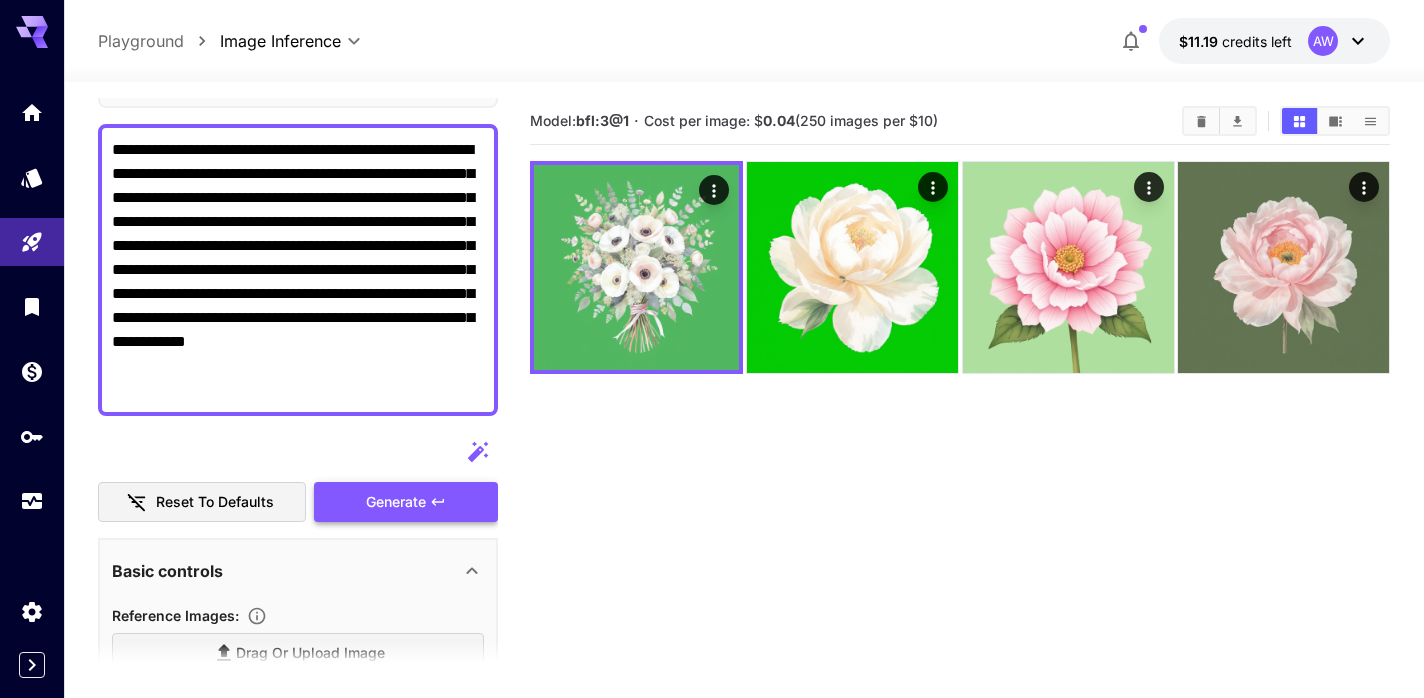 type on "**********" 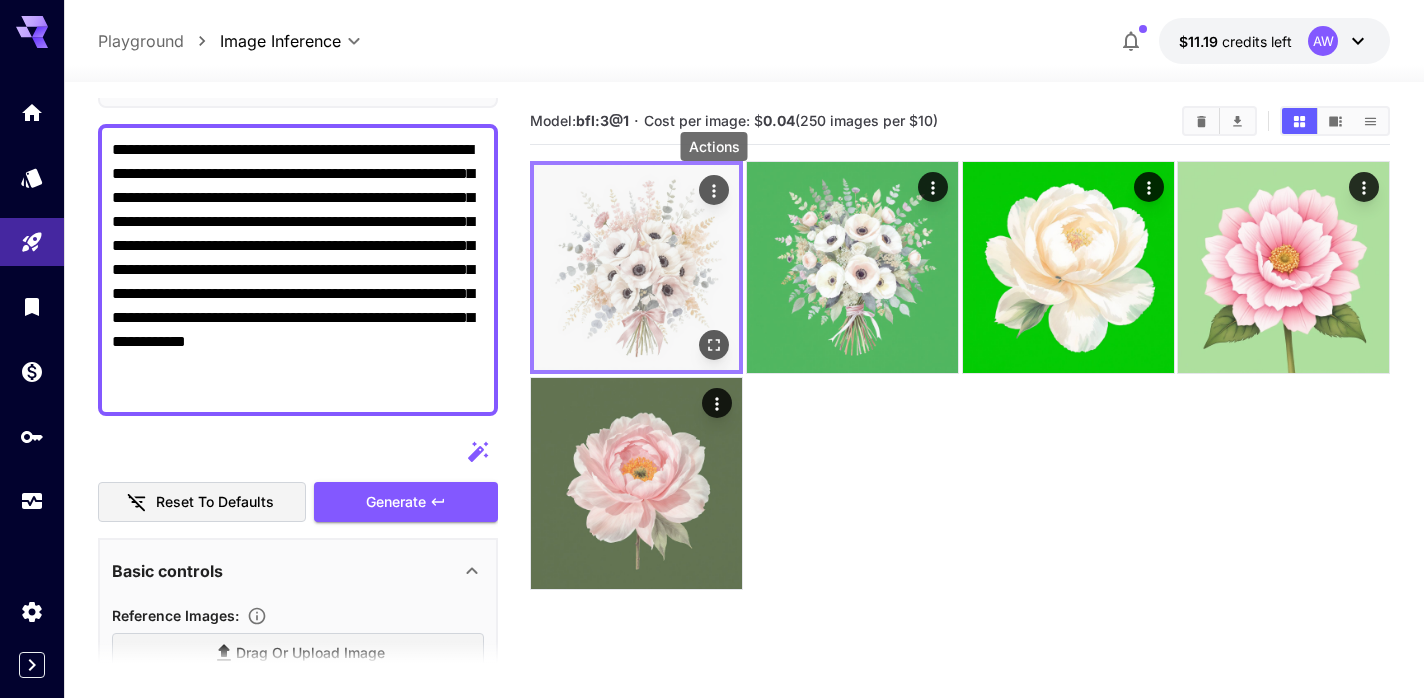 click 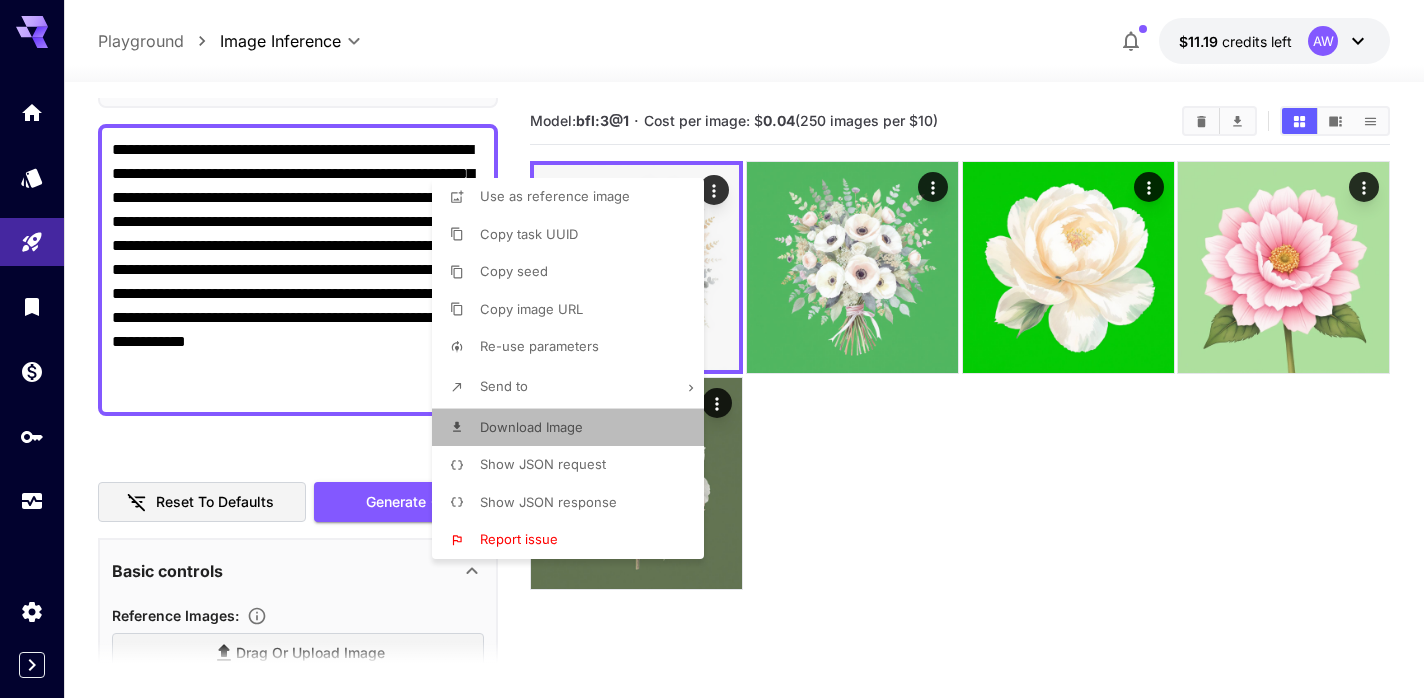 click on "Download Image" at bounding box center (574, 428) 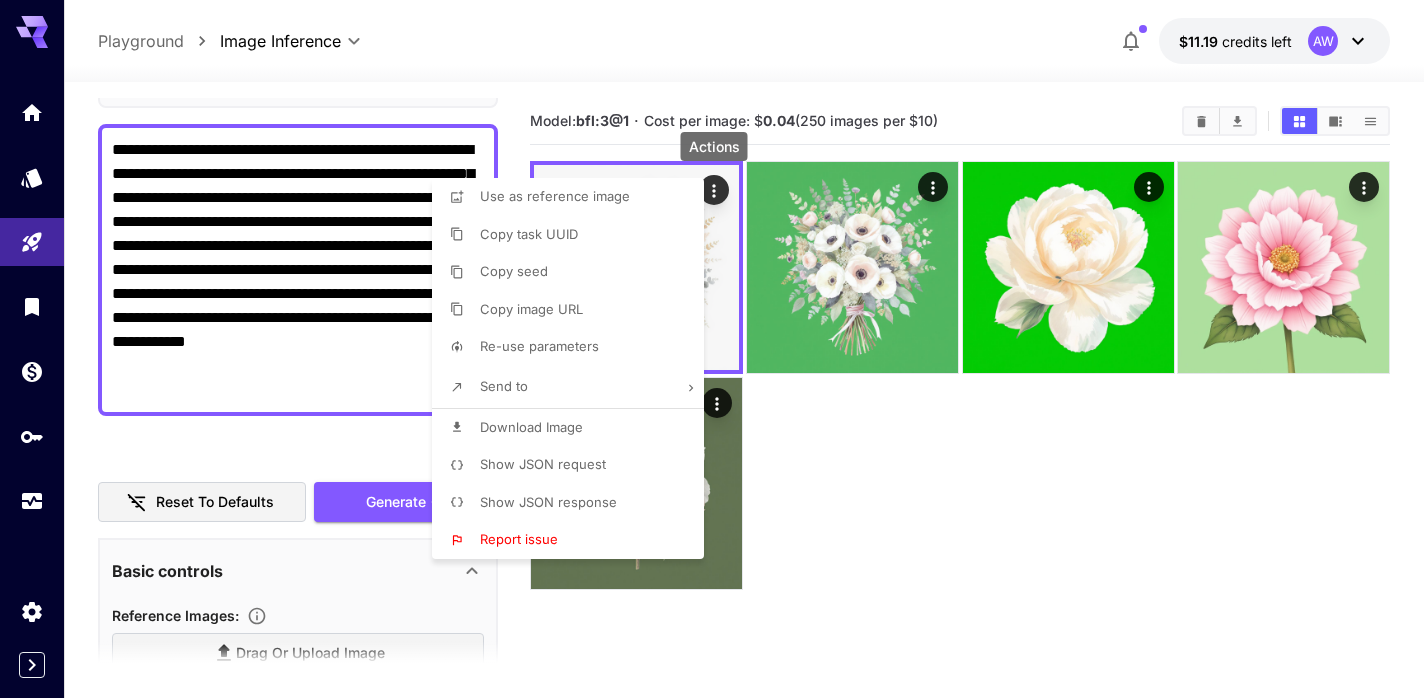 click at bounding box center (712, 349) 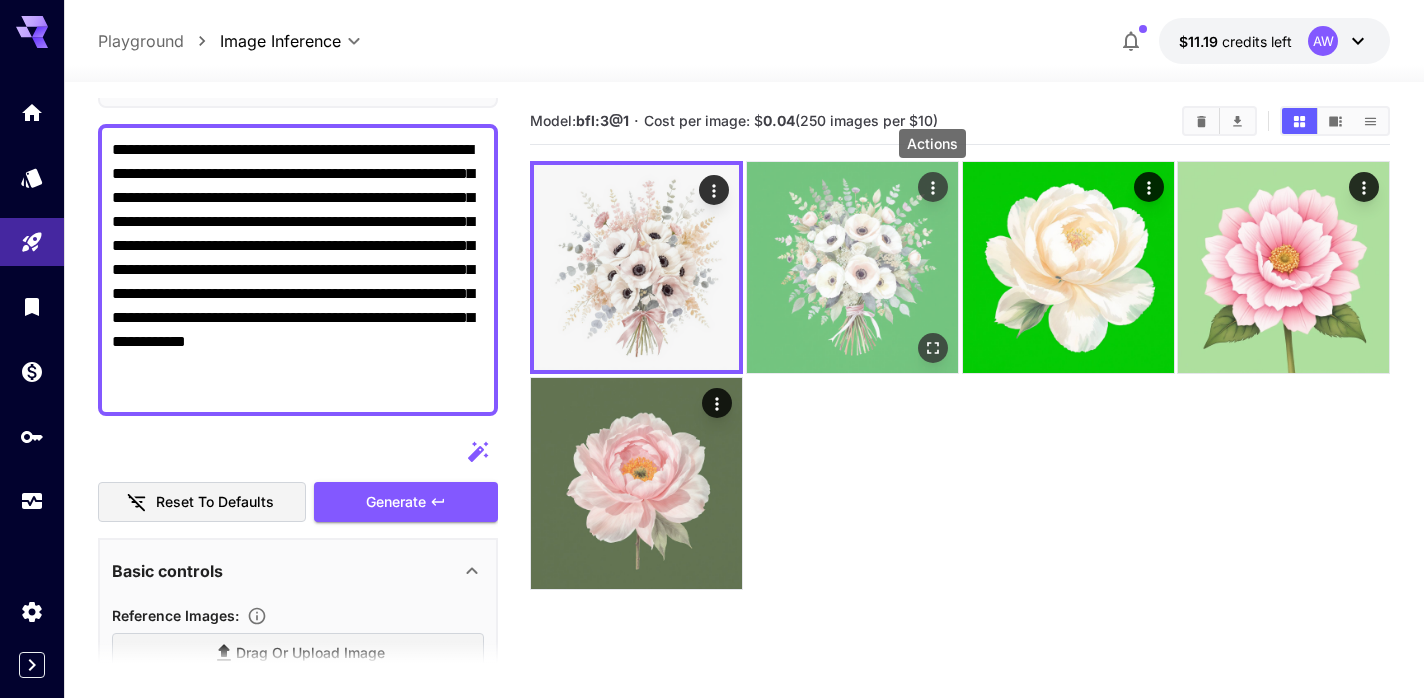 click 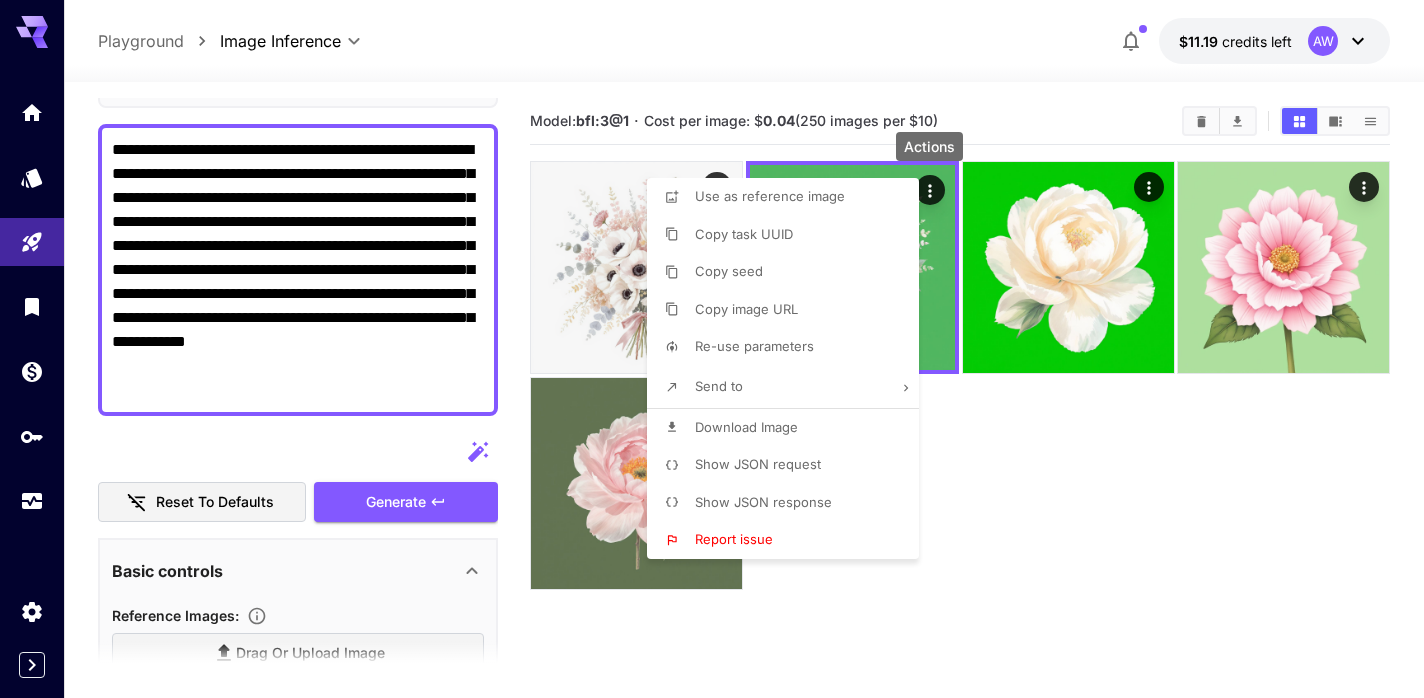 click on "Download Image" at bounding box center (746, 427) 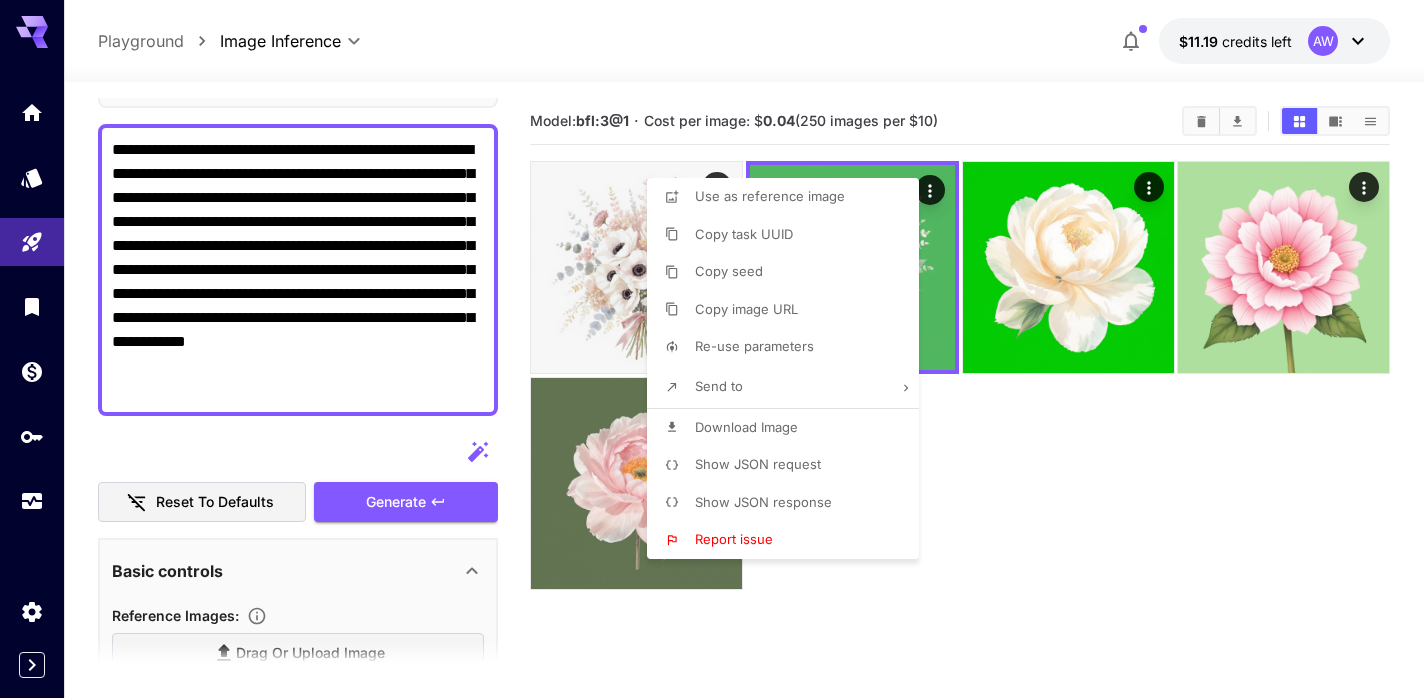 click at bounding box center [712, 349] 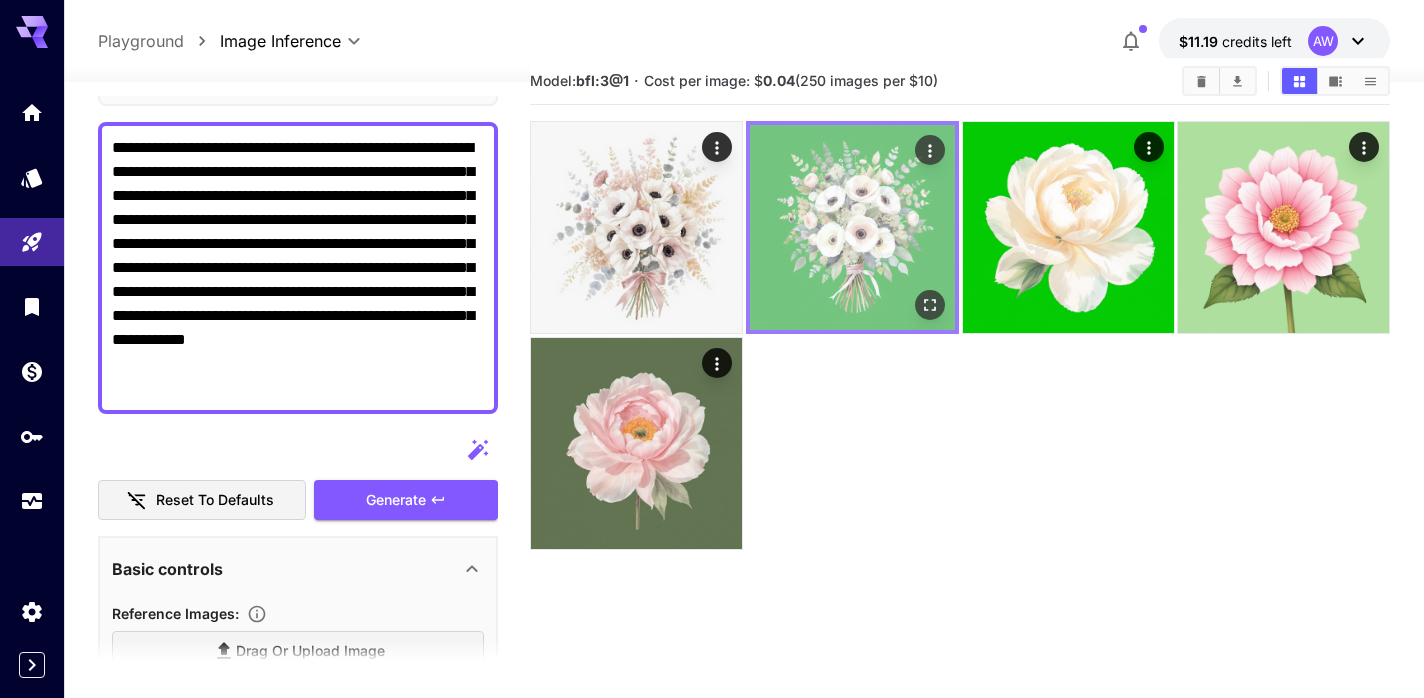 scroll, scrollTop: 38, scrollLeft: 0, axis: vertical 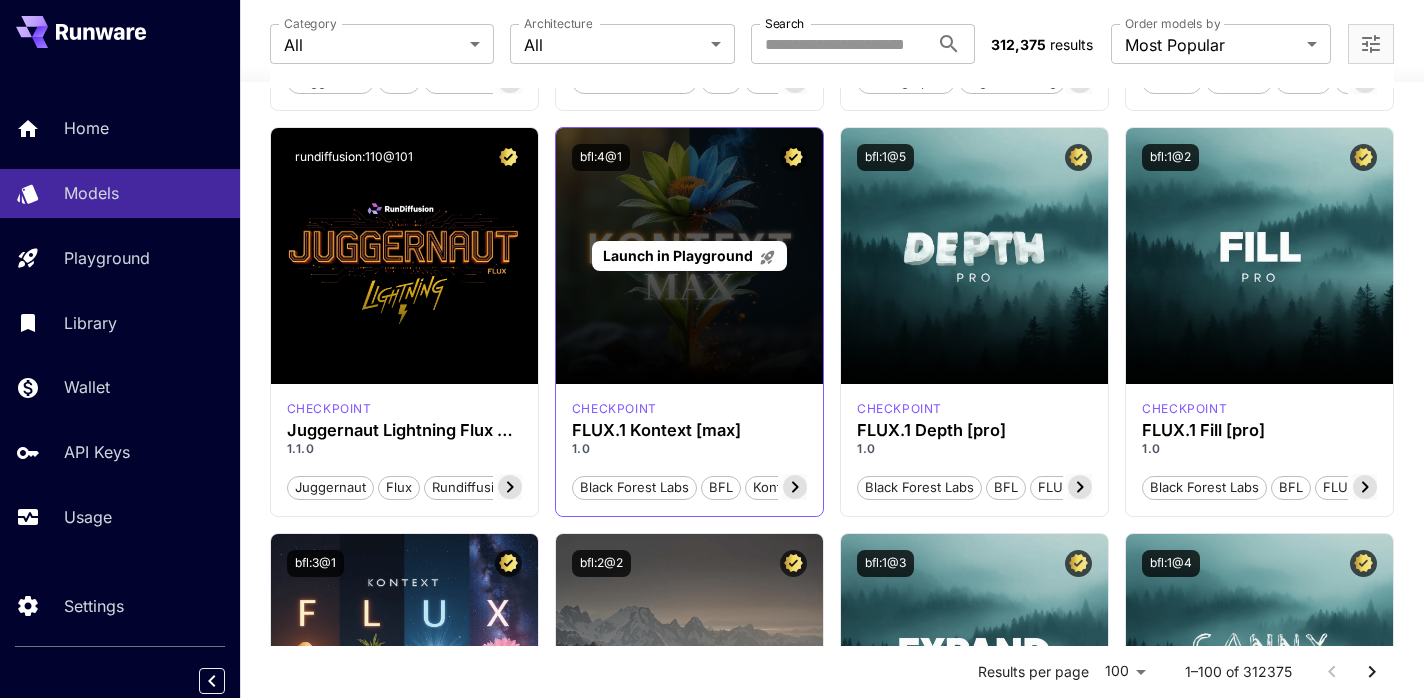 click on "Launch in Playground" at bounding box center [689, 256] 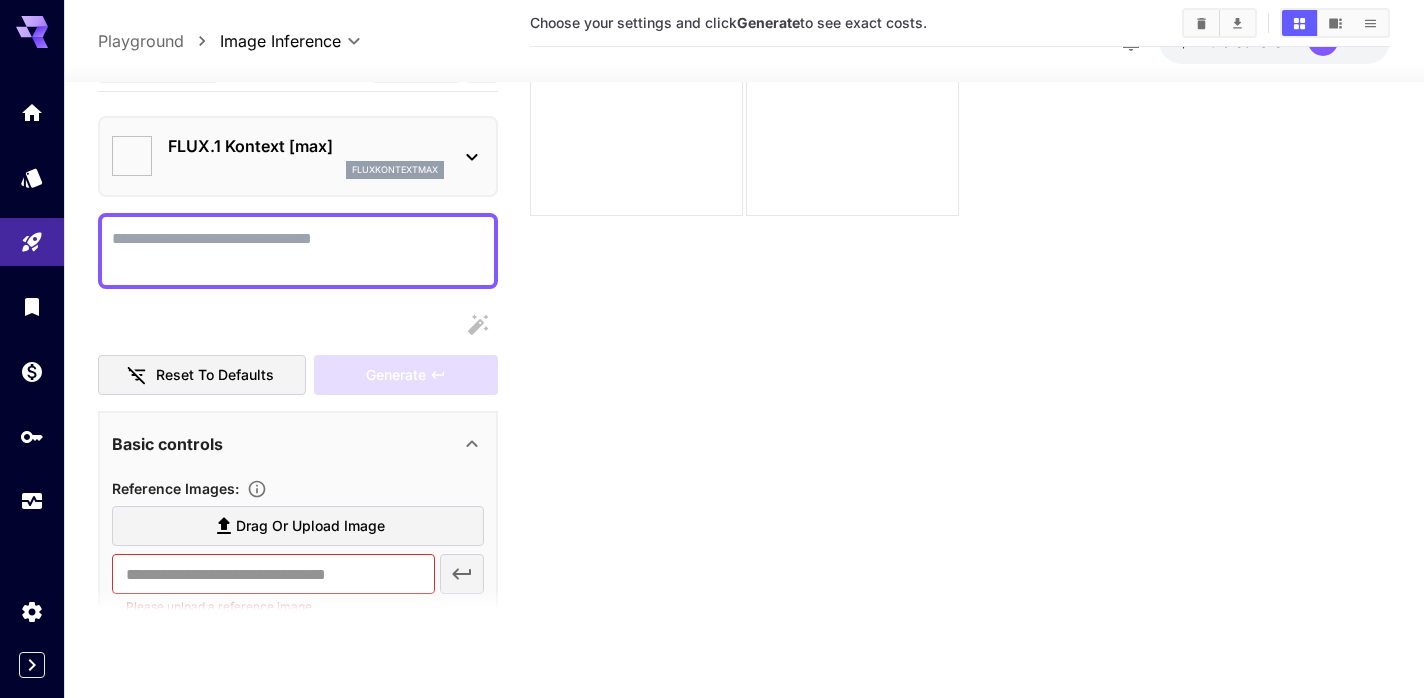scroll, scrollTop: 0, scrollLeft: 0, axis: both 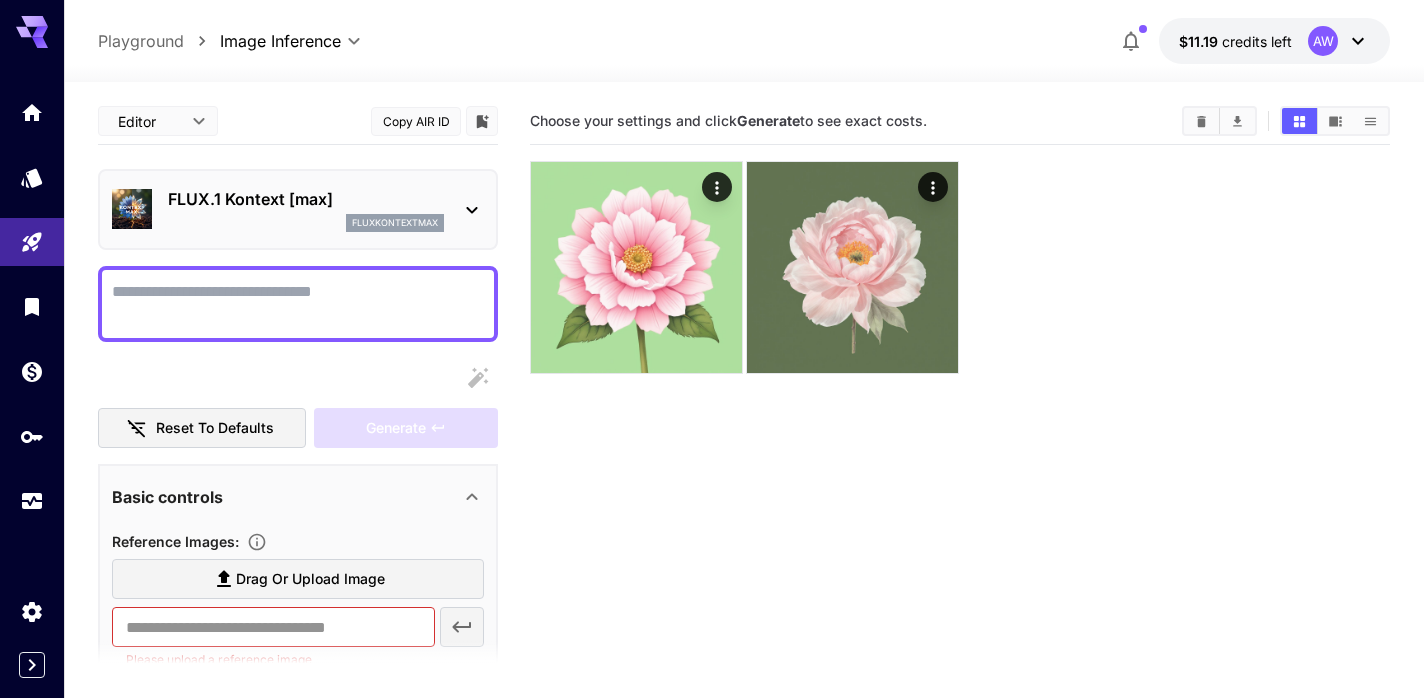click on "FLUX.1 Kontext [max]" at bounding box center [306, 199] 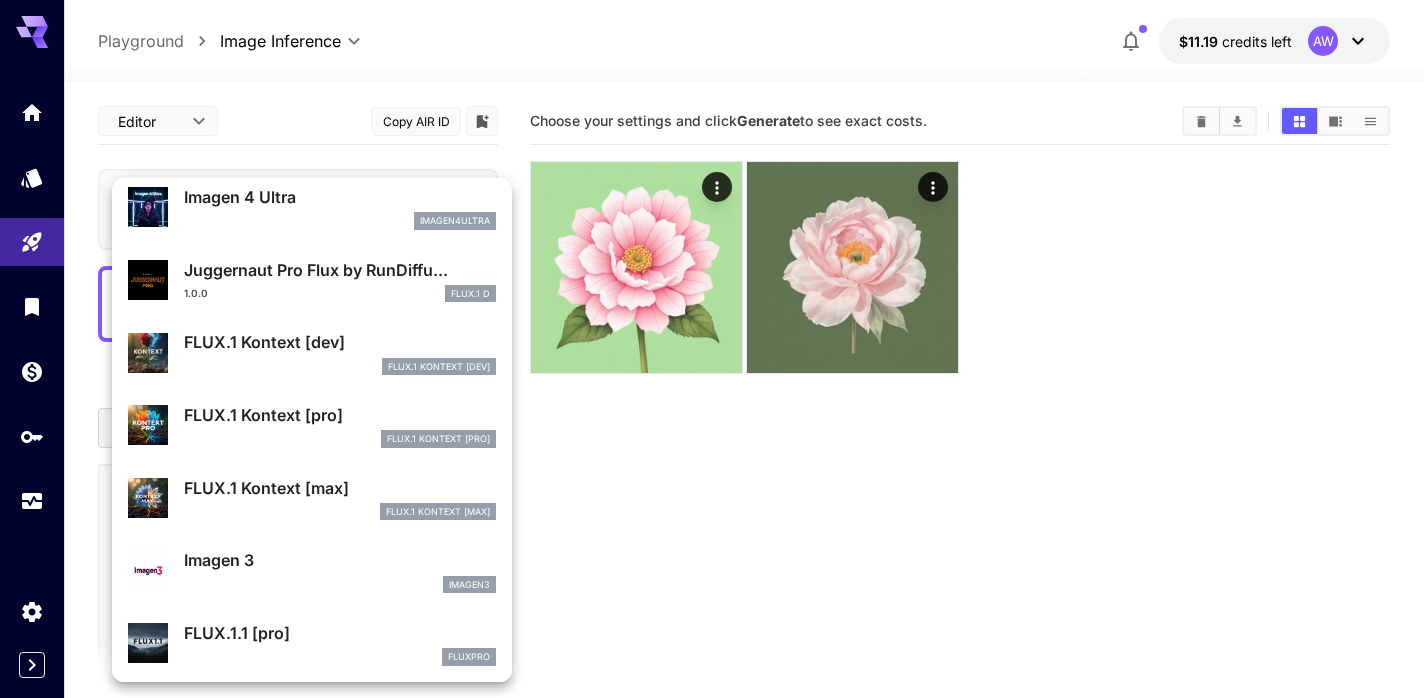 scroll, scrollTop: 728, scrollLeft: 0, axis: vertical 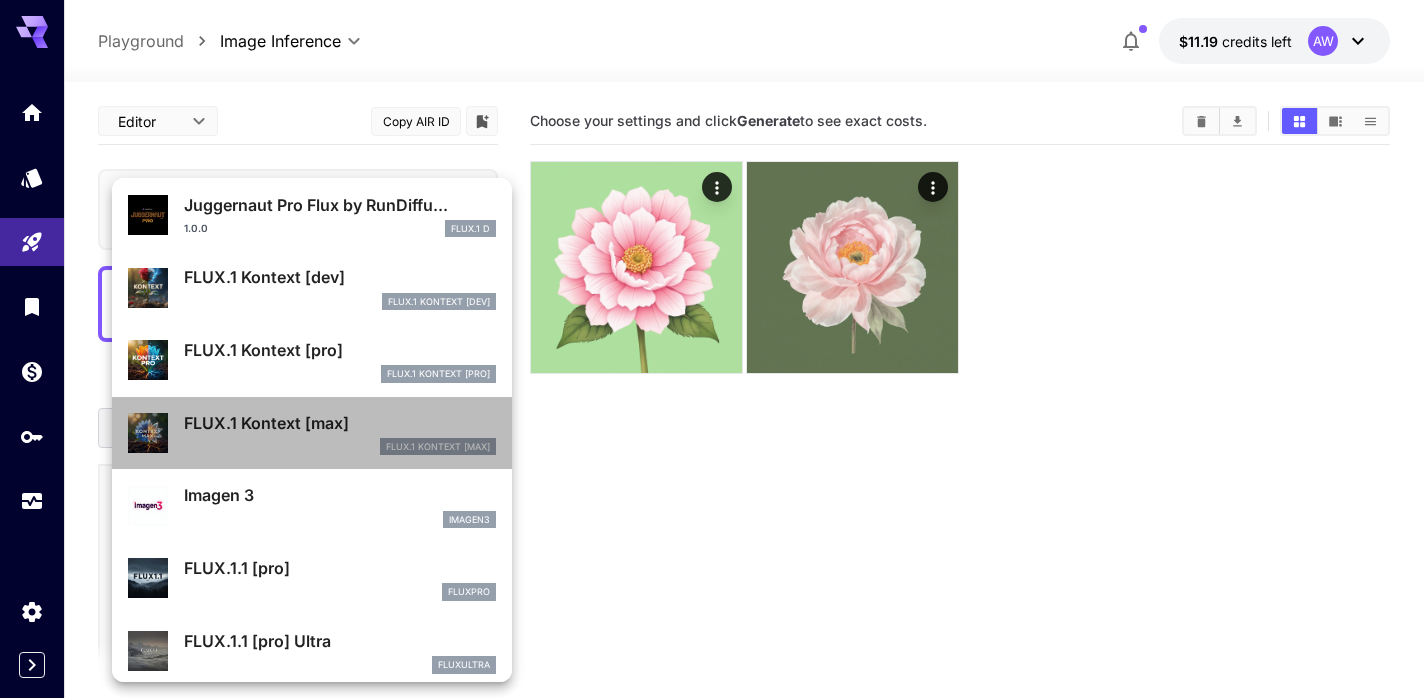 click on "FLUX.1 Kontext [max]" at bounding box center (340, 423) 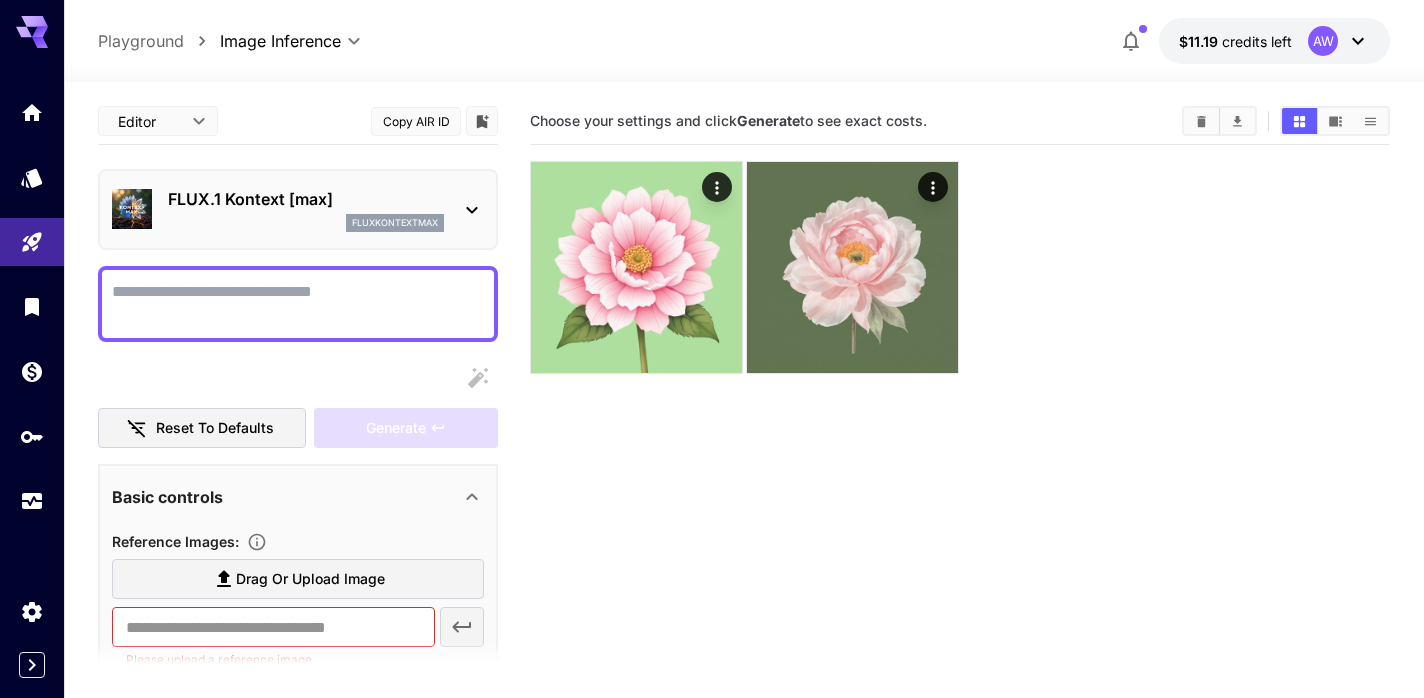 click on "Display cost in response" at bounding box center (298, 304) 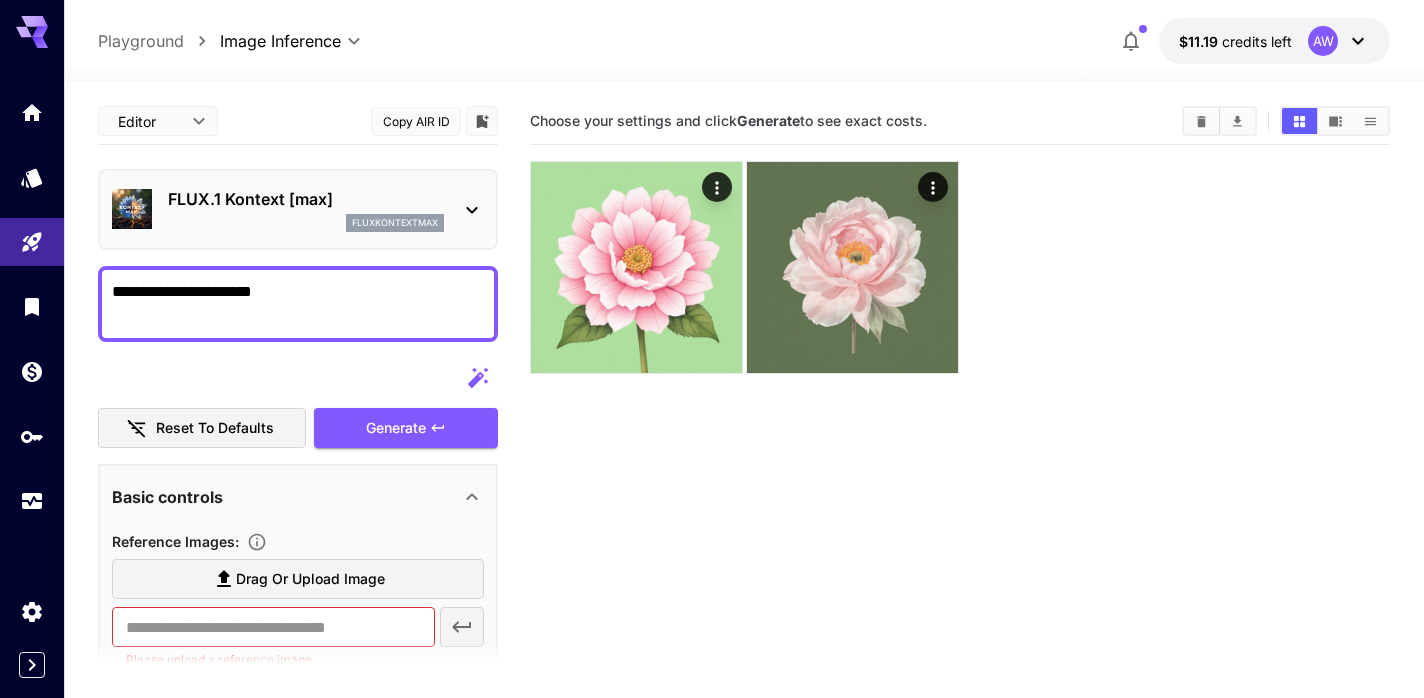 click on "**********" at bounding box center [298, 304] 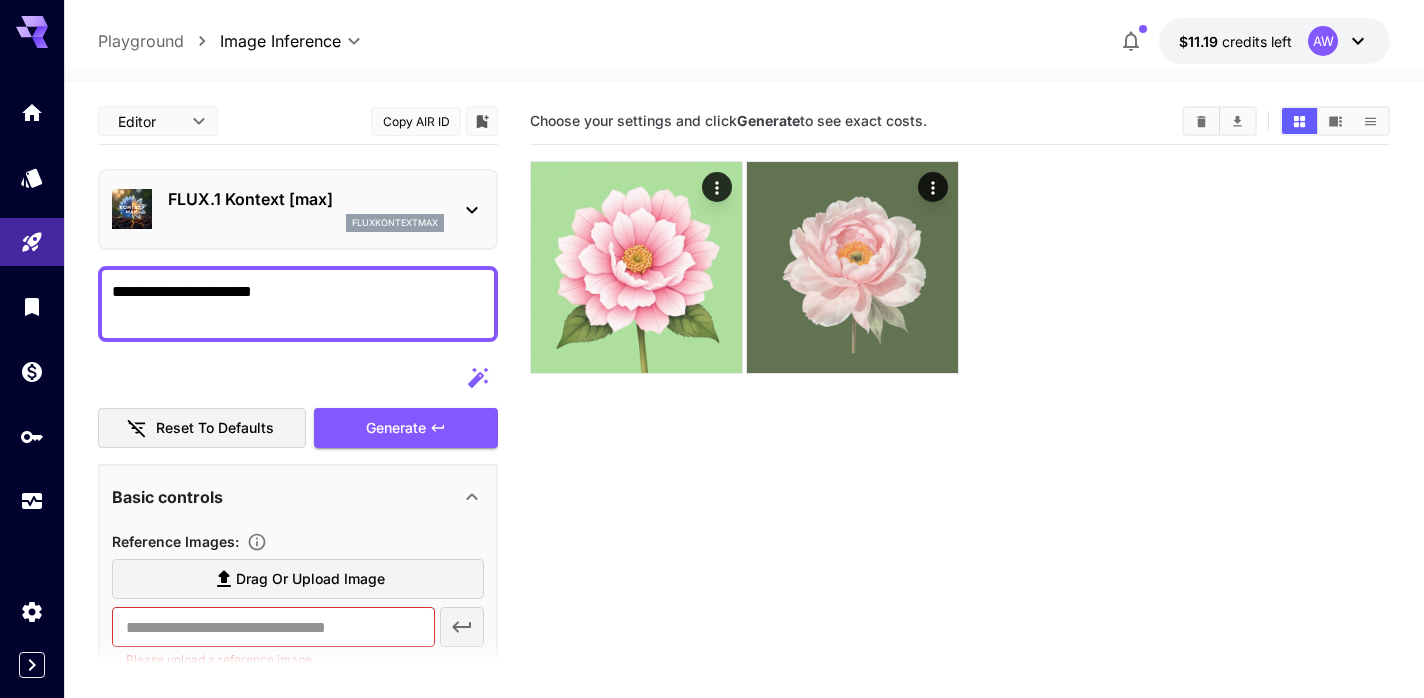 paste on "**********" 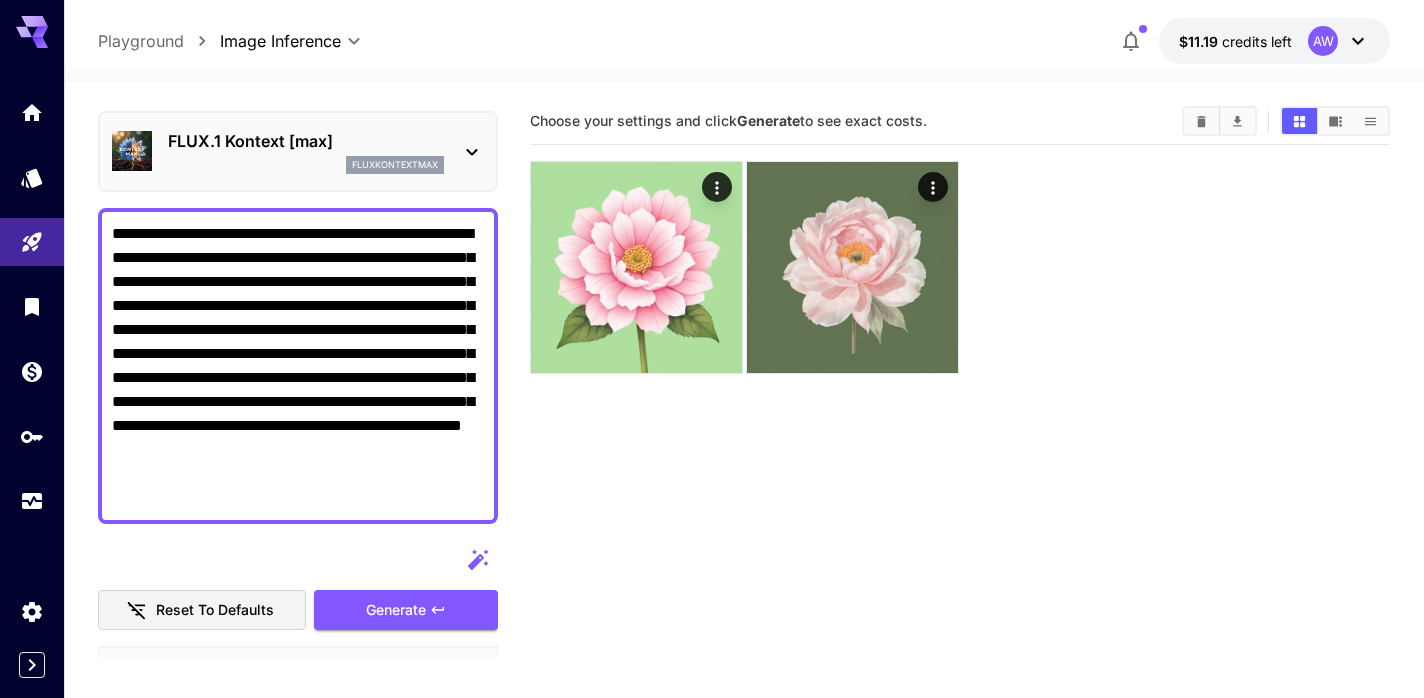 scroll, scrollTop: 93, scrollLeft: 0, axis: vertical 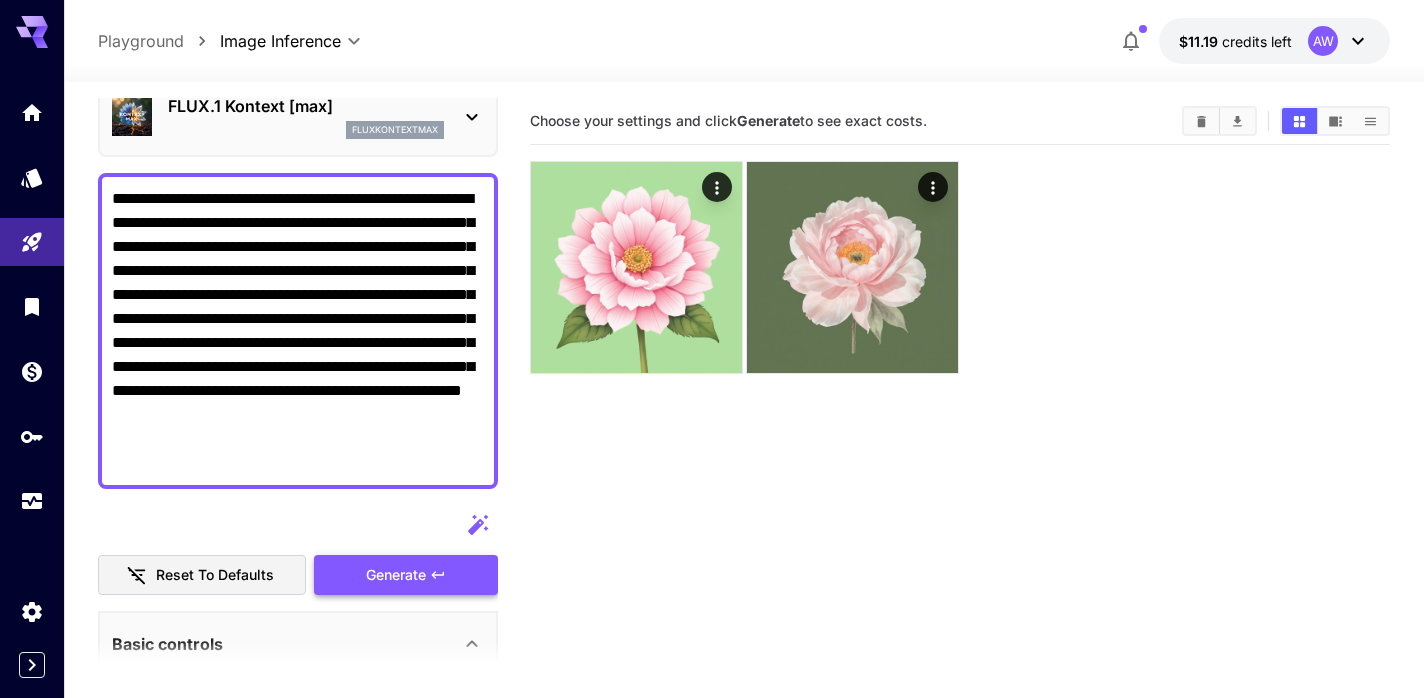 type on "**********" 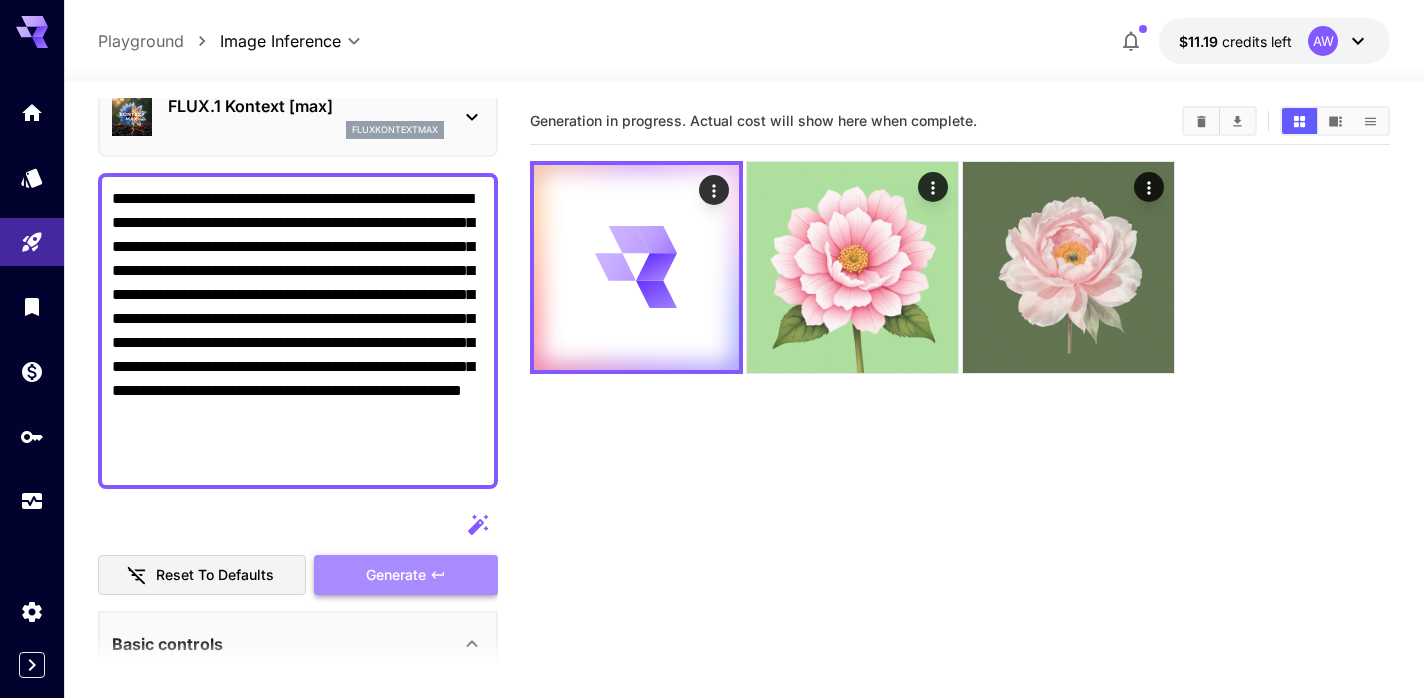 click on "Generate" at bounding box center [396, 575] 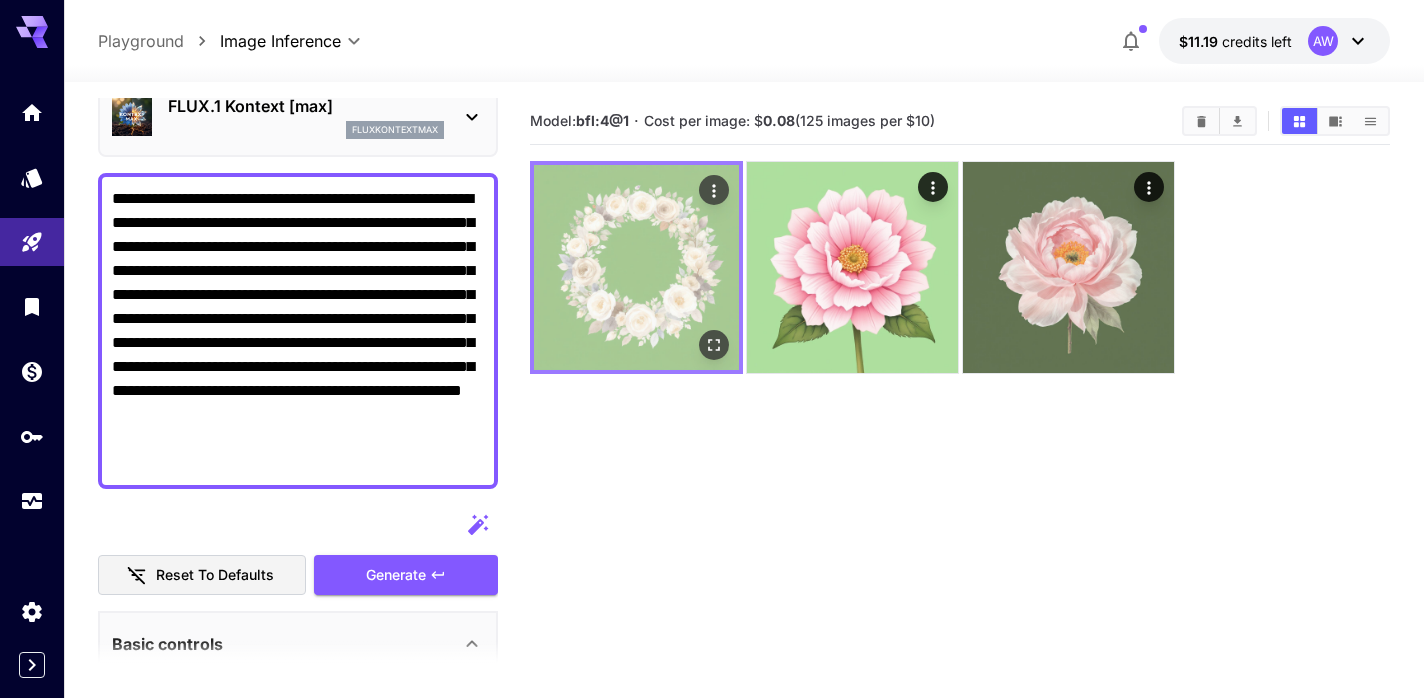 click 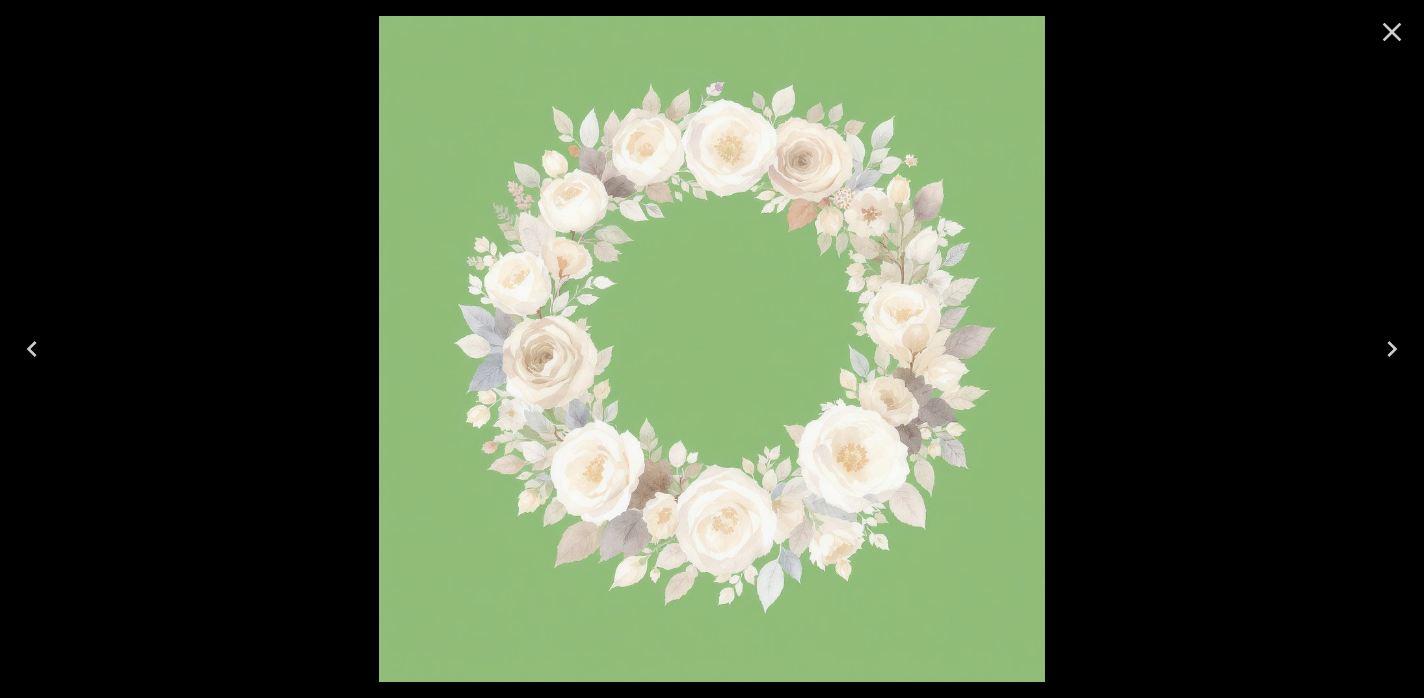 click at bounding box center (712, 349) 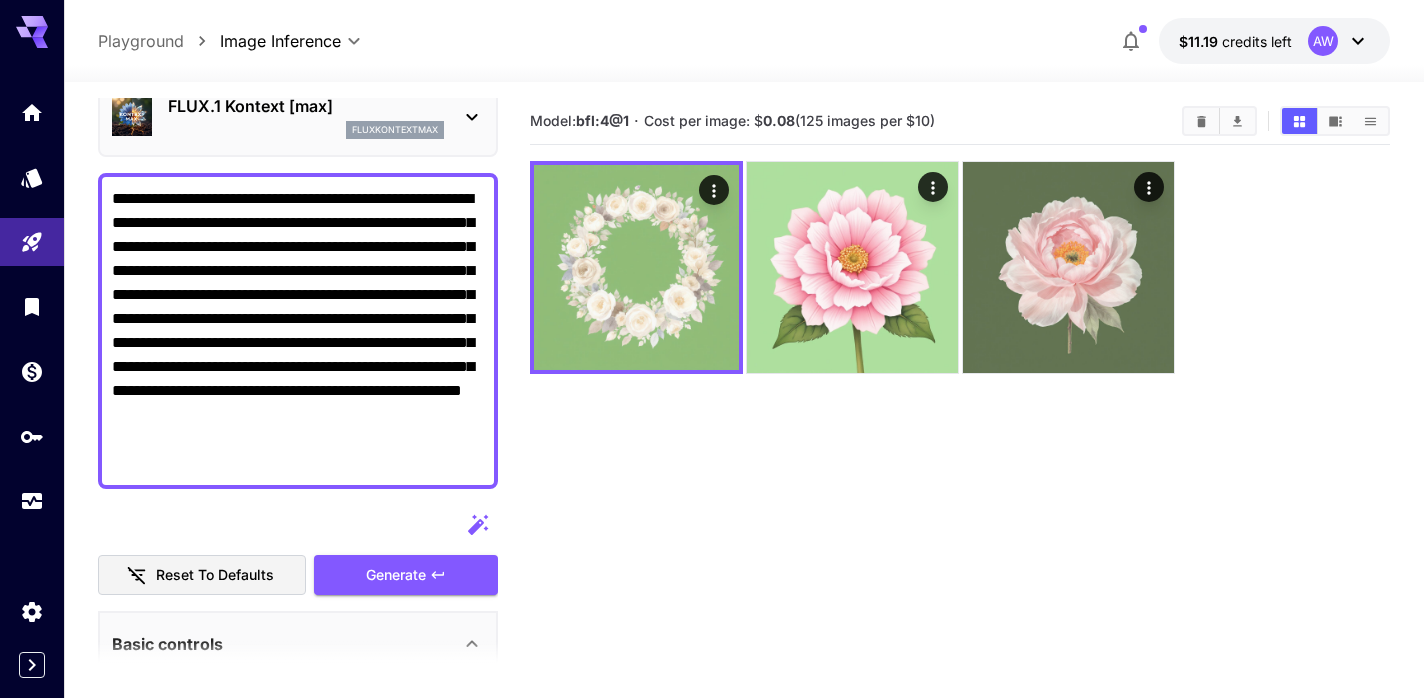 click on "Model:  bfl:4@1 · Cost per image: $ 0.08  (125 images per $10)" at bounding box center [960, 447] 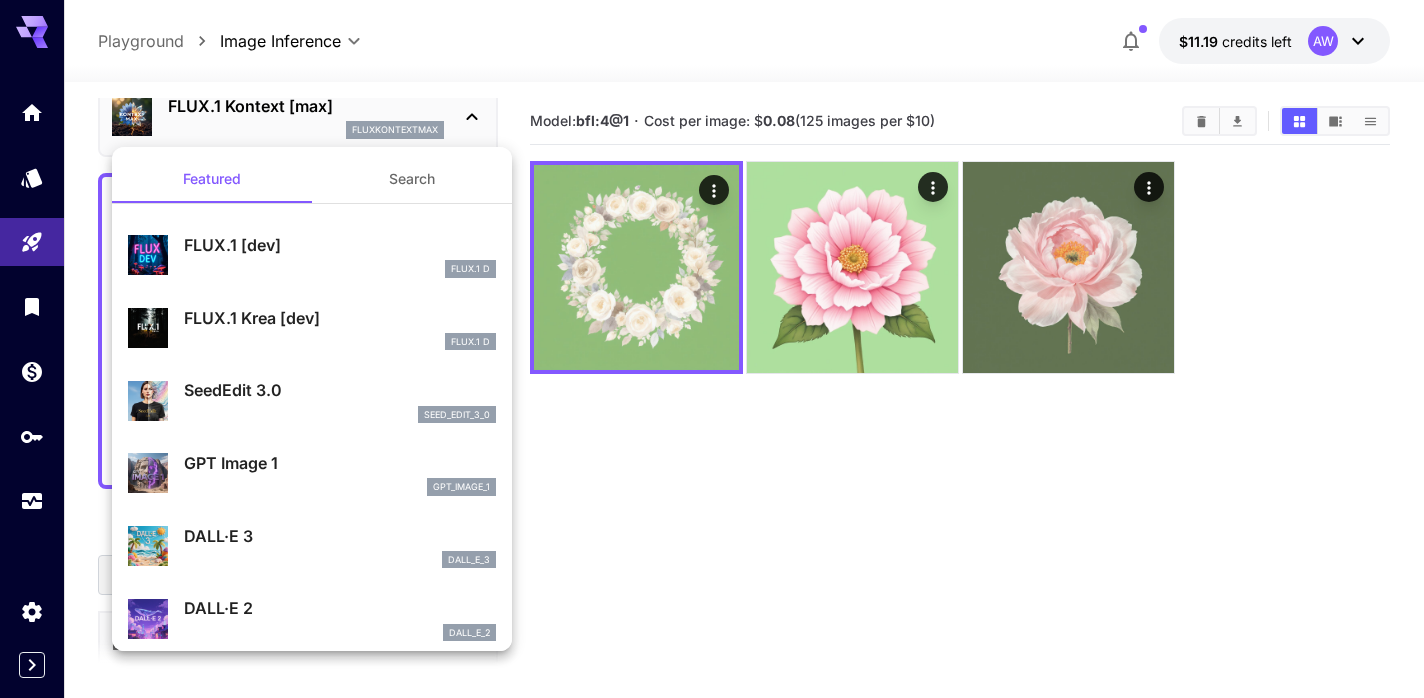 click at bounding box center (712, 349) 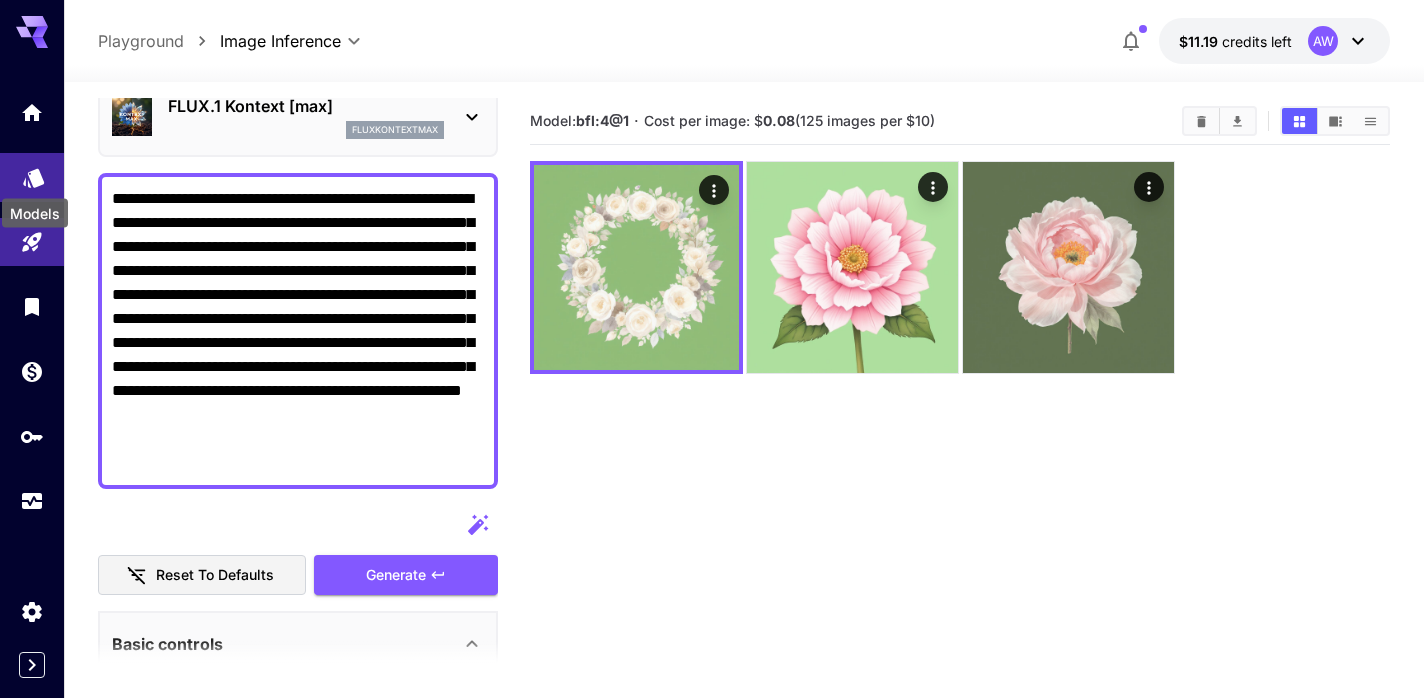 click 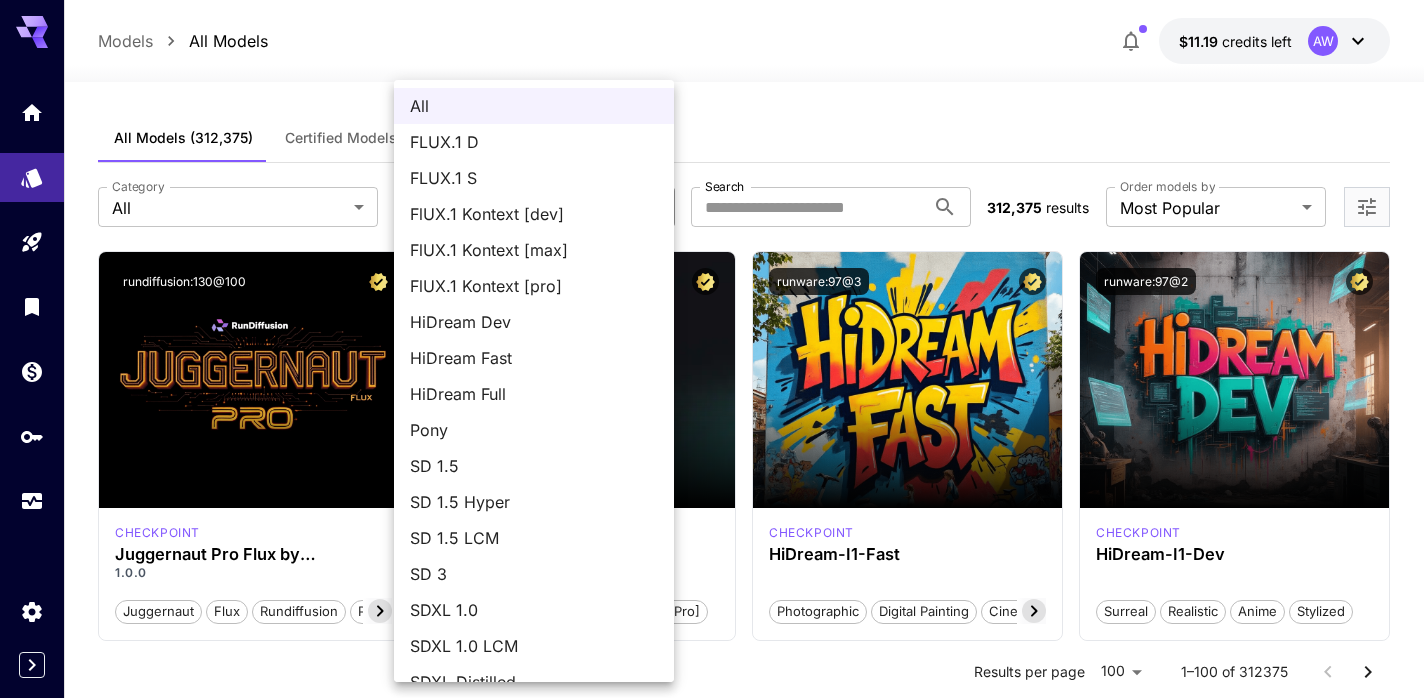click on "**********" at bounding box center (712, 9553) 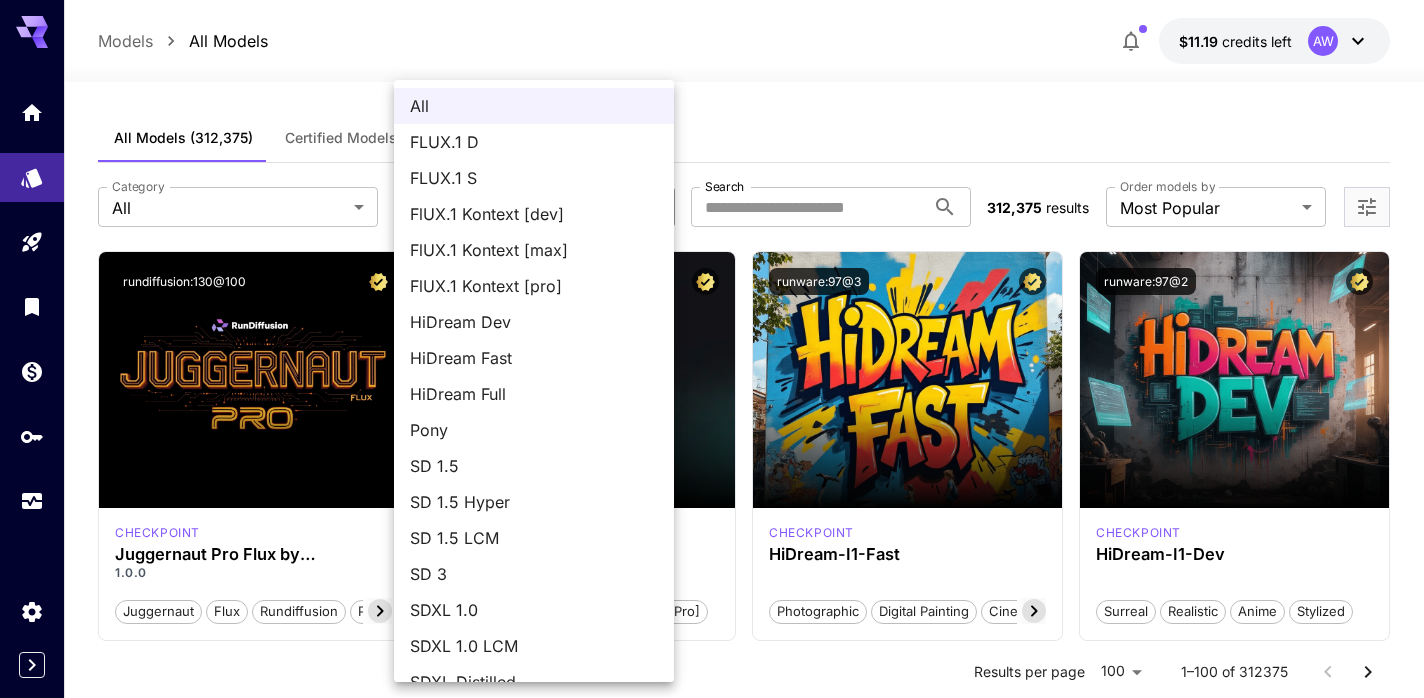 click at bounding box center [712, 349] 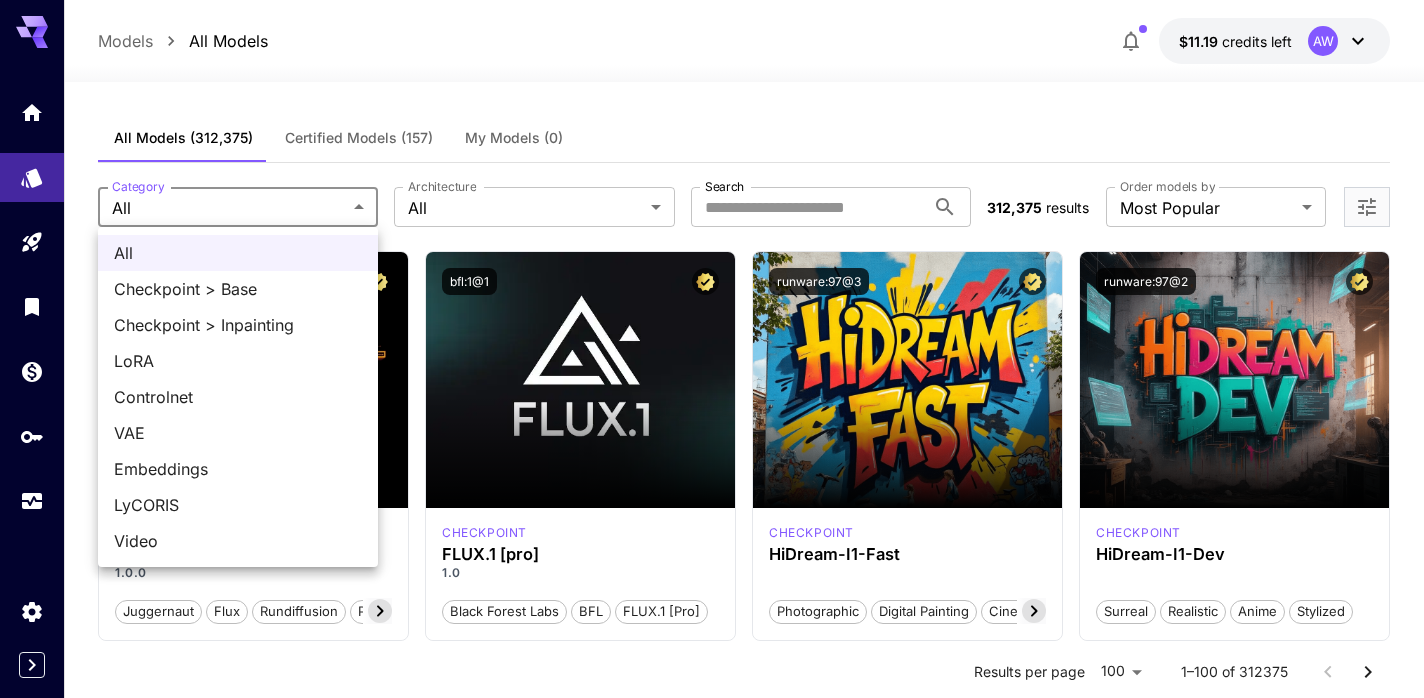 click on "**********" at bounding box center (712, 9553) 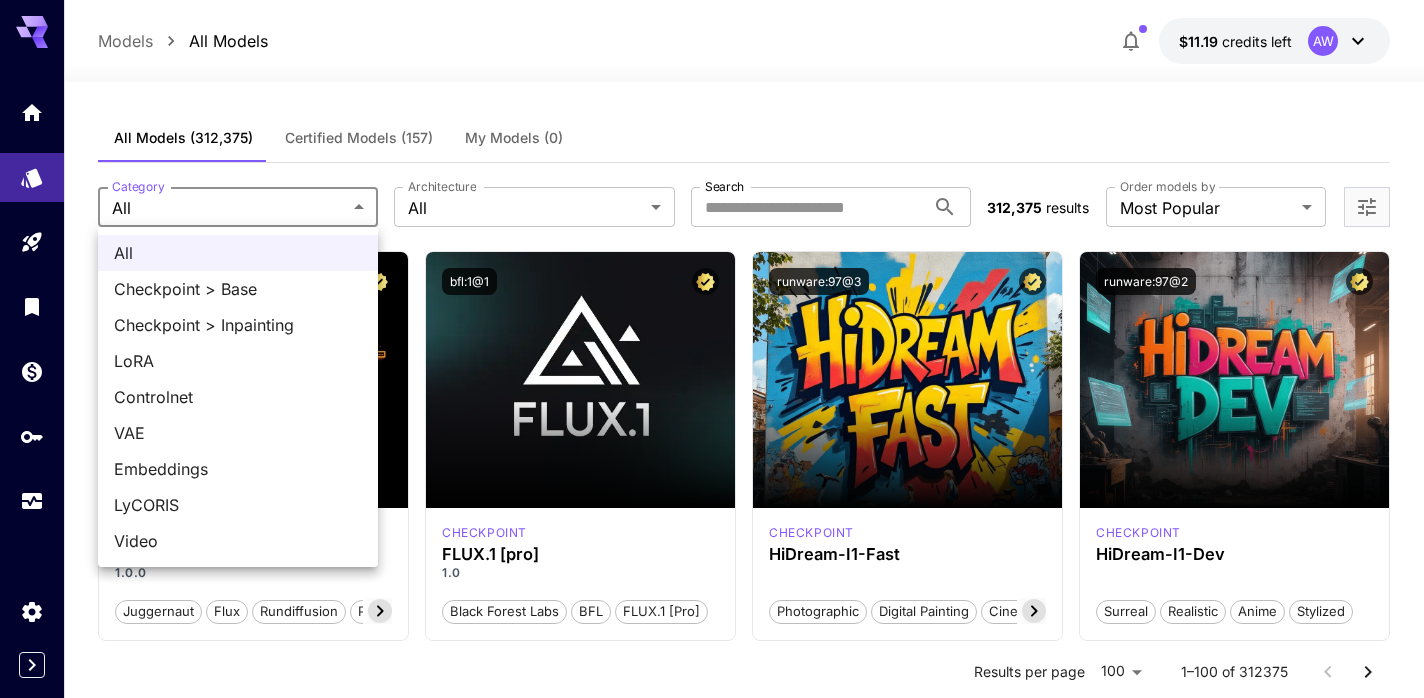 click on "Checkpoint > Base" at bounding box center [238, 289] 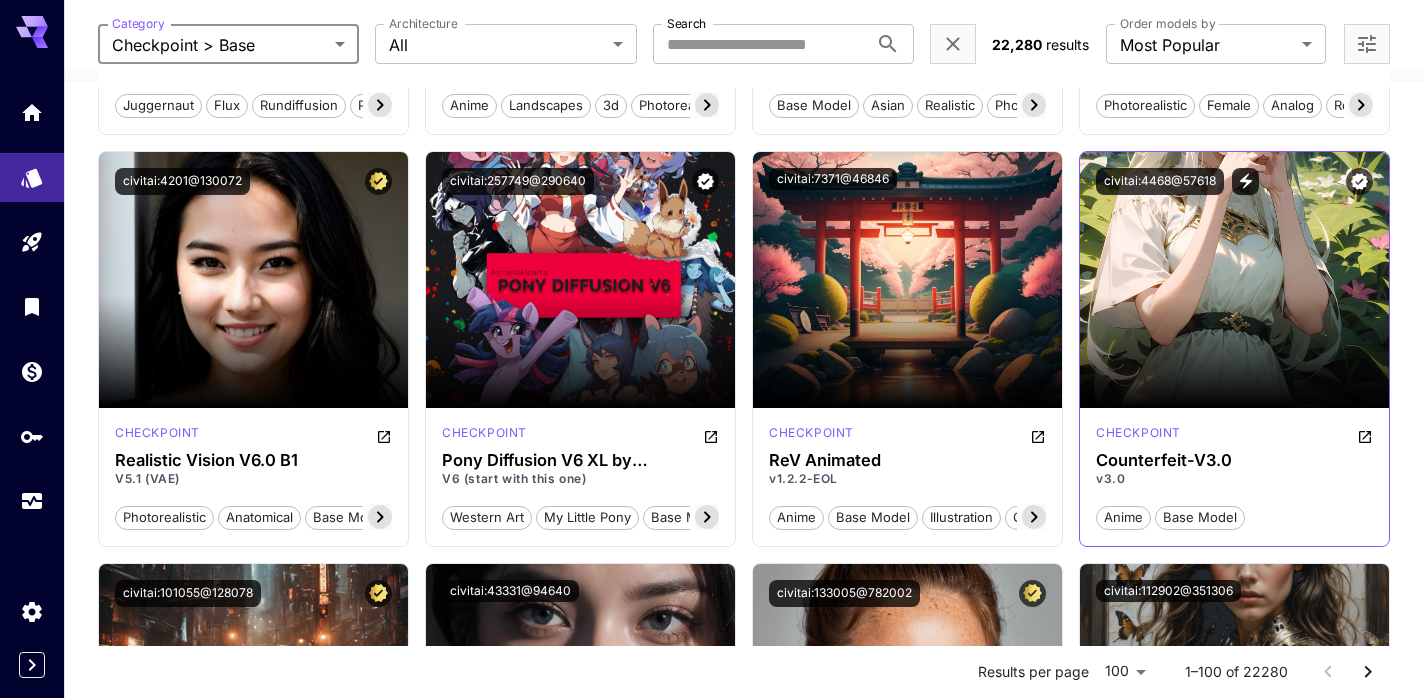 scroll, scrollTop: 2095, scrollLeft: 0, axis: vertical 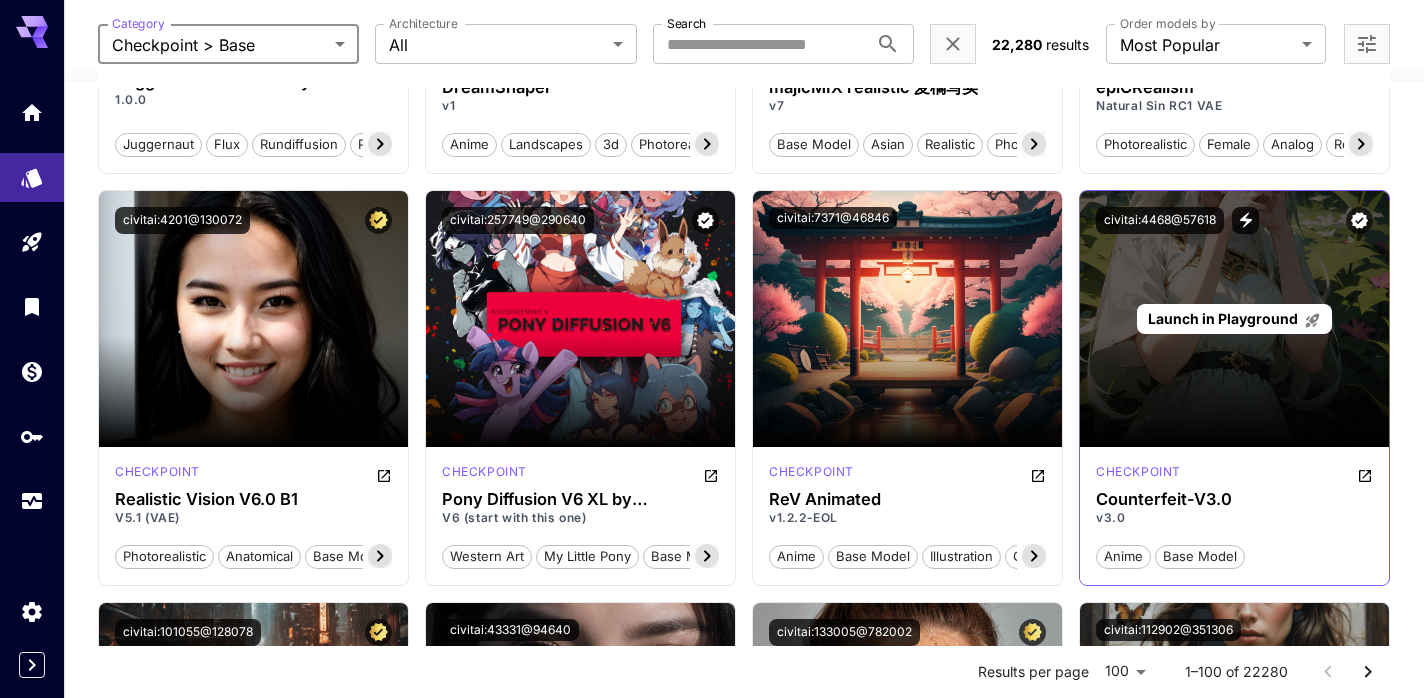 click on "Launch in Playground" at bounding box center (1223, 318) 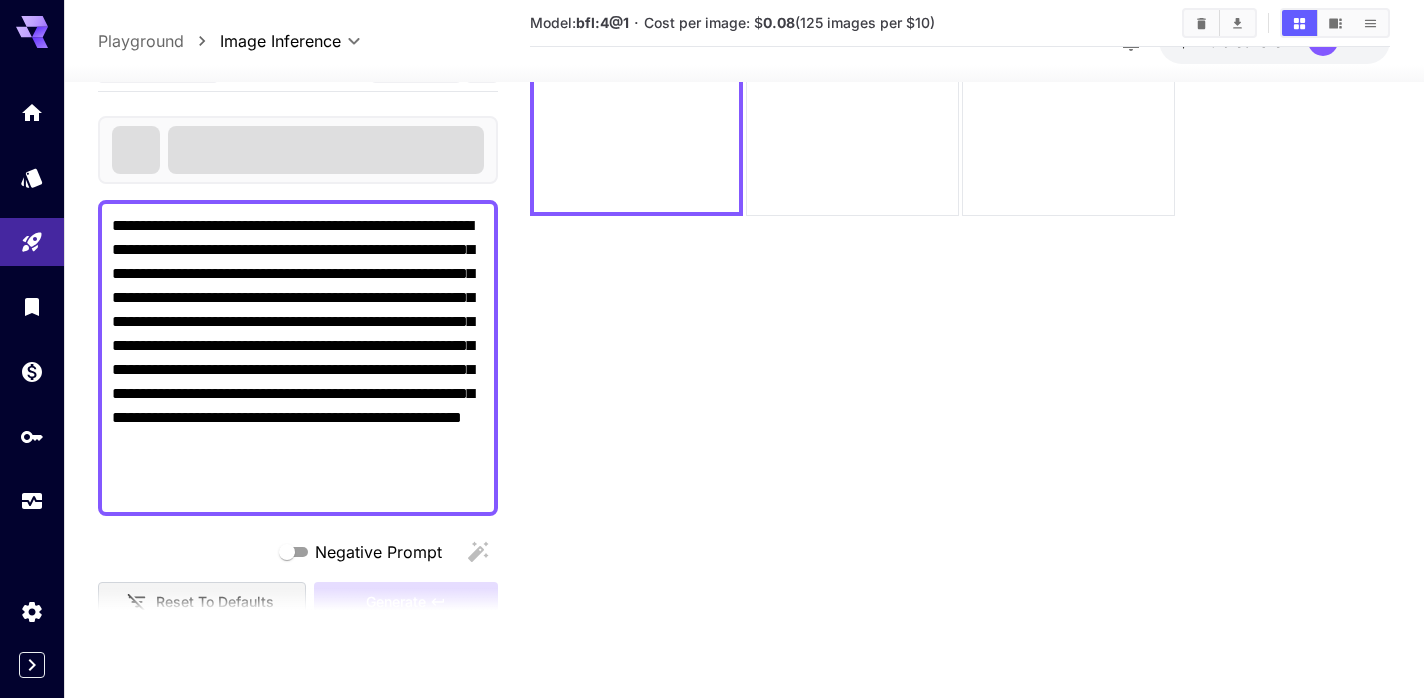 scroll, scrollTop: 158, scrollLeft: 0, axis: vertical 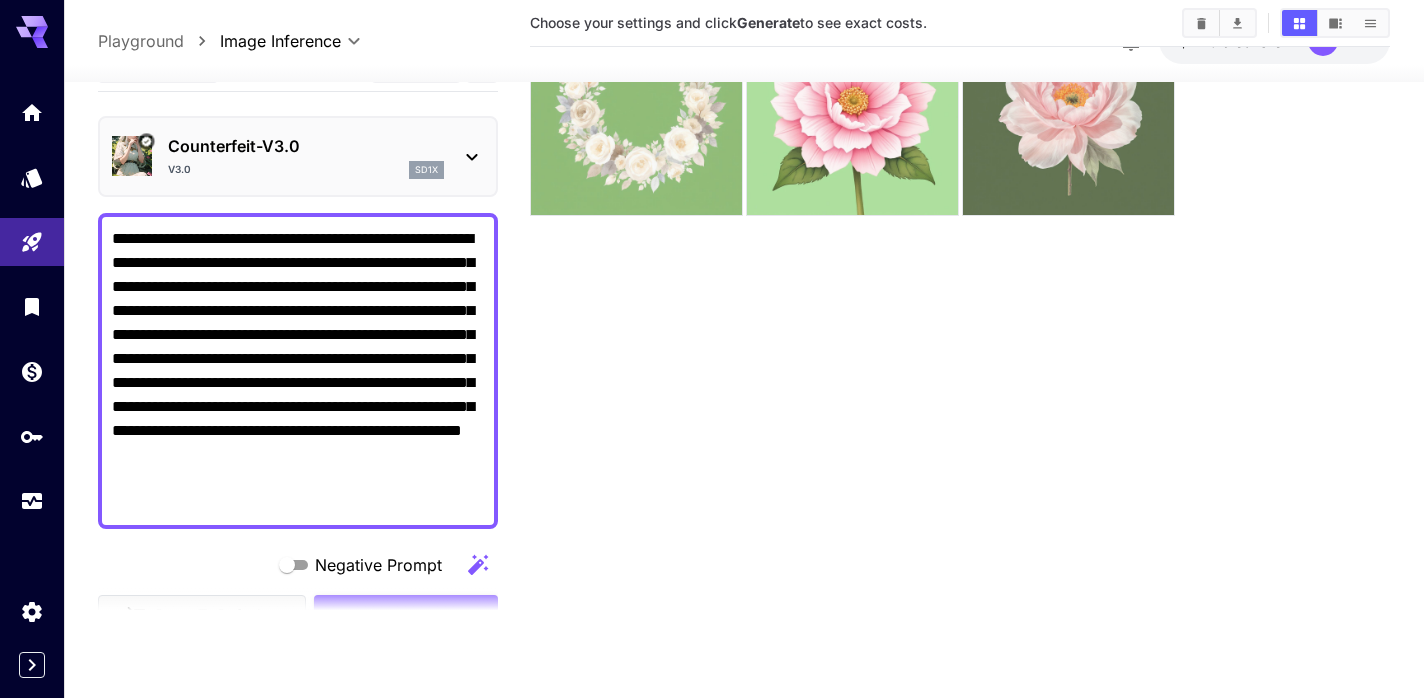 click on "**********" at bounding box center [298, 370] 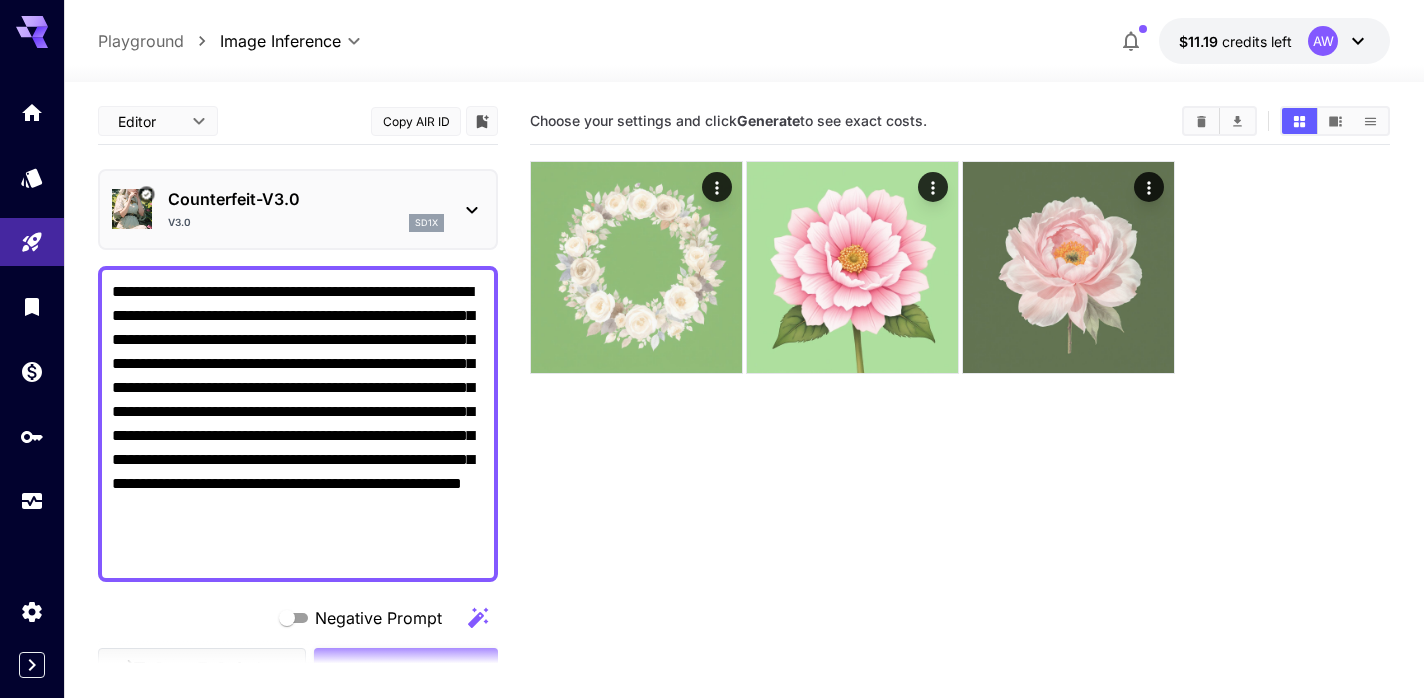 click on "**********" at bounding box center (298, 424) 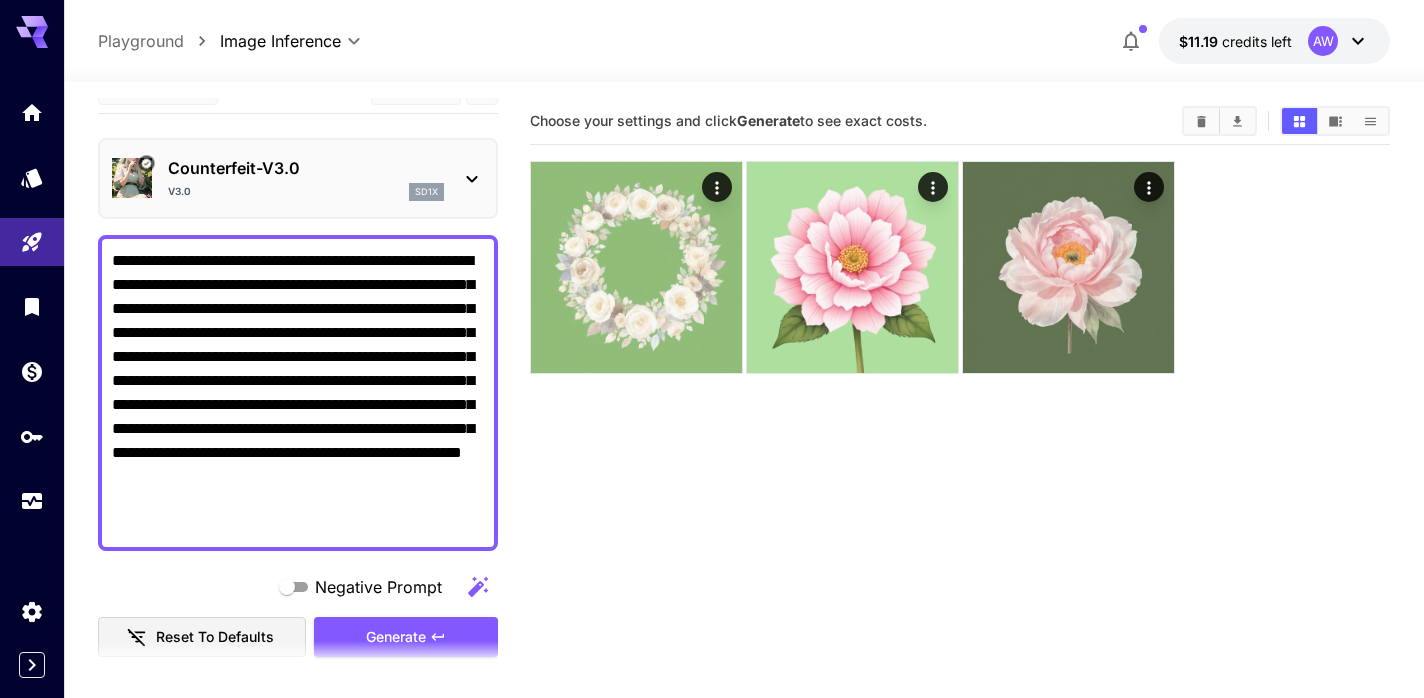 scroll, scrollTop: 41, scrollLeft: 0, axis: vertical 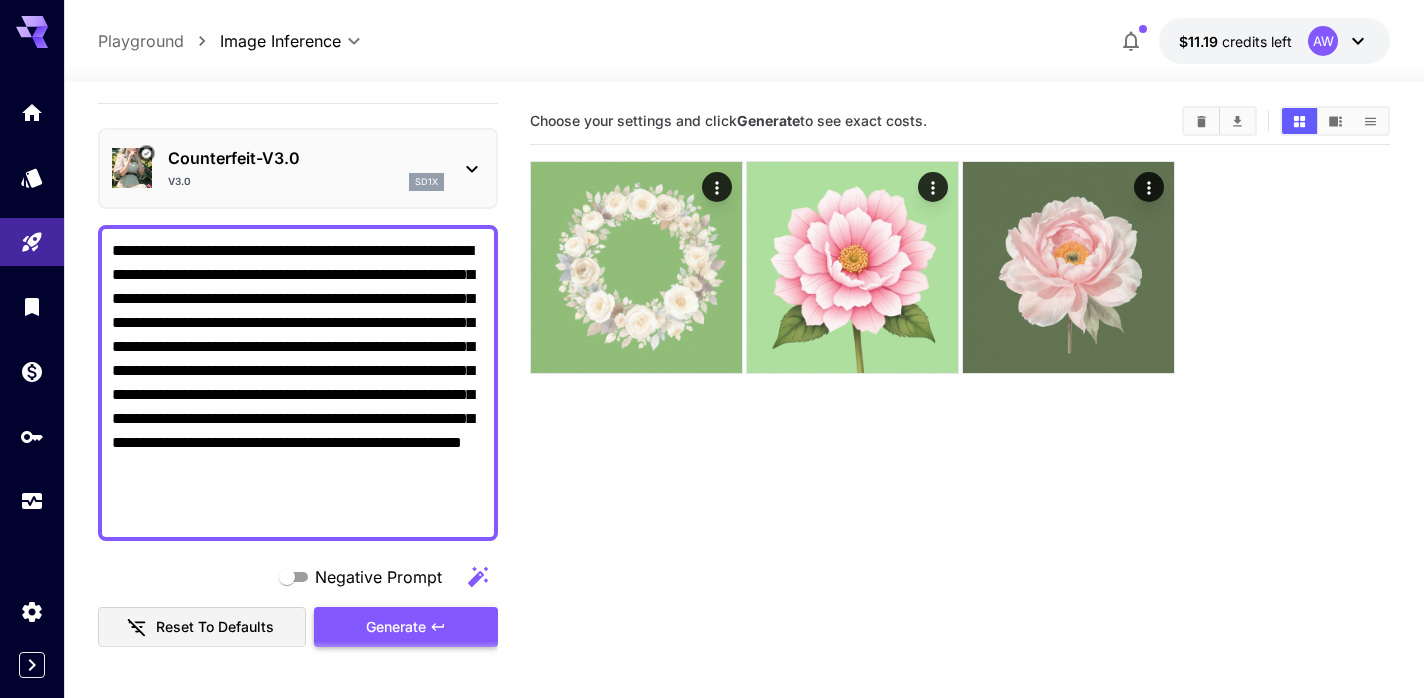 click on "Generate" at bounding box center [396, 627] 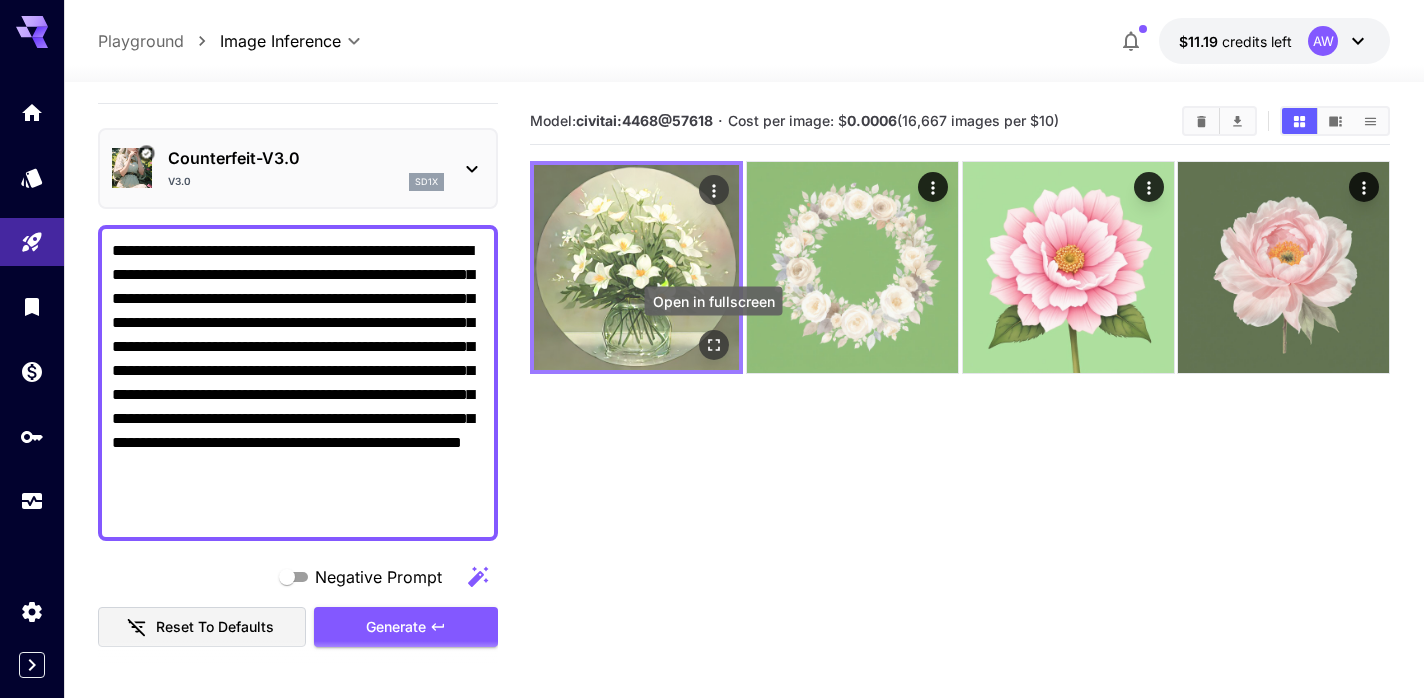 click 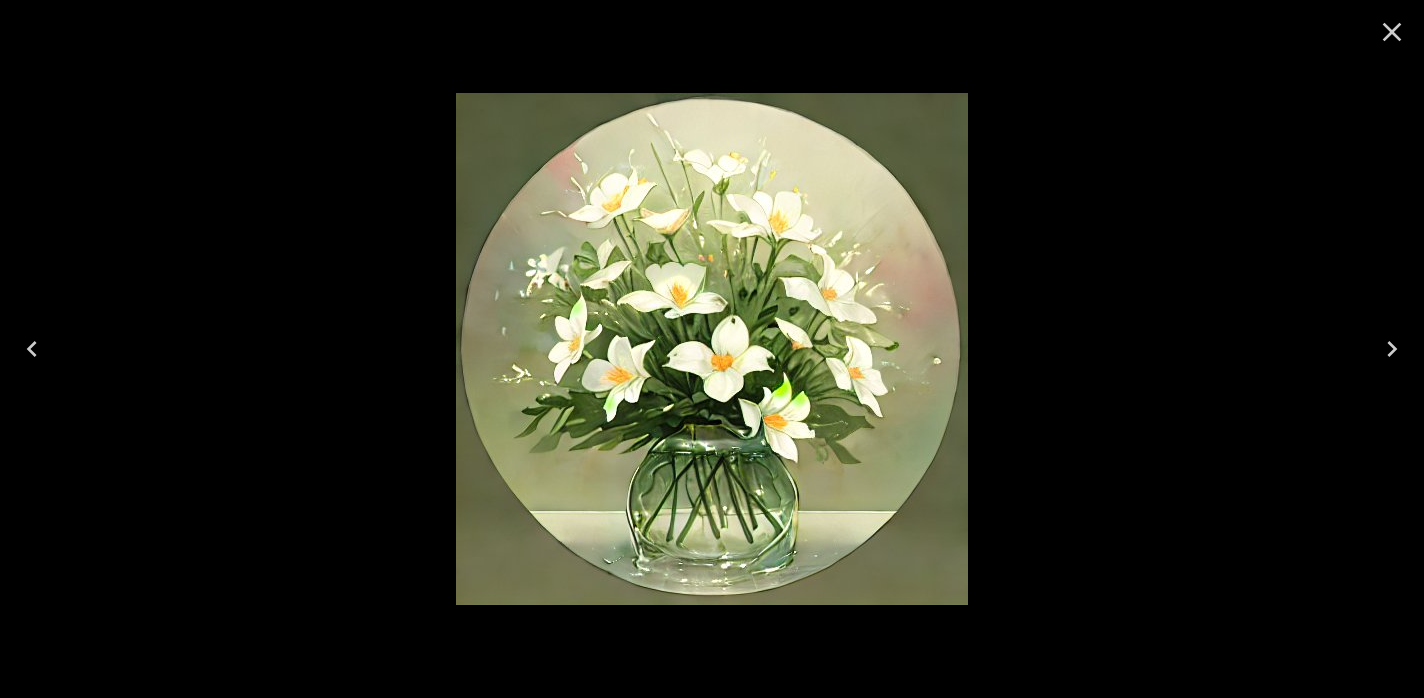 click 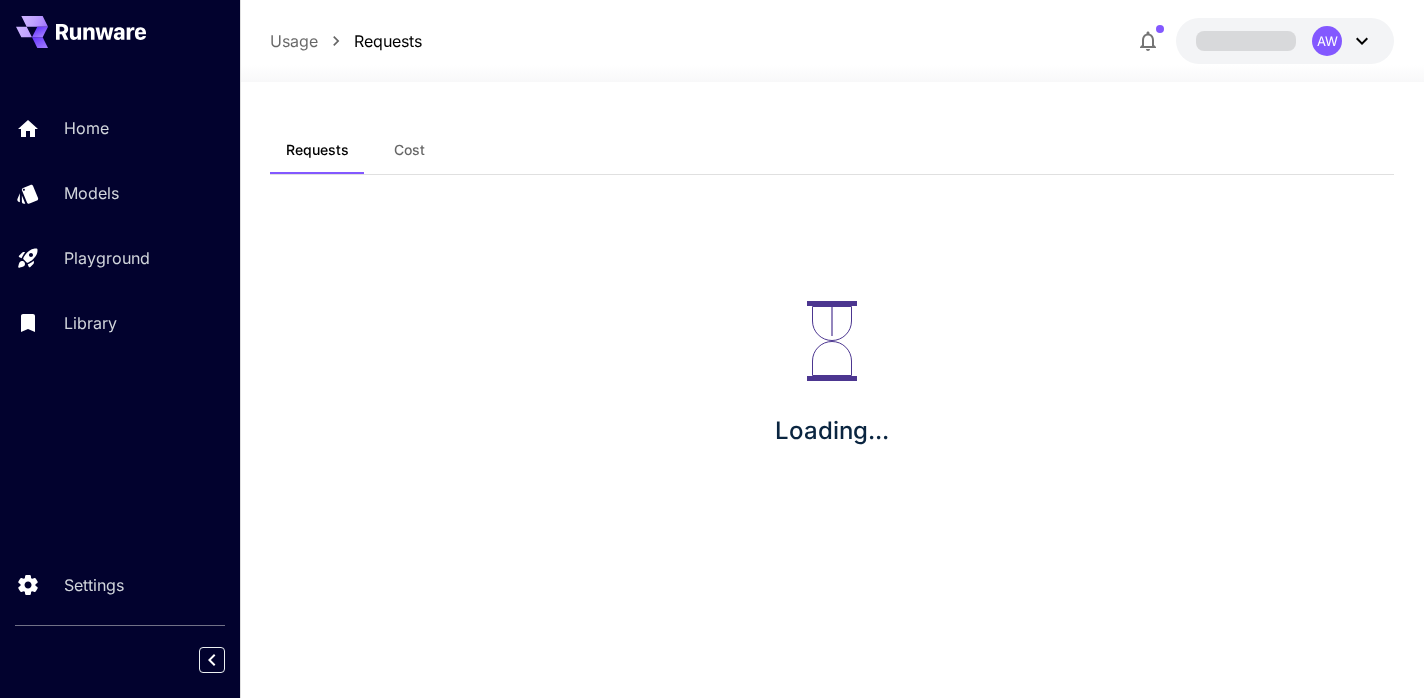 scroll, scrollTop: 0, scrollLeft: 0, axis: both 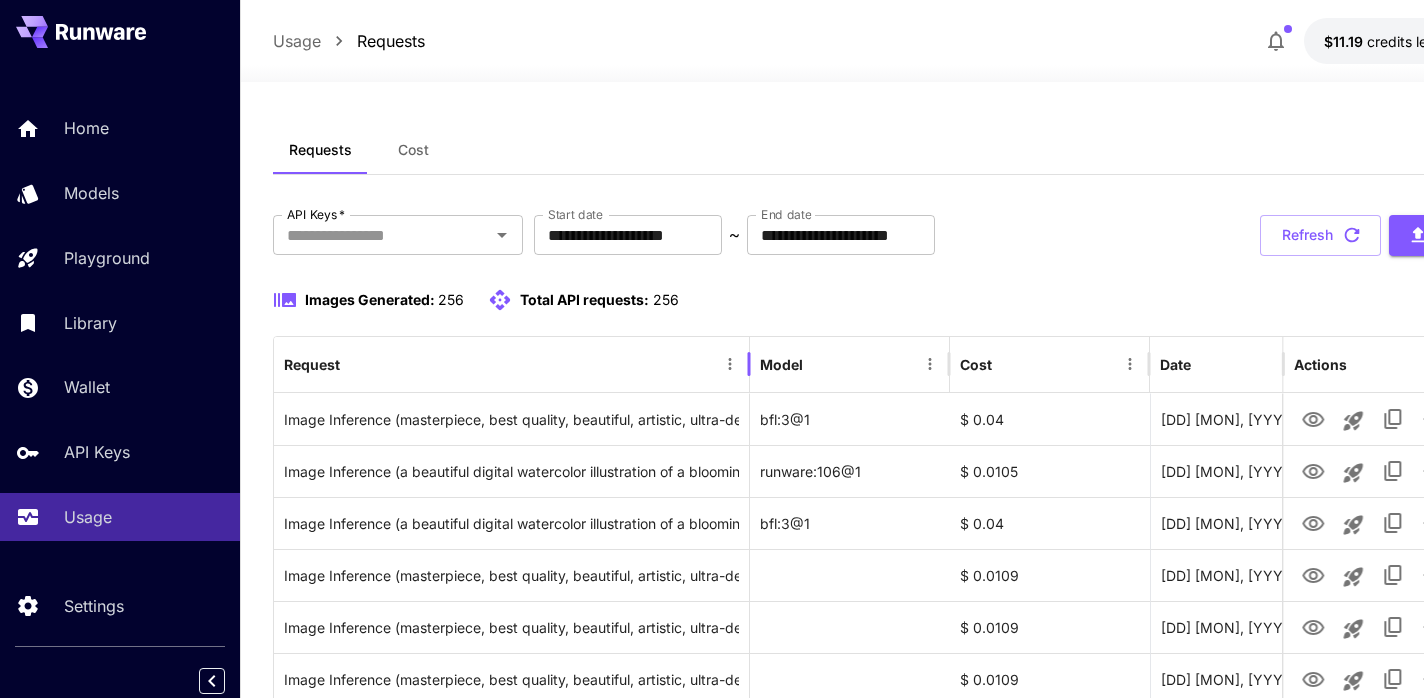 drag, startPoint x: 539, startPoint y: 353, endPoint x: 766, endPoint y: 353, distance: 227 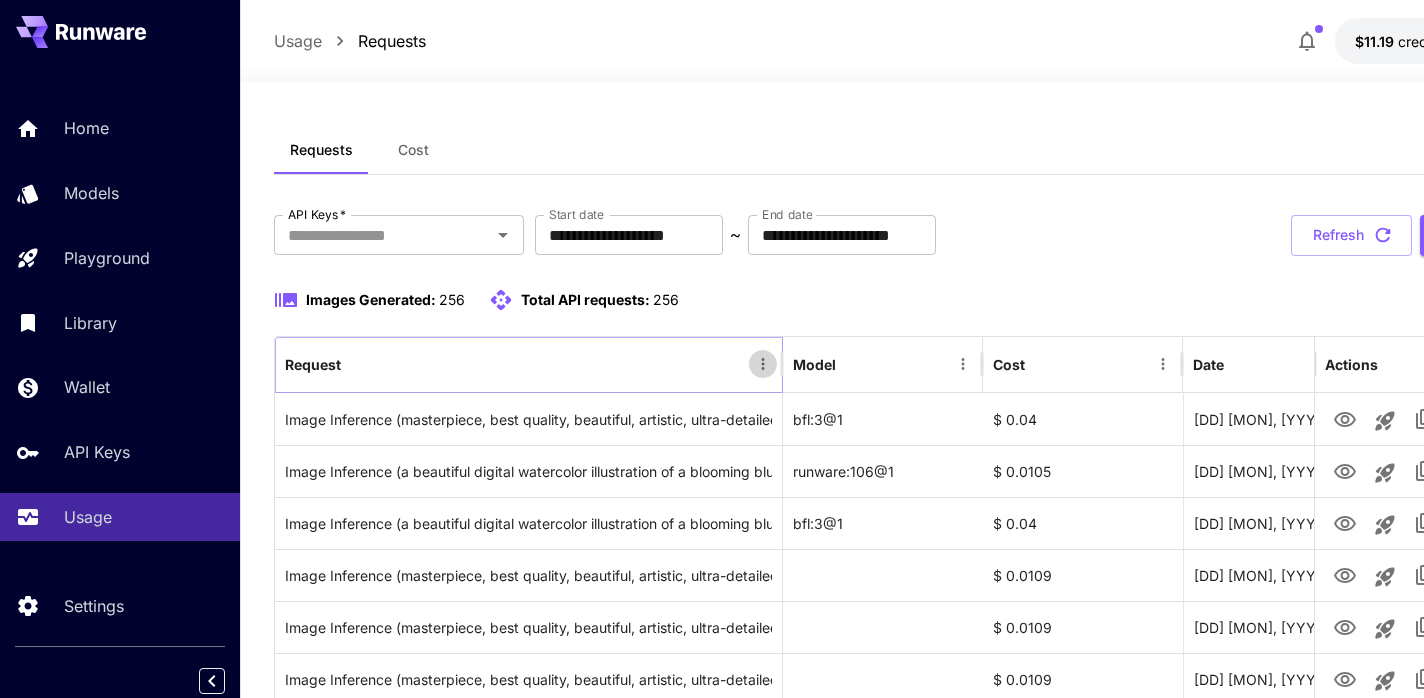 click 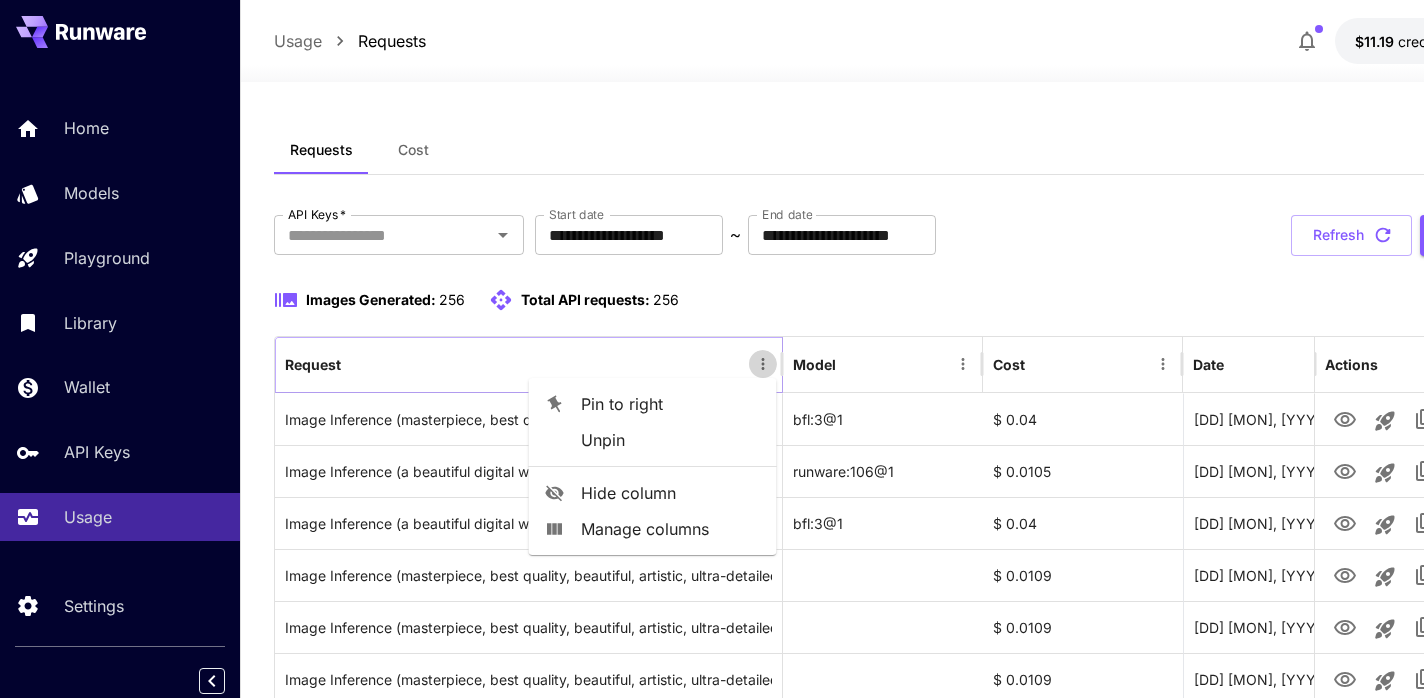 click 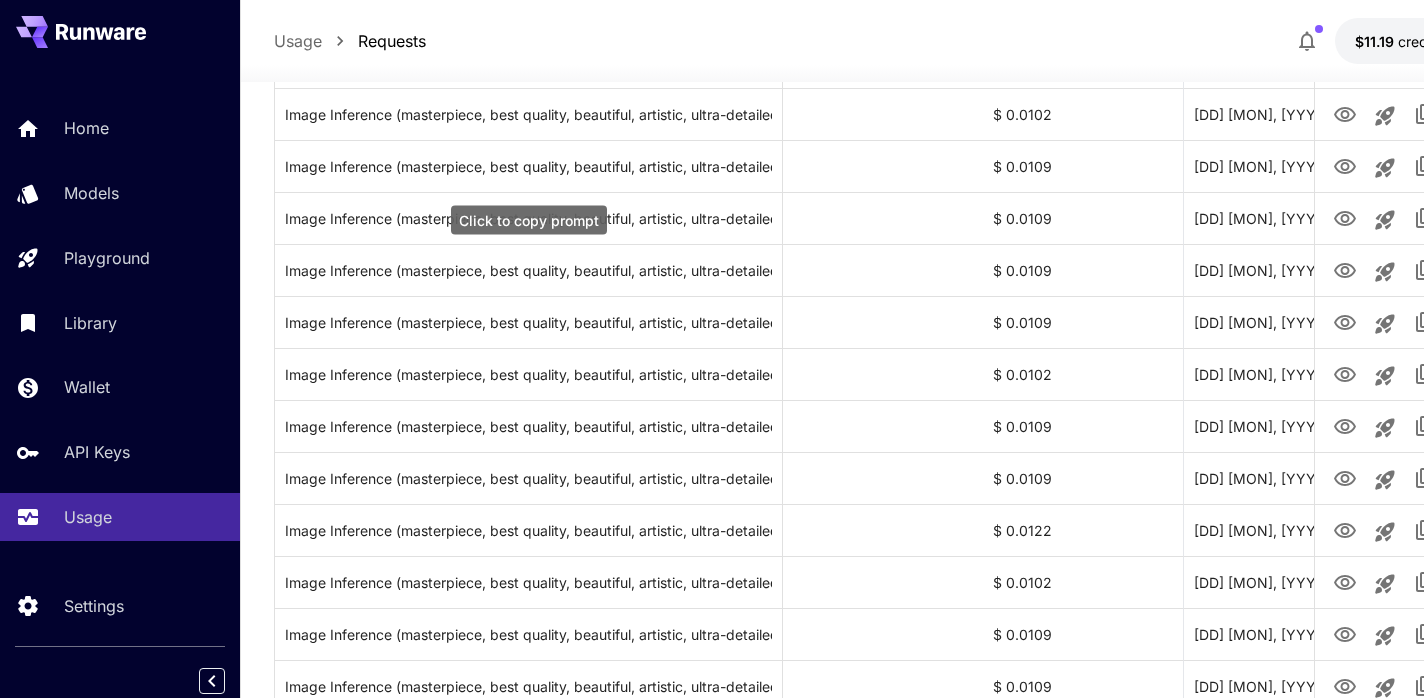 scroll, scrollTop: 1932, scrollLeft: 0, axis: vertical 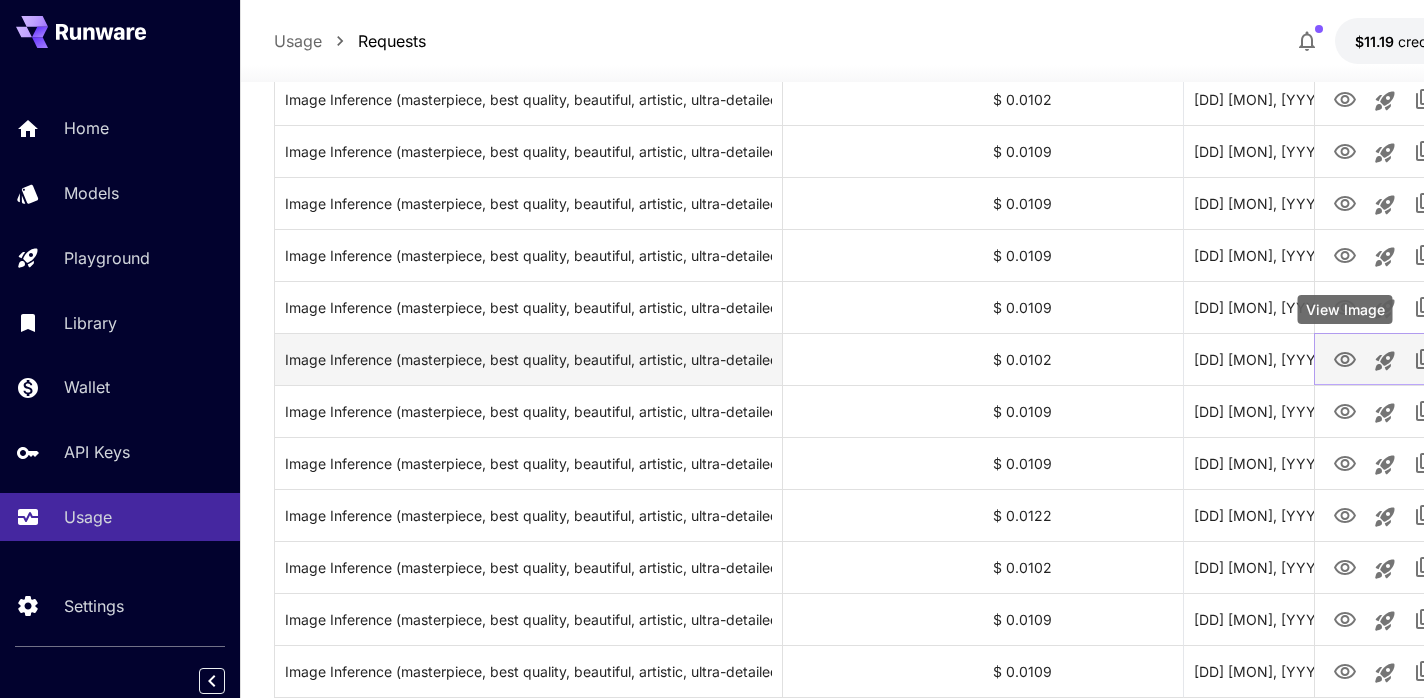 click 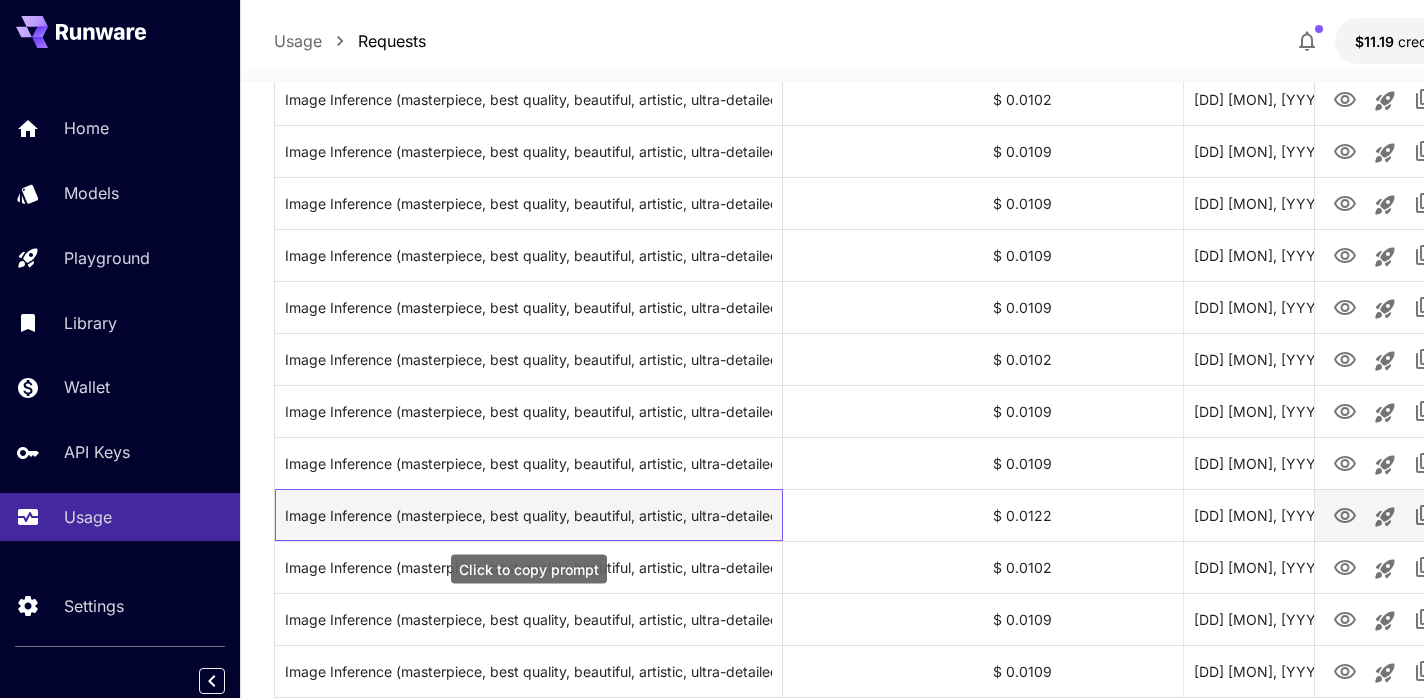 click on "Image Inference (masterpiece, best quality, beautiful, artistic, ultra-detailed, high resolution, an ethereal and dreamy digital watercolor illustration, with transparent layers, soft bleeding edges, and delicate wet-on-wet effects, of a a loose, organic floral bouquet, with anemones and eucalyptus in the Faded Romance palette, ensure no part of the subject uses the chroma key green background color. Ethereal, Soft, Romantic, Artistic, Calm, and Luxurious mood, . clean clipart style, isolated on a solid chroma key green background, no shadow, .)" at bounding box center [528, 515] 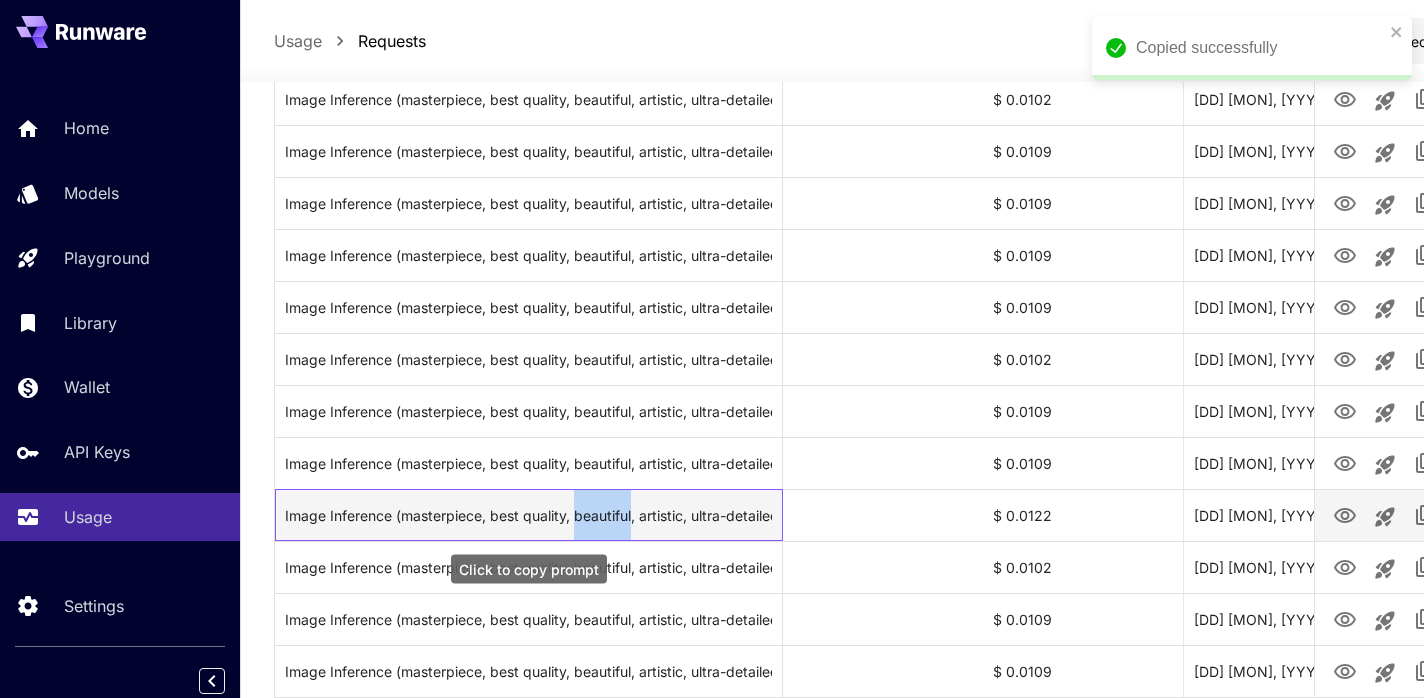 click on "Image Inference (masterpiece, best quality, beautiful, artistic, ultra-detailed, high resolution, an ethereal and dreamy digital watercolor illustration, with transparent layers, soft bleeding edges, and delicate wet-on-wet effects, of a a loose, organic floral bouquet, with anemones and eucalyptus in the Faded Romance palette, ensure no part of the subject uses the chroma key green background color. Ethereal, Soft, Romantic, Artistic, Calm, and Luxurious mood, . clean clipart style, isolated on a solid chroma key green background, no shadow, .)" at bounding box center (528, 515) 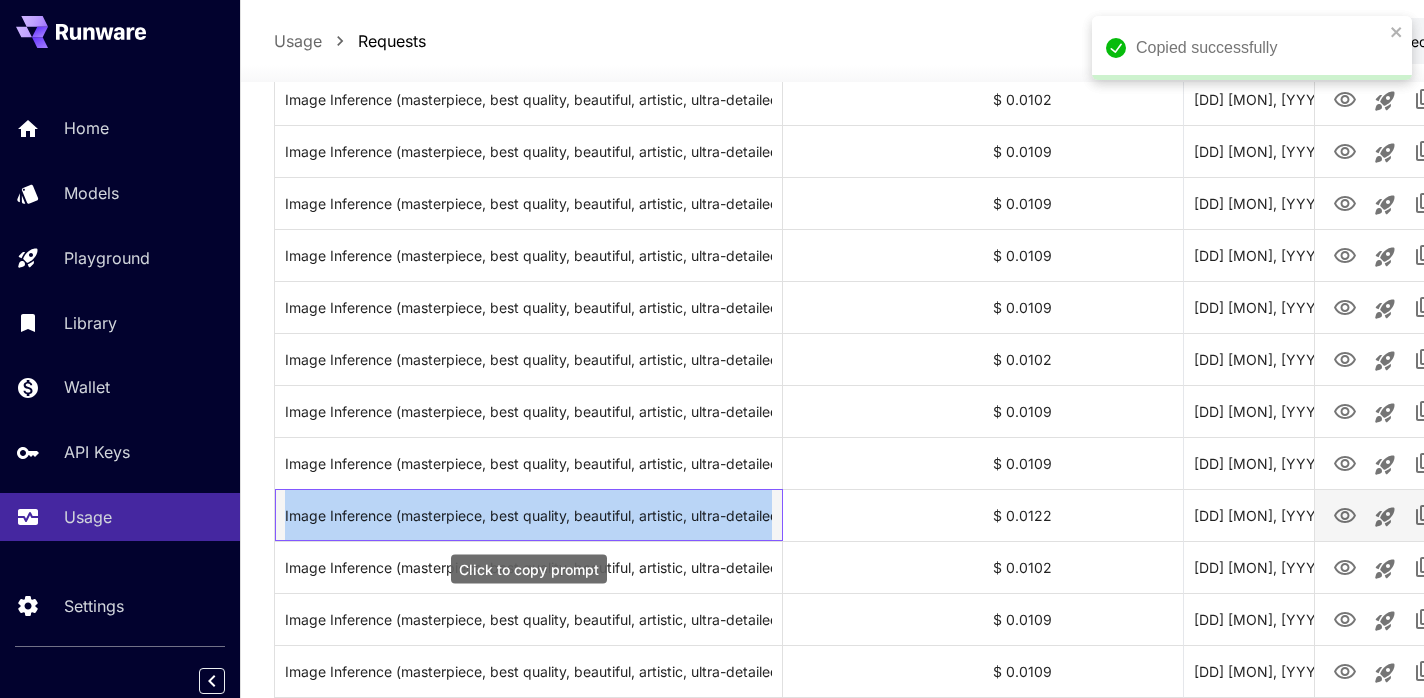 click on "Image Inference (masterpiece, best quality, beautiful, artistic, ultra-detailed, high resolution, an ethereal and dreamy digital watercolor illustration, with transparent layers, soft bleeding edges, and delicate wet-on-wet effects, of a a loose, organic floral bouquet, with anemones and eucalyptus in the Faded Romance palette, ensure no part of the subject uses the chroma key green background color. Ethereal, Soft, Romantic, Artistic, Calm, and Luxurious mood, . clean clipart style, isolated on a solid chroma key green background, no shadow, .)" at bounding box center [528, 515] 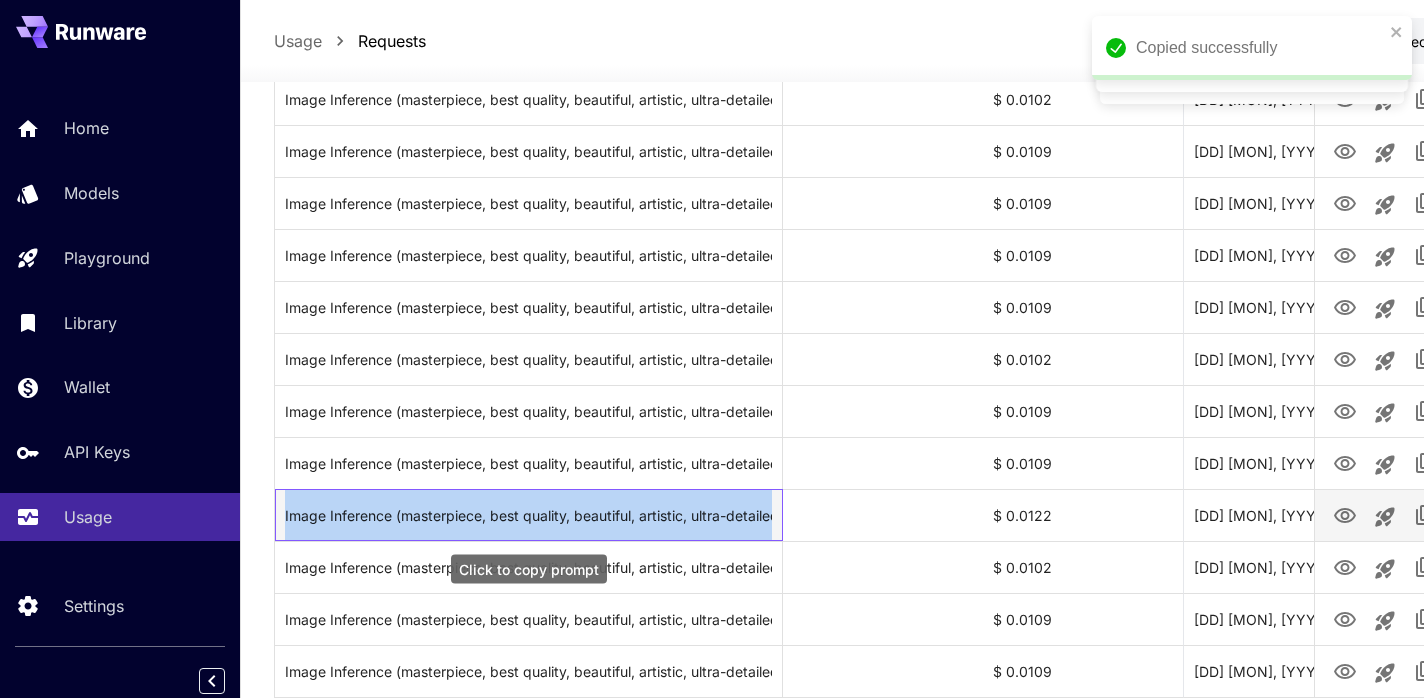 copy on "Image Inference (masterpiece, best quality, beautiful, artistic, ultra-detailed, high resolution, an ethereal and dreamy digital watercolor illustration, with transparent layers, soft bleeding edges, and delicate wet-on-wet effects, of a a loose, organic floral bouquet, with anemones and eucalyptus in the Faded Romance palette, ensure no part of the subject uses the chroma key green background color. Ethereal, Soft, Romantic, Artistic, Calm, and Luxurious mood, . clean clipart style, isolated on a solid chroma key green background, no shadow, .)" 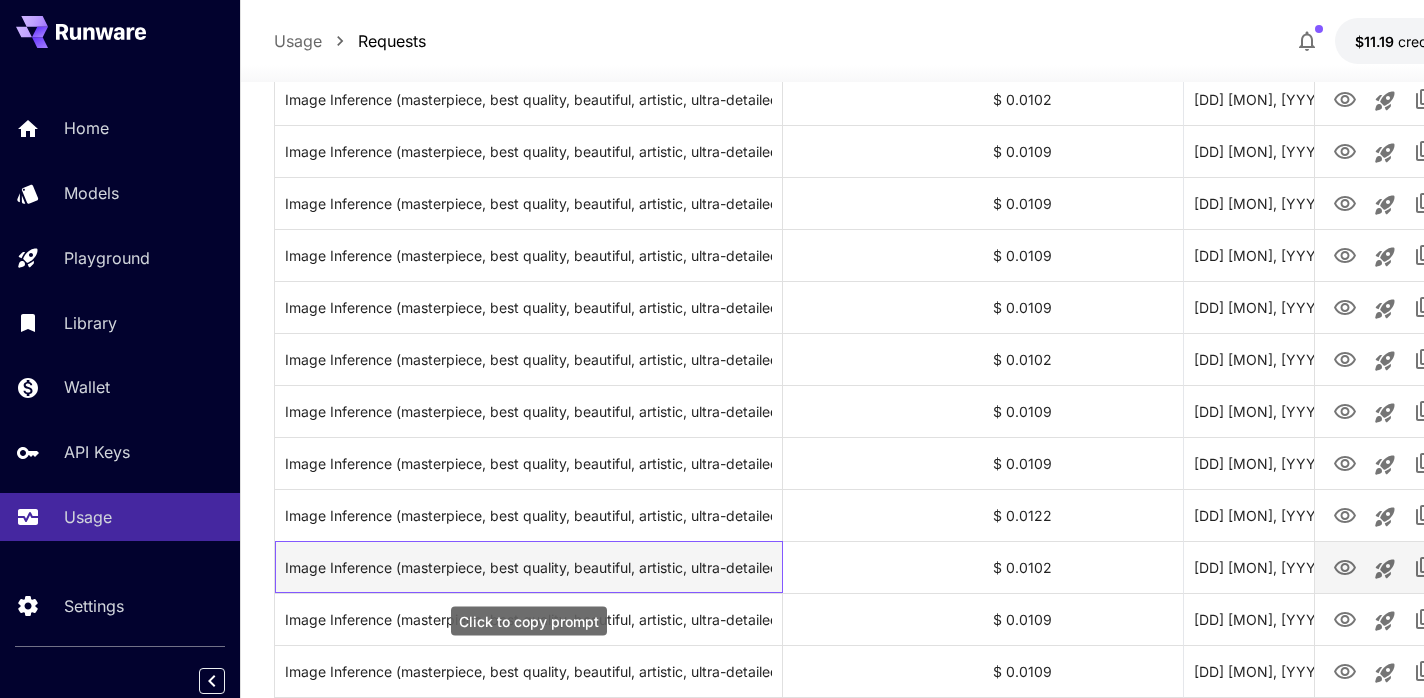 click on "Image Inference (masterpiece, best quality, beautiful, artistic, ultra-detailed, high resolution, an ethereal and dreamy digital watercolor illustration, with transparent layers, soft bleeding edges, and delicate wet-on-wet effects, of a a round, classic floral bouquet, in a palette of Creamy Ivory and Muted Sage, ensure no part of the subject uses the chroma key green background color. Ethereal, Soft, Romantic, Artistic, Calm, and Luxurious mood, . clean clipart style, isolated on a solid chroma key green background, no shadow, .)" at bounding box center [528, 567] 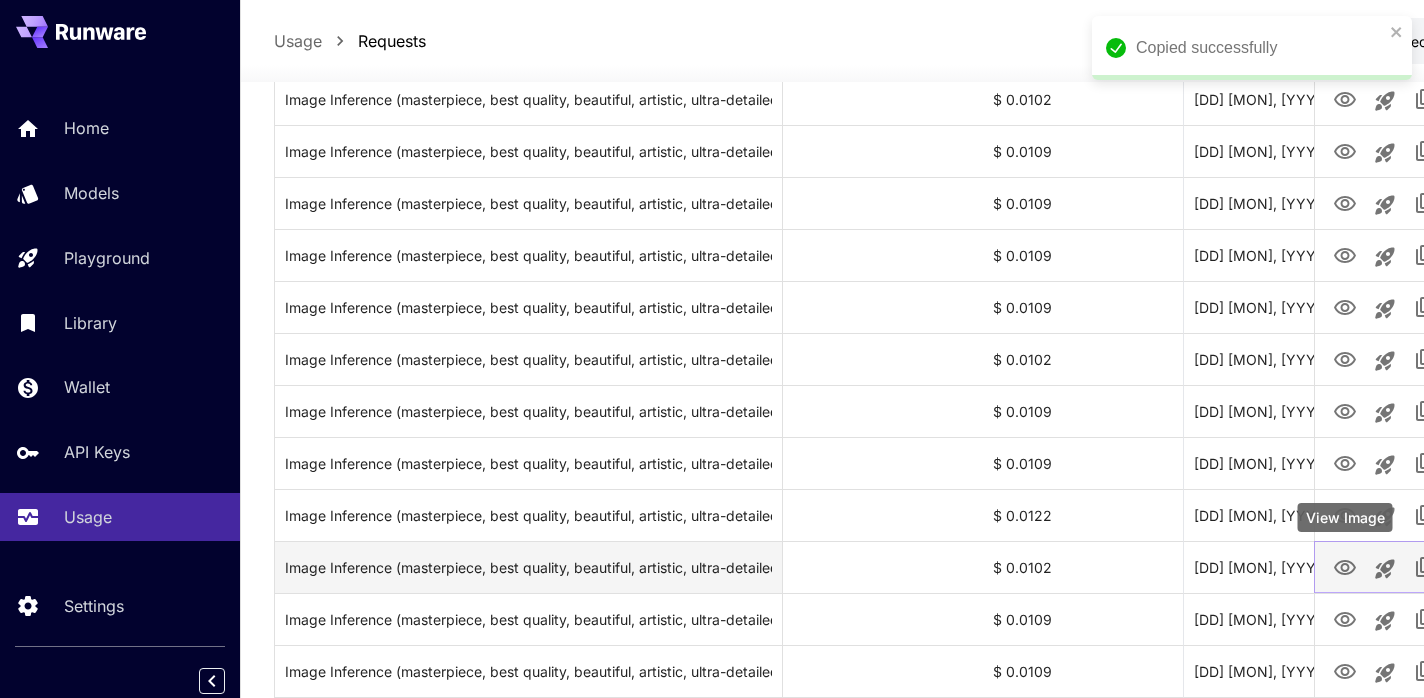 click 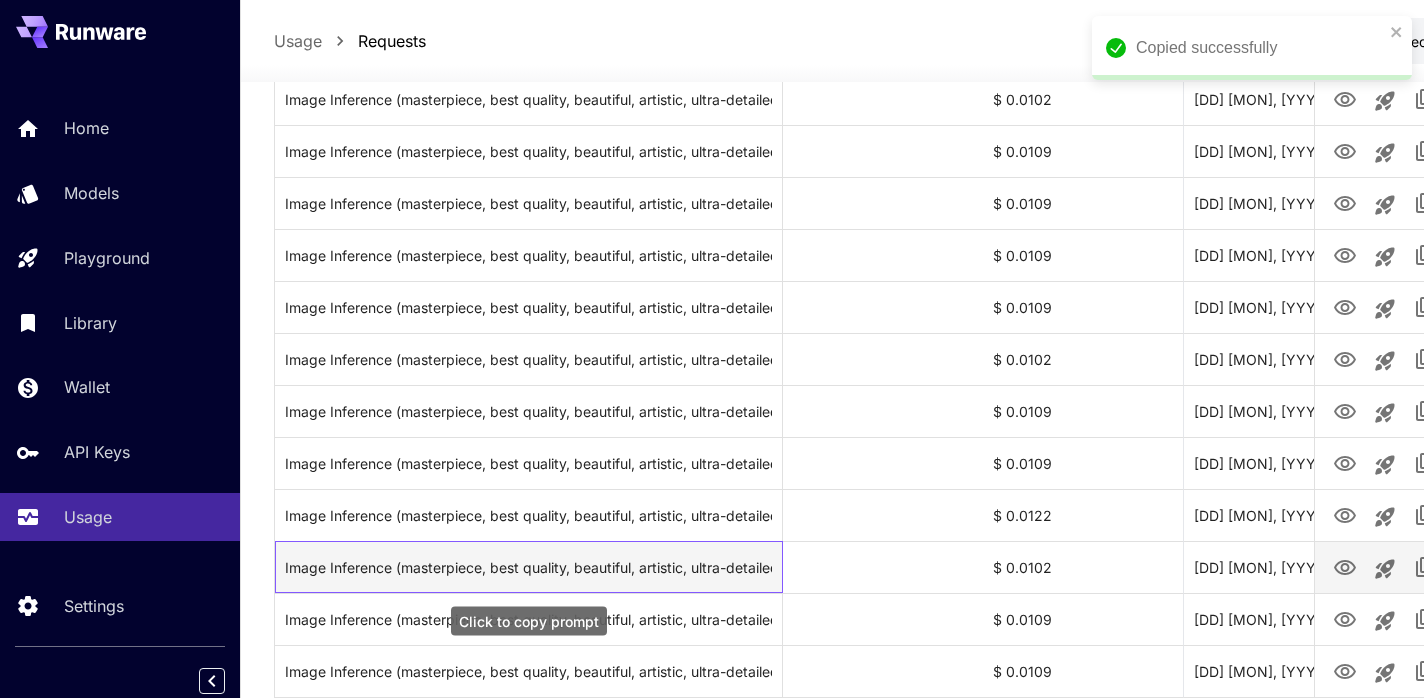 click on "Image Inference (masterpiece, best quality, beautiful, artistic, ultra-detailed, high resolution, an ethereal and dreamy digital watercolor illustration, with transparent layers, soft bleeding edges, and delicate wet-on-wet effects, of a a round, classic floral bouquet, in a palette of Creamy Ivory and Muted Sage, ensure no part of the subject uses the chroma key green background color. Ethereal, Soft, Romantic, Artistic, Calm, and Luxurious mood, . clean clipart style, isolated on a solid chroma key green background, no shadow, .)" at bounding box center [528, 567] 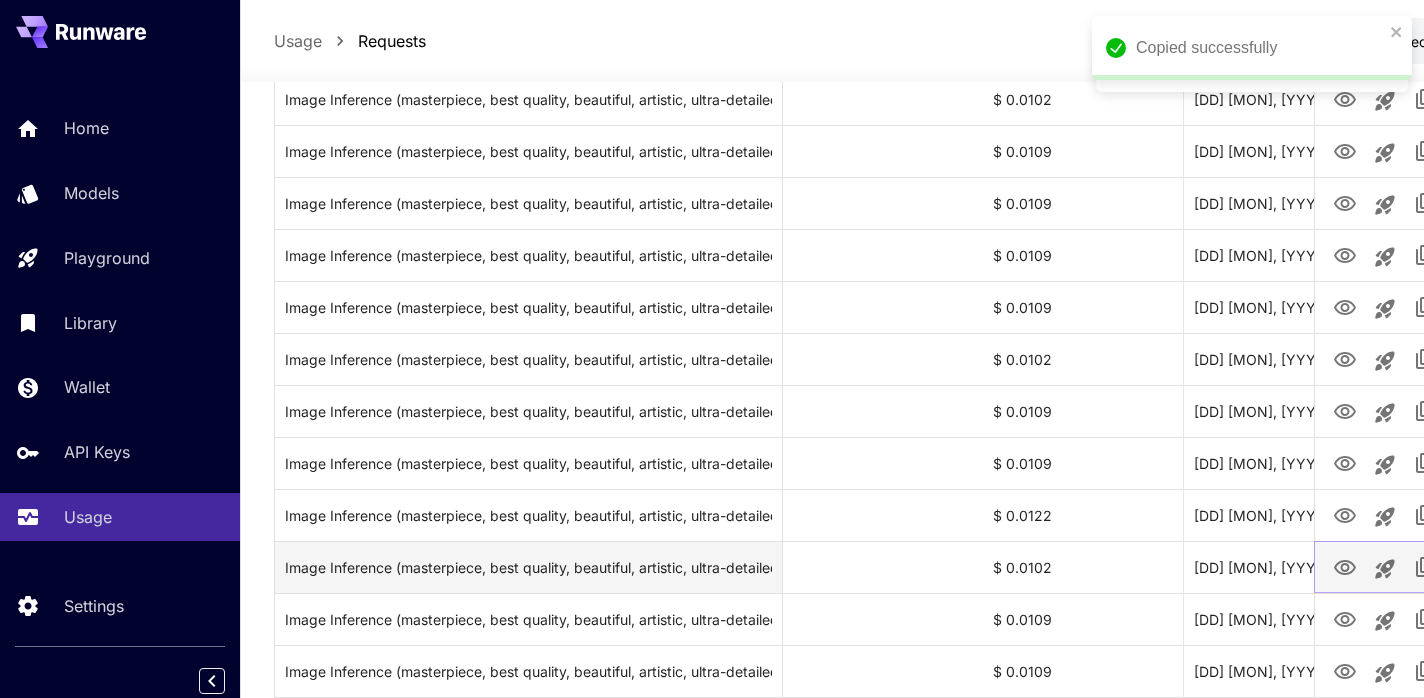 click 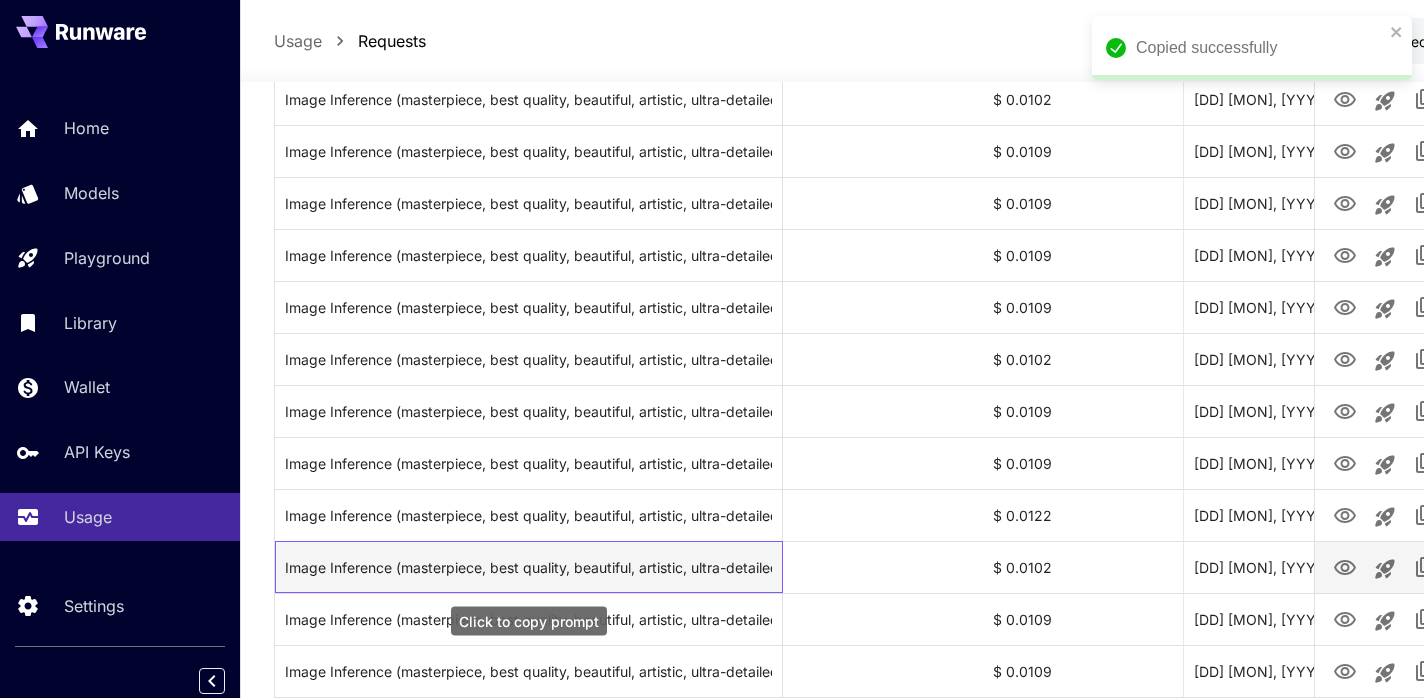 click on "Image Inference (masterpiece, best quality, beautiful, artistic, ultra-detailed, high resolution, an ethereal and dreamy digital watercolor illustration, with transparent layers, soft bleeding edges, and delicate wet-on-wet effects, of a a round, classic floral bouquet, in a palette of Creamy Ivory and Muted Sage, ensure no part of the subject uses the chroma key green background color. Ethereal, Soft, Romantic, Artistic, Calm, and Luxurious mood, . clean clipart style, isolated on a solid chroma key green background, no shadow, .)" at bounding box center (528, 567) 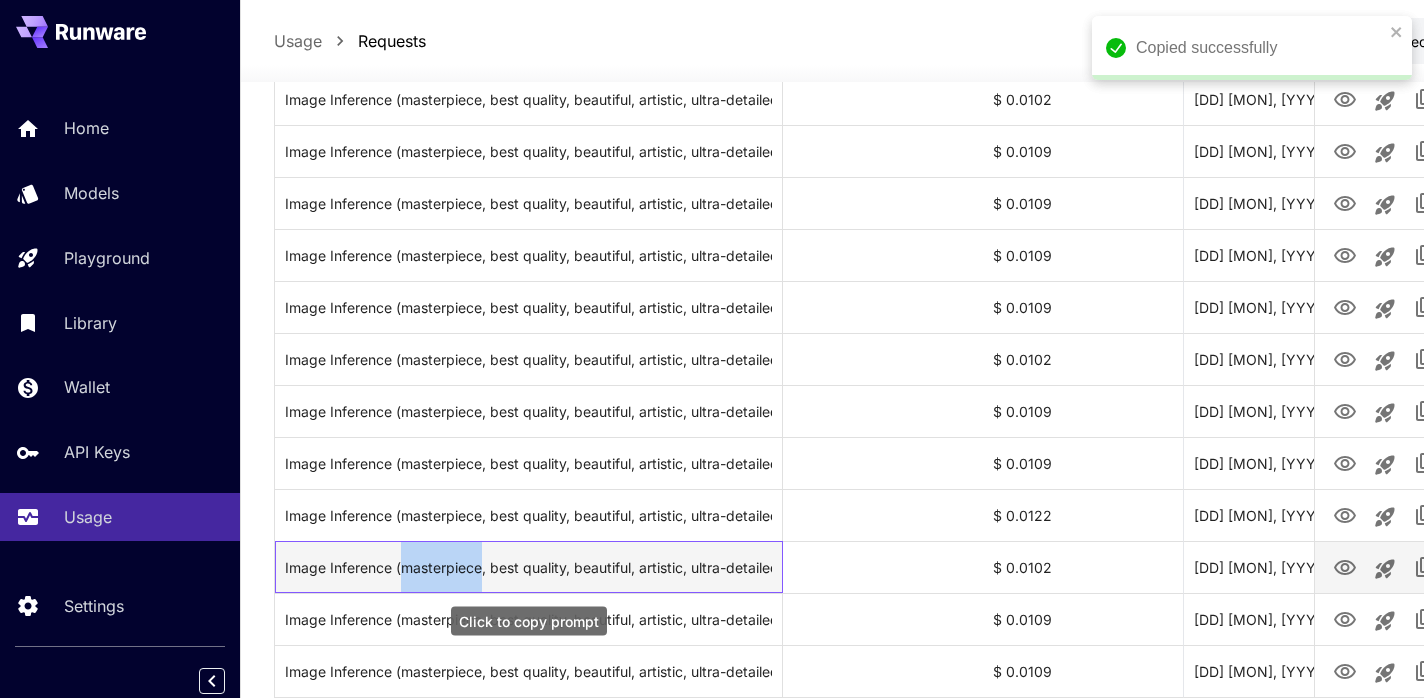 click on "Image Inference (masterpiece, best quality, beautiful, artistic, ultra-detailed, high resolution, an ethereal and dreamy digital watercolor illustration, with transparent layers, soft bleeding edges, and delicate wet-on-wet effects, of a a round, classic floral bouquet, in a palette of Creamy Ivory and Muted Sage, ensure no part of the subject uses the chroma key green background color. Ethereal, Soft, Romantic, Artistic, Calm, and Luxurious mood, . clean clipart style, isolated on a solid chroma key green background, no shadow, .)" at bounding box center [528, 567] 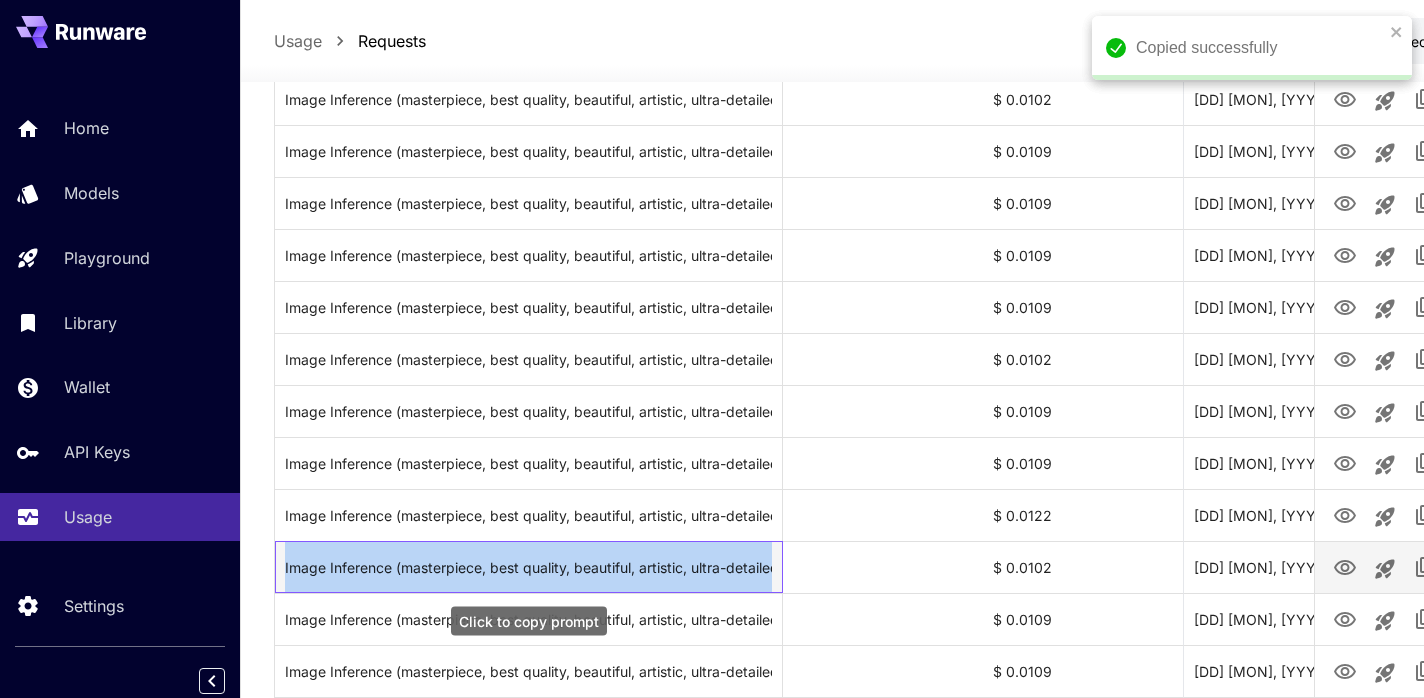 click on "Image Inference (masterpiece, best quality, beautiful, artistic, ultra-detailed, high resolution, an ethereal and dreamy digital watercolor illustration, with transparent layers, soft bleeding edges, and delicate wet-on-wet effects, of a a round, classic floral bouquet, in a palette of Creamy Ivory and Muted Sage, ensure no part of the subject uses the chroma key green background color. Ethereal, Soft, Romantic, Artistic, Calm, and Luxurious mood, . clean clipart style, isolated on a solid chroma key green background, no shadow, .)" at bounding box center (528, 567) 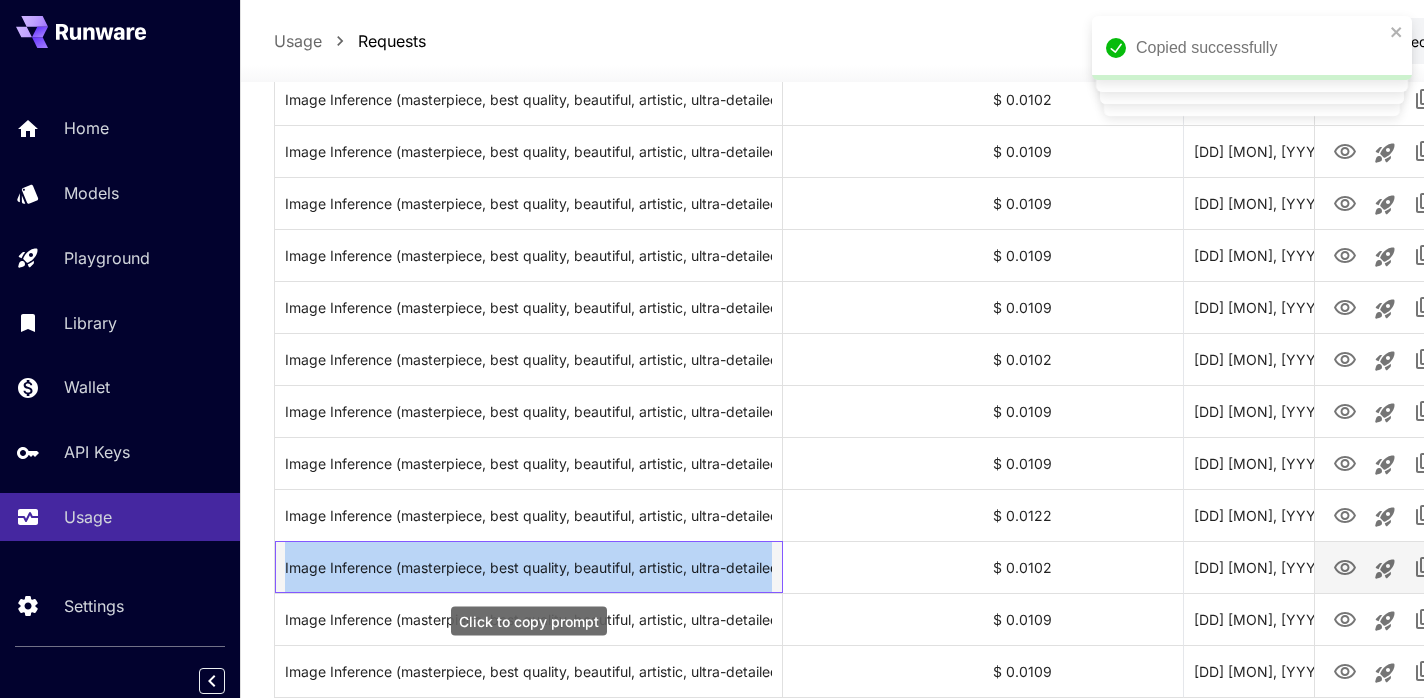 copy on "Image Inference (masterpiece, best quality, beautiful, artistic, ultra-detailed, high resolution, an ethereal and dreamy digital watercolor illustration, with transparent layers, soft bleeding edges, and delicate wet-on-wet effects, of a a round, classic floral bouquet, in a palette of Creamy Ivory and Muted Sage, ensure no part of the subject uses the chroma key green background color. Ethereal, Soft, Romantic, Artistic, Calm, and Luxurious mood, . clean clipart style, isolated on a solid chroma key green background, no shadow, .)" 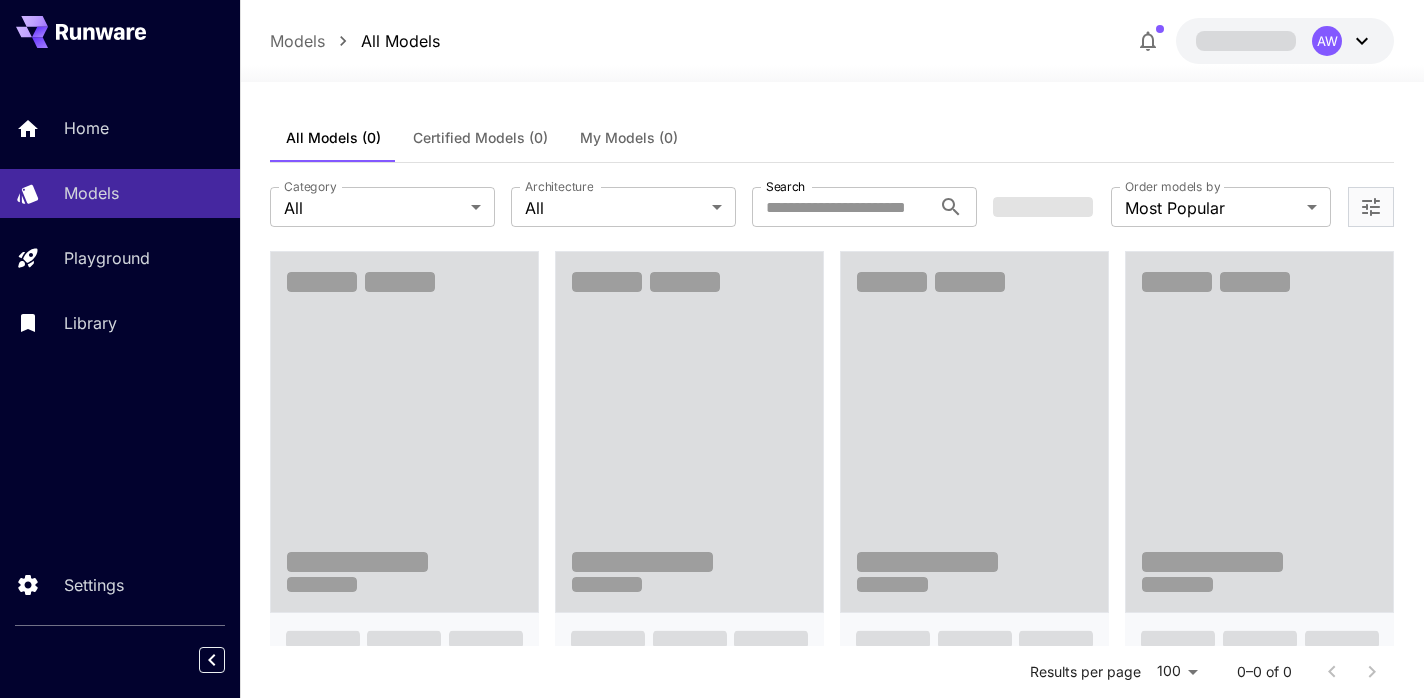 scroll, scrollTop: 0, scrollLeft: 0, axis: both 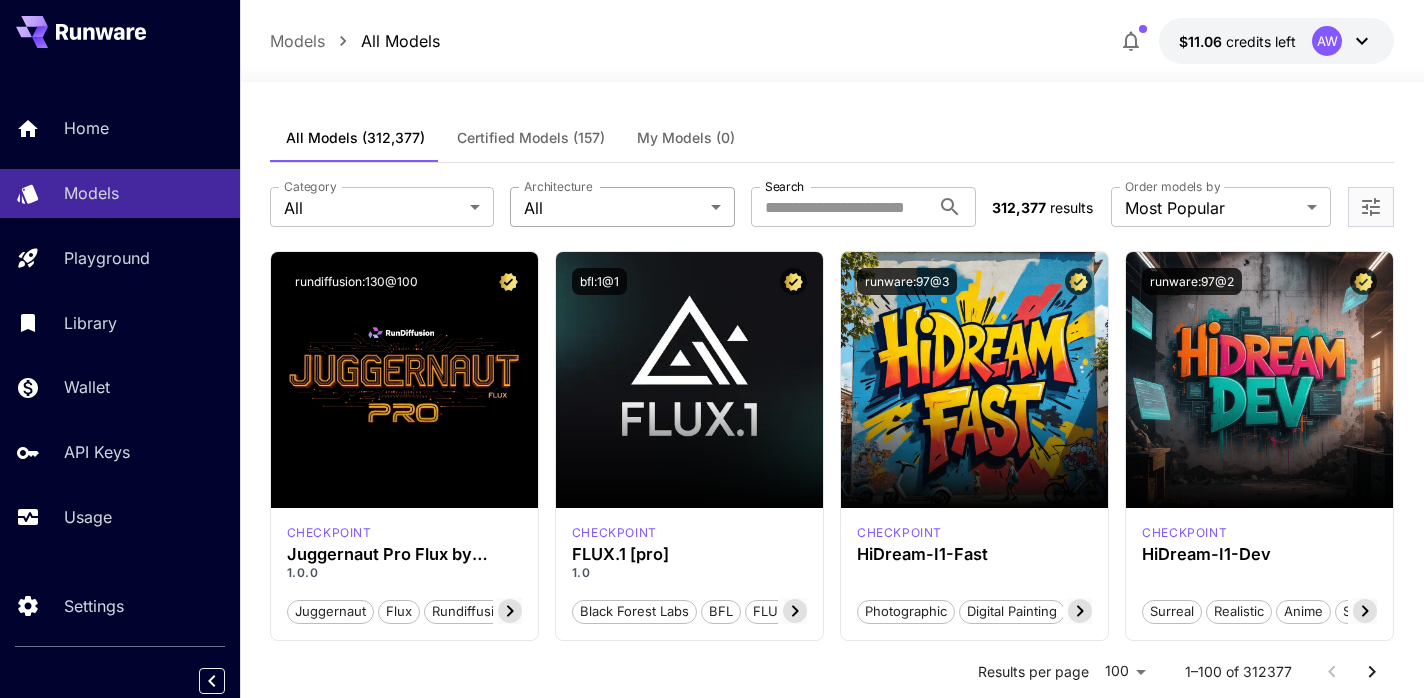 click on "**********" at bounding box center (712, 9553) 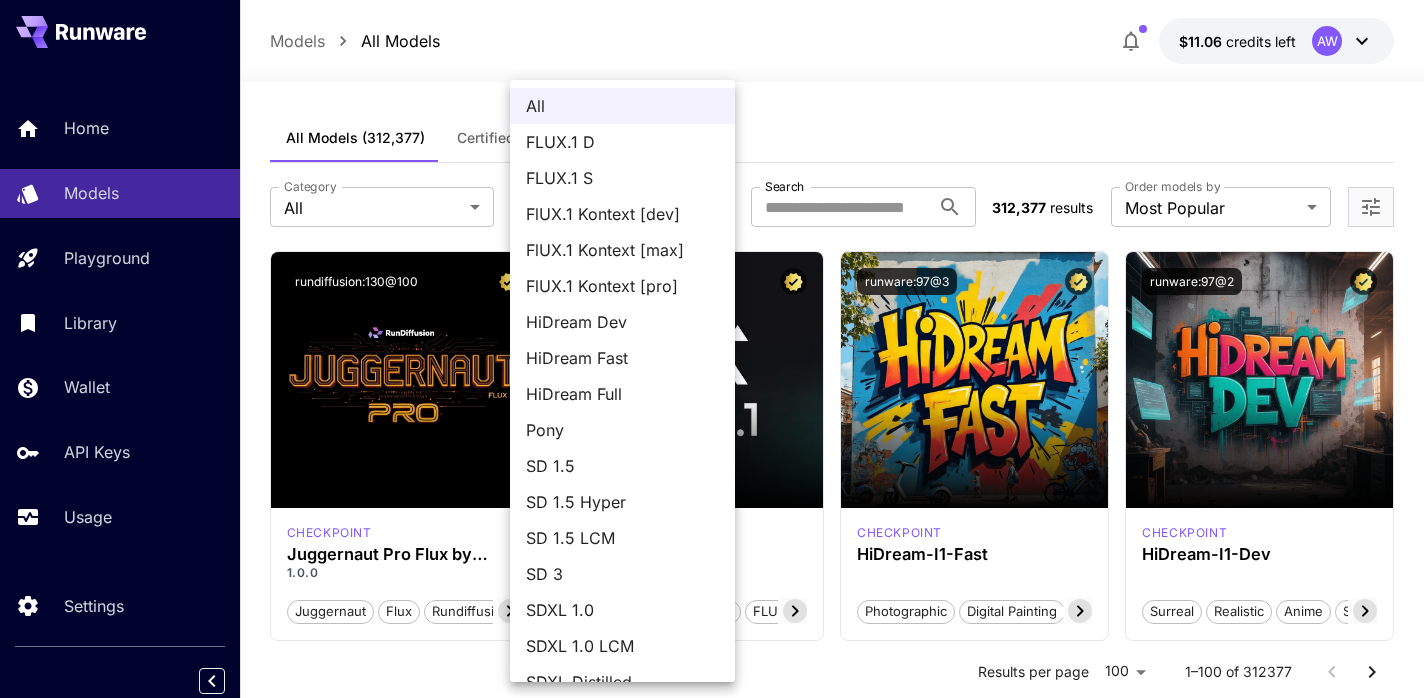 click at bounding box center [712, 349] 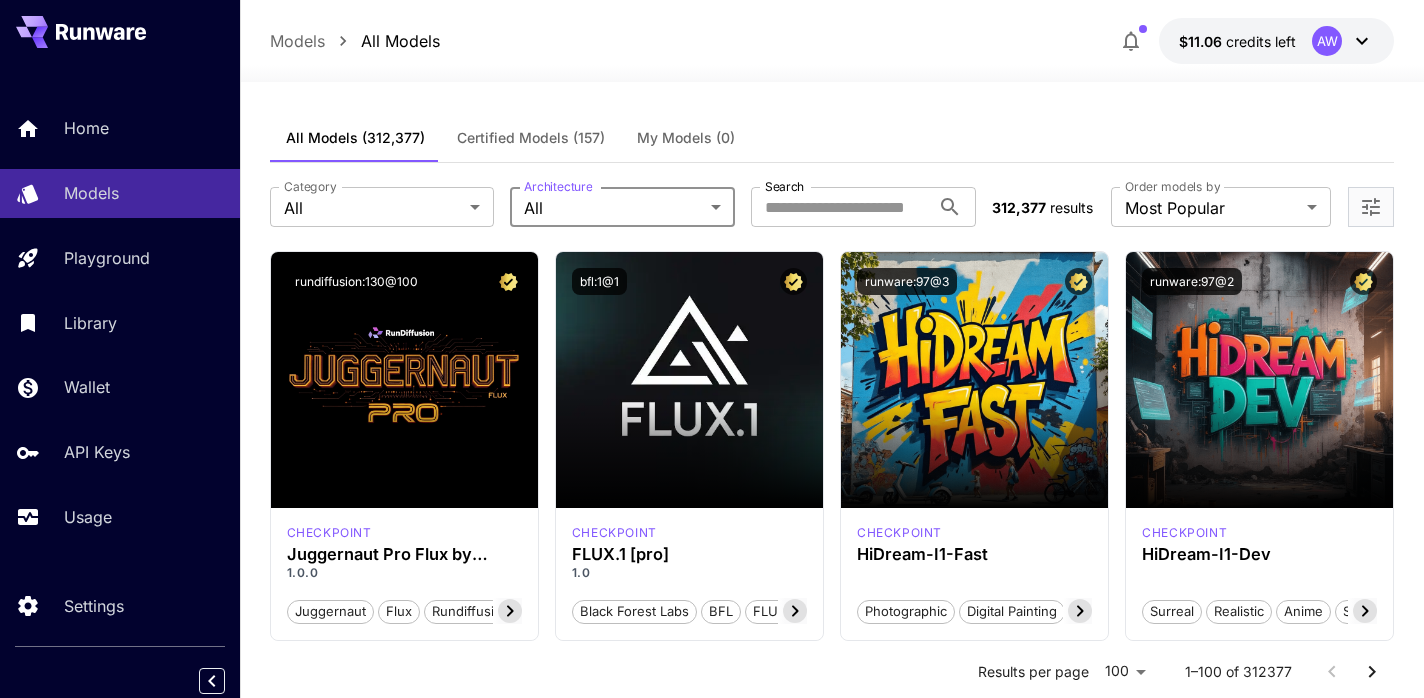 click on "**********" at bounding box center (712, 9553) 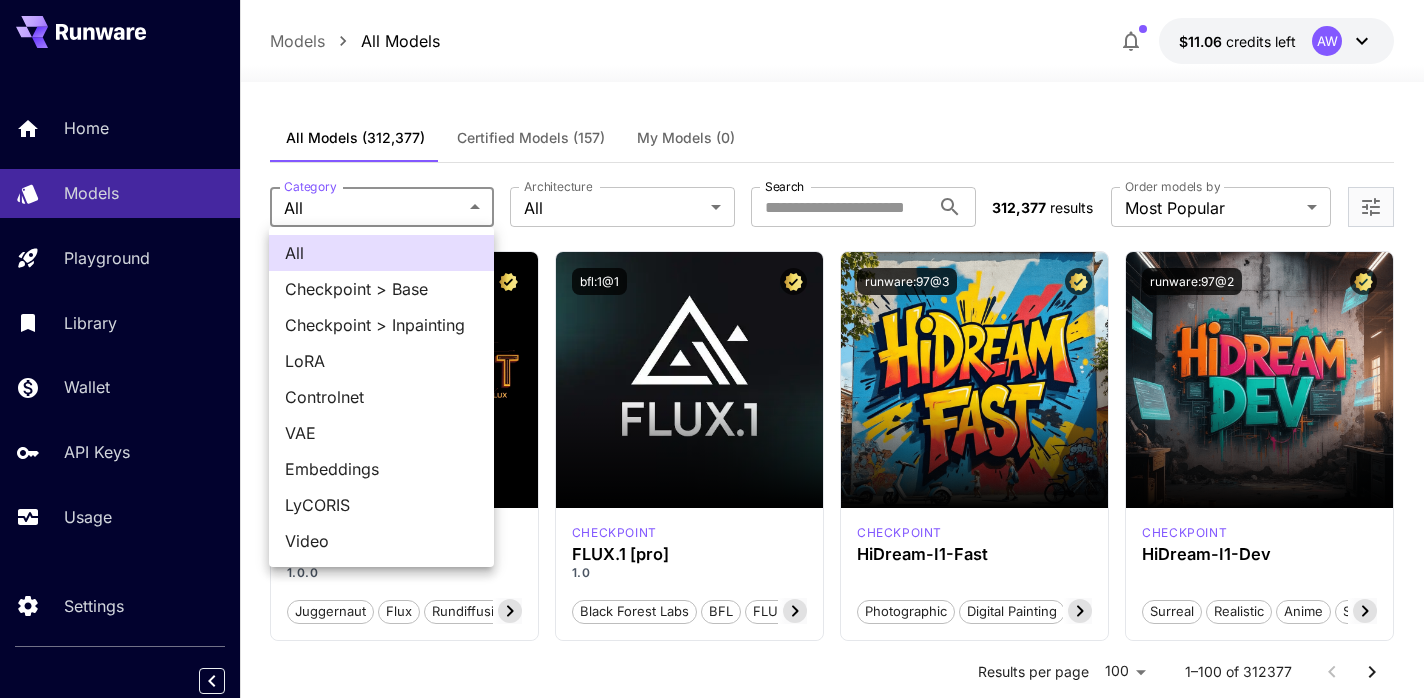 click on "LoRA" at bounding box center (381, 361) 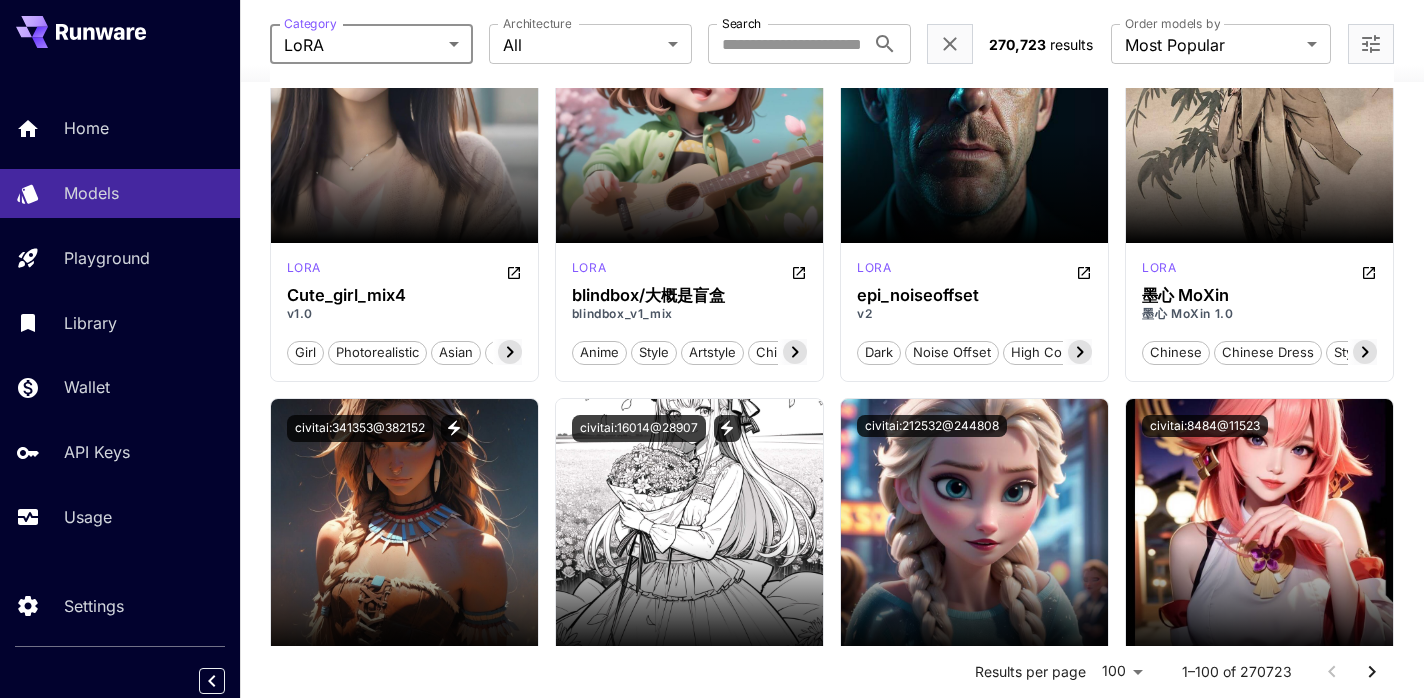 scroll, scrollTop: 0, scrollLeft: 0, axis: both 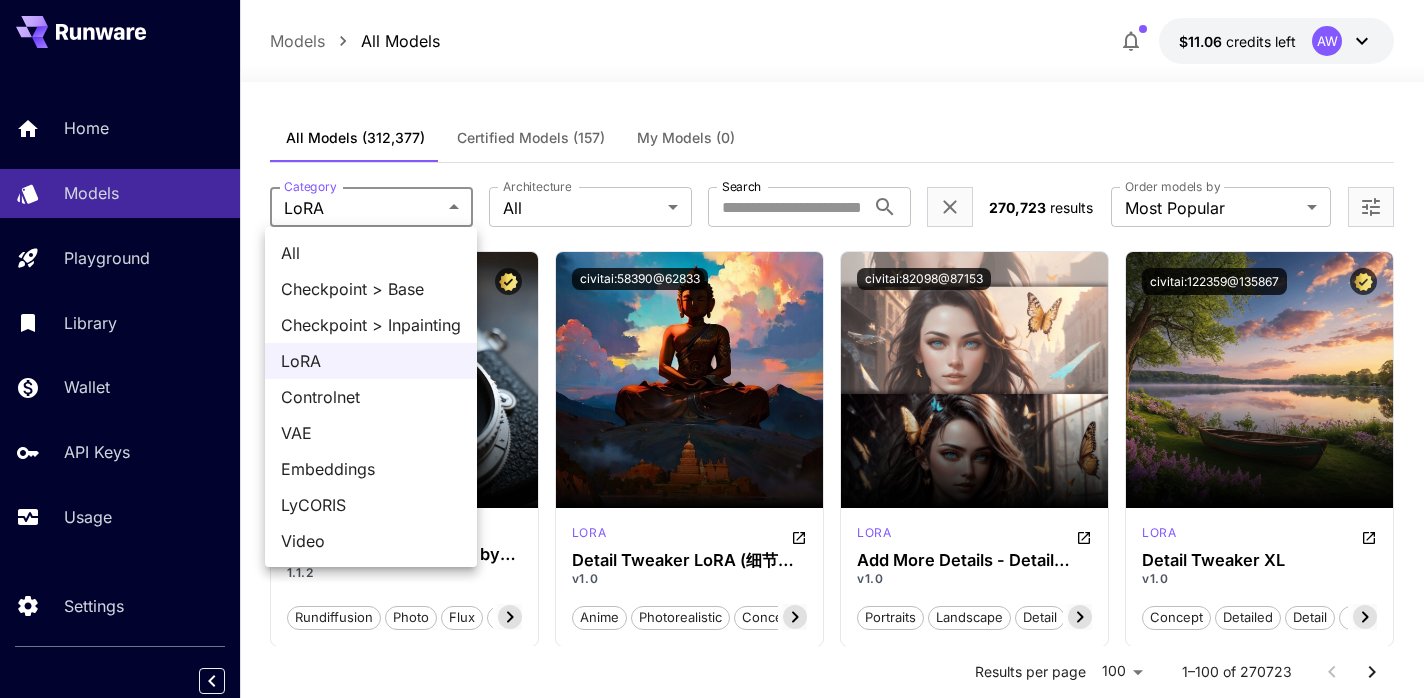click on "**********" at bounding box center (712, 8958) 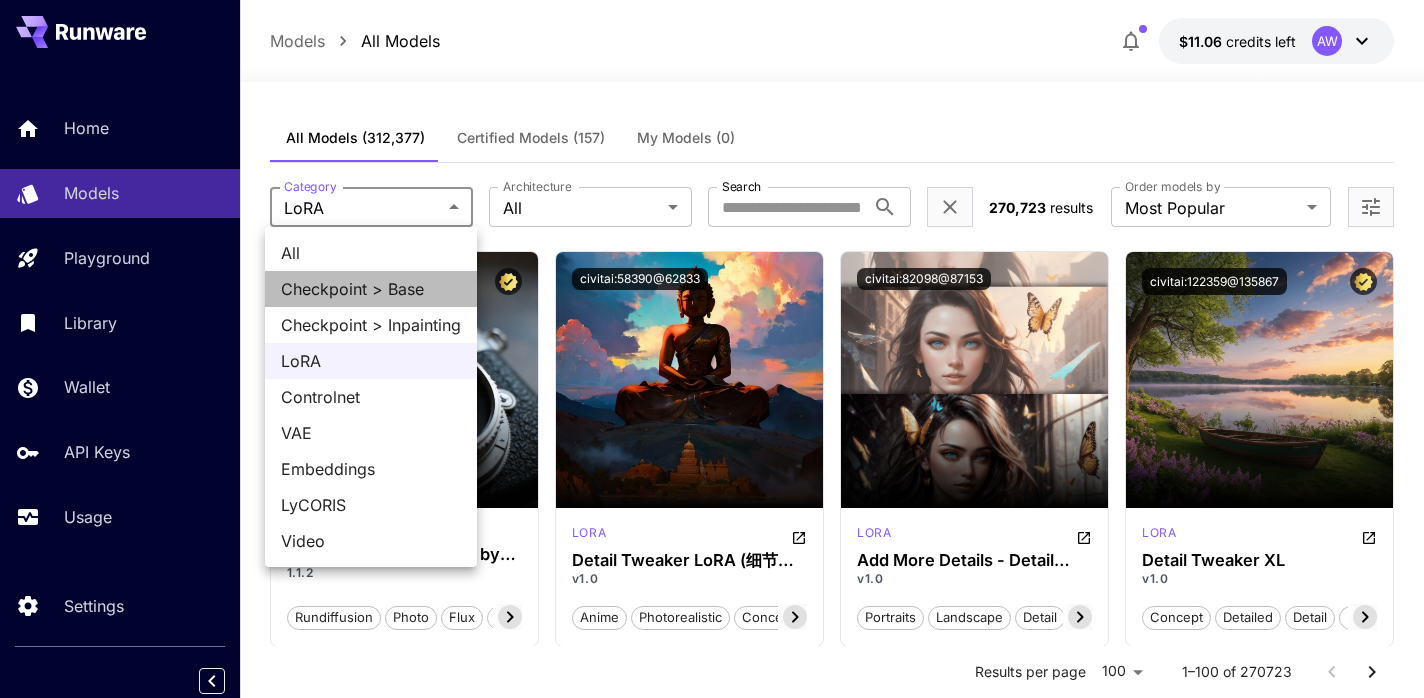 click on "Checkpoint > Base" at bounding box center (371, 289) 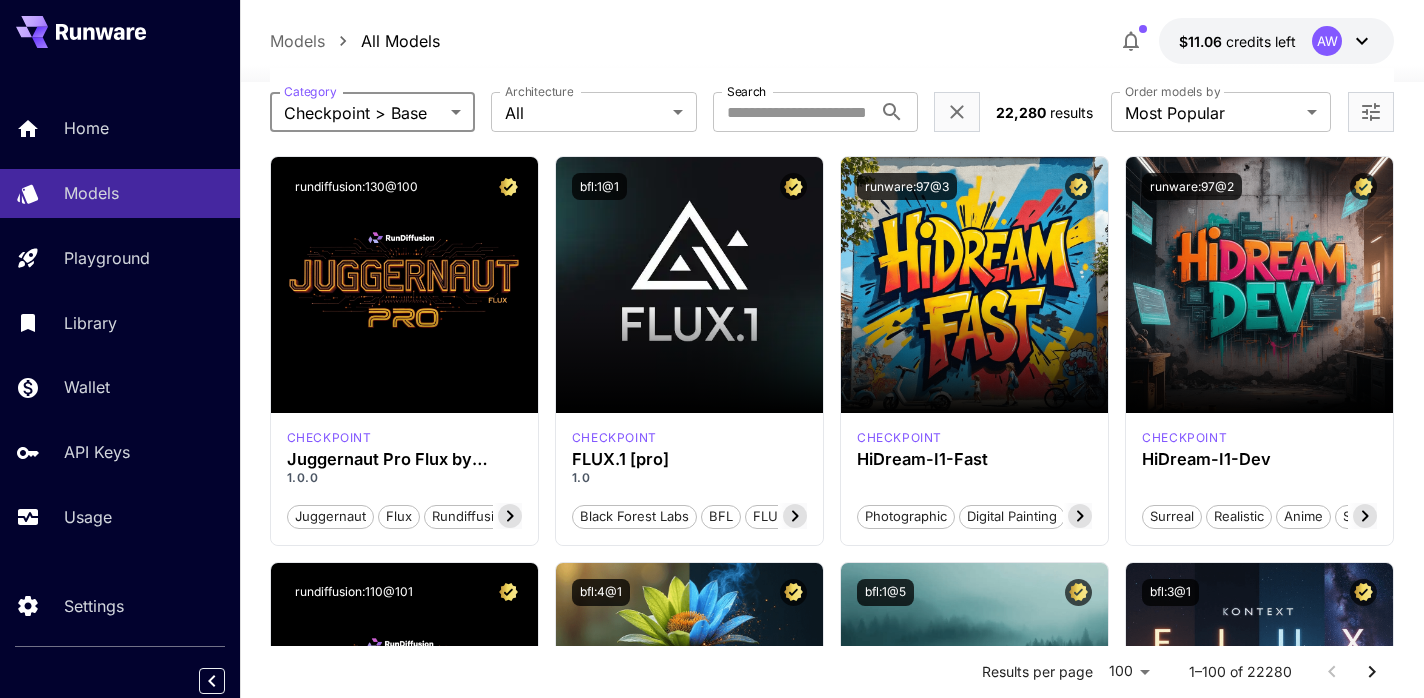 scroll, scrollTop: 0, scrollLeft: 0, axis: both 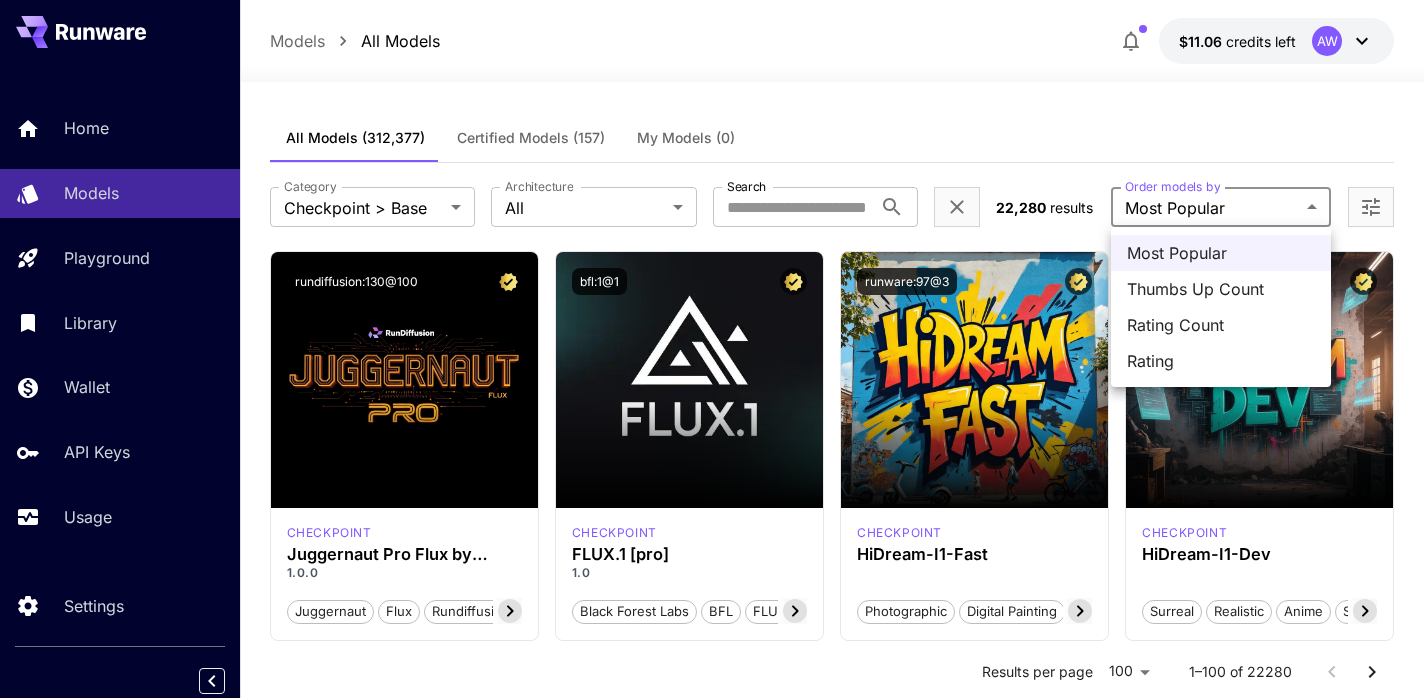 click on "**********" at bounding box center (712, 5715) 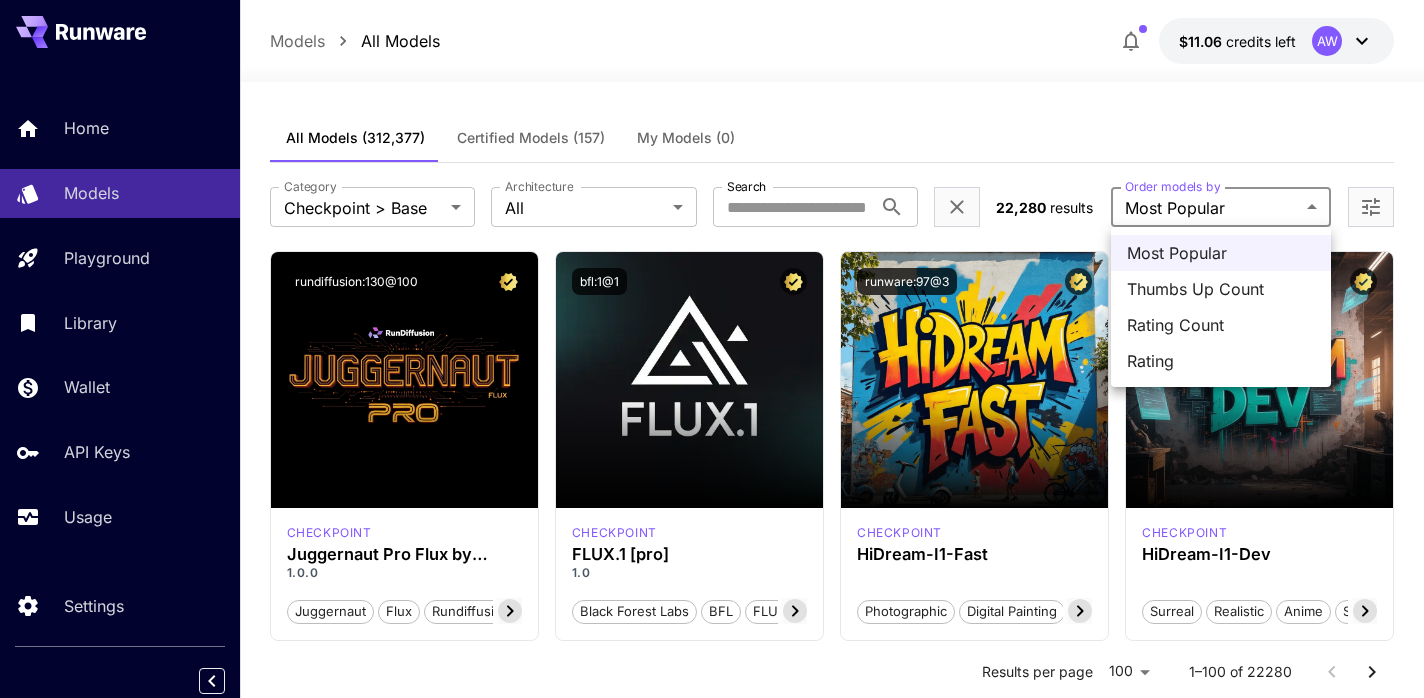 click on "Rating Count" at bounding box center (1221, 325) 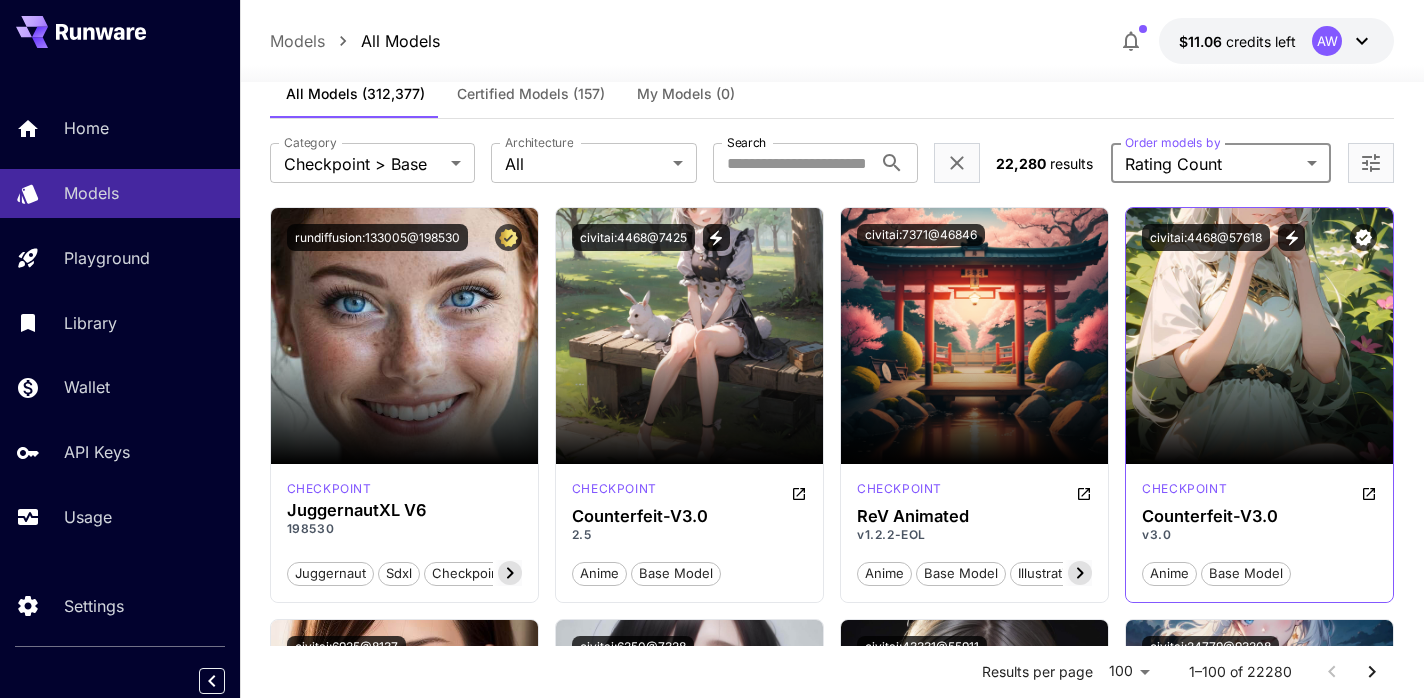 scroll, scrollTop: 0, scrollLeft: 0, axis: both 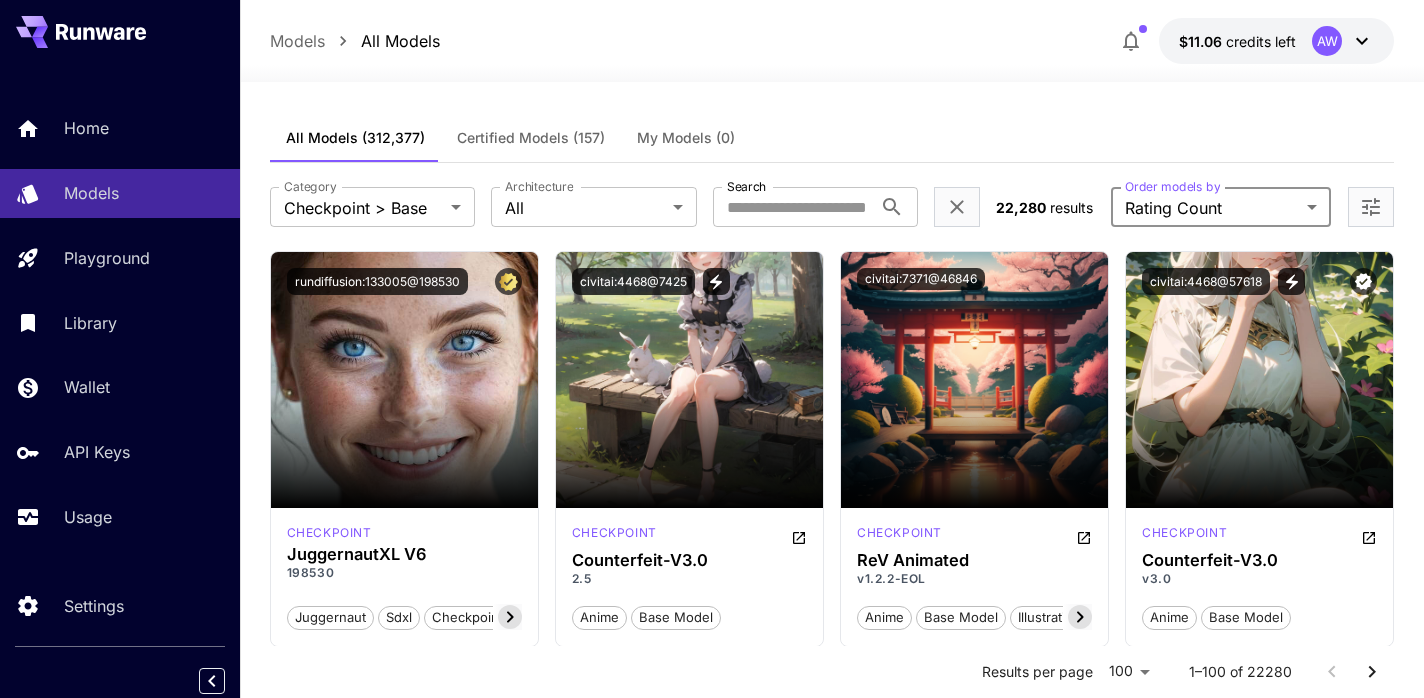 click on "**********" at bounding box center [712, 9160] 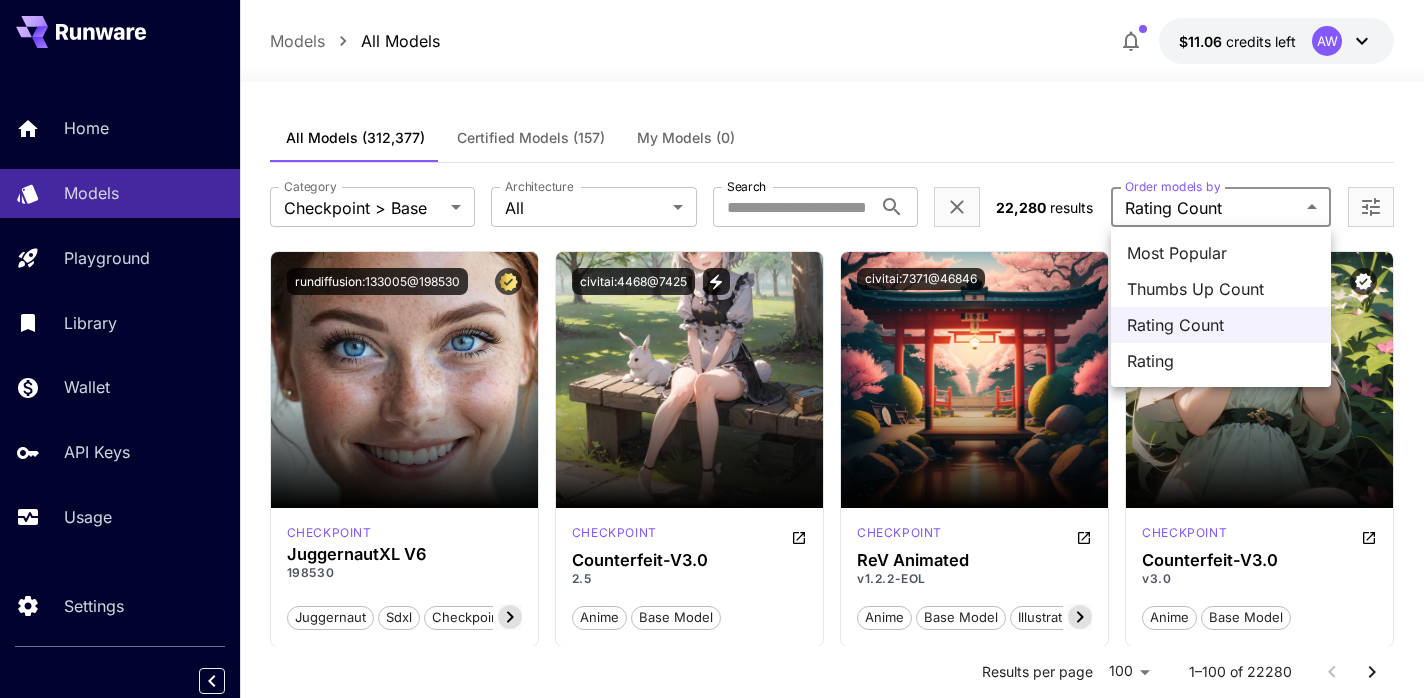 click on "Thumbs Up Count" at bounding box center (1221, 289) 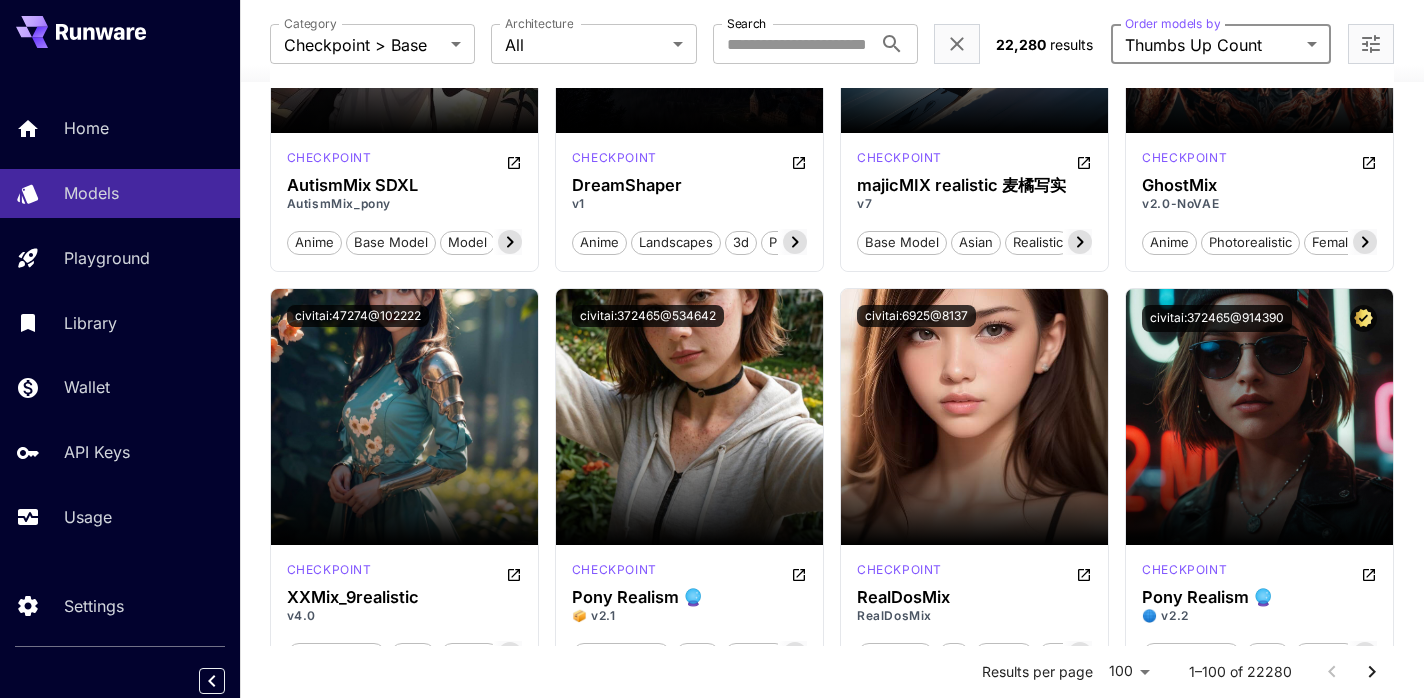 scroll, scrollTop: 0, scrollLeft: 0, axis: both 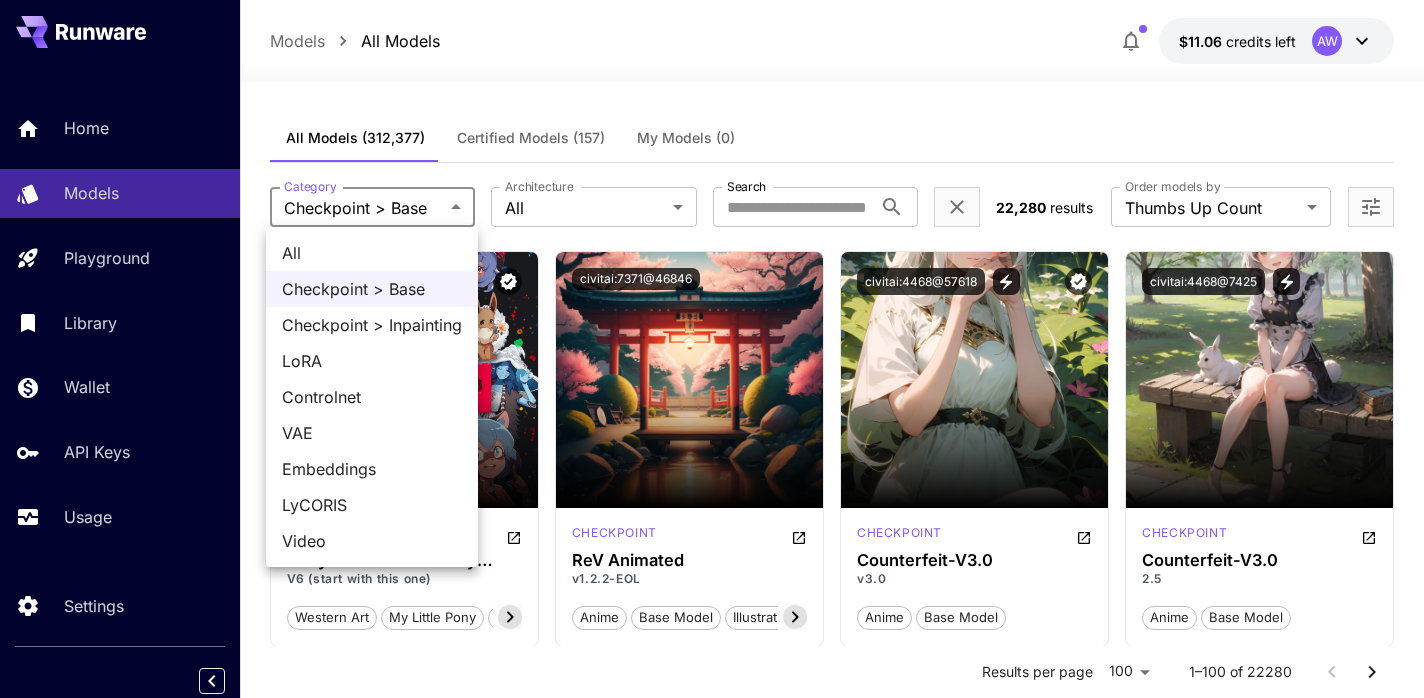 click on "**********" at bounding box center (712, 8553) 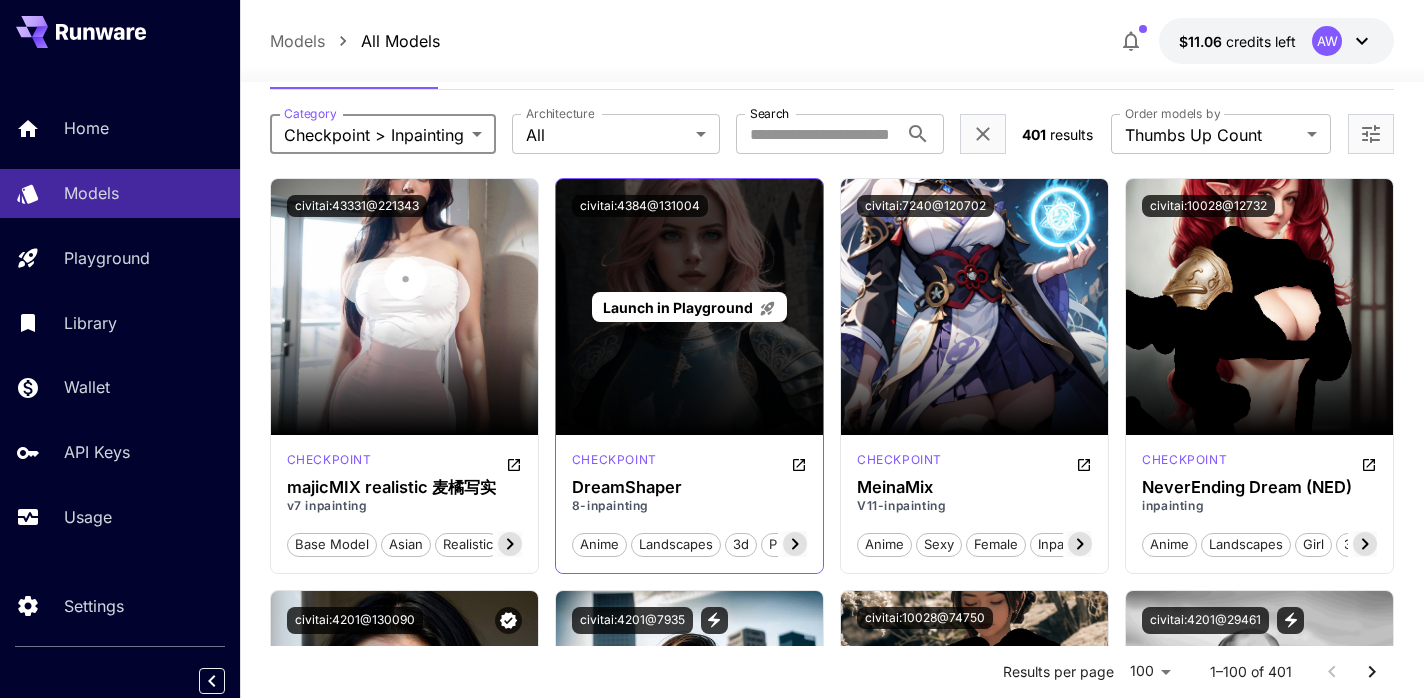 scroll, scrollTop: 0, scrollLeft: 0, axis: both 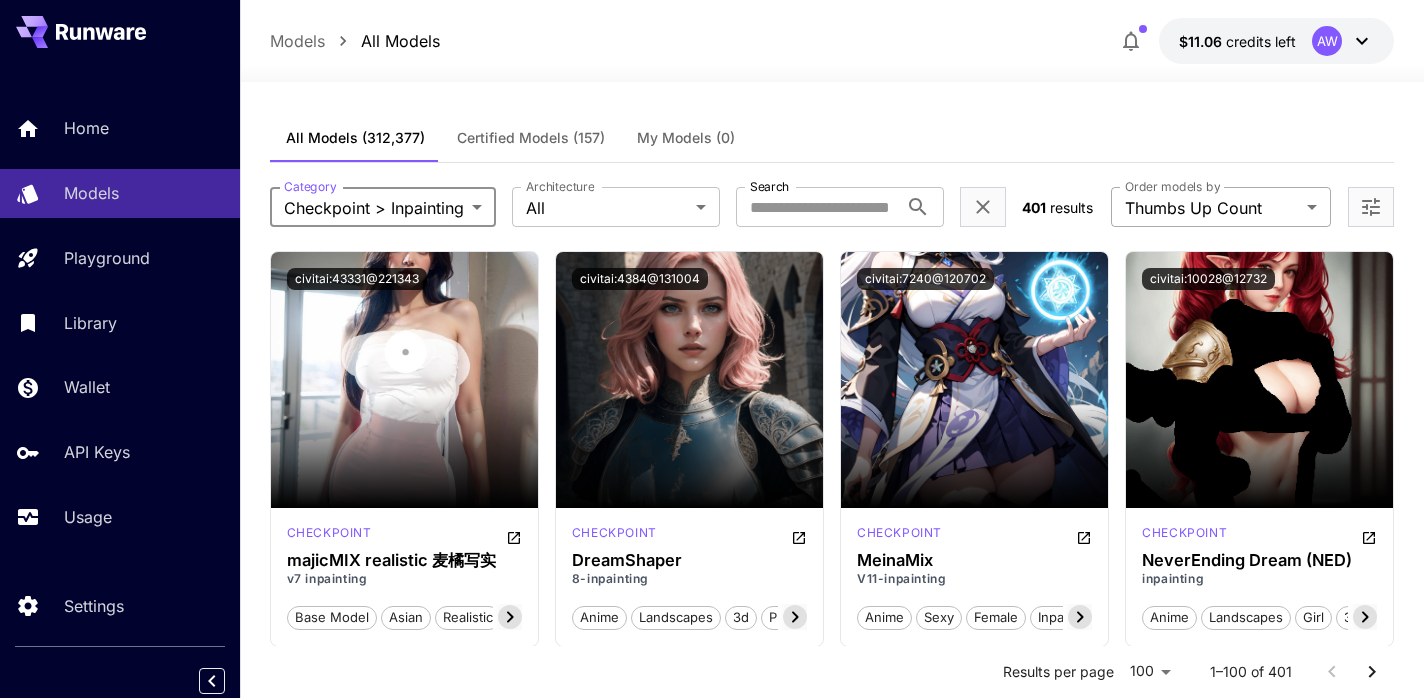 click on "**********" at bounding box center [712, 9363] 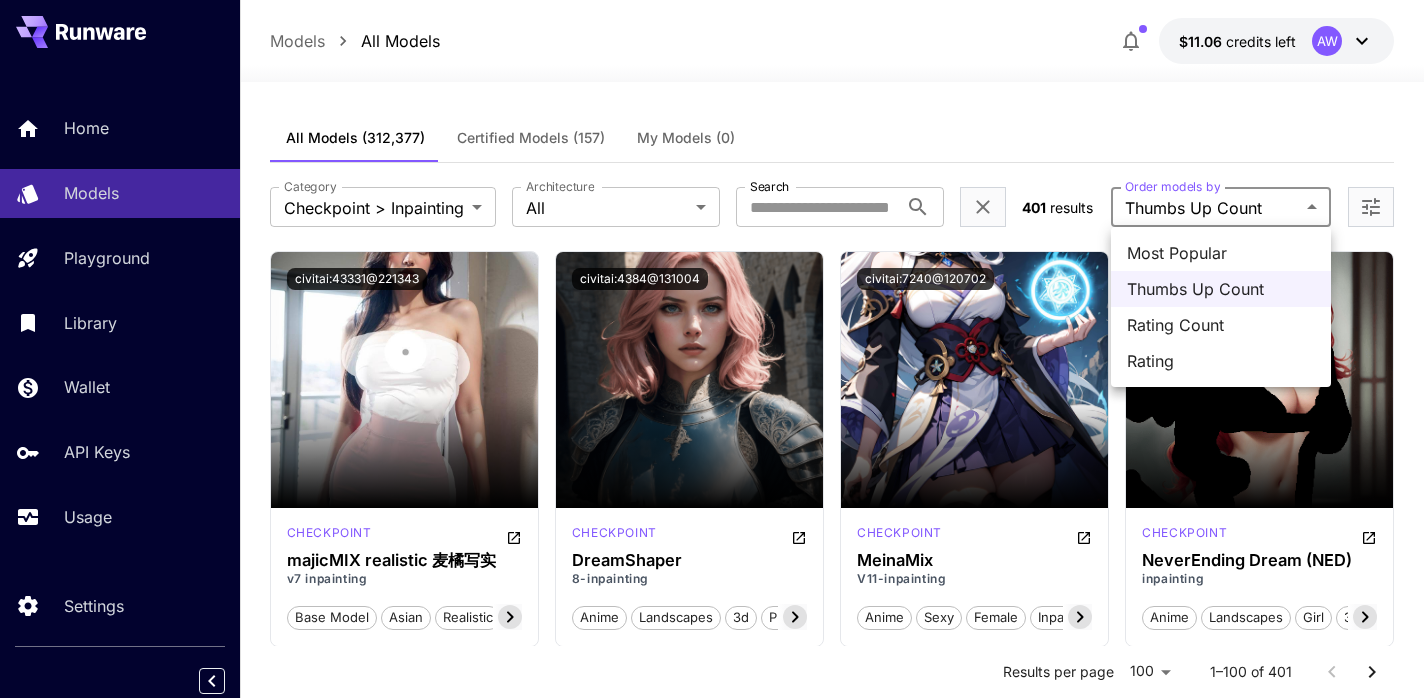 click on "Rating" at bounding box center [1221, 361] 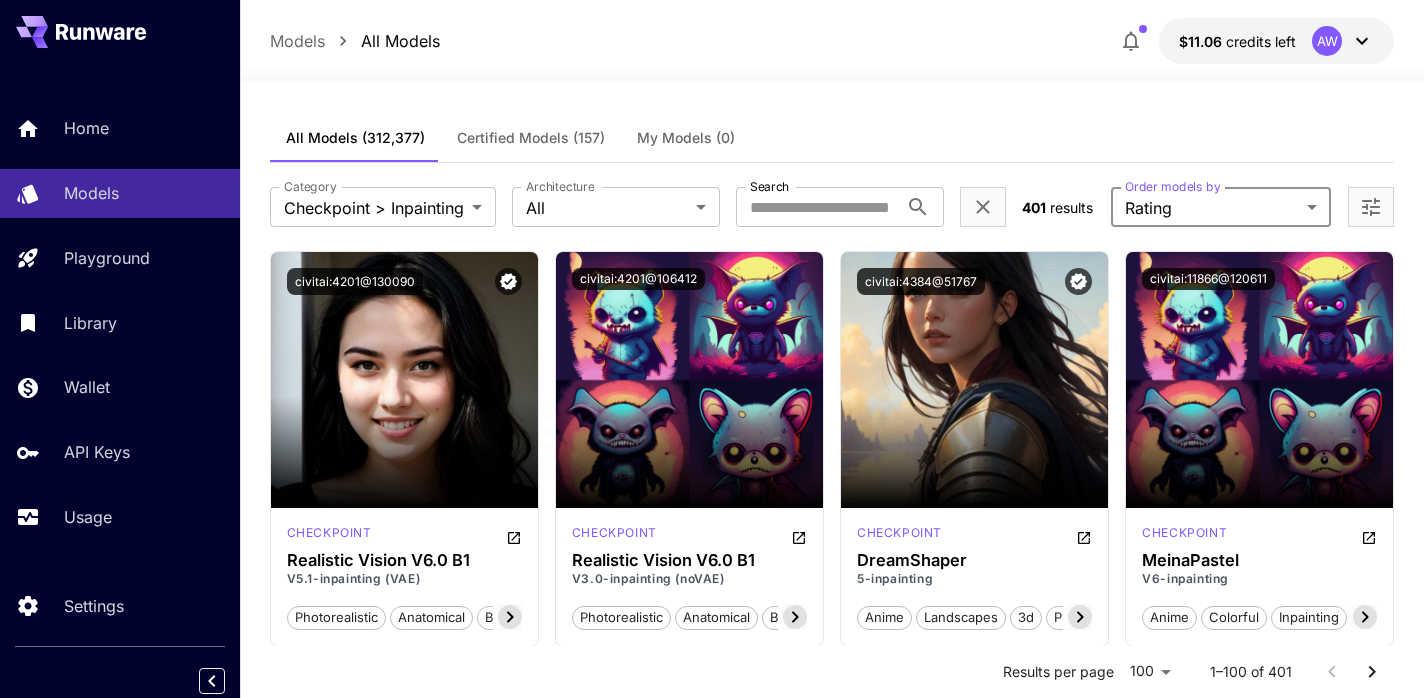 click on "**********" at bounding box center (712, 9565) 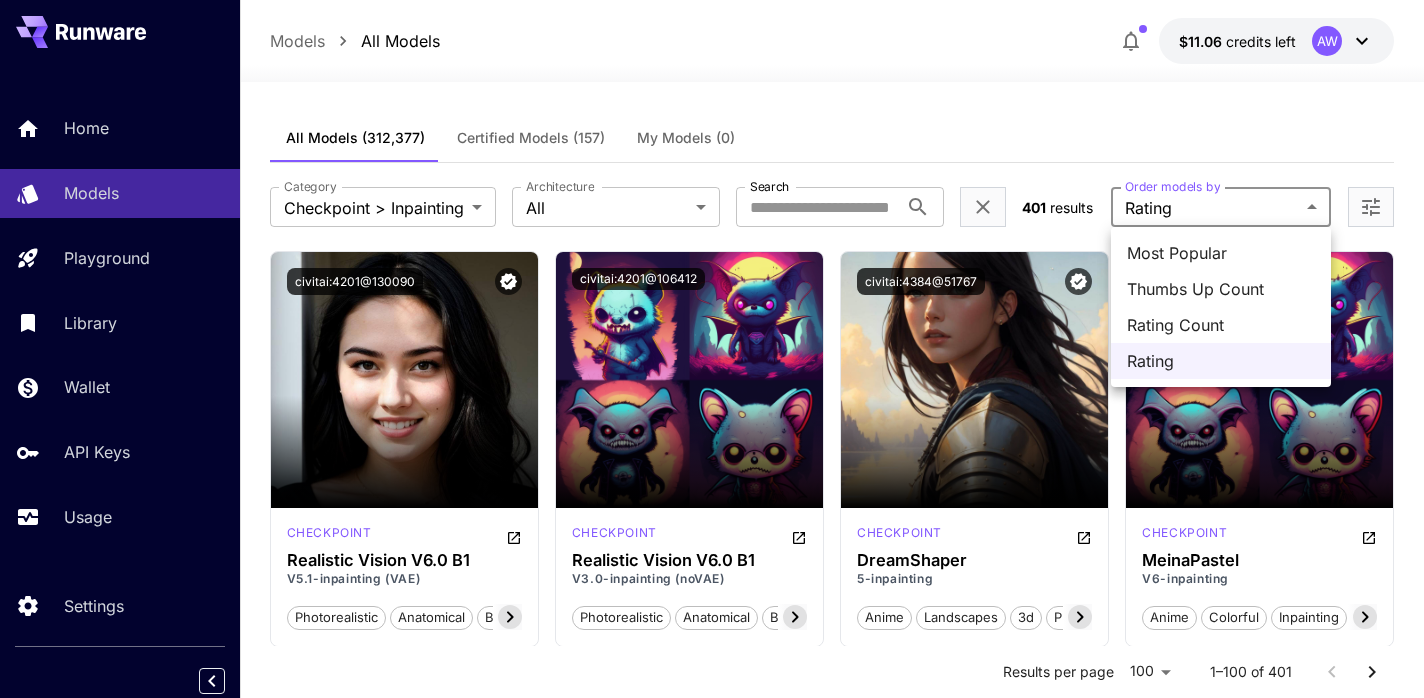 click on "Rating Count" at bounding box center (1221, 325) 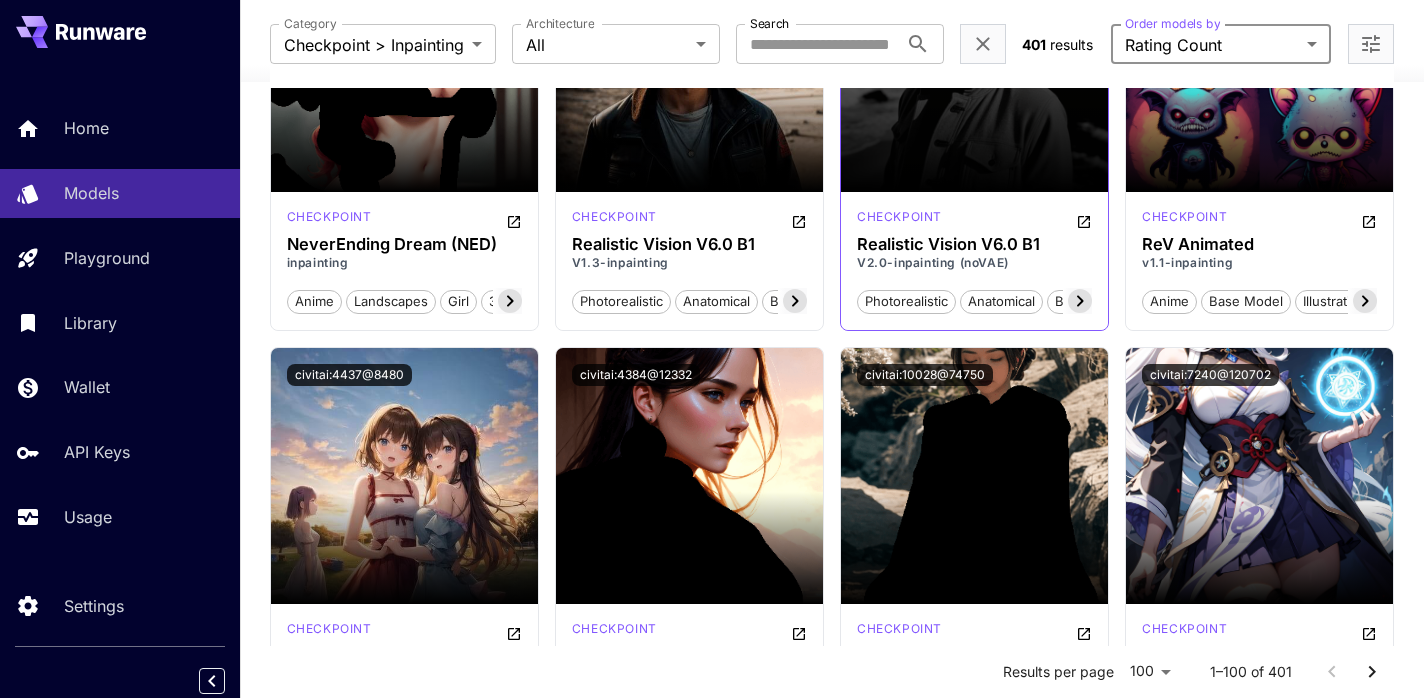 scroll, scrollTop: 0, scrollLeft: 0, axis: both 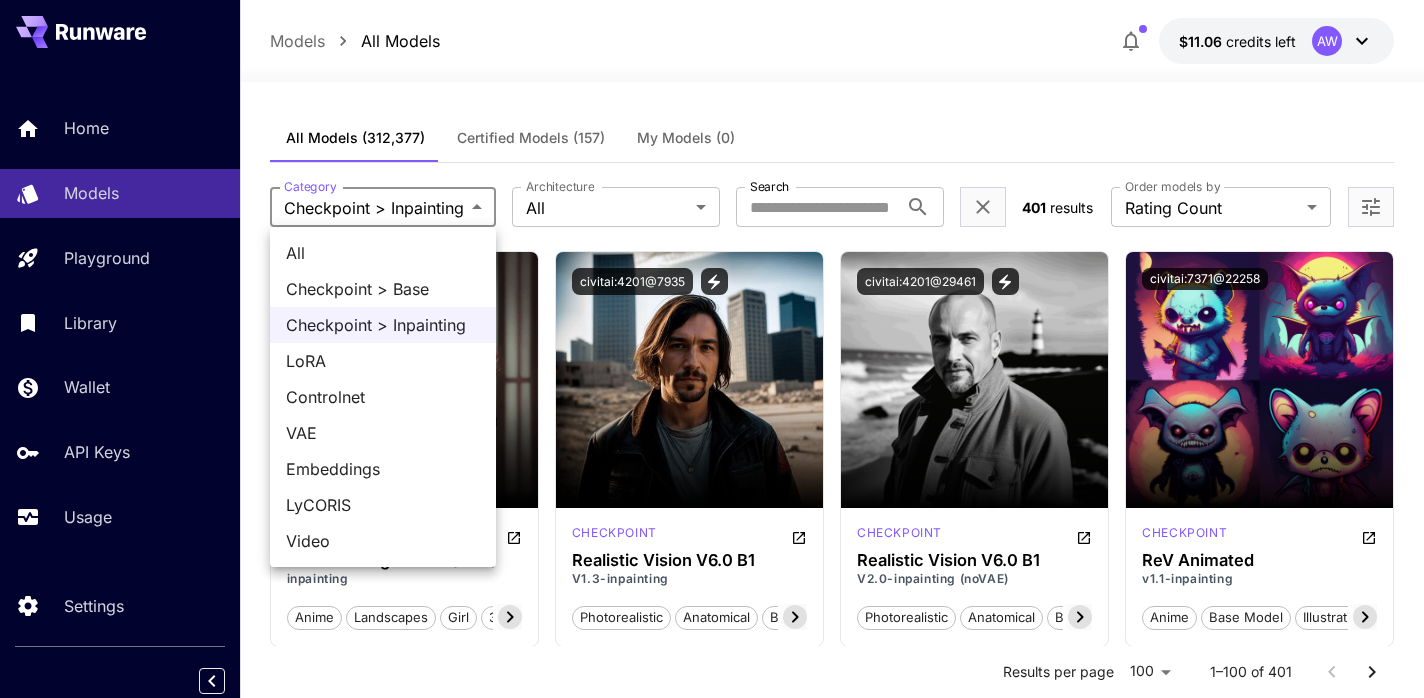 click on "**********" at bounding box center (712, 9160) 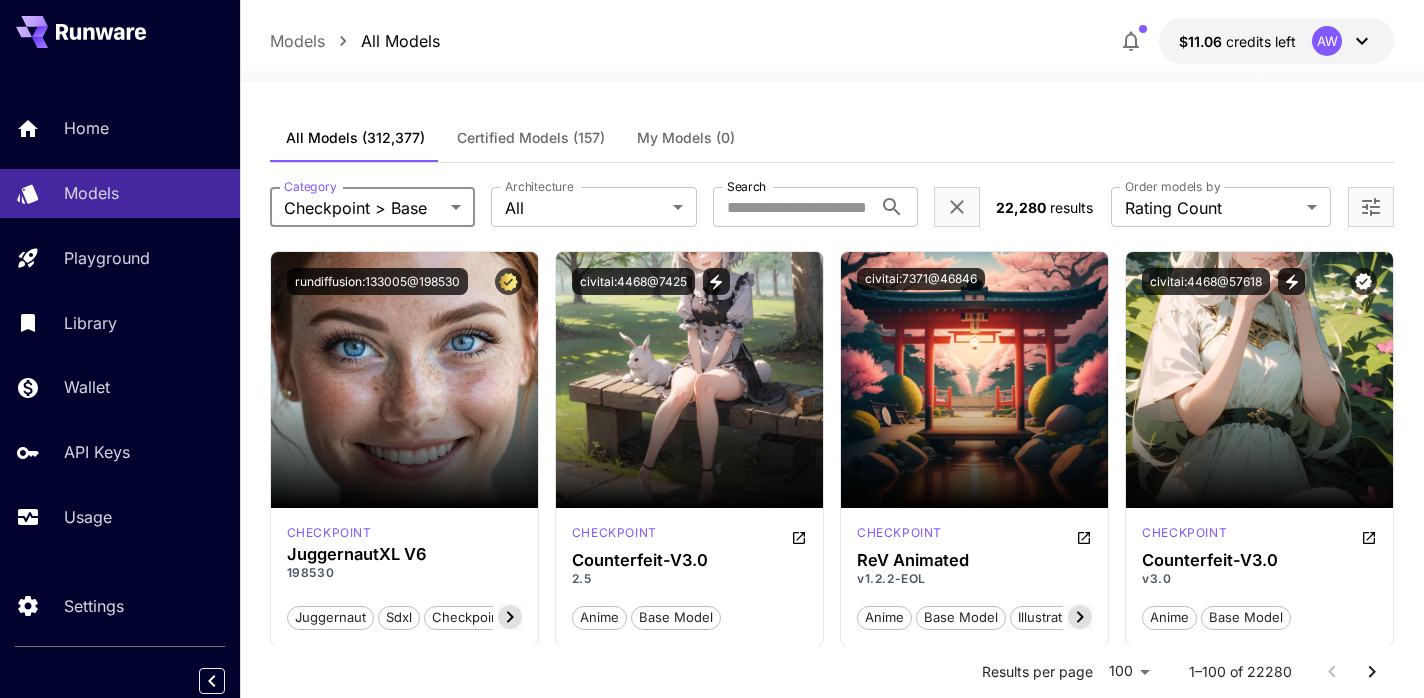 click on "Certified Models (157)" at bounding box center [531, 138] 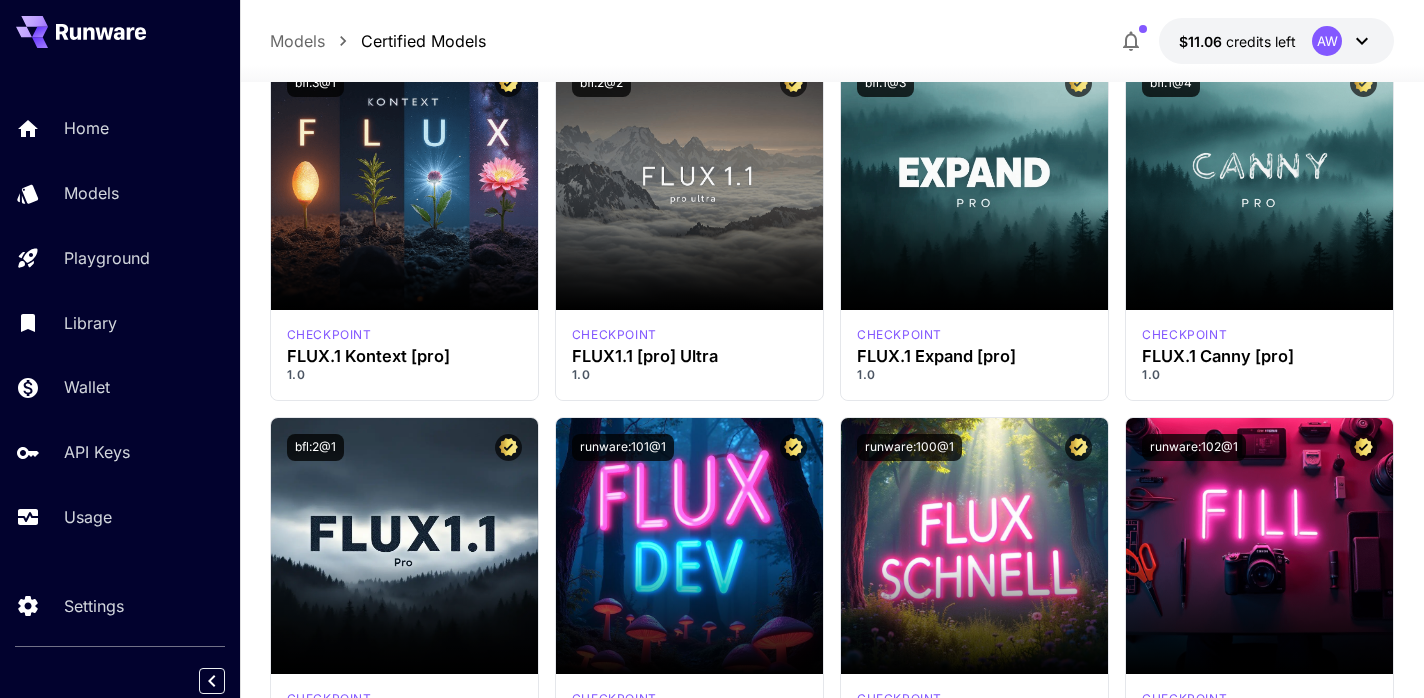 scroll, scrollTop: 865, scrollLeft: 0, axis: vertical 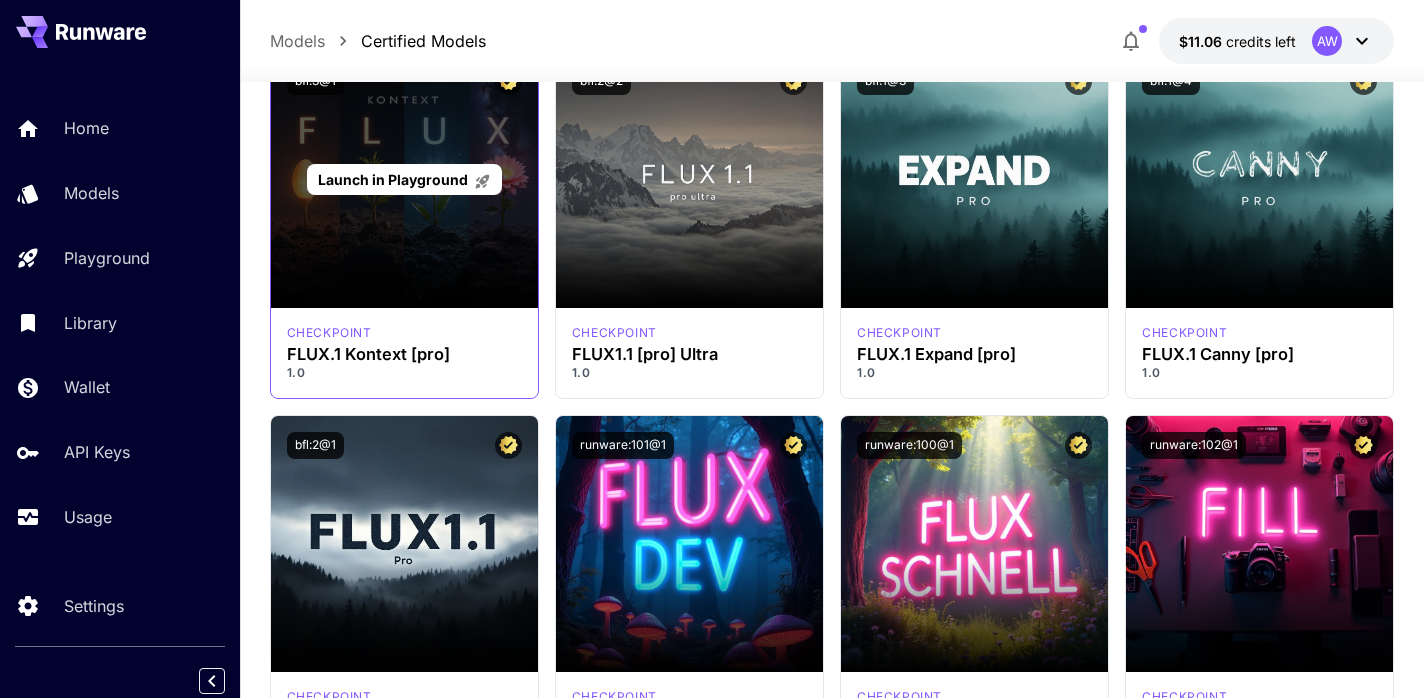 click on "Launch in Playground" at bounding box center [404, 180] 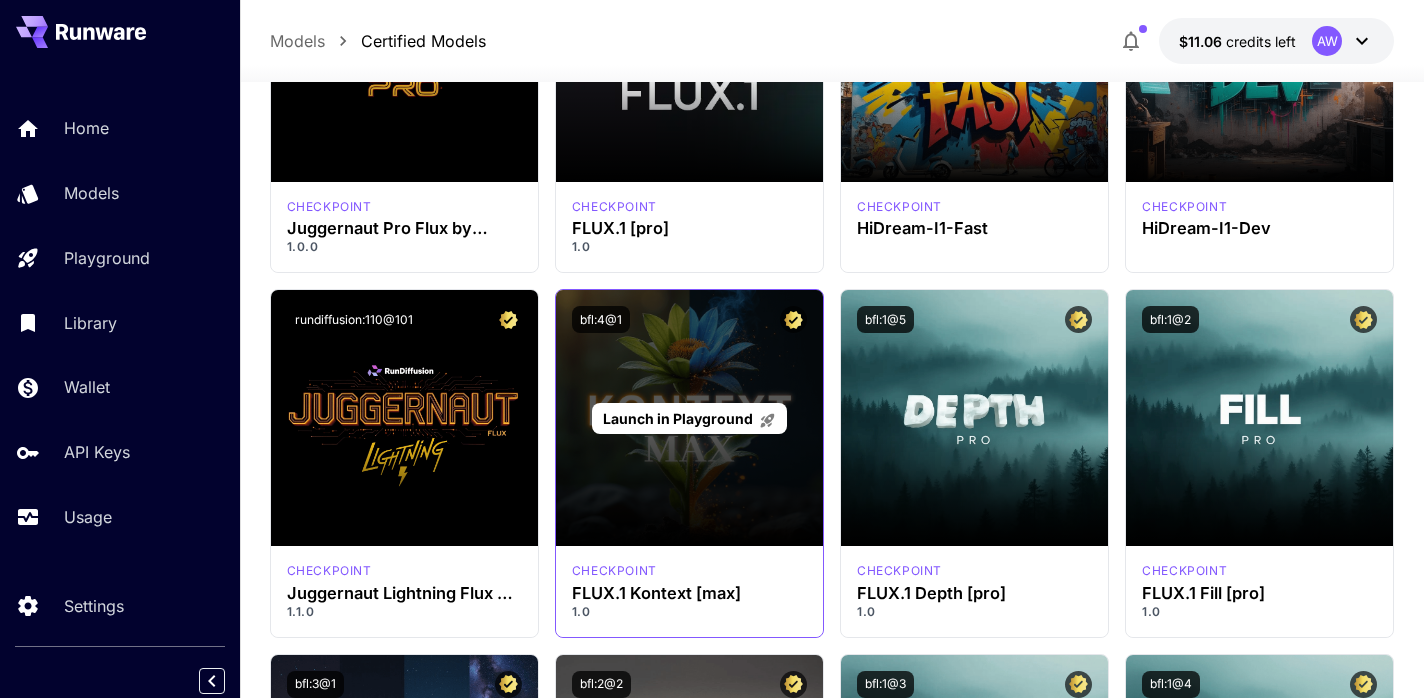 scroll, scrollTop: 0, scrollLeft: 0, axis: both 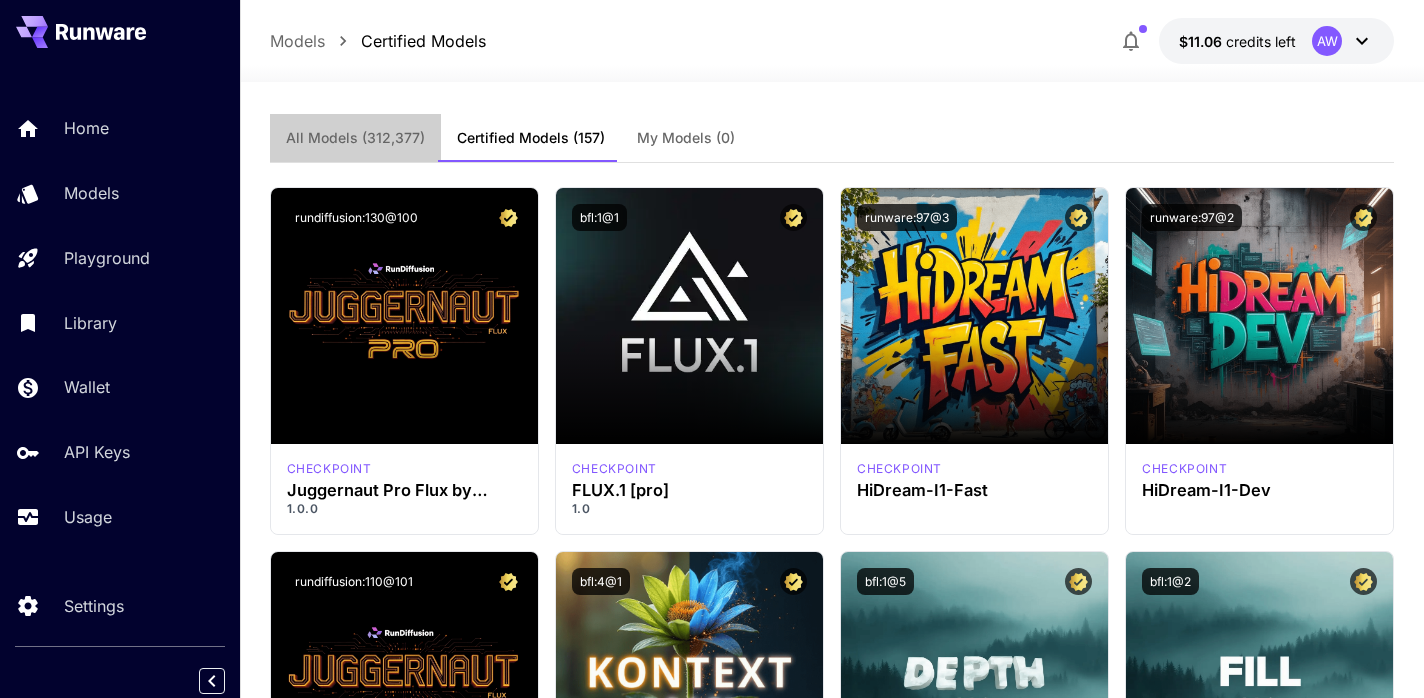 click on "All Models (312,377)" at bounding box center [355, 138] 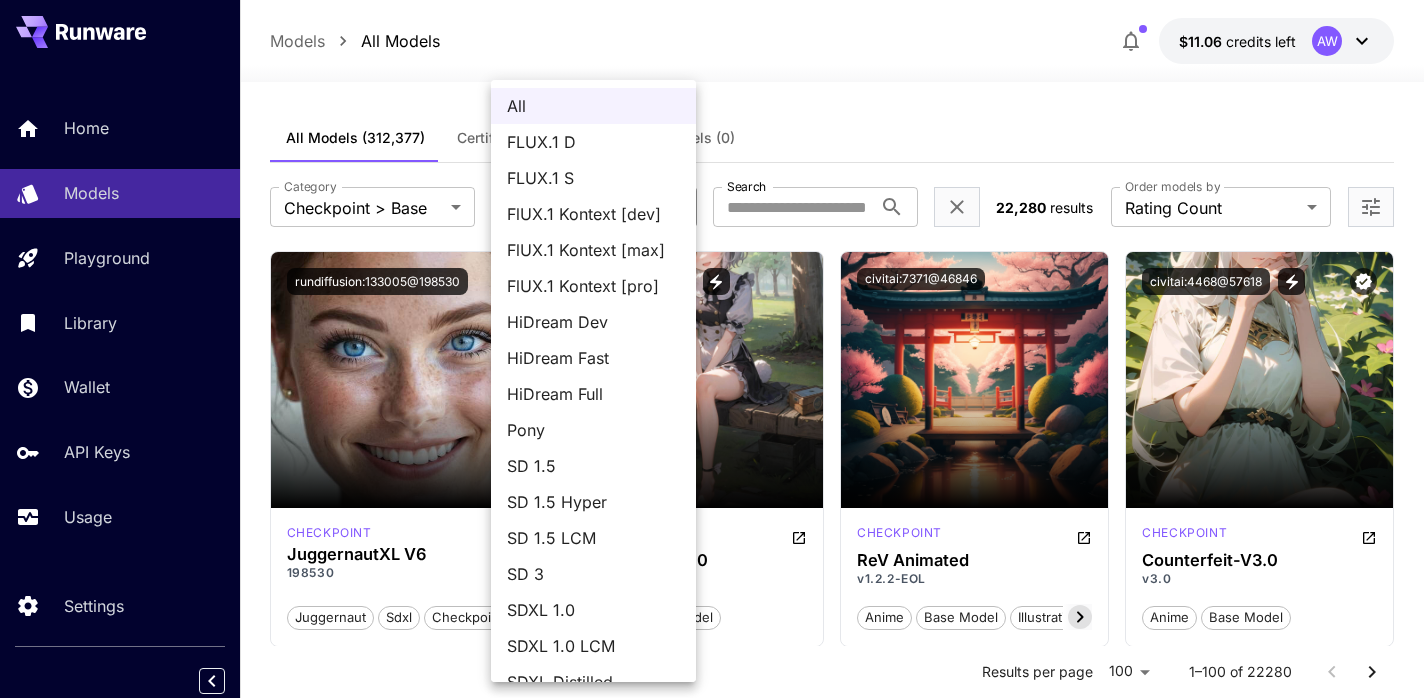click on "**********" at bounding box center [712, 9565] 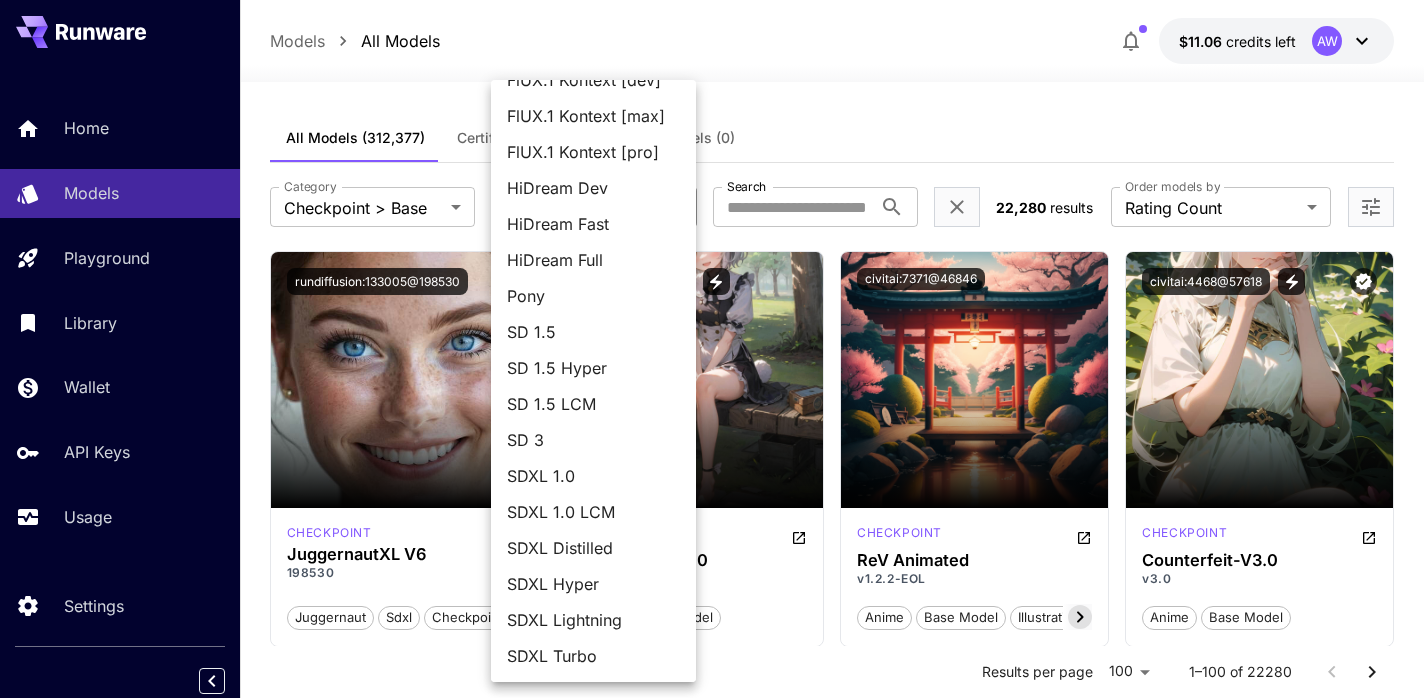 scroll, scrollTop: 0, scrollLeft: 0, axis: both 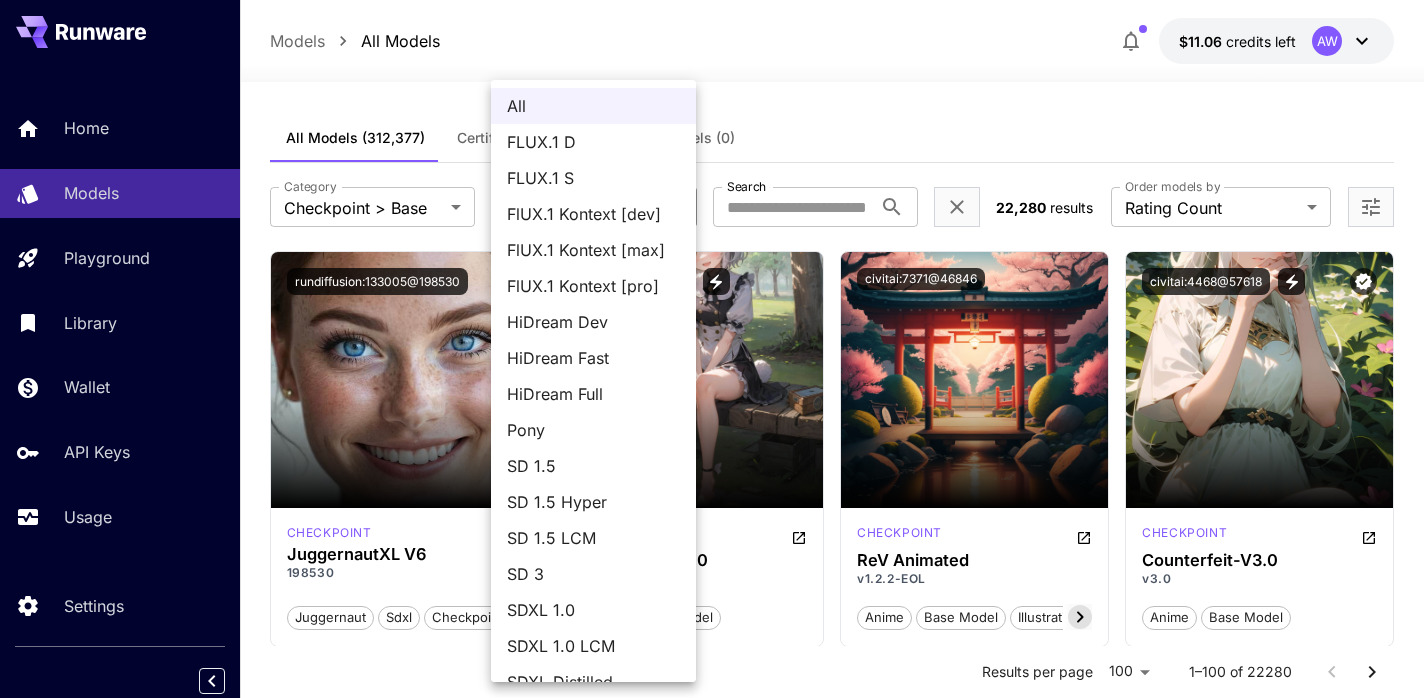 click on "FlUX.1 Kontext [dev]" at bounding box center [593, 214] 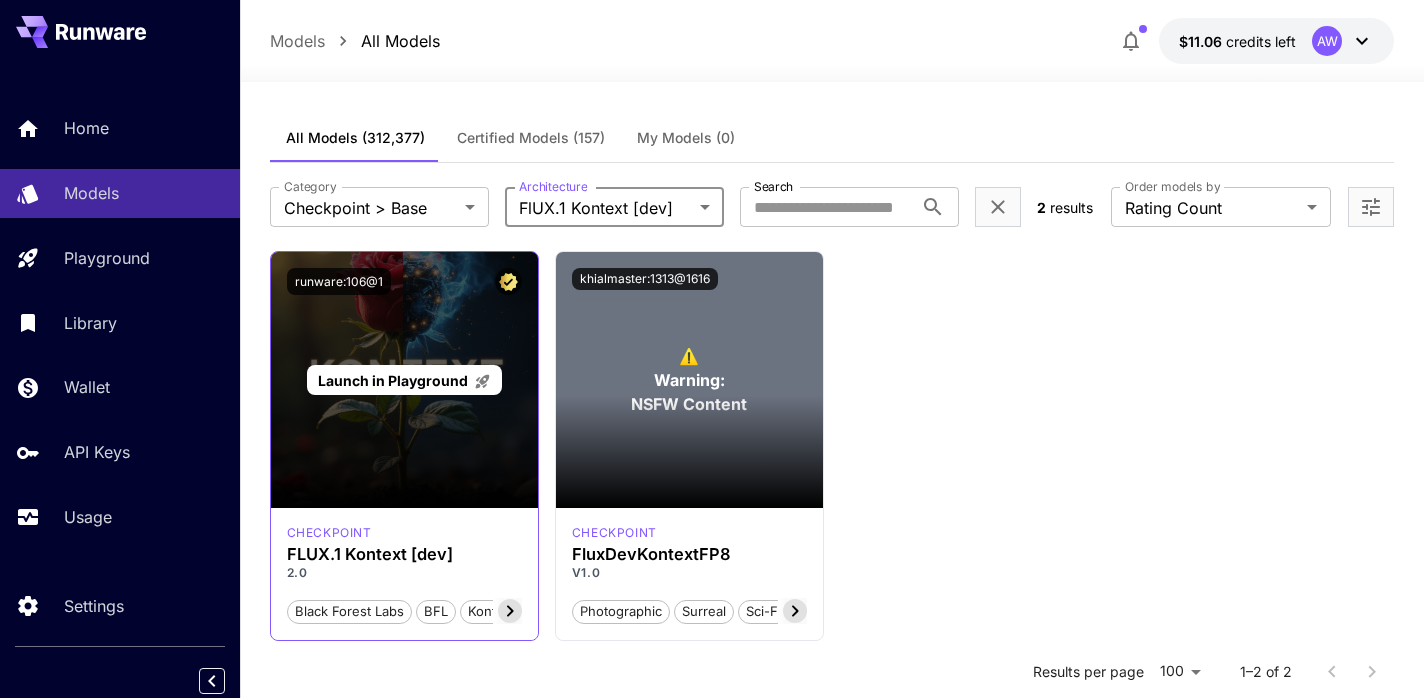click on "Launch in Playground" at bounding box center [393, 380] 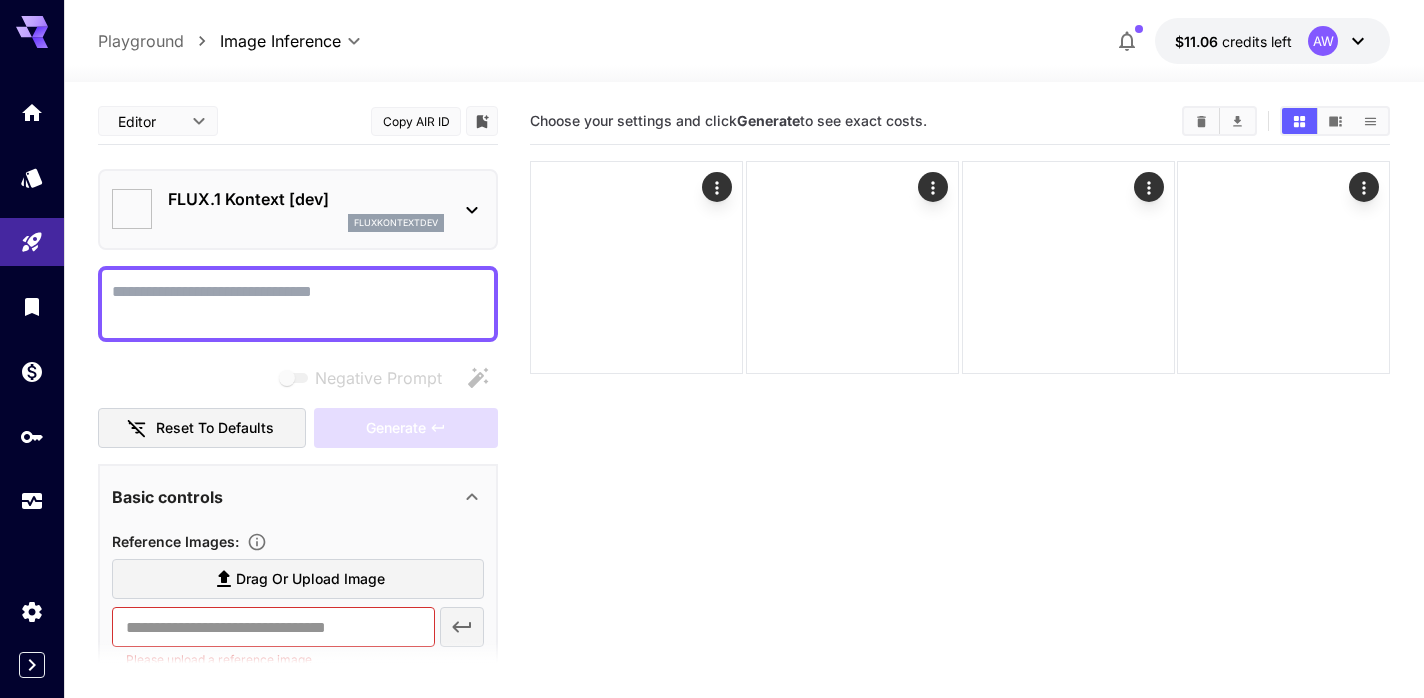 type on "*******" 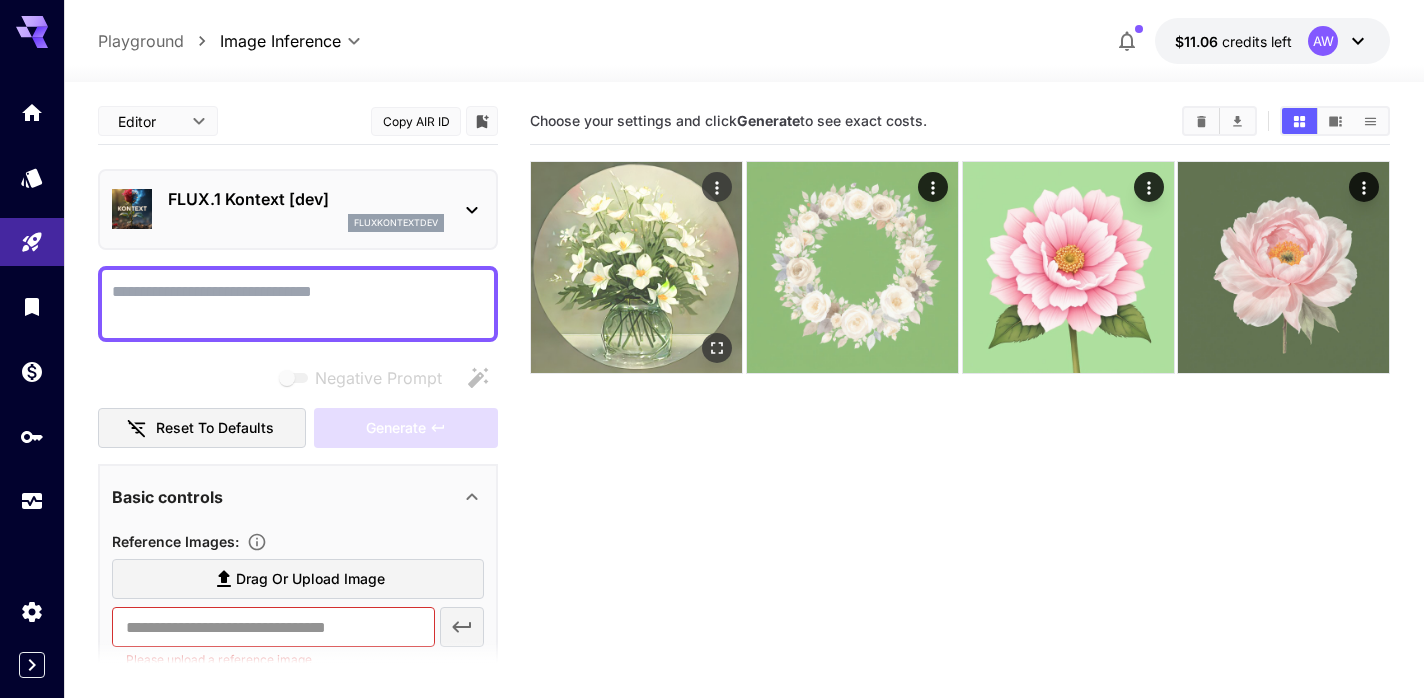 click 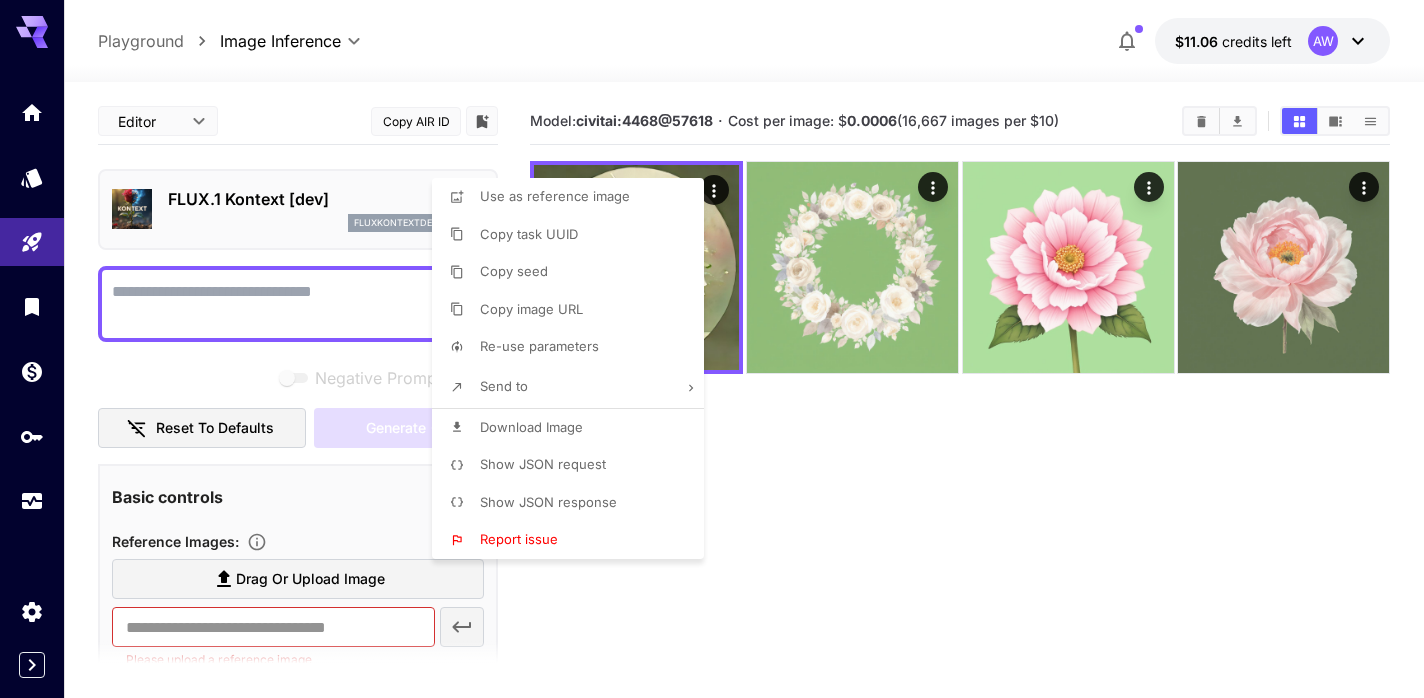 click at bounding box center [712, 349] 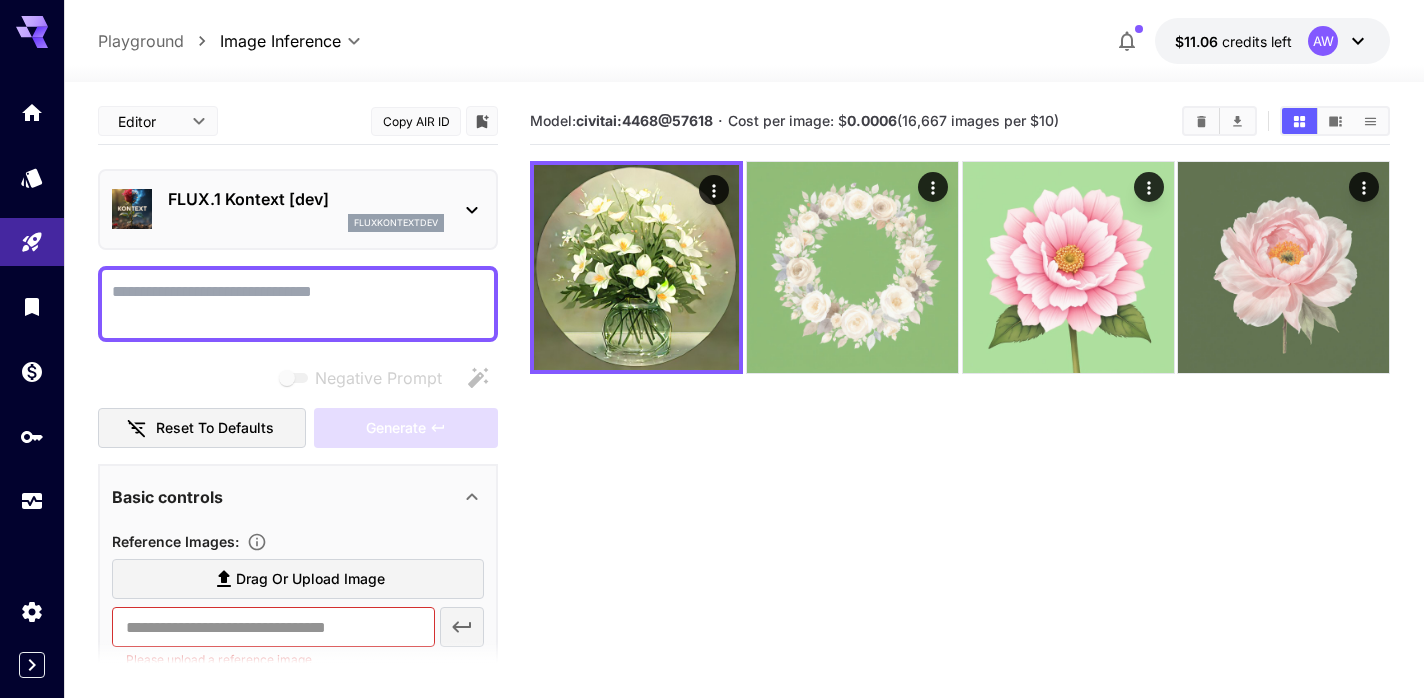 click on "Negative Prompt" at bounding box center (298, 304) 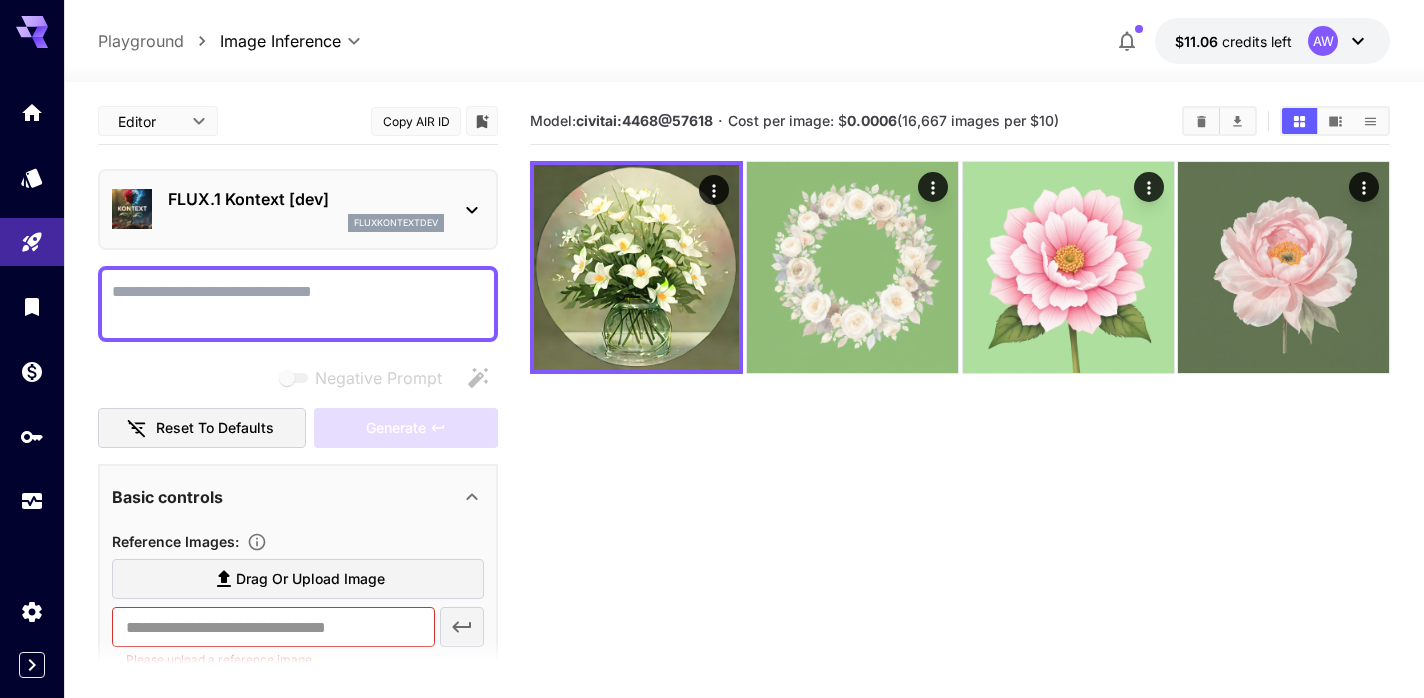 paste on "**********" 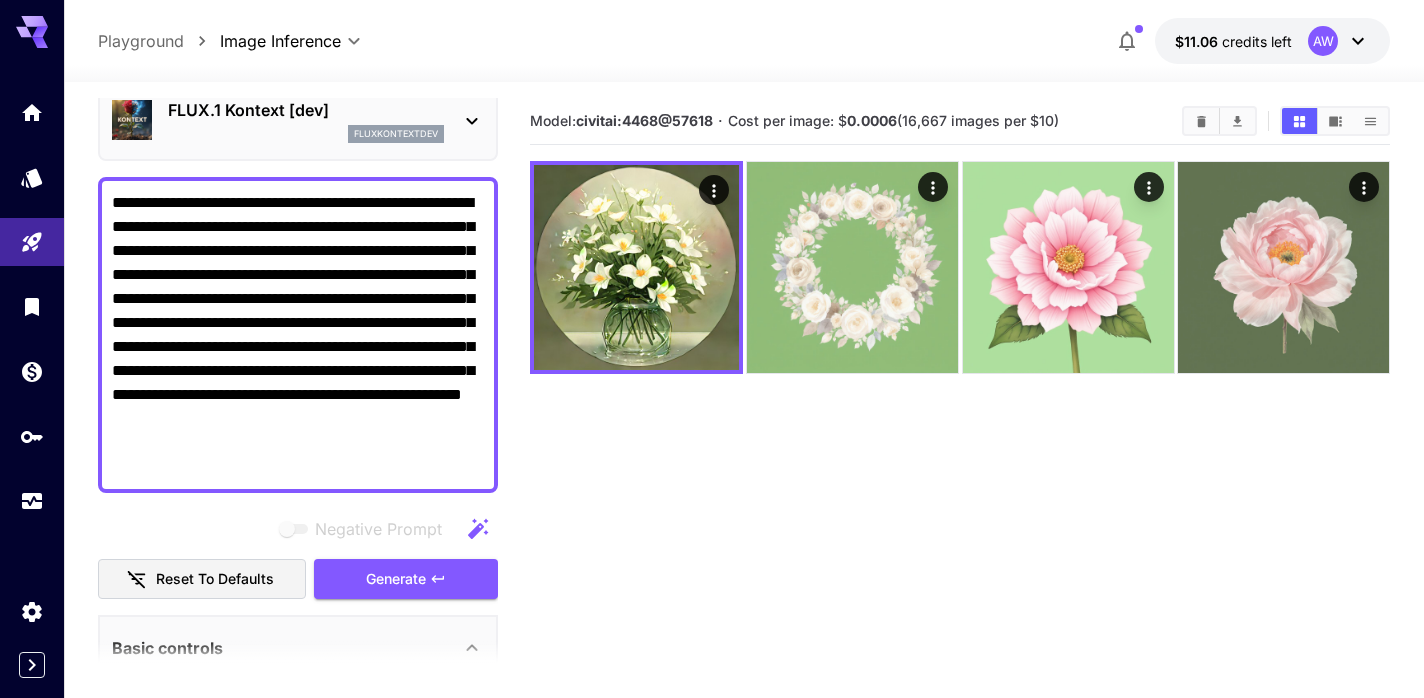 scroll, scrollTop: 123, scrollLeft: 0, axis: vertical 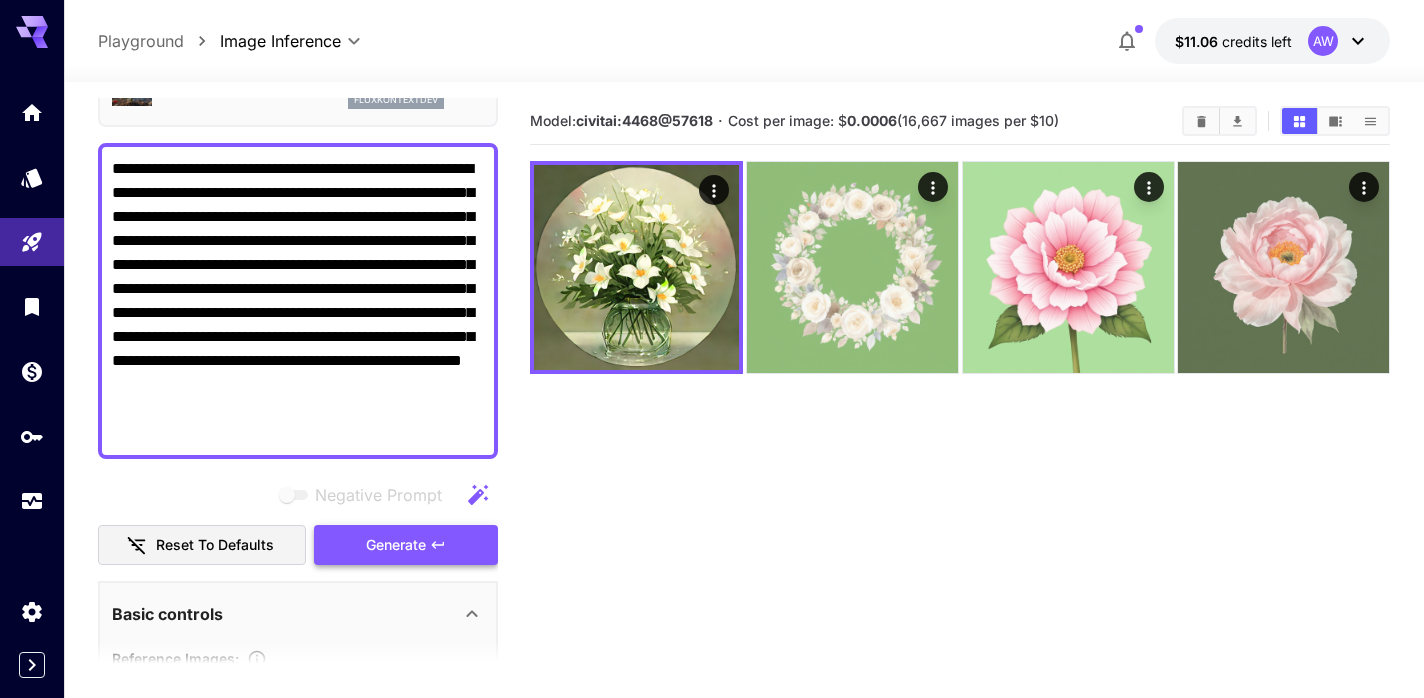 type on "**********" 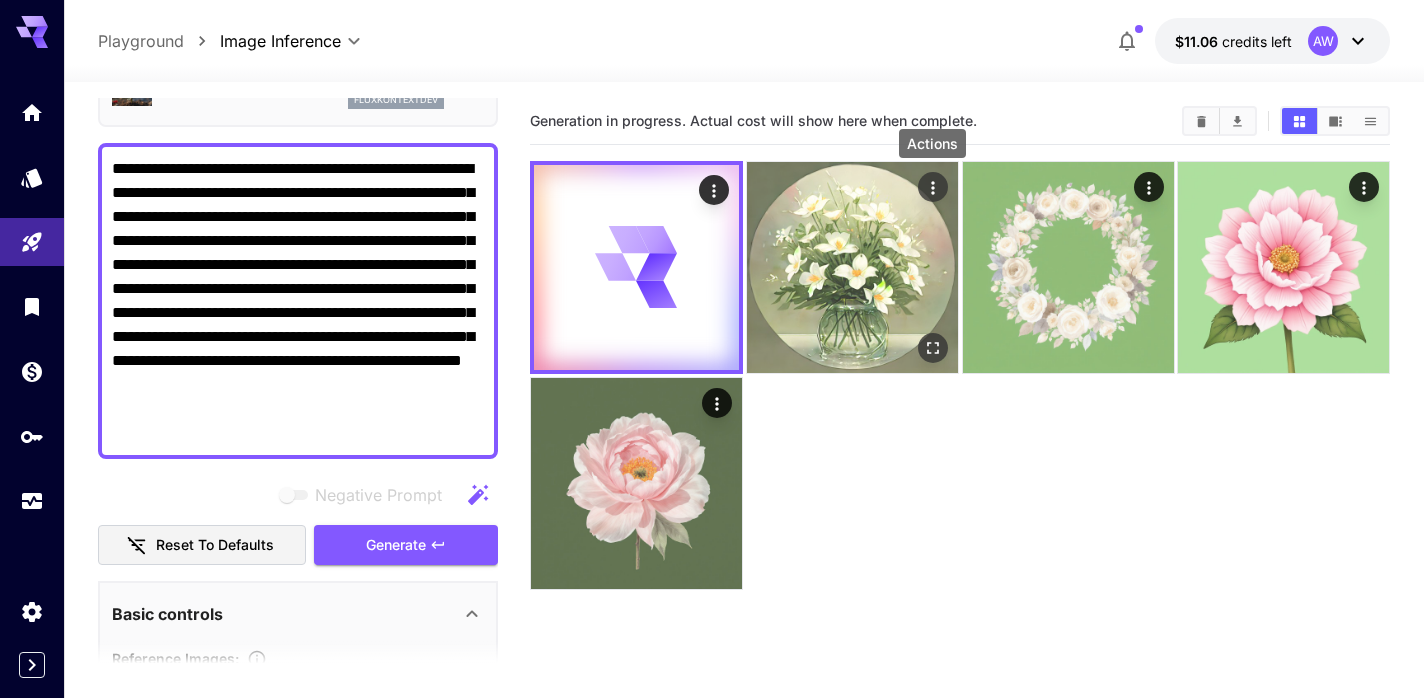 click 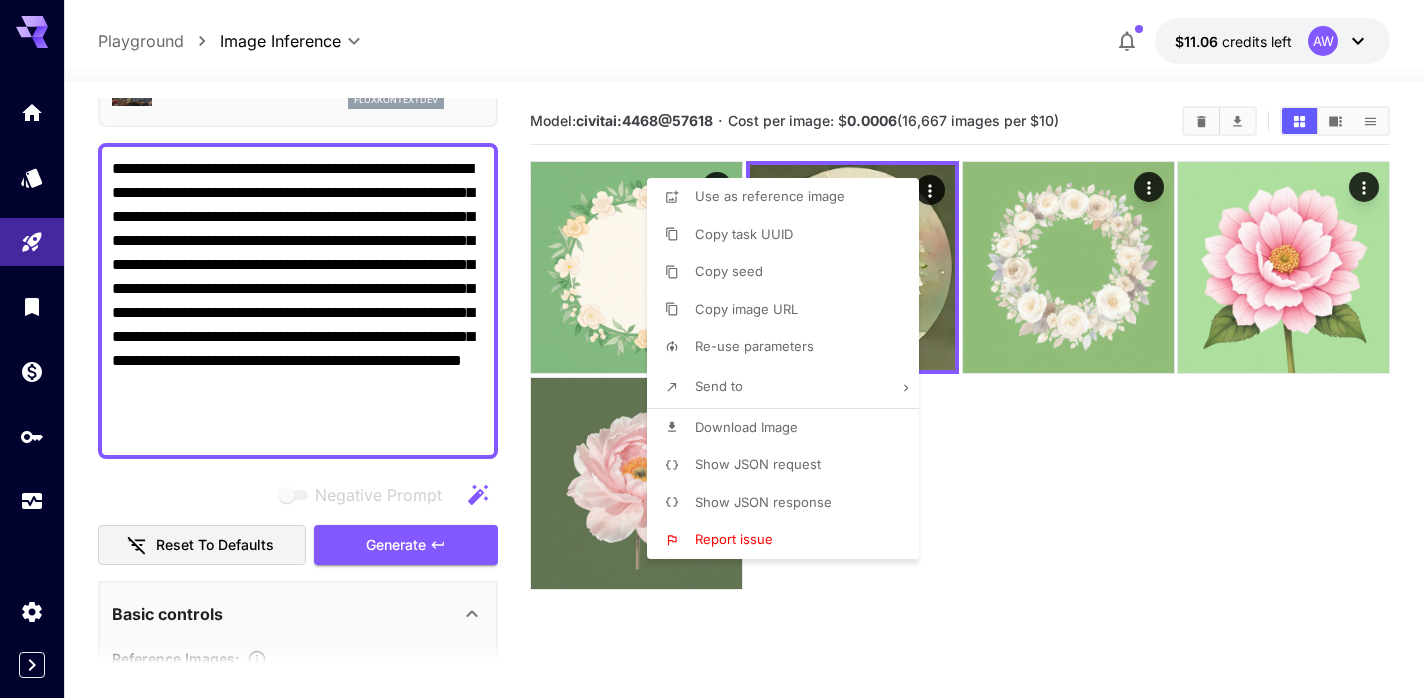 click at bounding box center (712, 349) 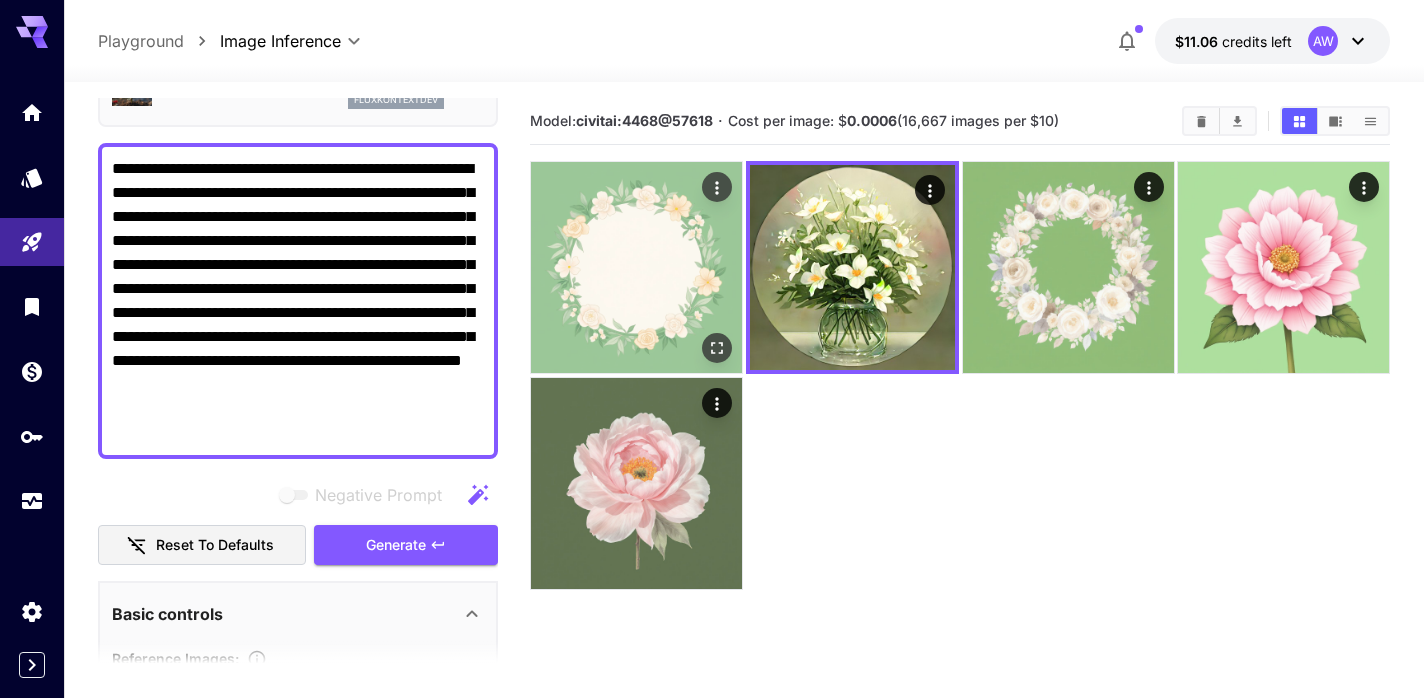 click 